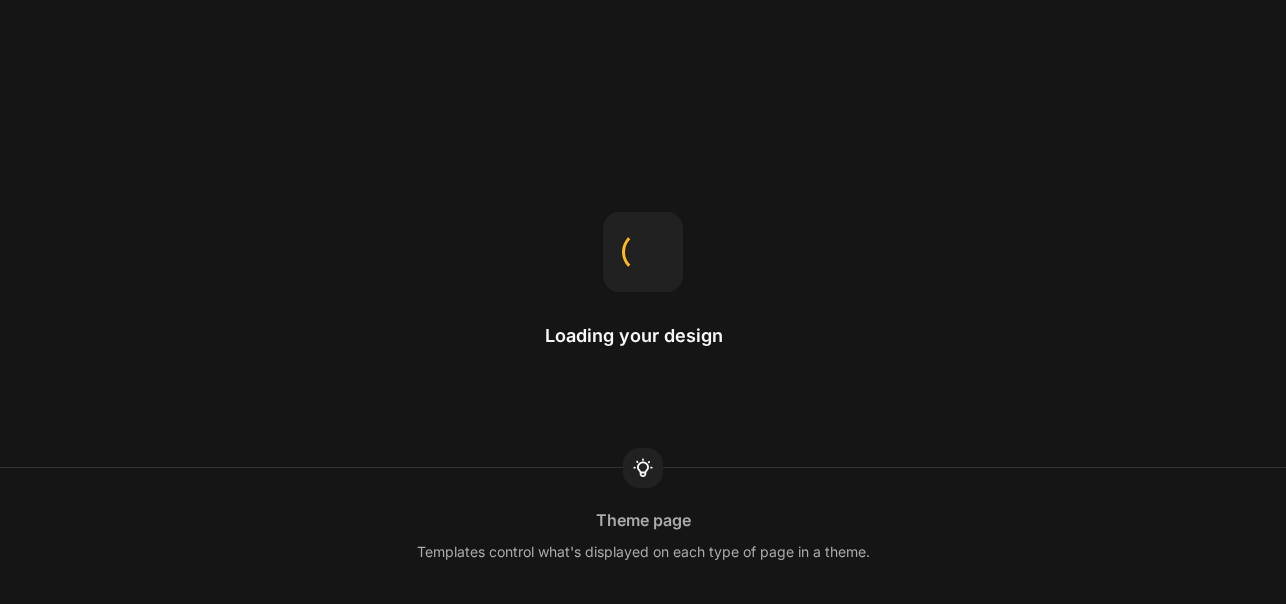 scroll, scrollTop: 0, scrollLeft: 0, axis: both 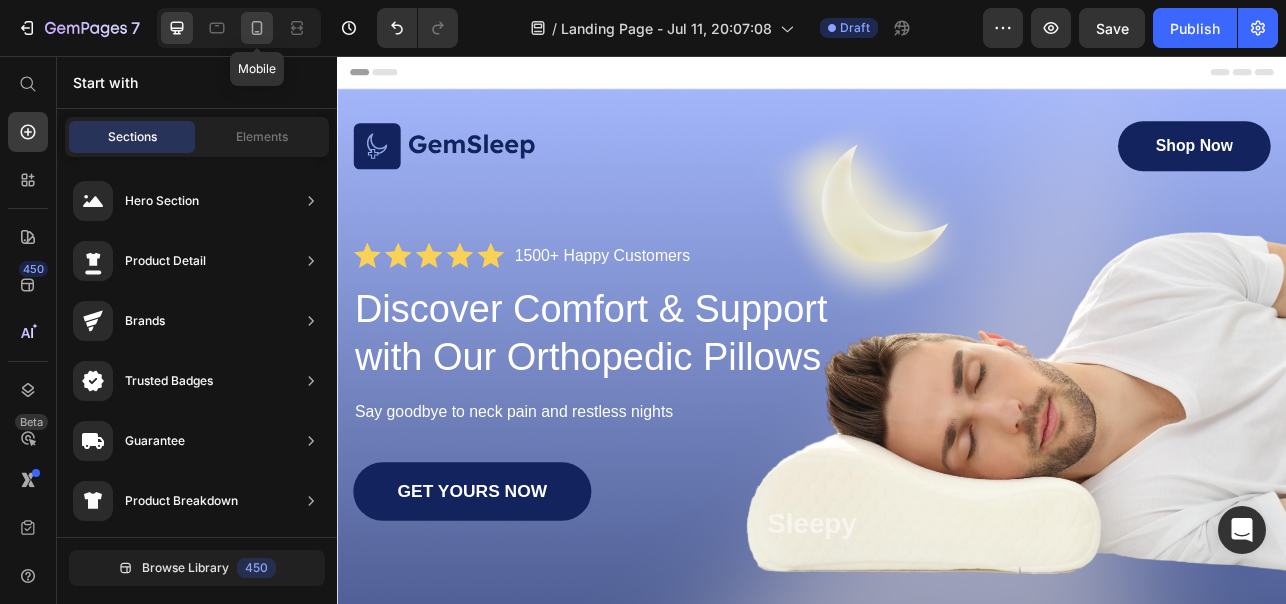 click 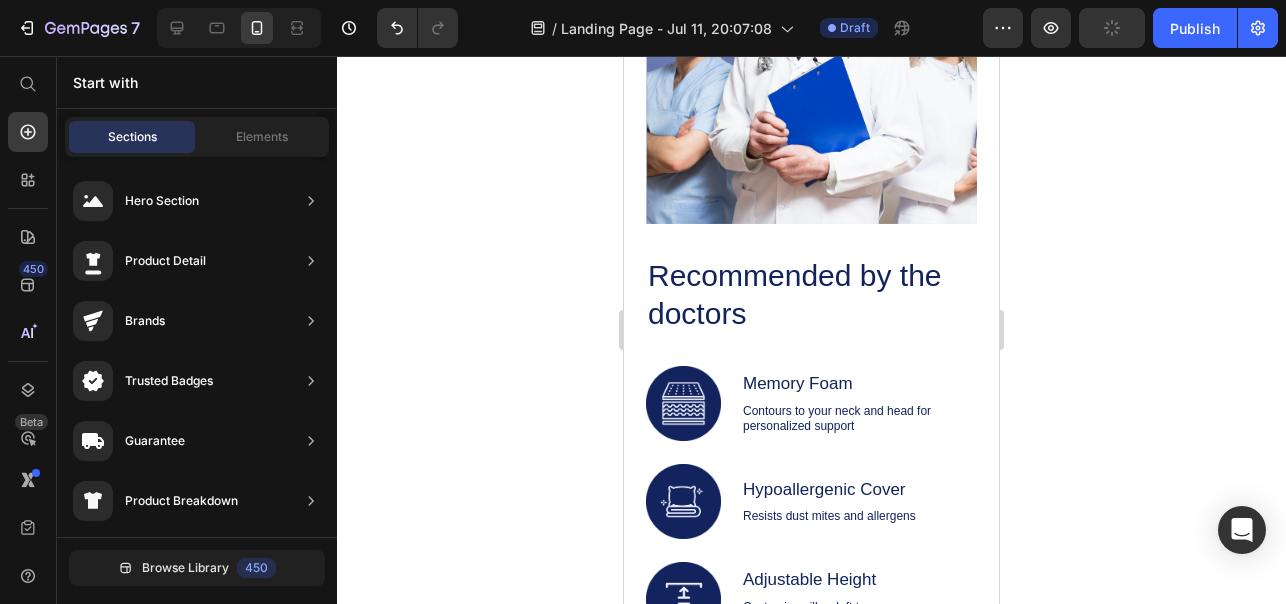 scroll, scrollTop: 0, scrollLeft: 0, axis: both 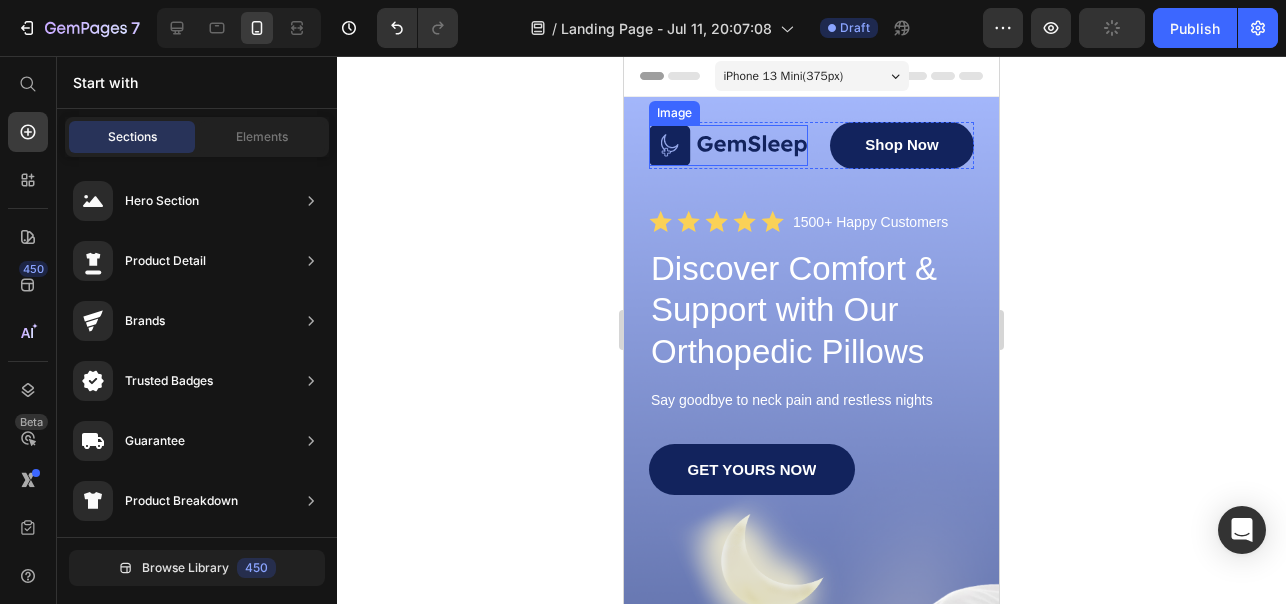 click at bounding box center [728, 145] 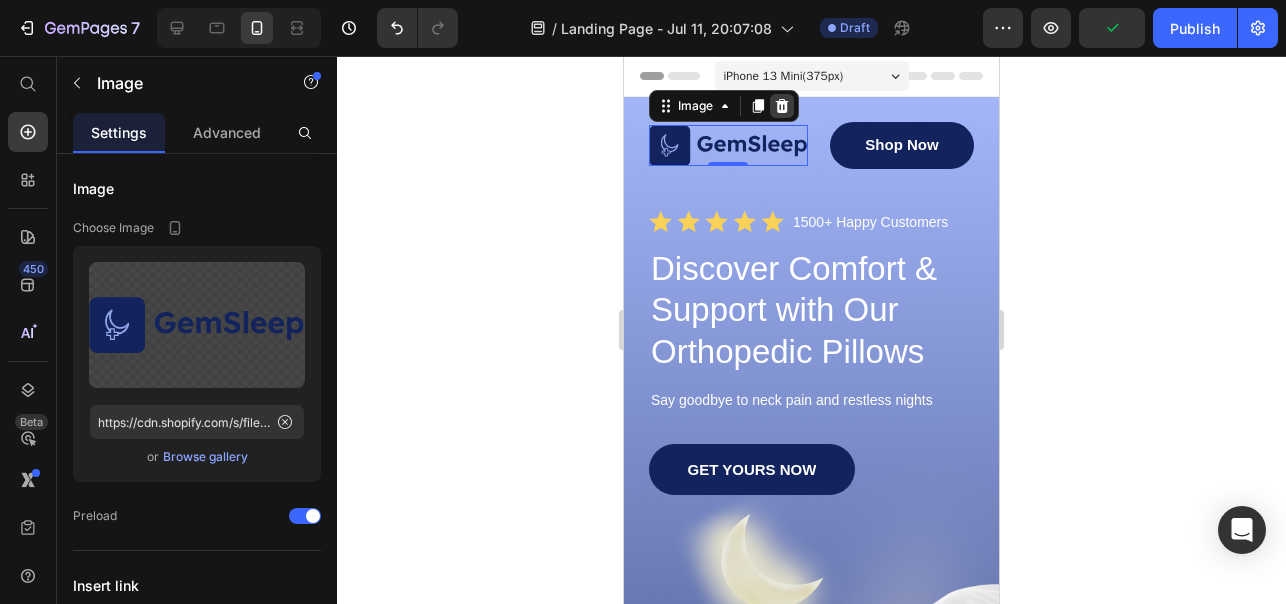 click 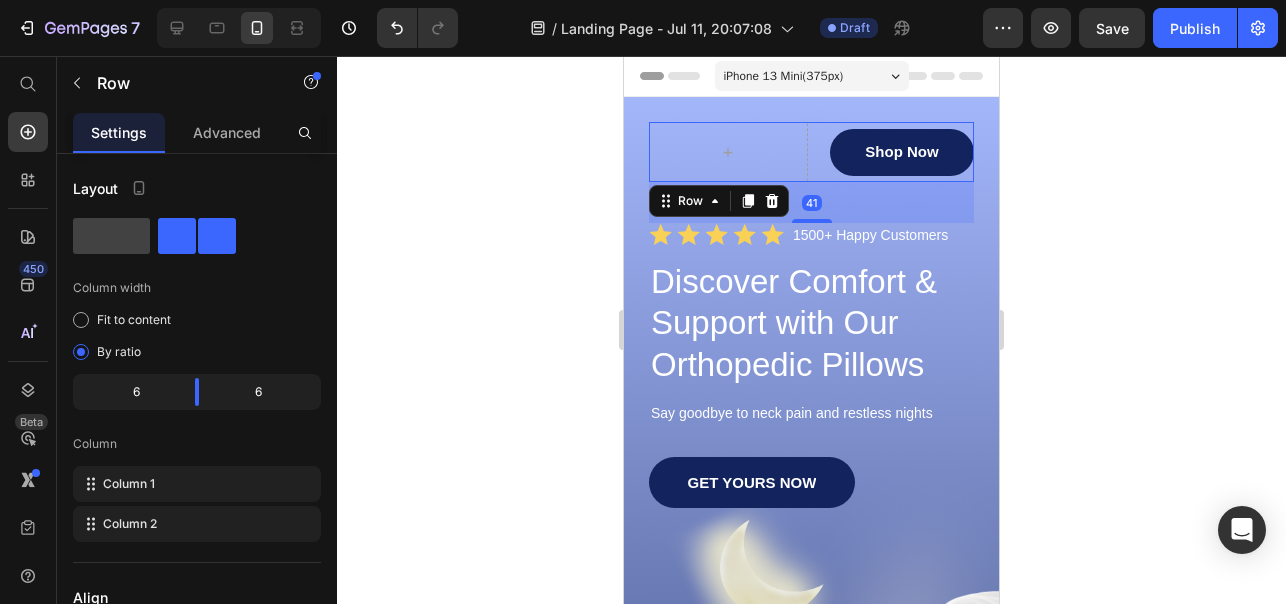 click on "Shop Now Button" at bounding box center [895, 152] 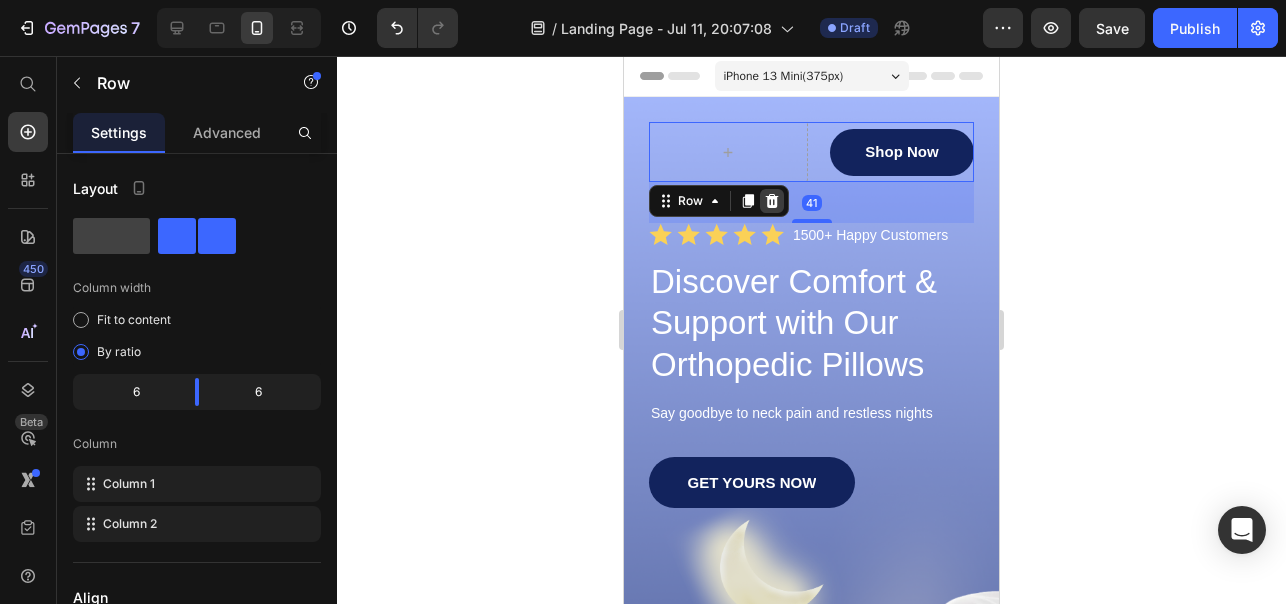 click at bounding box center (772, 201) 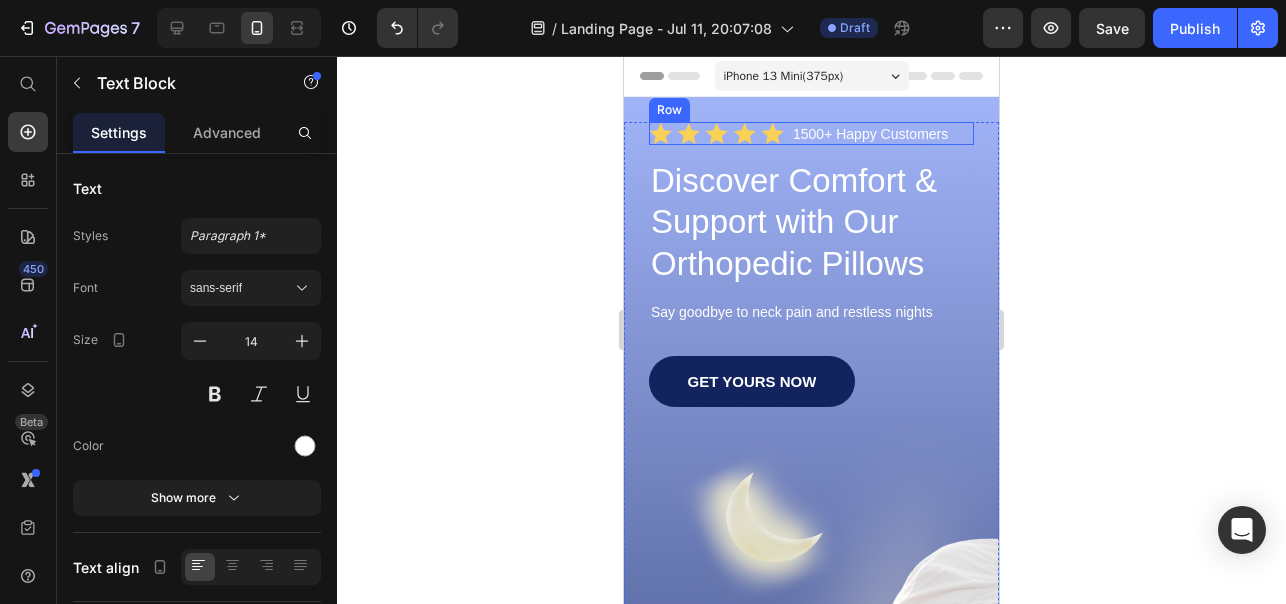 click on "1500+ Happy Customers" at bounding box center [870, 134] 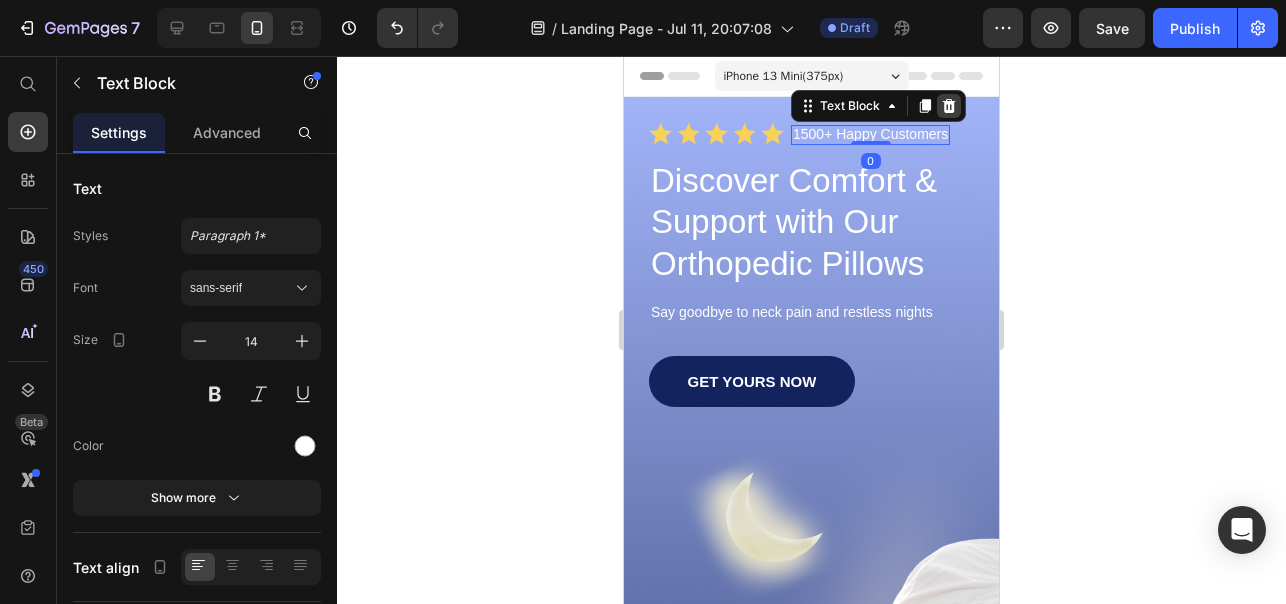 click at bounding box center (949, 106) 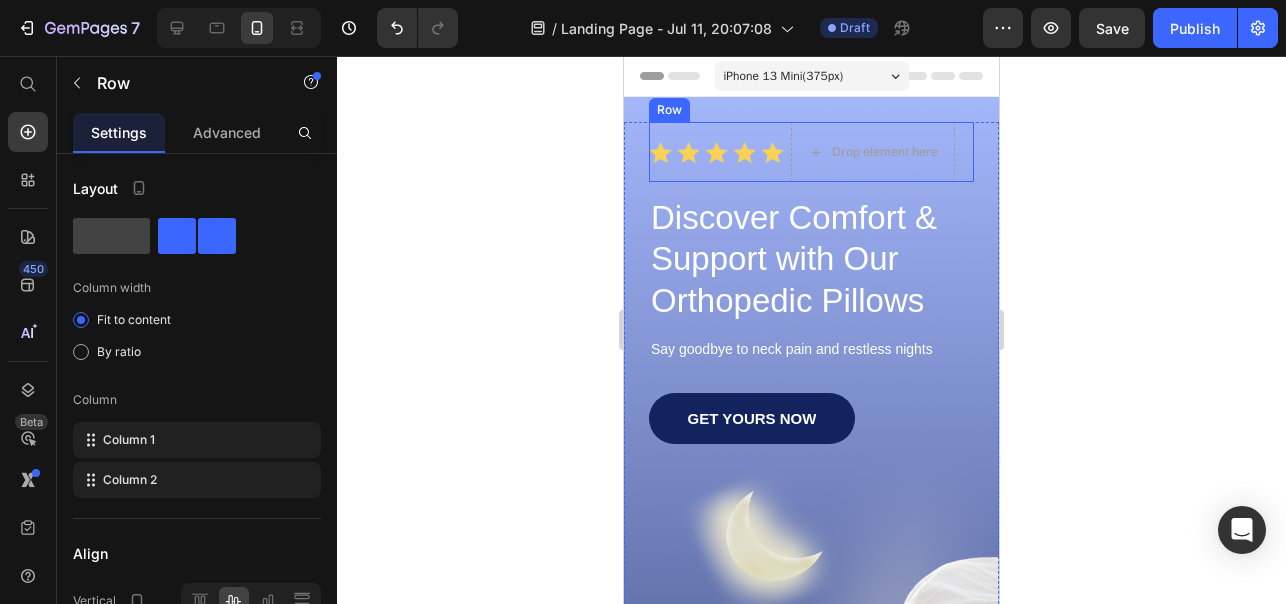 click on "Icon
Icon
Icon
Icon
Icon Icon List
Drop element here Row" at bounding box center [811, 152] 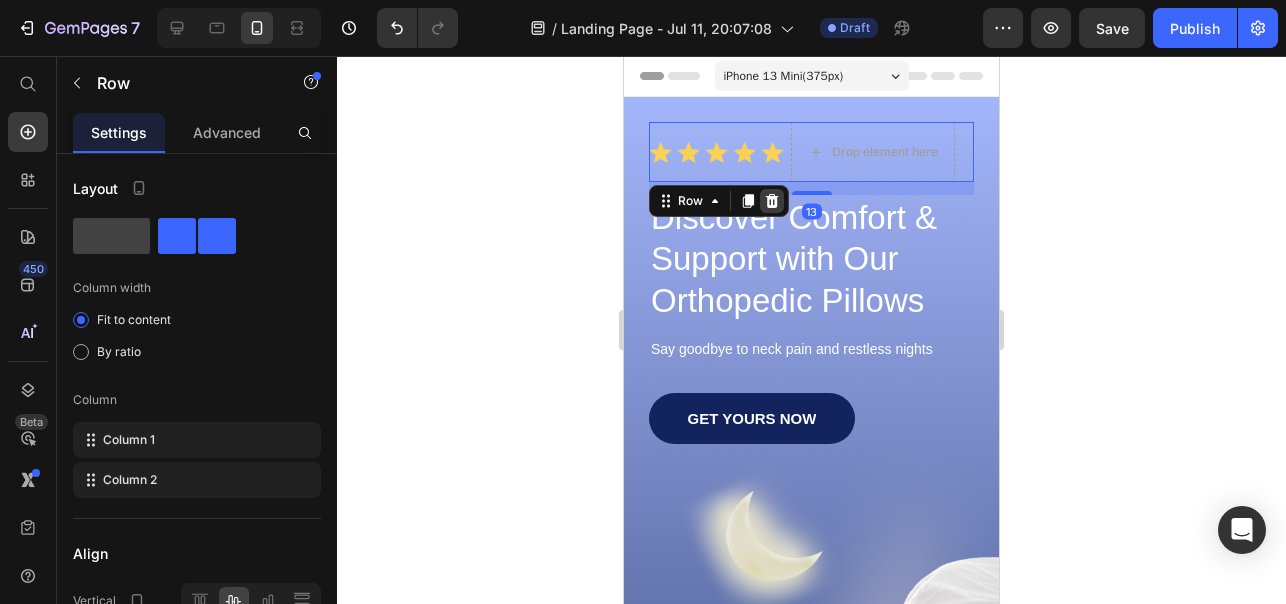 click 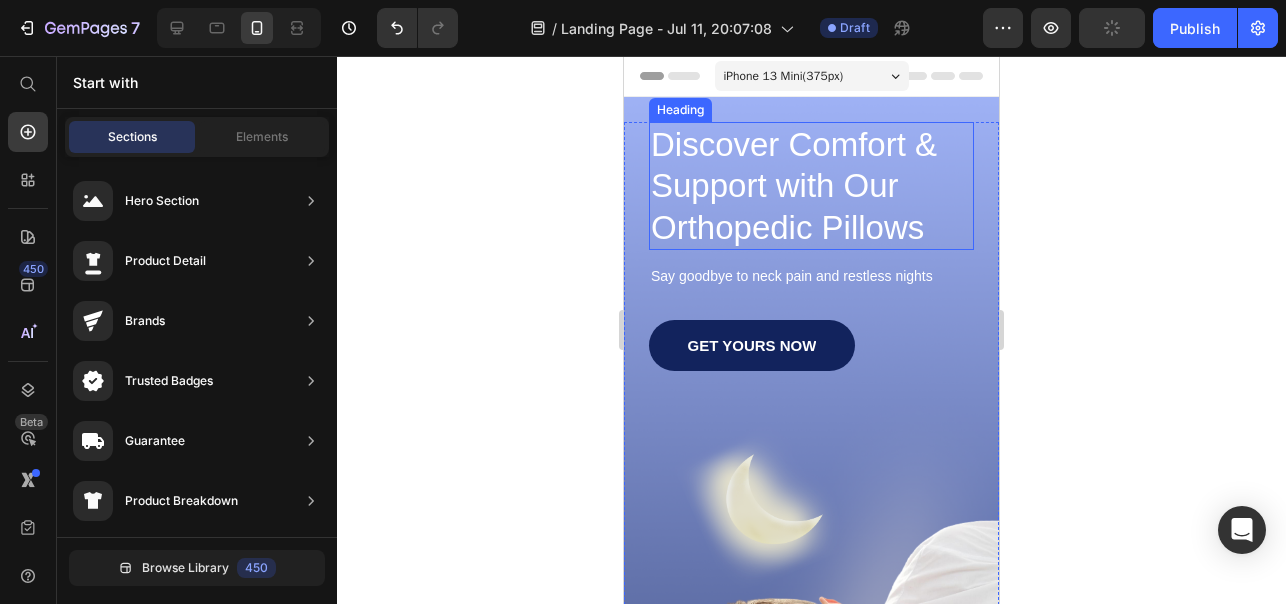 click on "Discover Comfort & Support with Our Orthopedic Pillows" at bounding box center [811, 186] 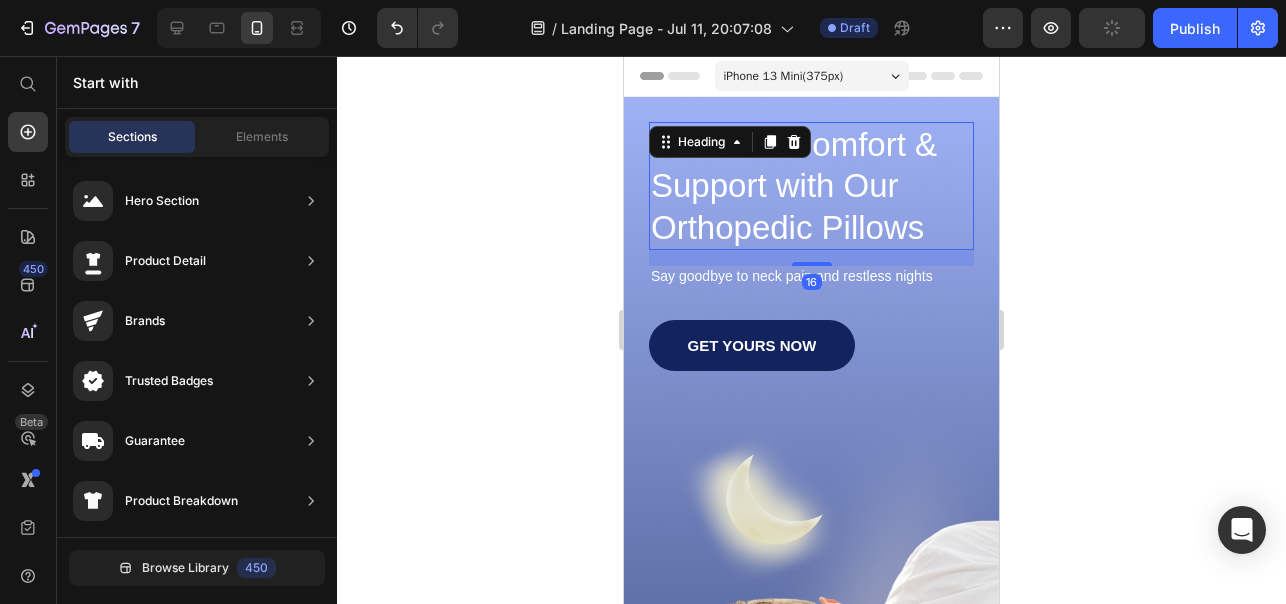 click on "Discover Comfort & Support with Our Orthopedic Pillows" at bounding box center [811, 186] 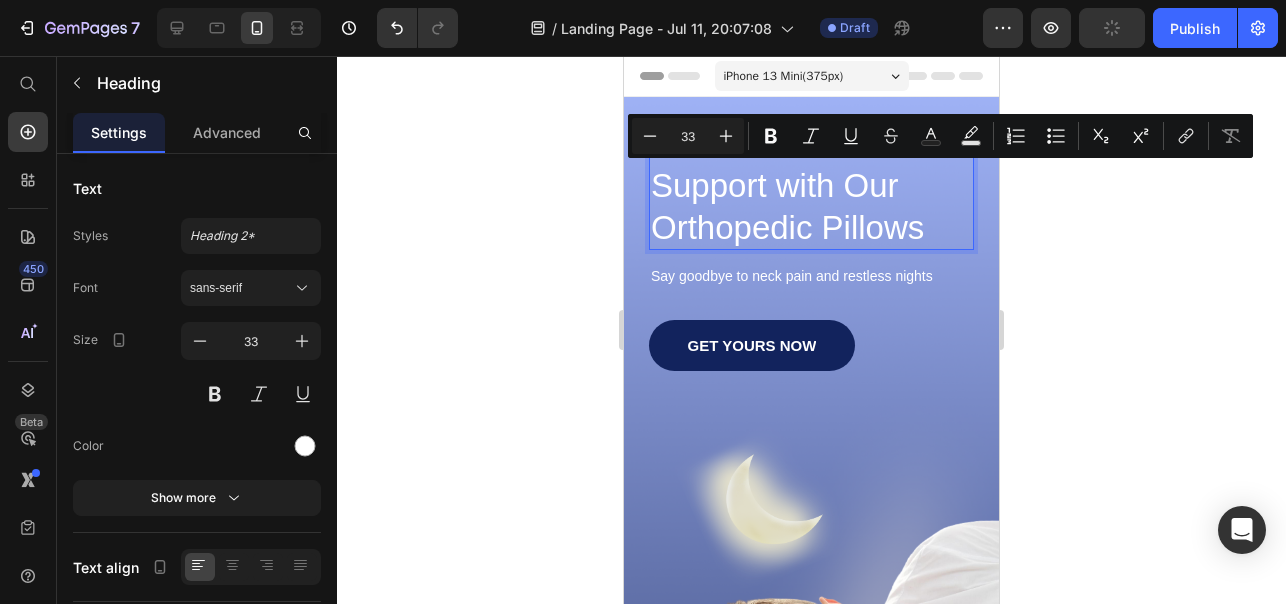 click on "Discover Comfort & Support with Our Orthopedic Pillows" at bounding box center (811, 186) 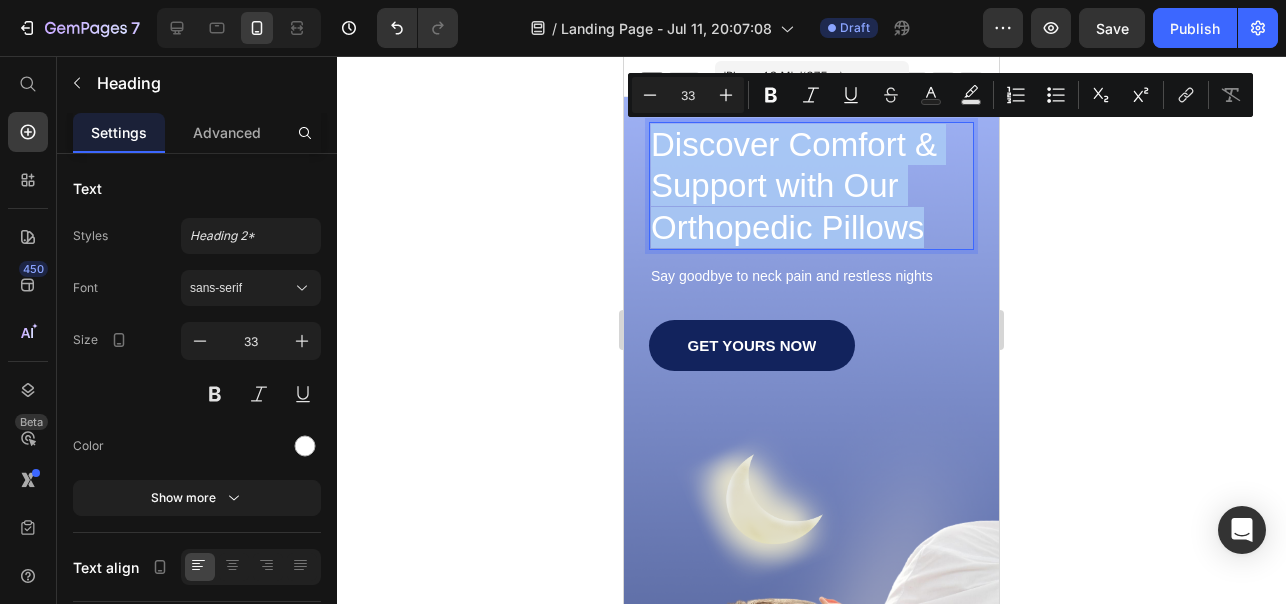 drag, startPoint x: 930, startPoint y: 233, endPoint x: 650, endPoint y: 145, distance: 293.503 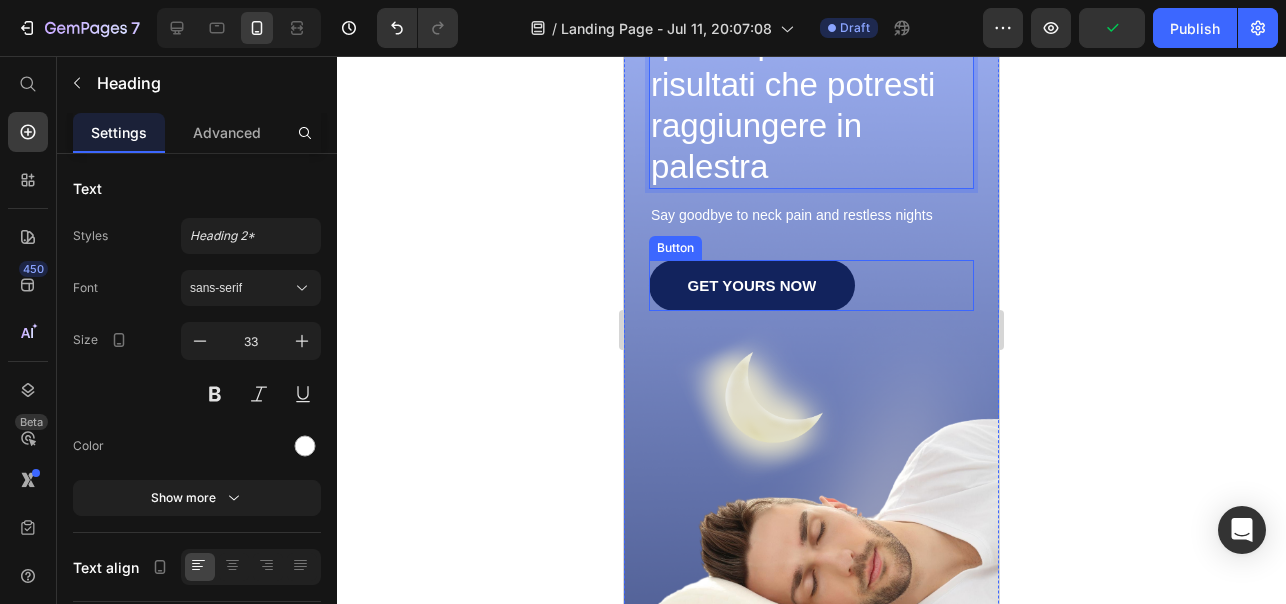 scroll, scrollTop: 141, scrollLeft: 0, axis: vertical 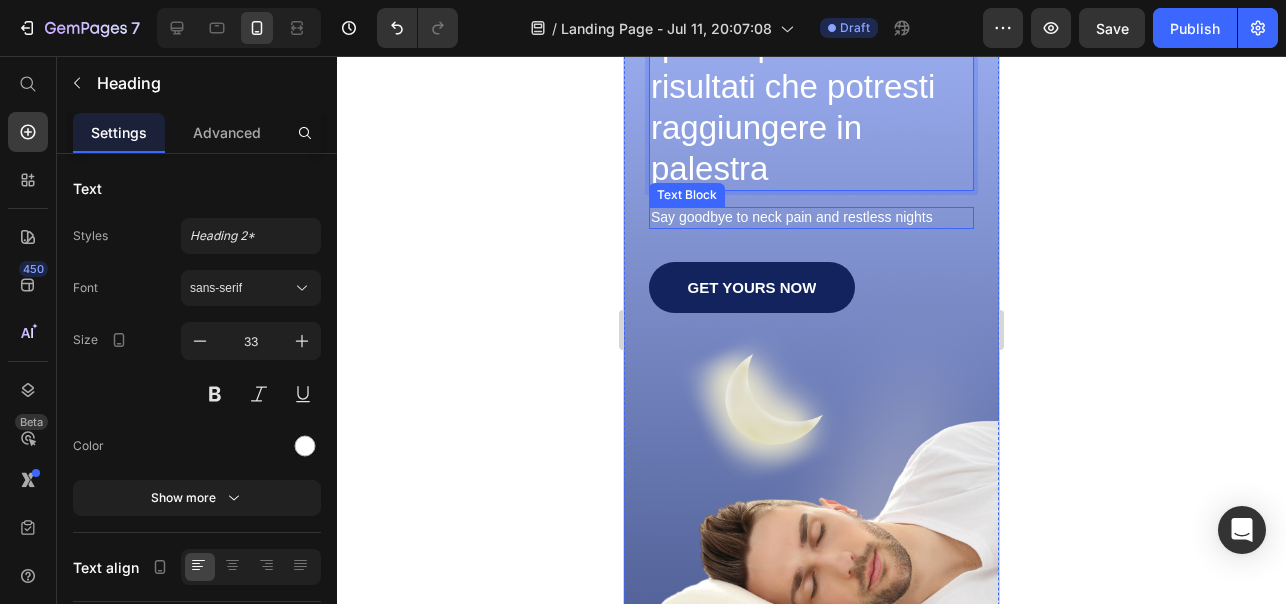click on "Say goodbye to neck pain and restless nights" at bounding box center [811, 218] 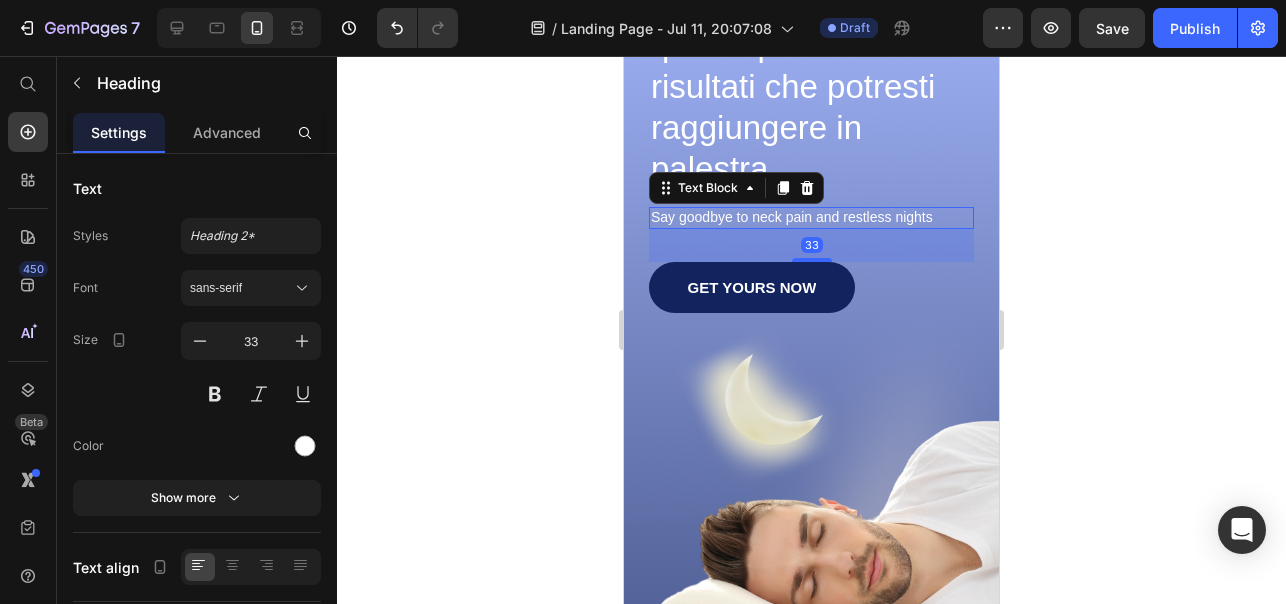 click on "Say goodbye to neck pain and restless nights" at bounding box center (811, 218) 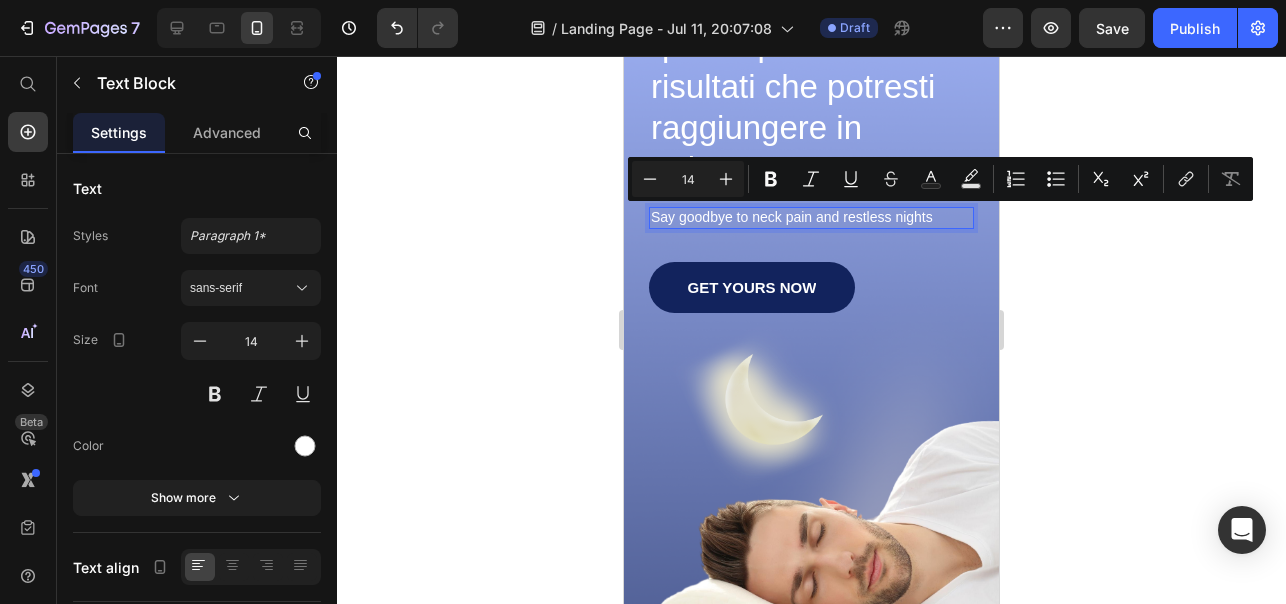 click on "Say goodbye to neck pain and restless nights" at bounding box center (811, 218) 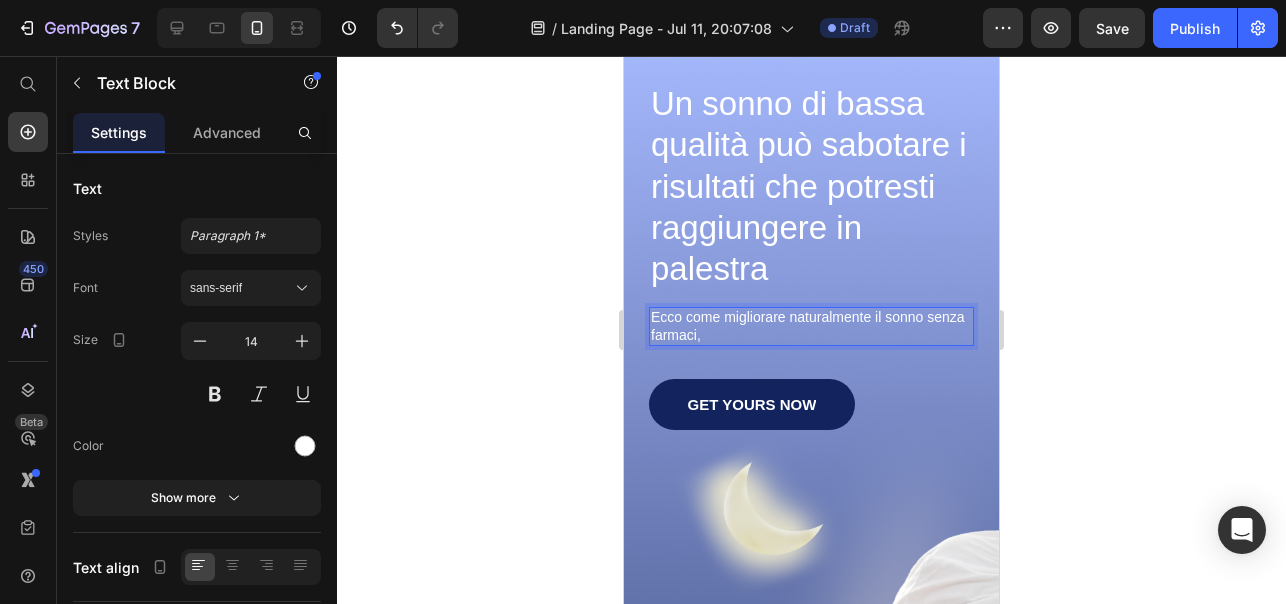 scroll, scrollTop: 0, scrollLeft: 0, axis: both 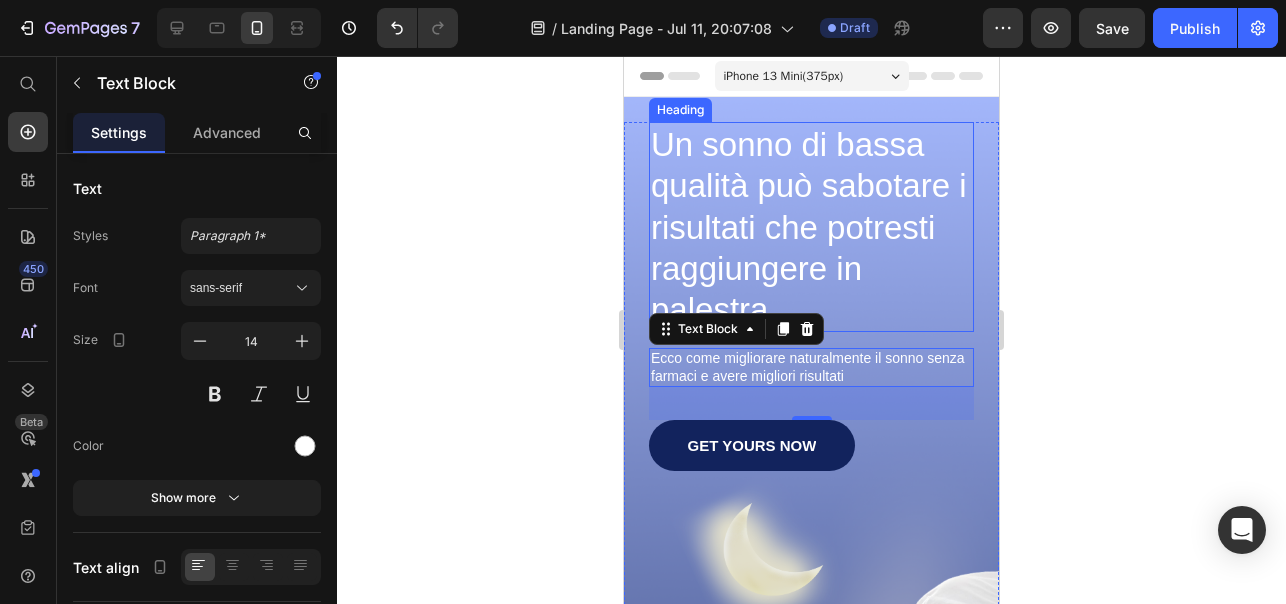 click 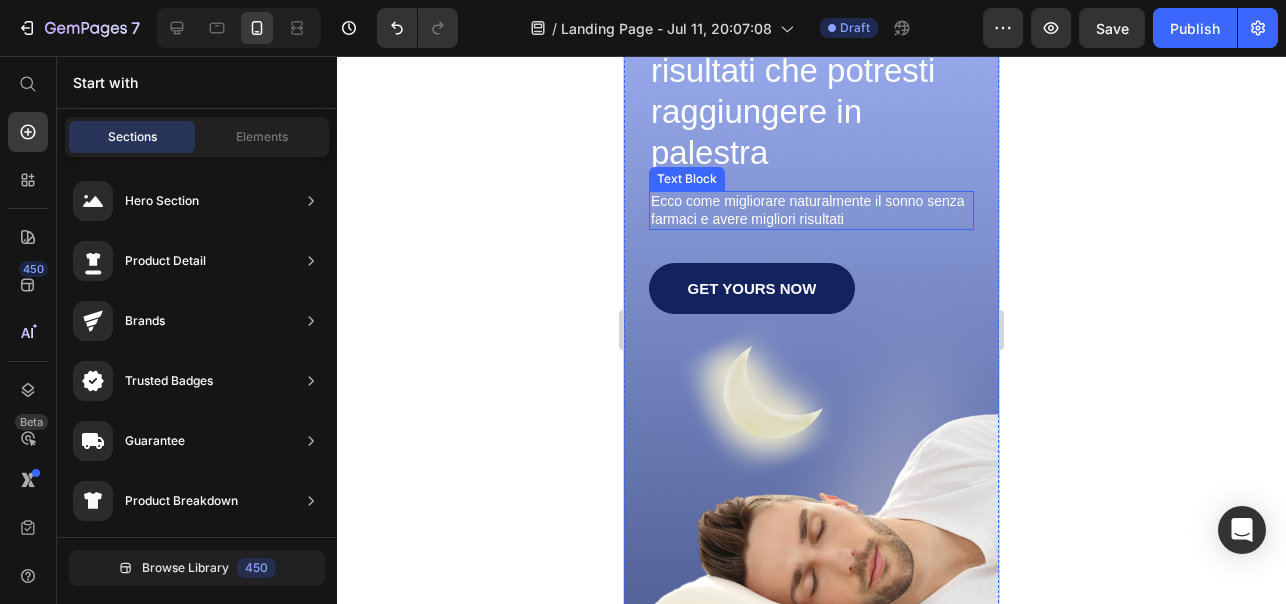 scroll, scrollTop: 178, scrollLeft: 0, axis: vertical 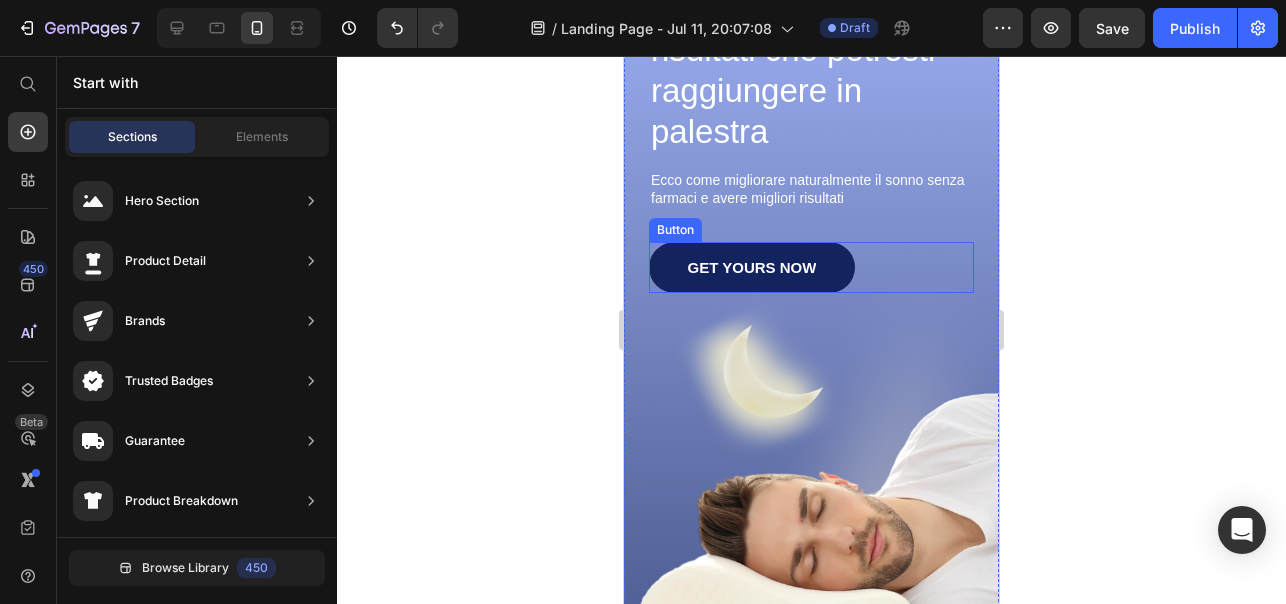 click on "GET YOURS NOW Button" at bounding box center (811, 267) 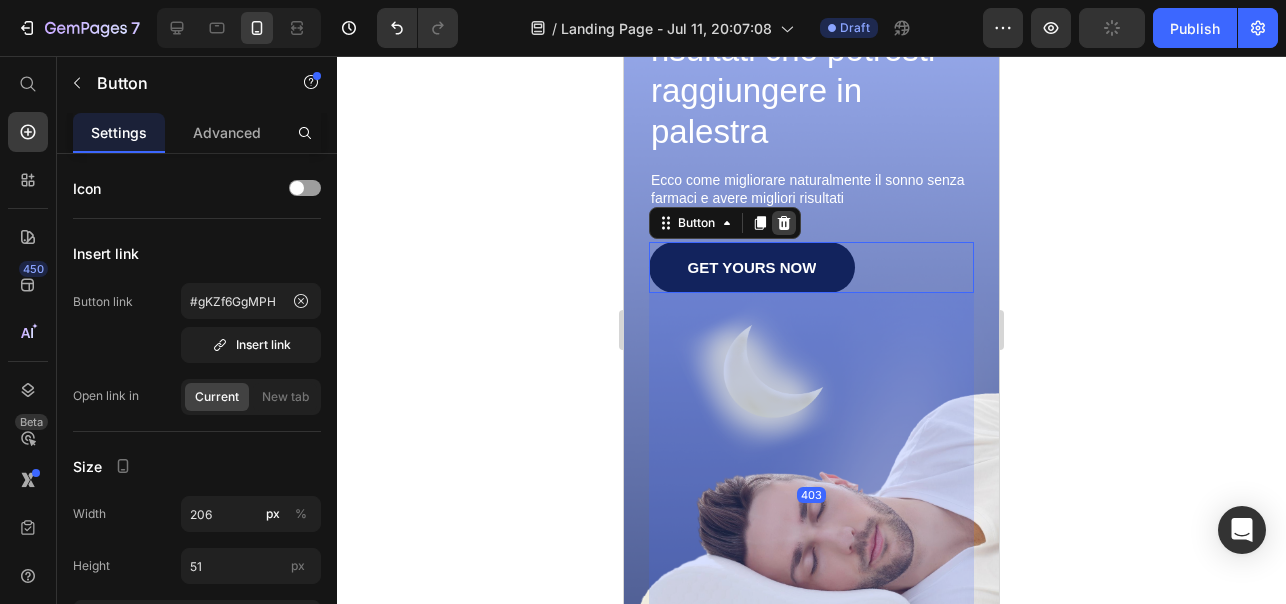 click 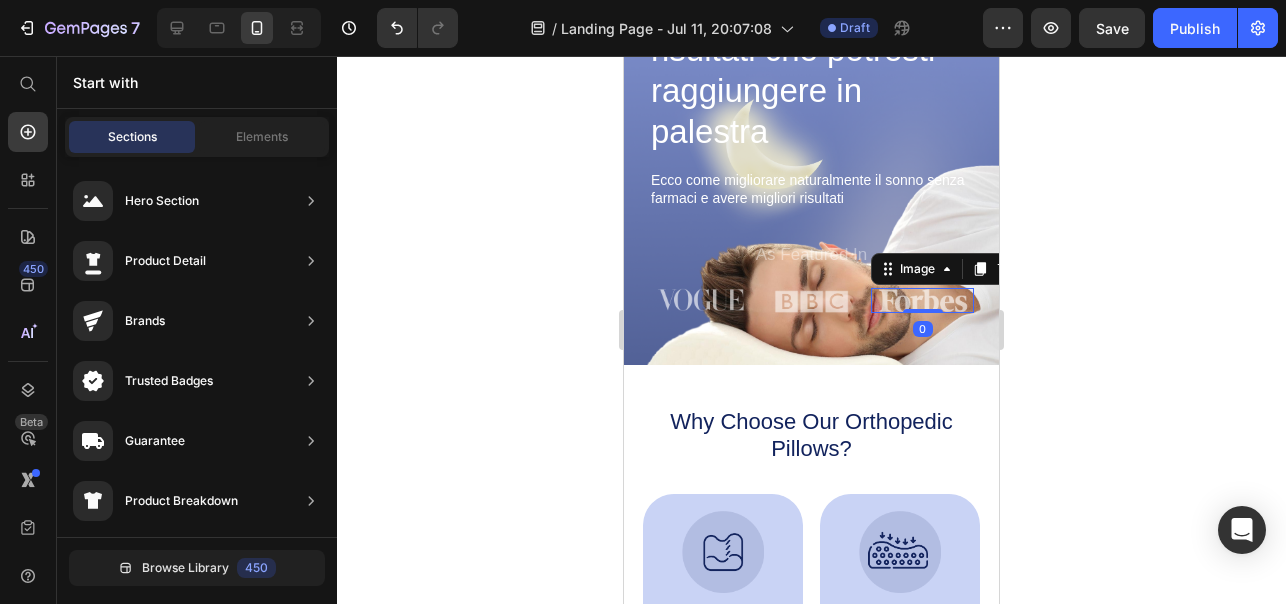 click at bounding box center [922, 300] 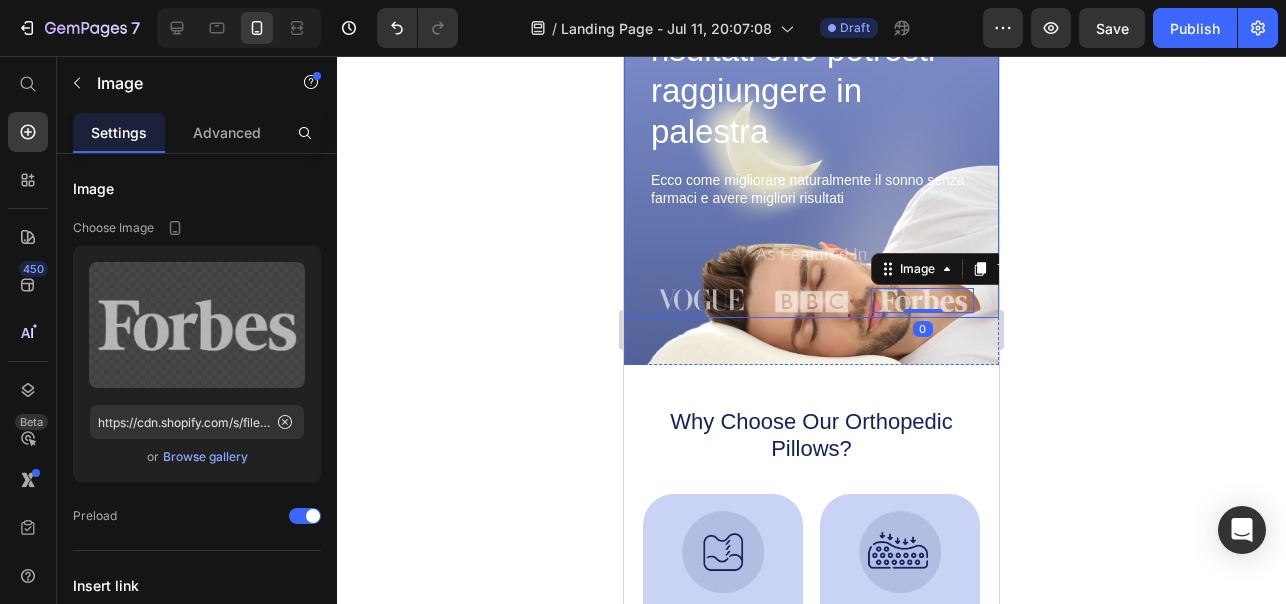 click on "Un sonno di bassa qualità può sabotare i risultati che potresti raggiungere in palestra Heading Ecco come migliorare naturalmente il sonno senza farmaci e avere migliori risultati Text Block Sleepy Text Block As Featured In Text Block Image Image Image   0 Row Row" at bounding box center [811, 131] 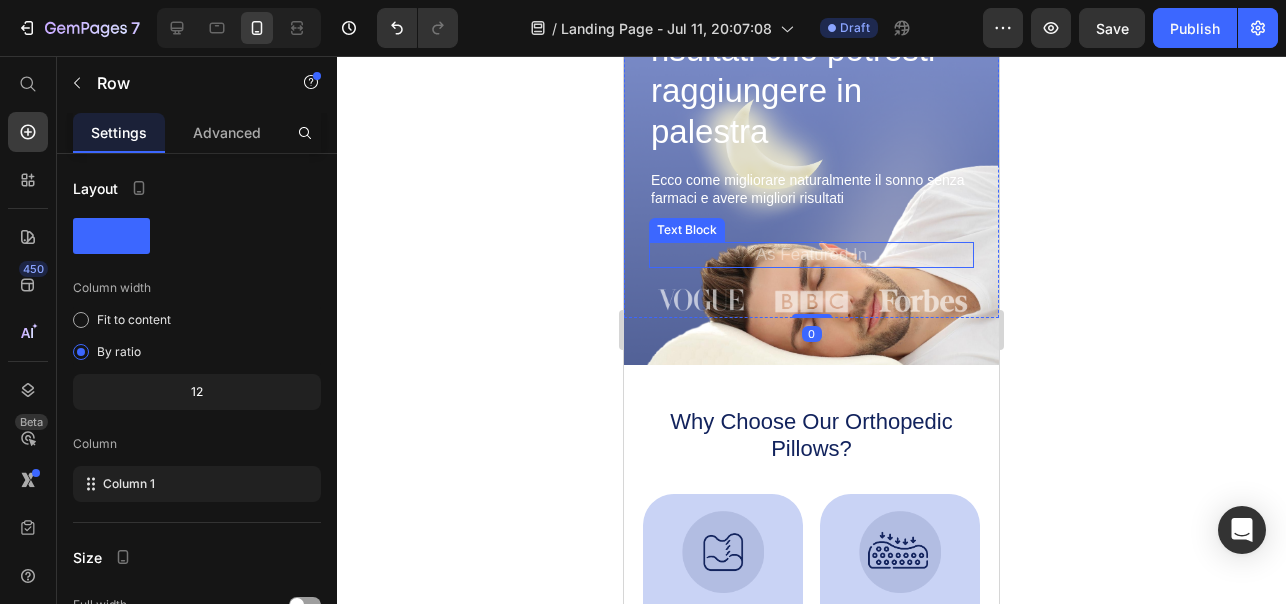click on "As Featured In" at bounding box center (811, 254) 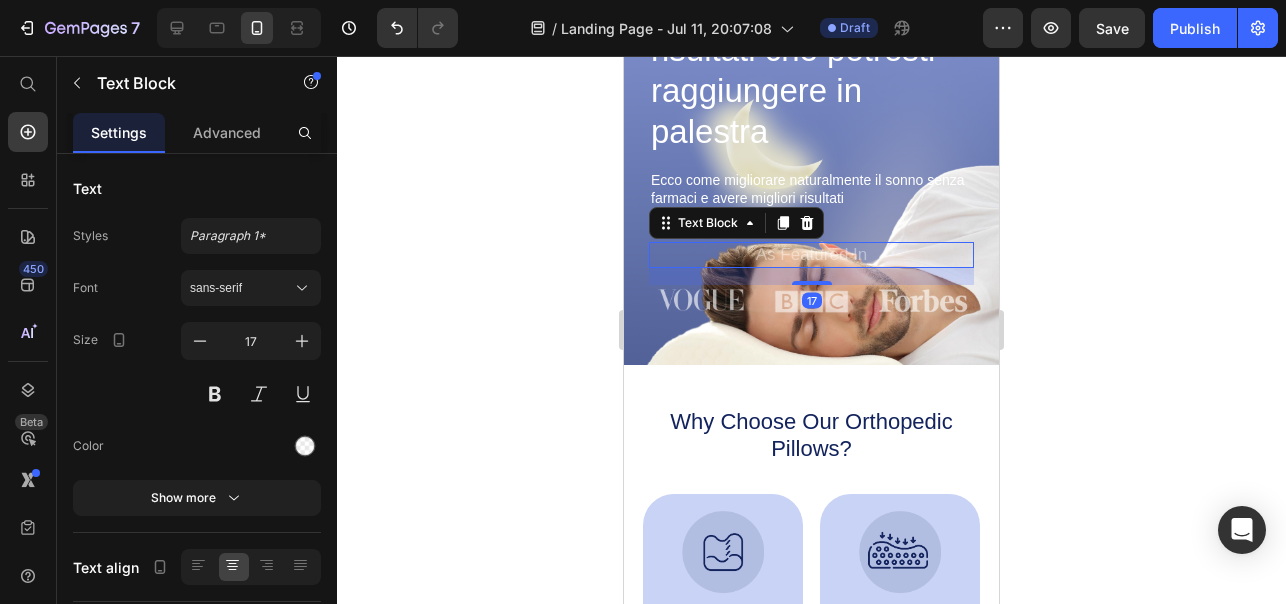 click on "As Featured In" at bounding box center [811, 254] 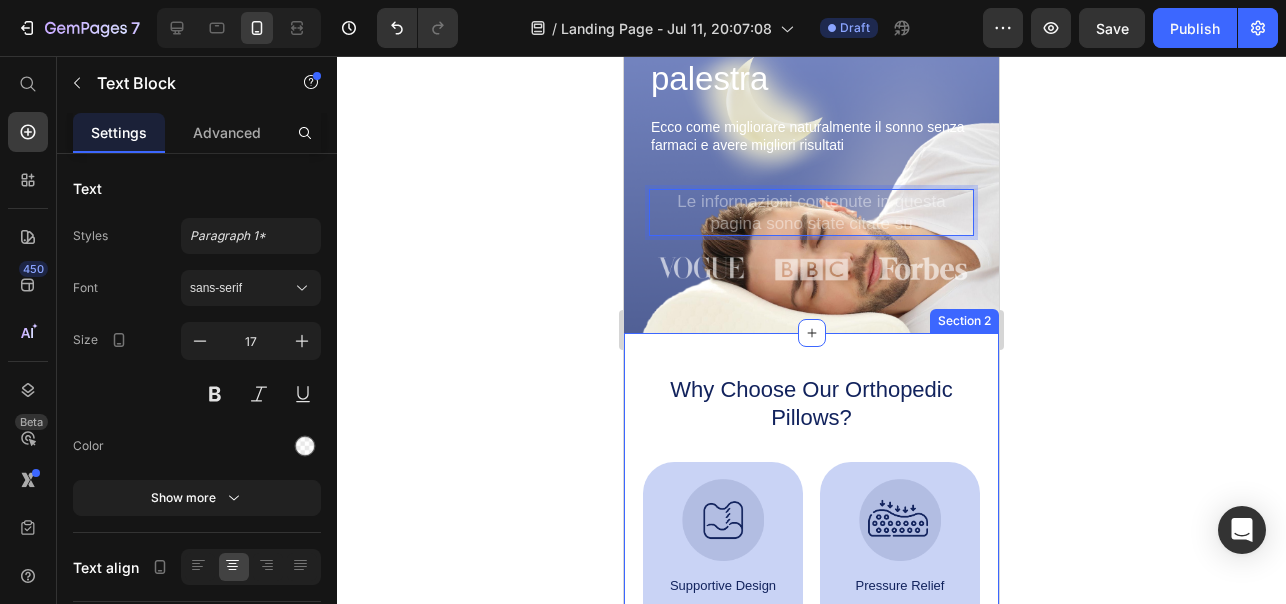 scroll, scrollTop: 233, scrollLeft: 0, axis: vertical 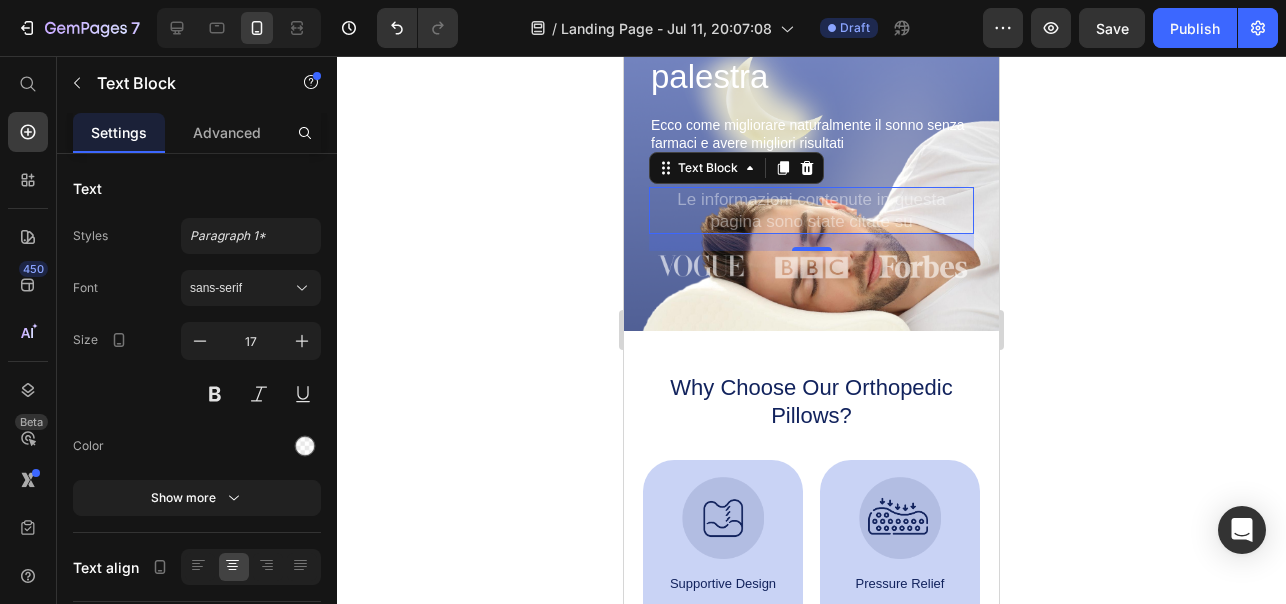 click 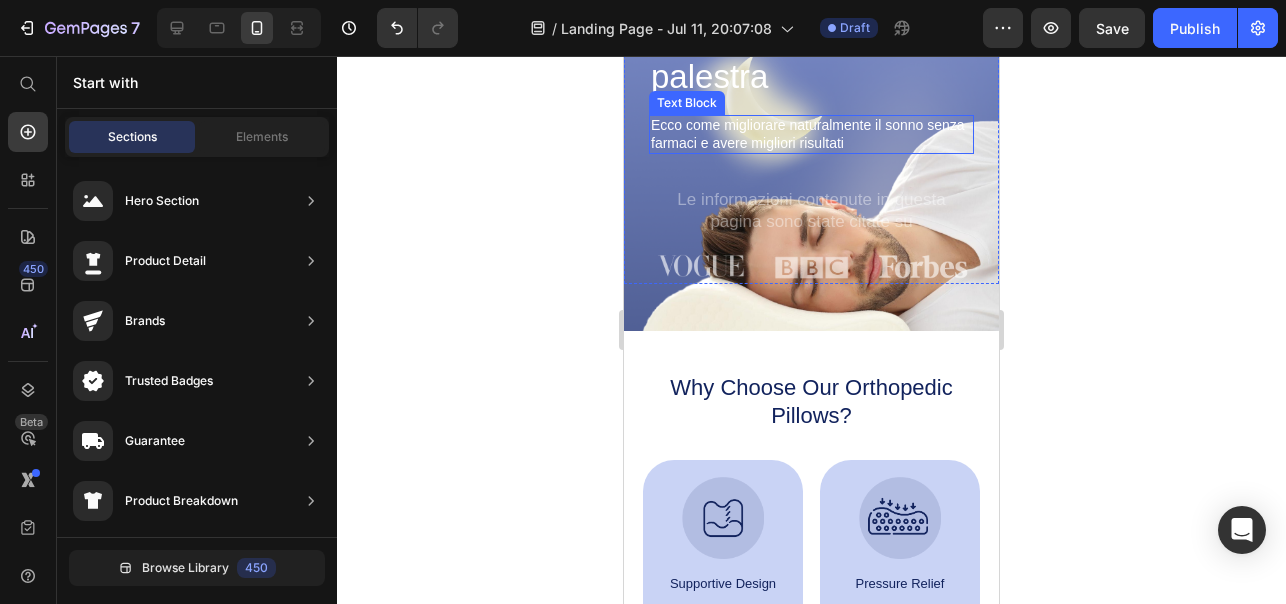 scroll, scrollTop: 116, scrollLeft: 0, axis: vertical 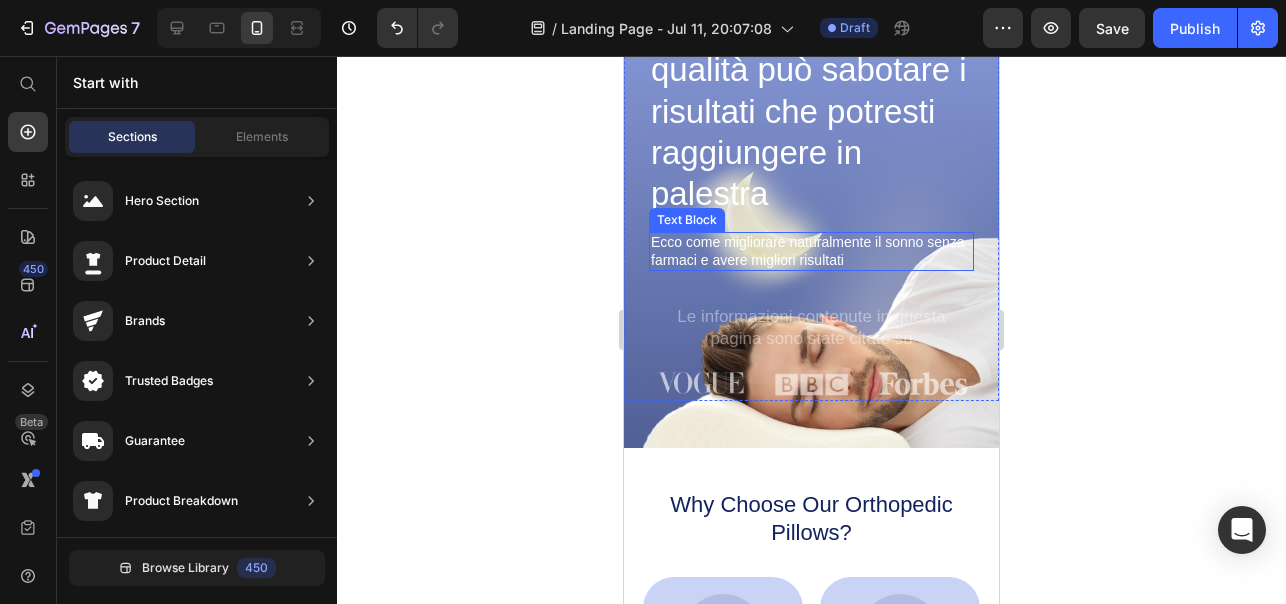 click on "Ecco come migliorare naturalmente il sonno senza farmaci e avere migliori risultati" at bounding box center [811, 251] 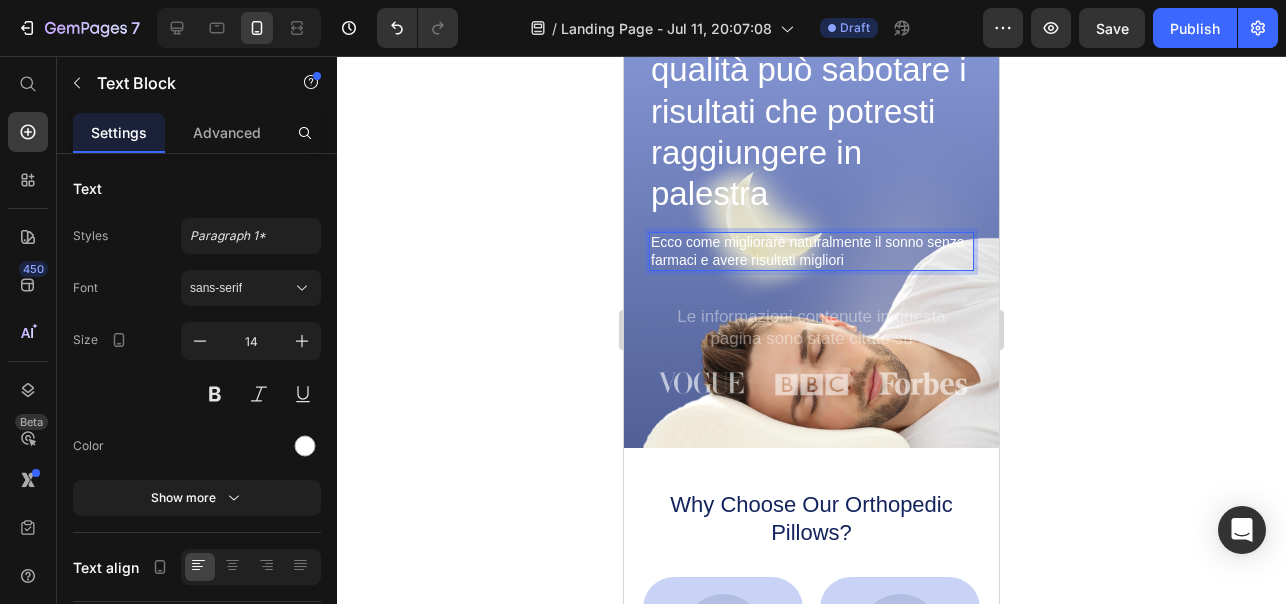 click 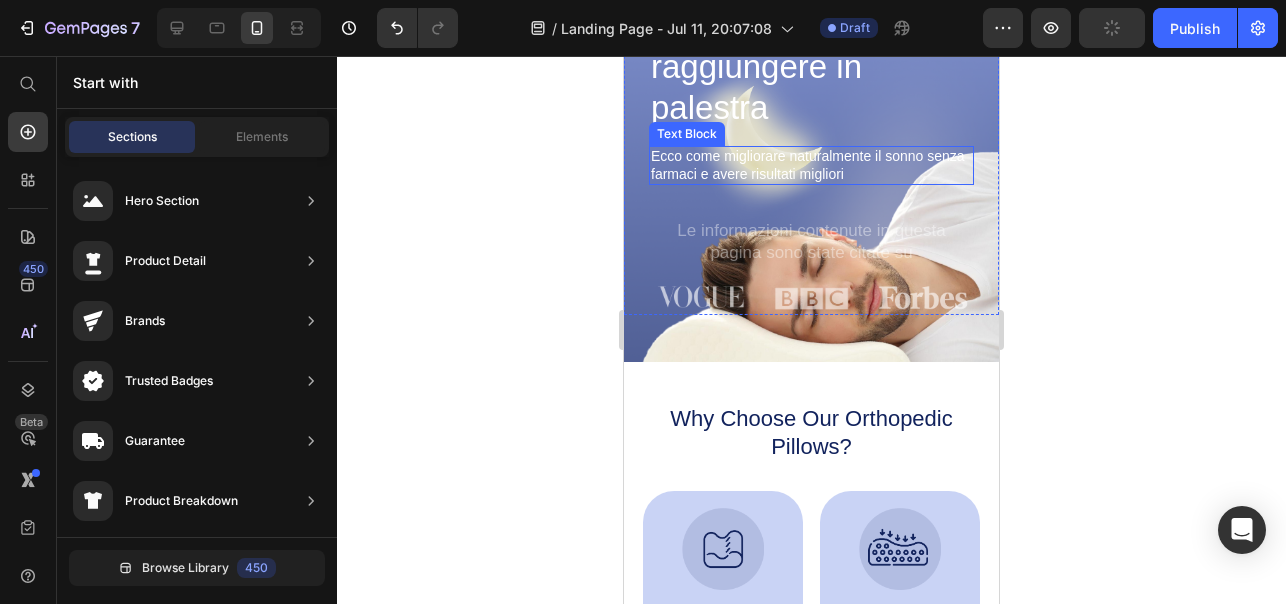 scroll, scrollTop: 241, scrollLeft: 0, axis: vertical 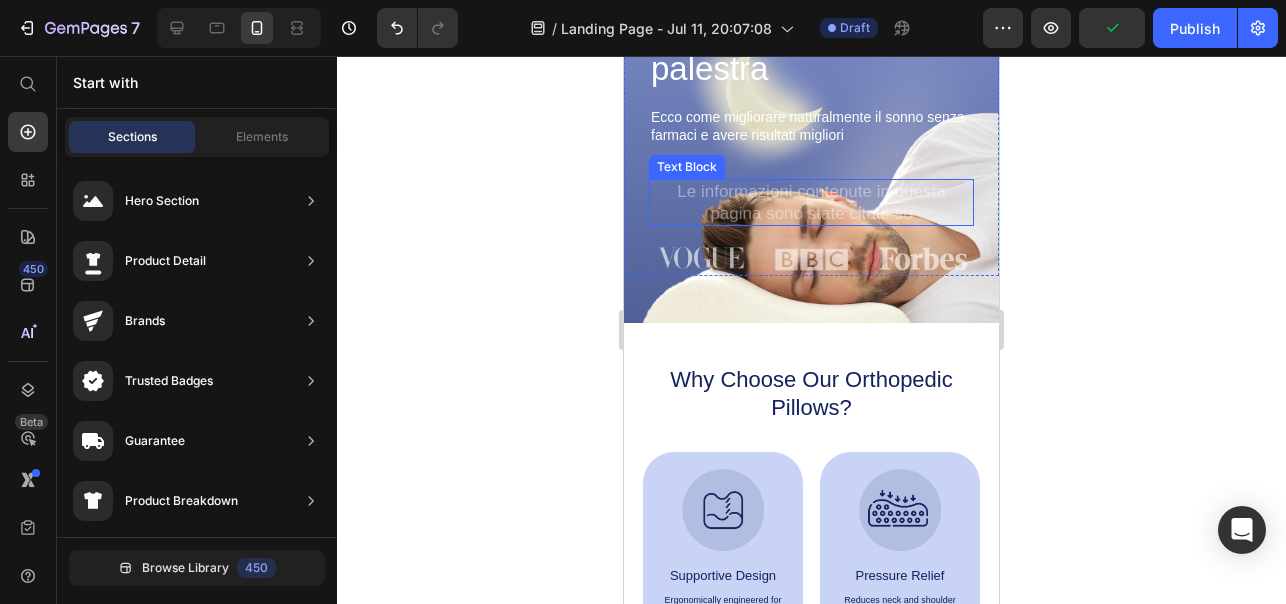 click on "Le informazioni contenute in questa pagina sono state citate su" at bounding box center (811, 202) 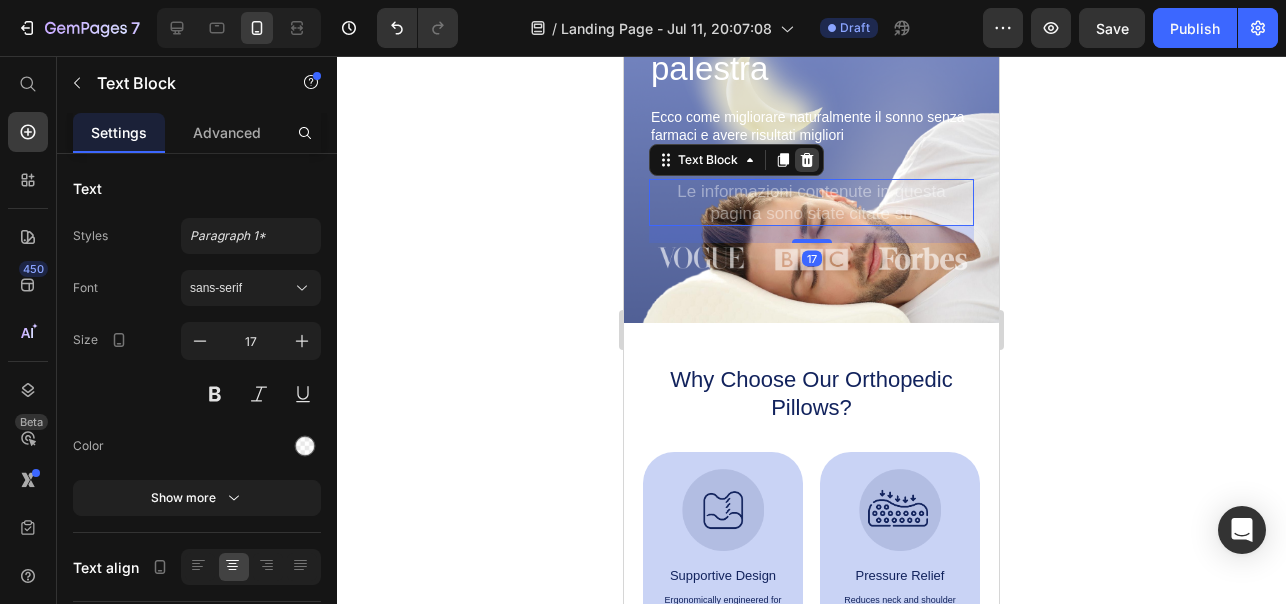 click 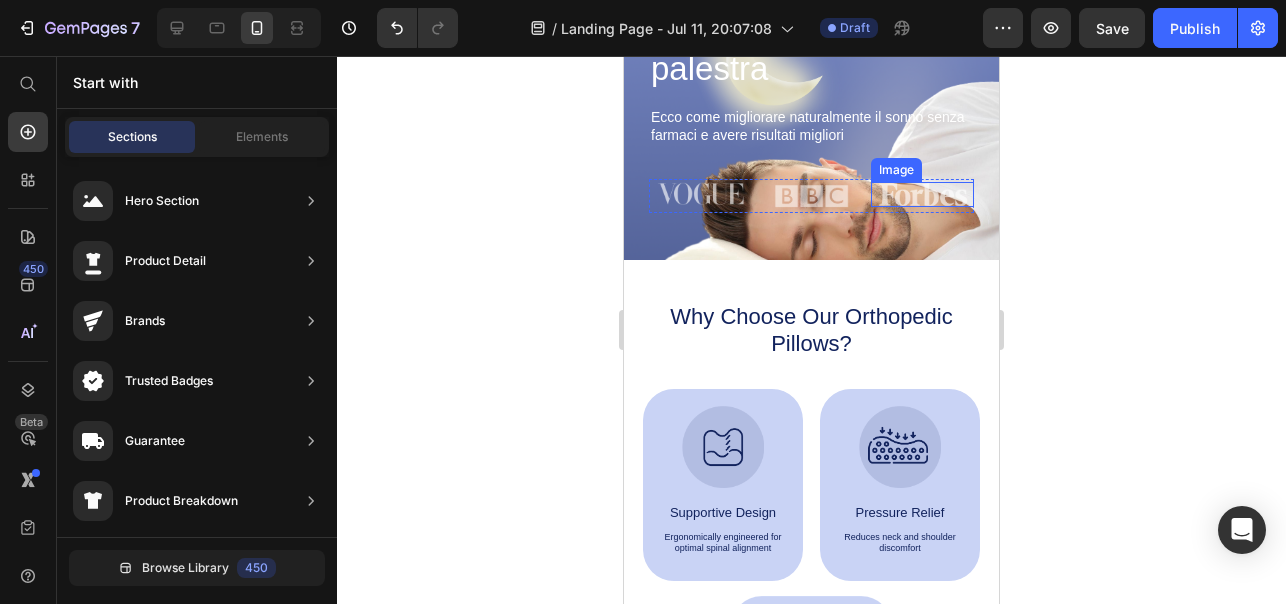 click at bounding box center (922, 194) 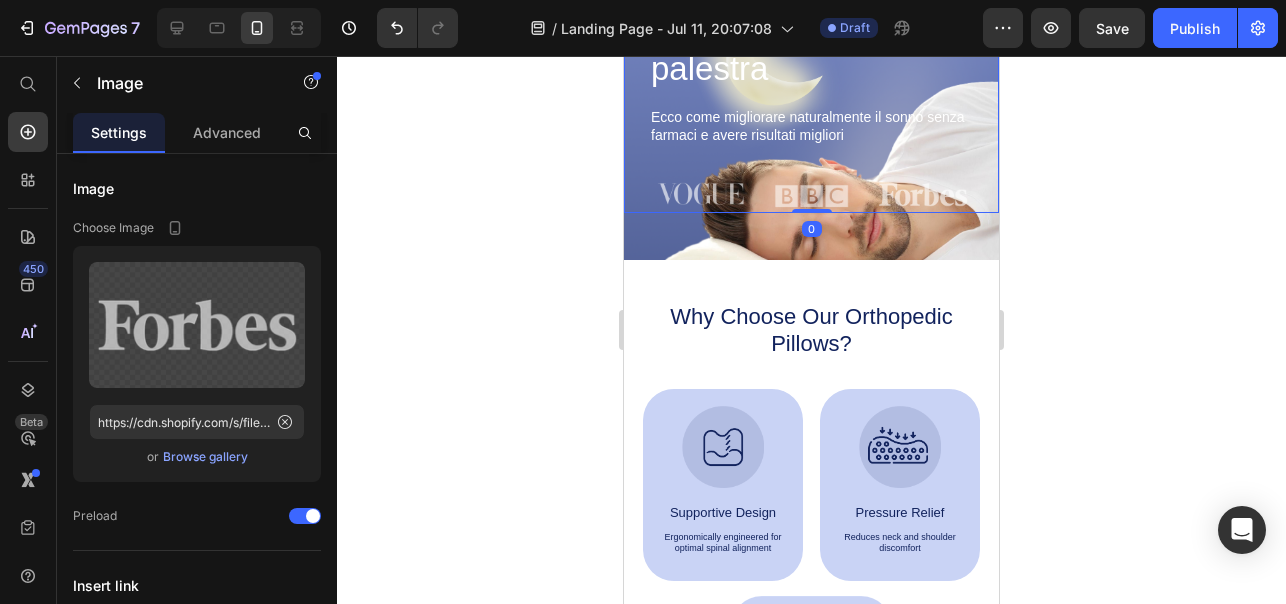 click on "Un sonno di bassa qualità può sabotare i risultati che potresti raggiungere in palestra Heading Ecco come migliorare naturalmente il sonno senza farmaci e avere risultati migliori Text Block Sleepy Text Block Image Image Image Row Row   0" at bounding box center (811, 47) 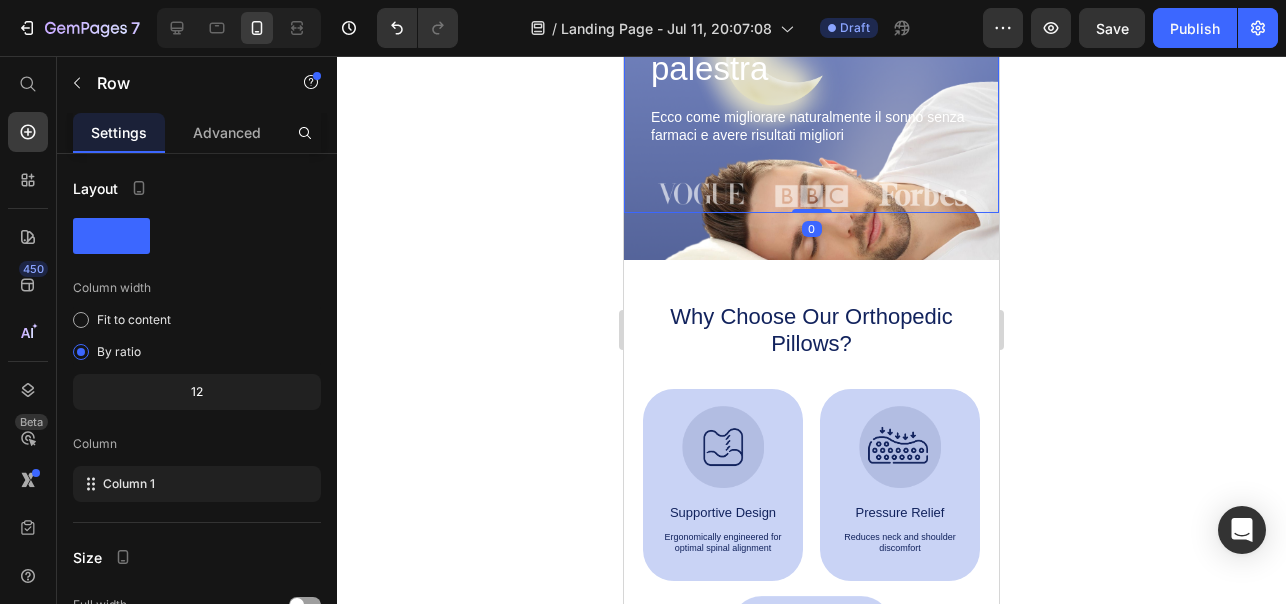 click on "Un sonno di bassa qualità può sabotare i risultati che potresti raggiungere in palestra Heading Ecco come migliorare naturalmente il sonno senza farmaci e avere risultati migliori Text Block Sleepy Text Block Image Image Image Row Row   0" at bounding box center (811, 47) 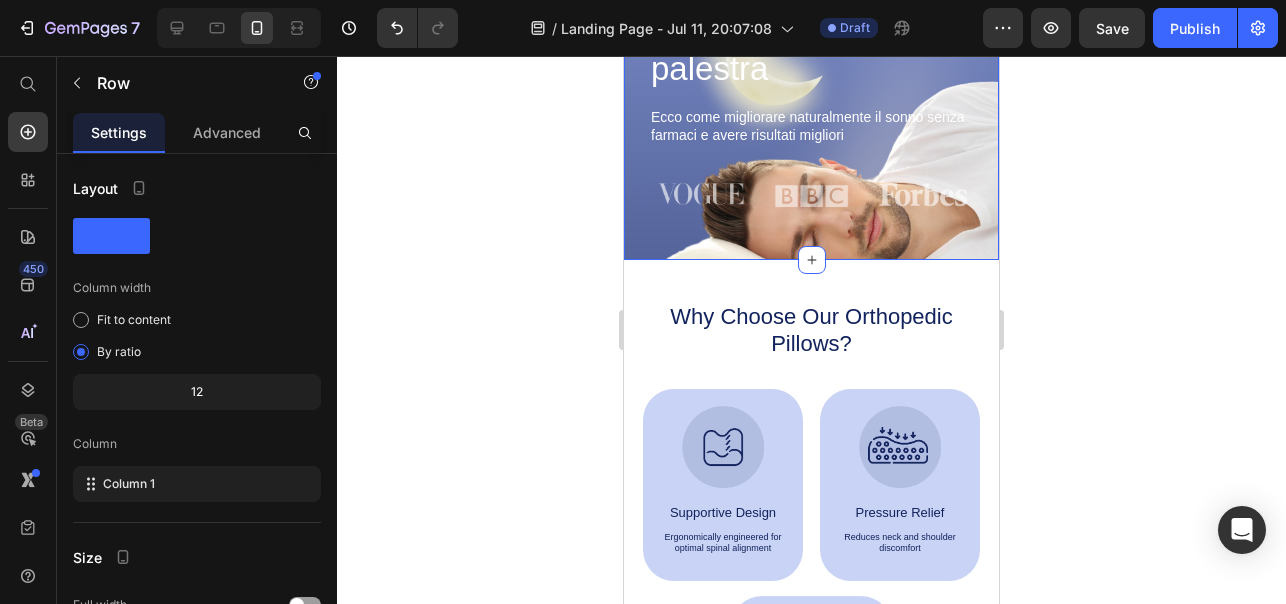 click on "Un sonno di bassa qualità può sabotare i risultati che potresti raggiungere in palestra Heading Ecco come migliorare naturalmente il sonno senza farmaci e avere risultati migliori Text Block Sleepy Text Block Image Image Image Row Row Section 1 You can create reusable sections Create Theme Section AI Content Write with GemAI What would you like to describe here? Tone and Voice Persuasive Product Getting products... Show more Generate" at bounding box center (811, 58) 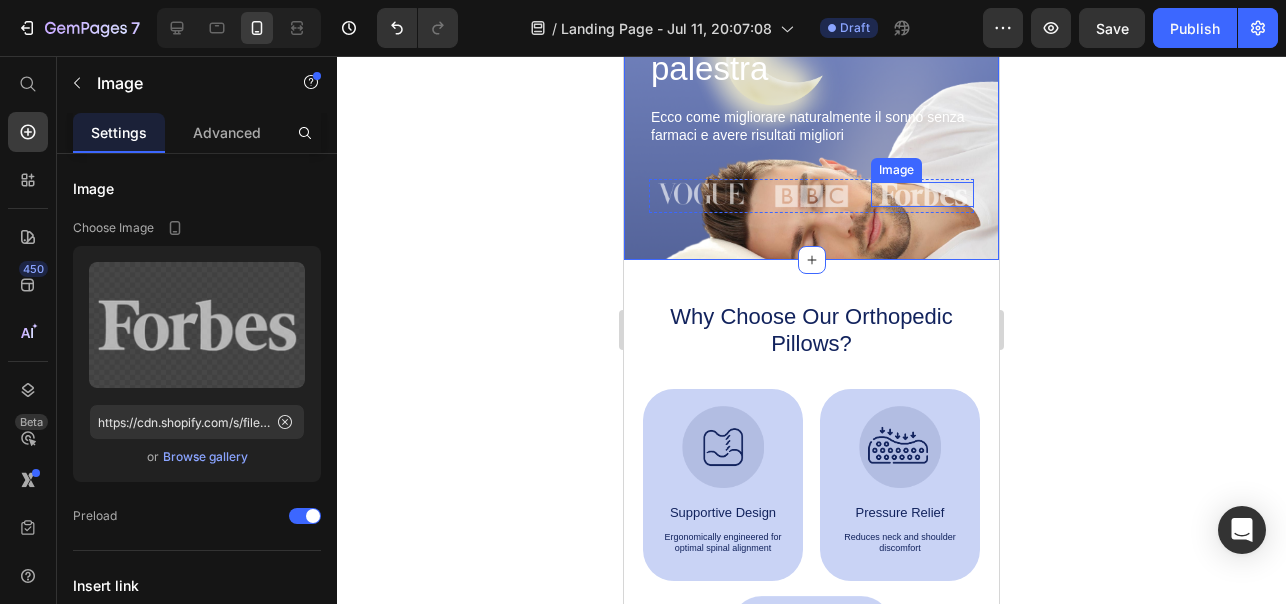 click at bounding box center [922, 194] 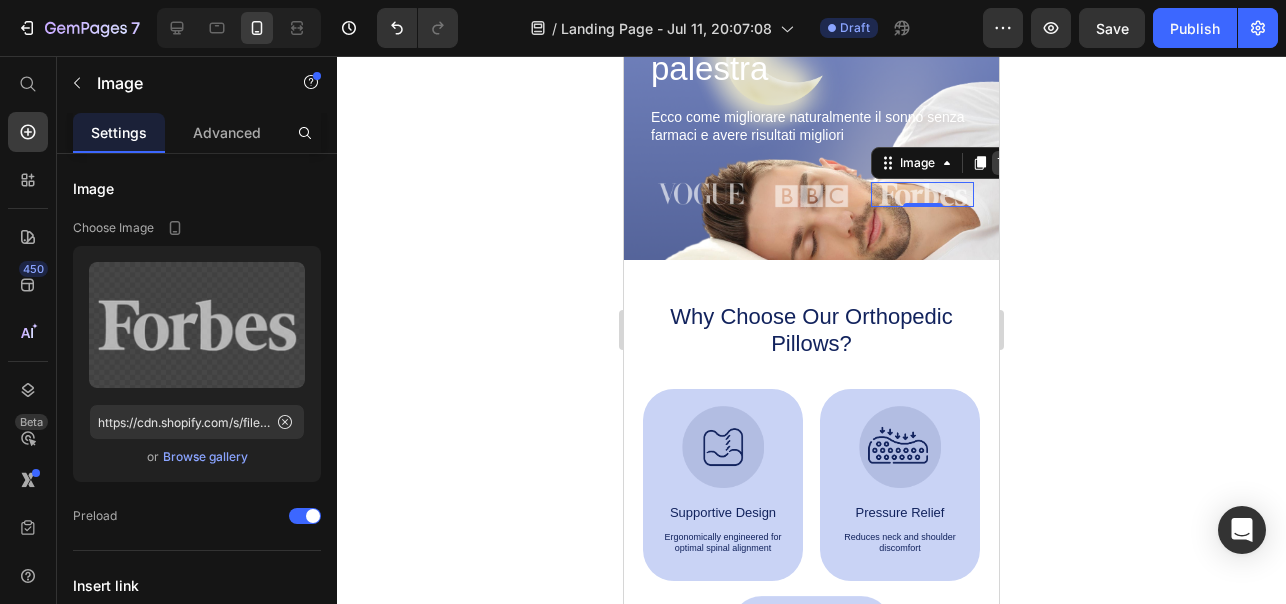 click 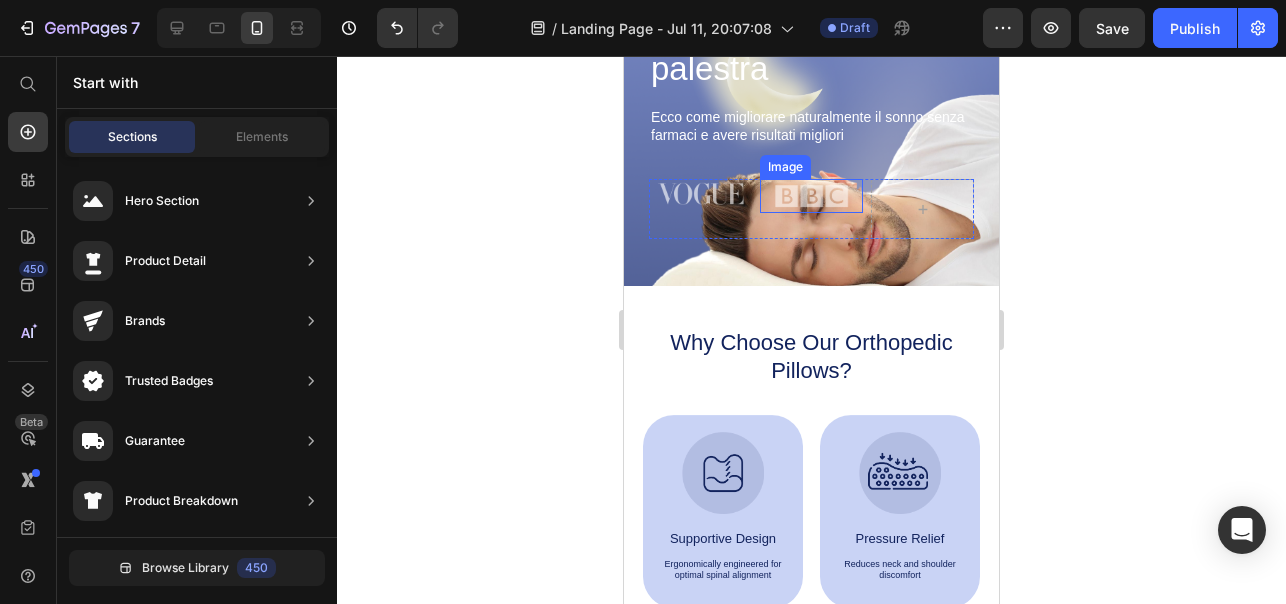 click at bounding box center [811, 195] 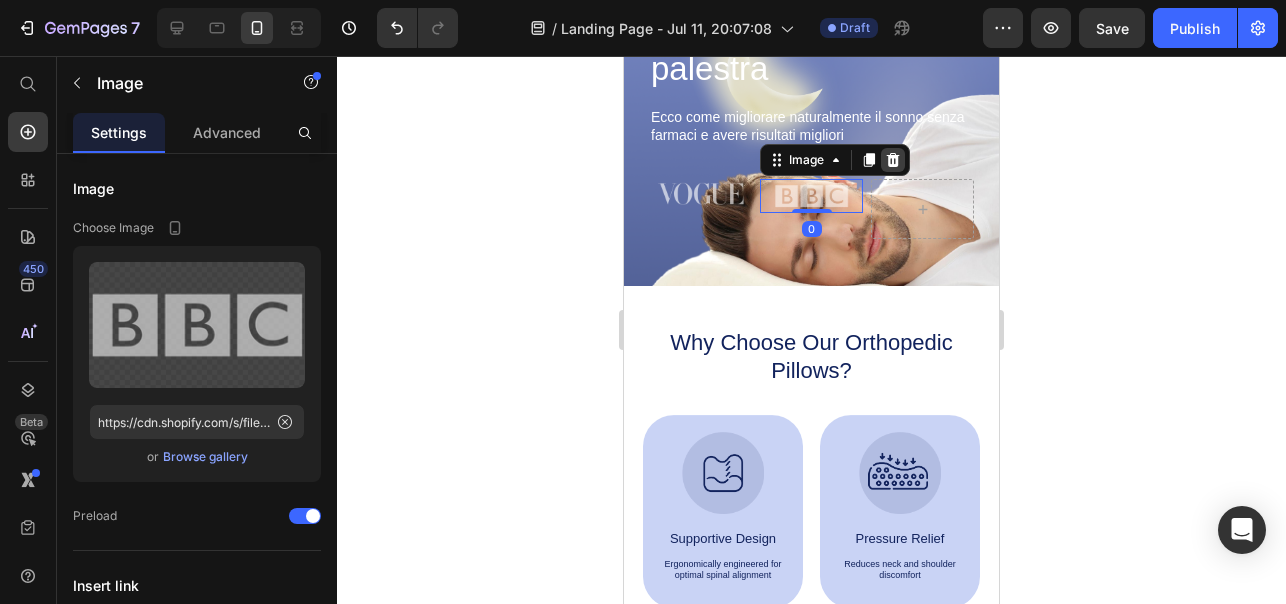 click at bounding box center (893, 160) 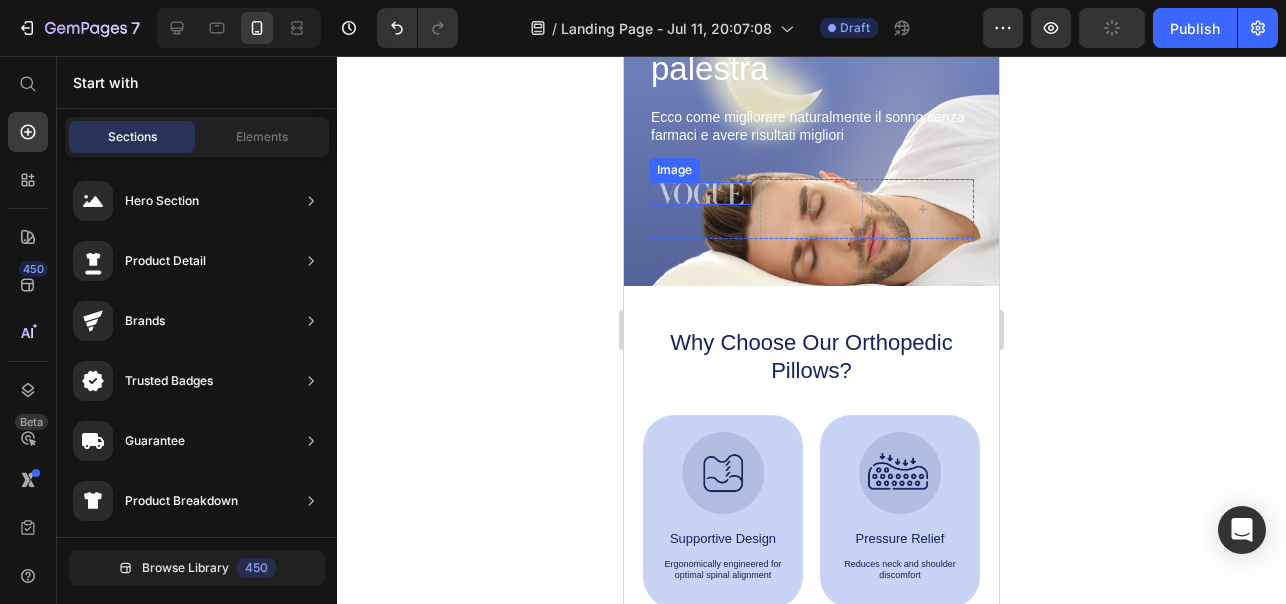click at bounding box center [700, 193] 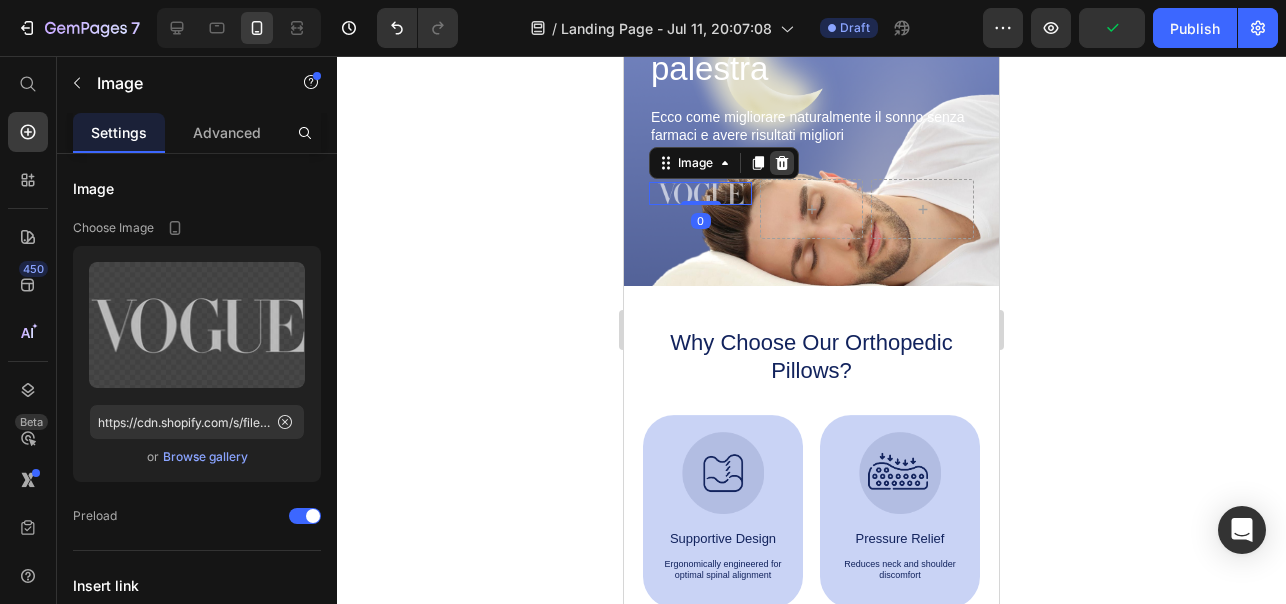 click at bounding box center (782, 163) 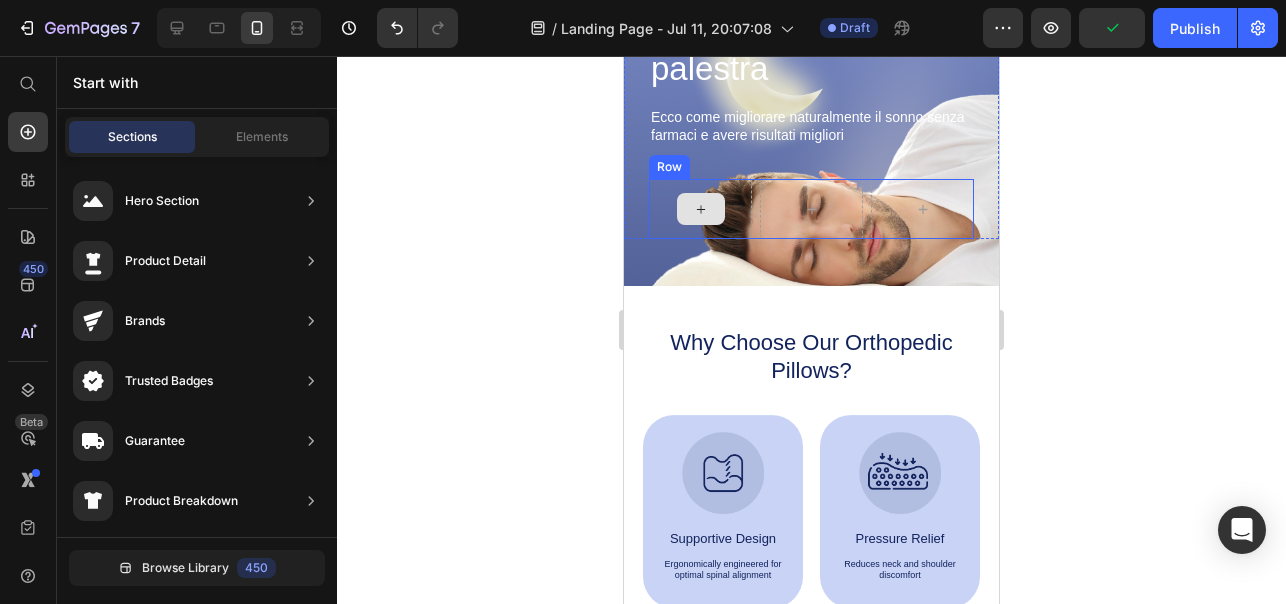 click at bounding box center (700, 209) 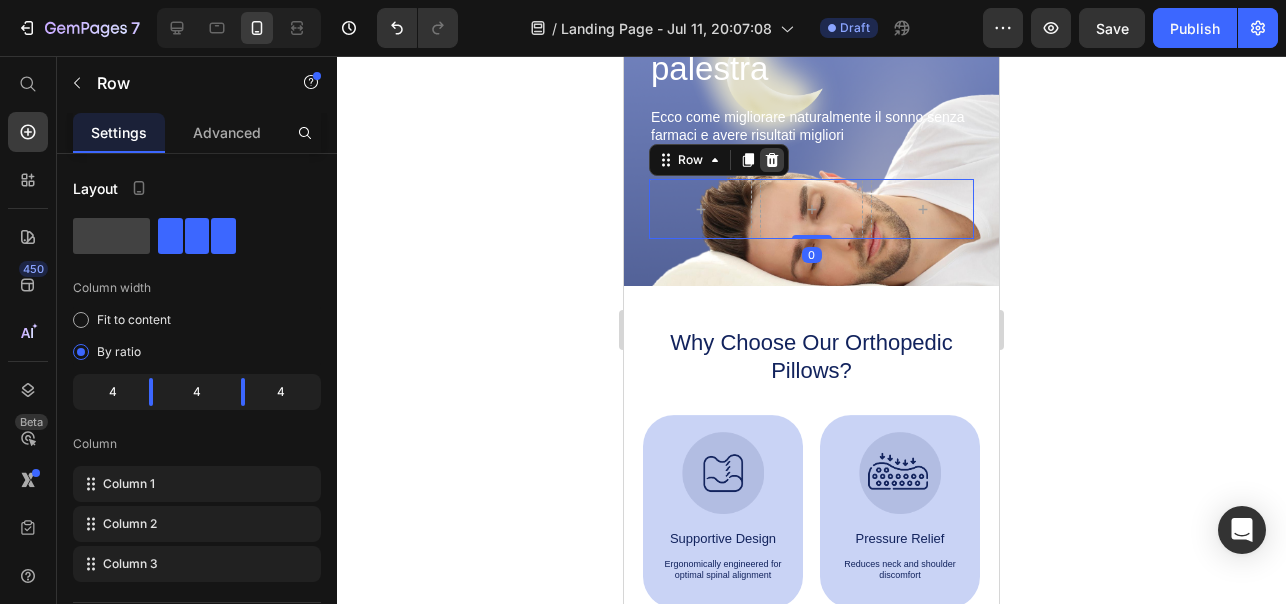 click 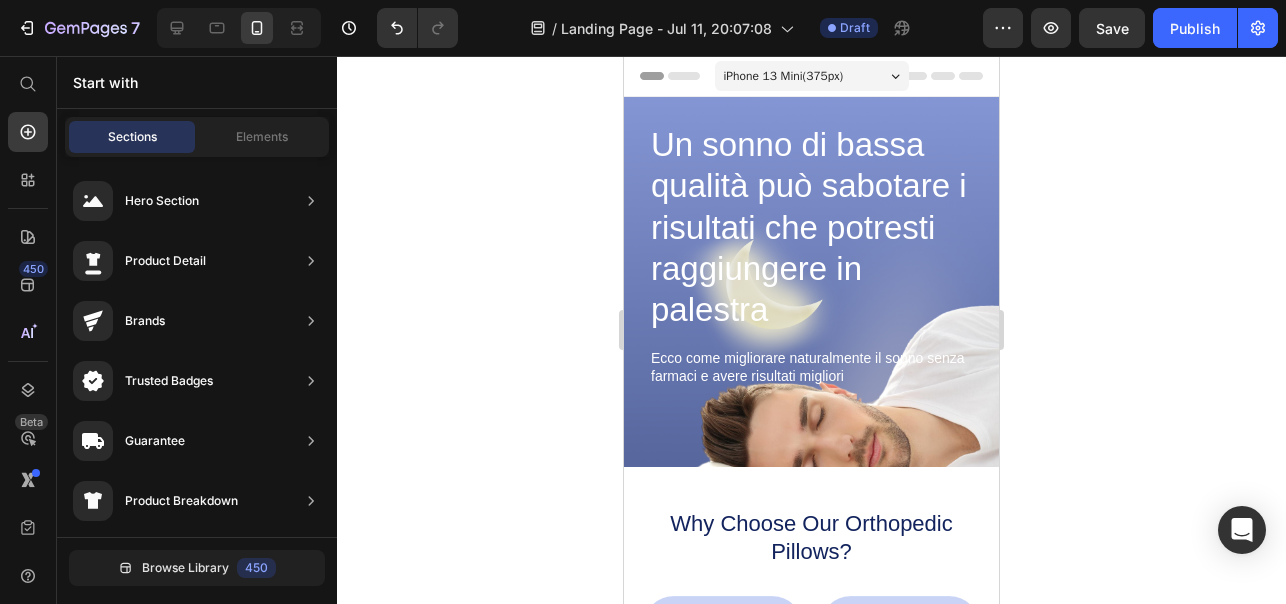 scroll, scrollTop: 1, scrollLeft: 0, axis: vertical 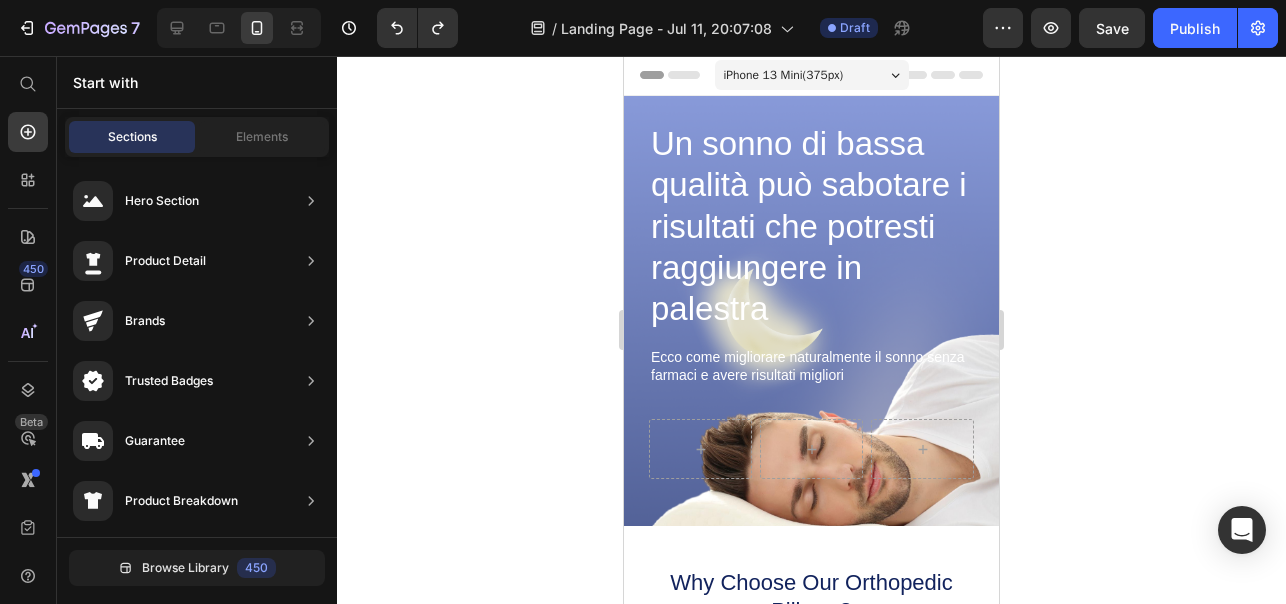 click 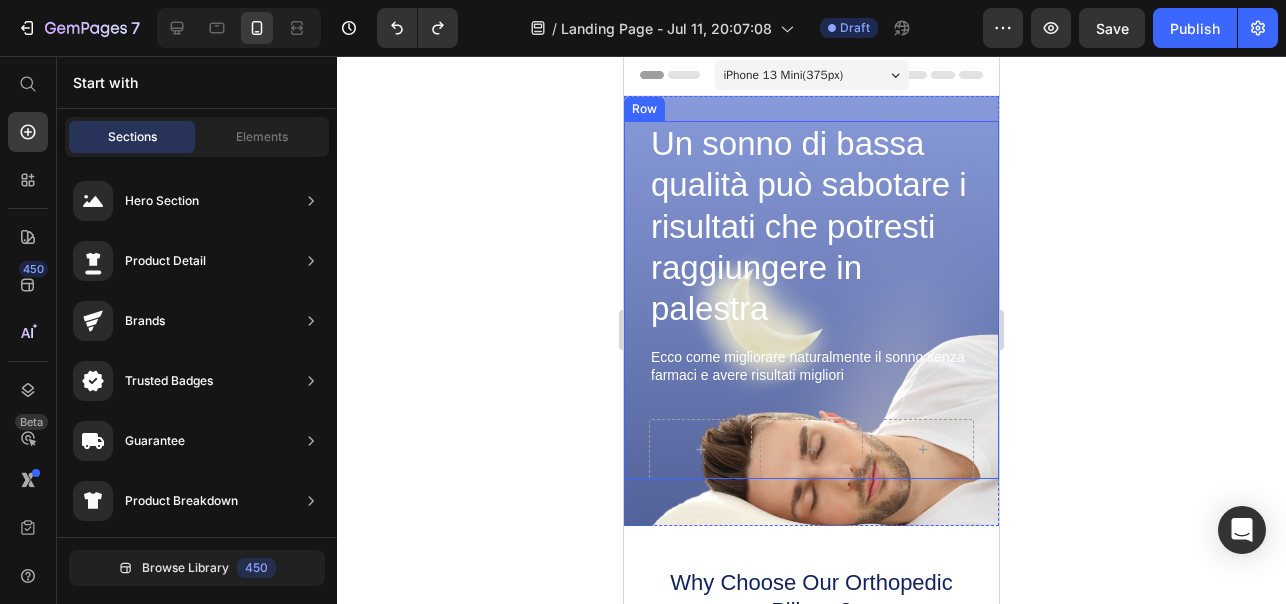 scroll, scrollTop: 314, scrollLeft: 0, axis: vertical 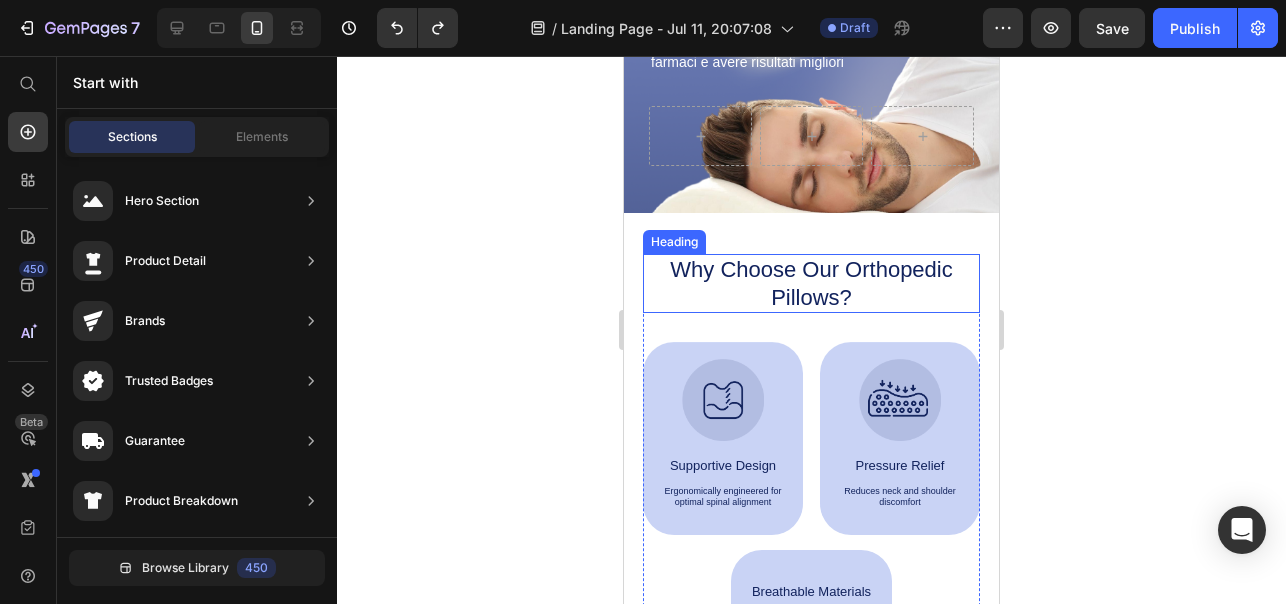 click on "Why Choose Our Orthopedic Pillows?" at bounding box center [812, 283] 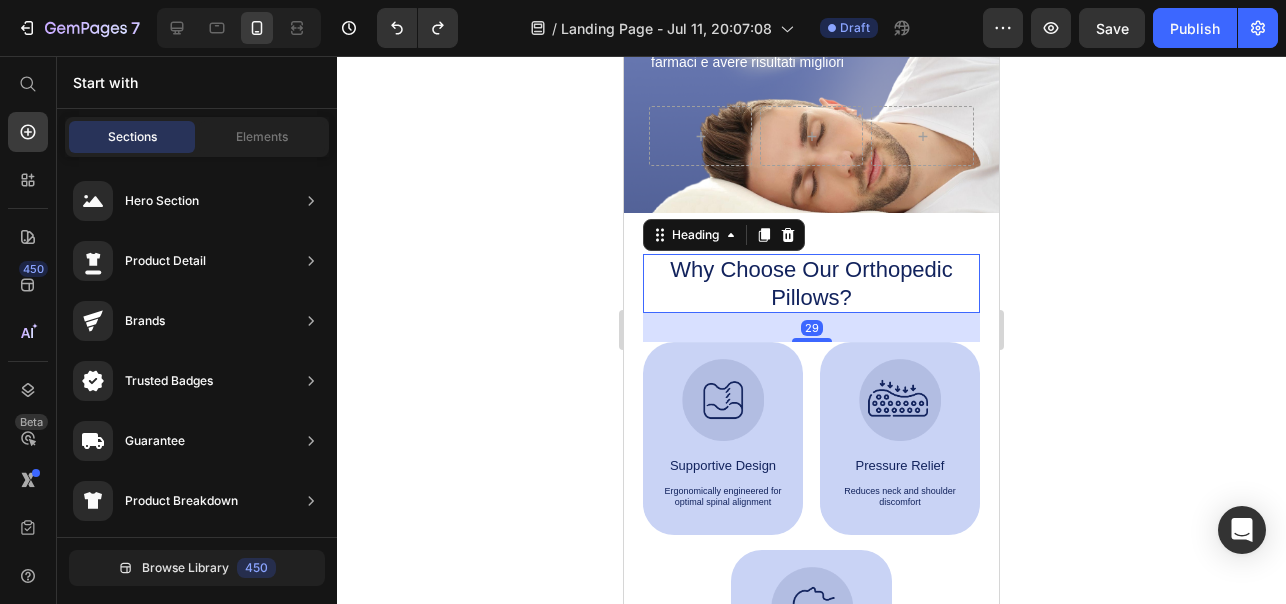 click on "Why Choose Our Orthopedic Pillows?" at bounding box center [812, 283] 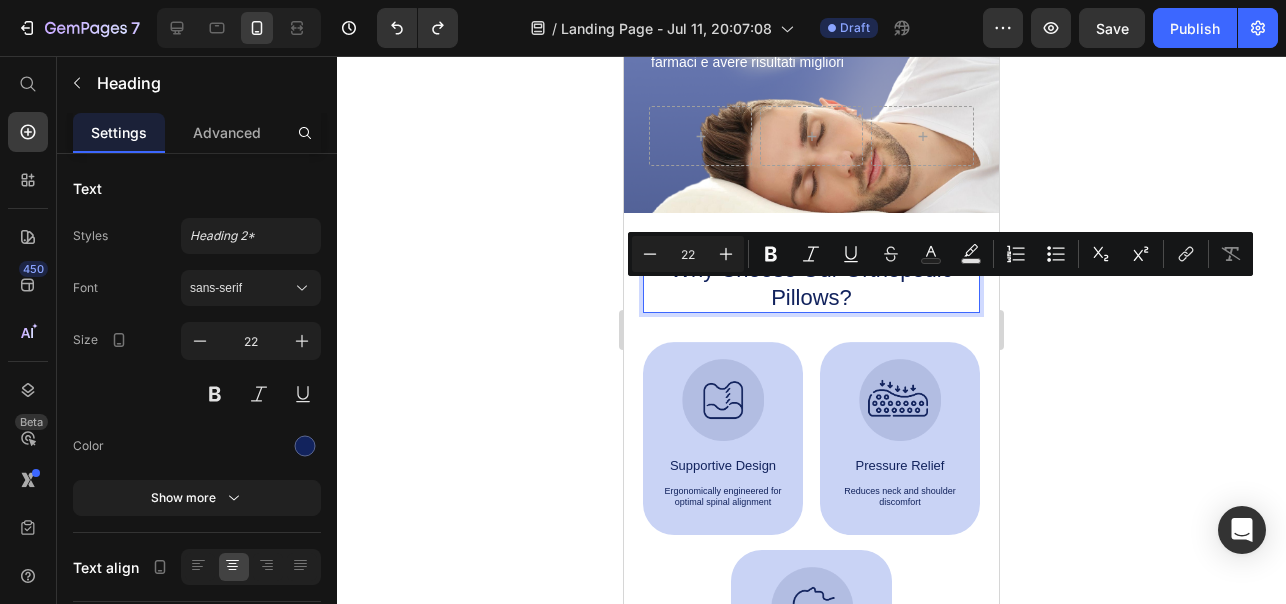 click on "Why Choose Our Orthopedic Pillows?" at bounding box center [812, 283] 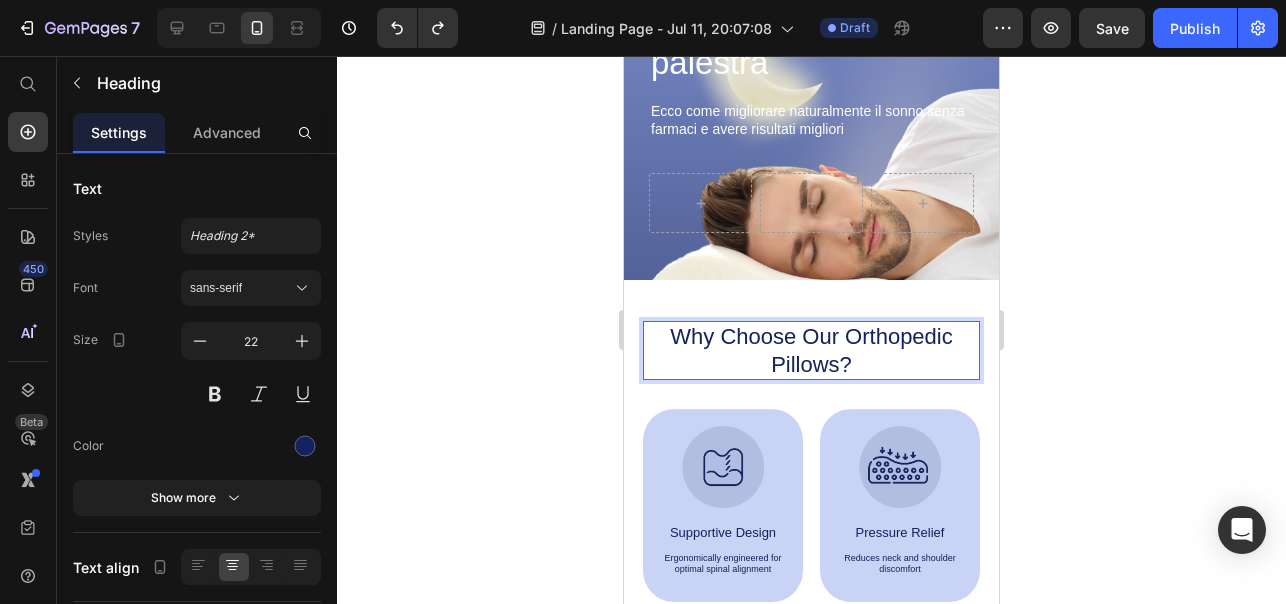 scroll, scrollTop: 248, scrollLeft: 0, axis: vertical 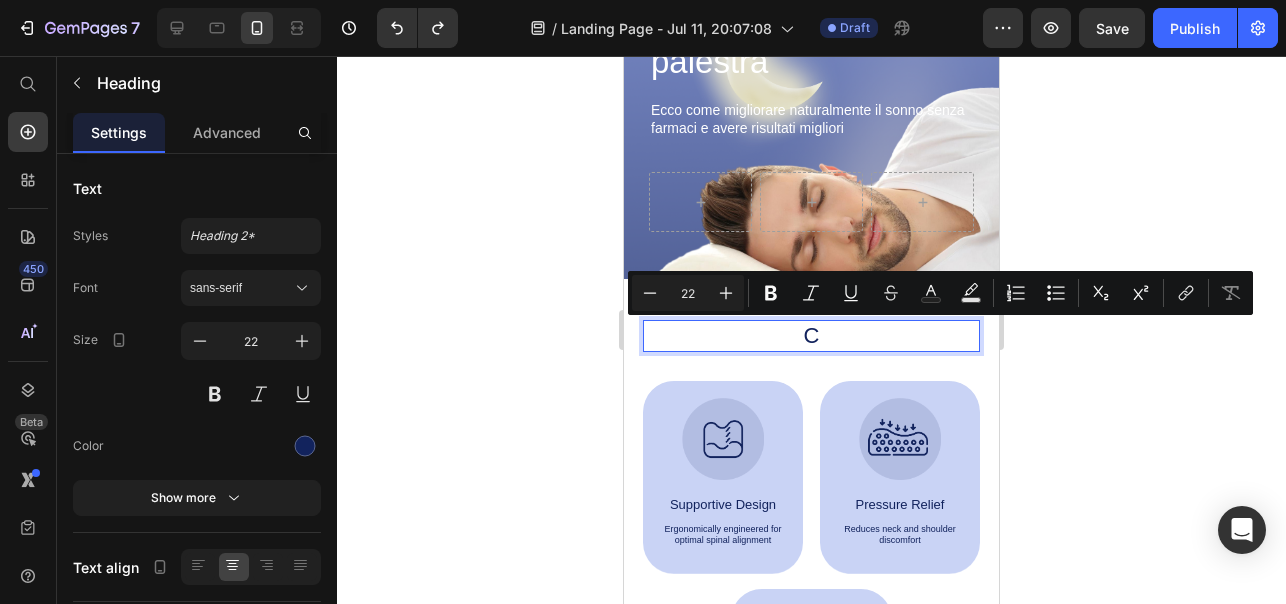 drag, startPoint x: 857, startPoint y: 355, endPoint x: 670, endPoint y: 327, distance: 189.08464 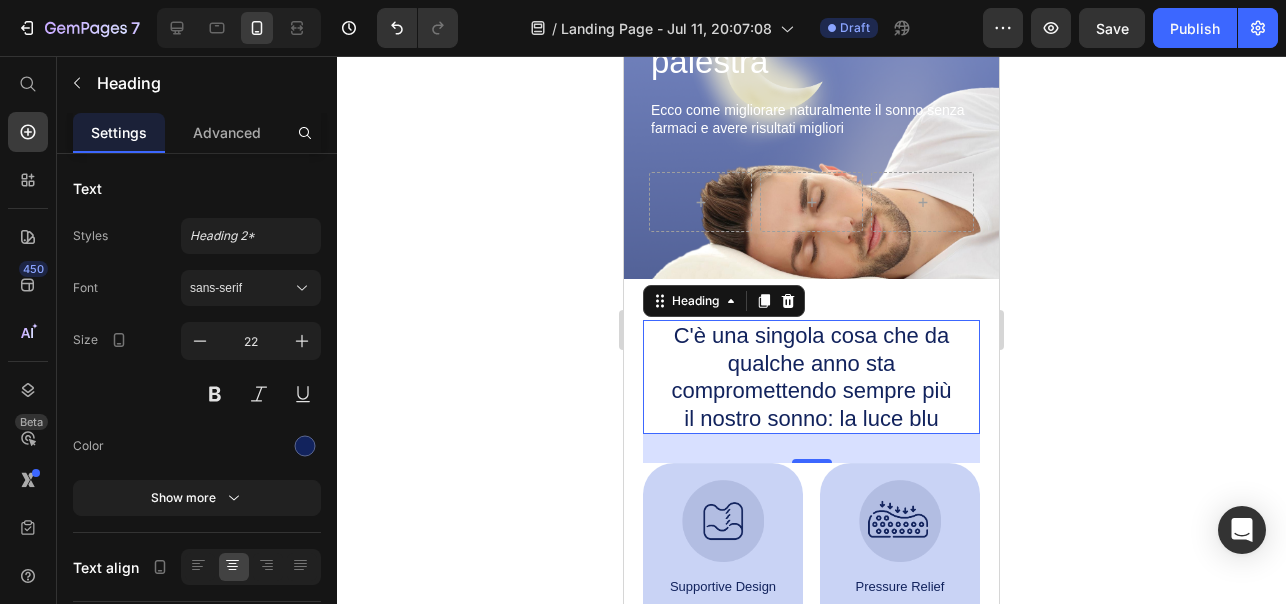click 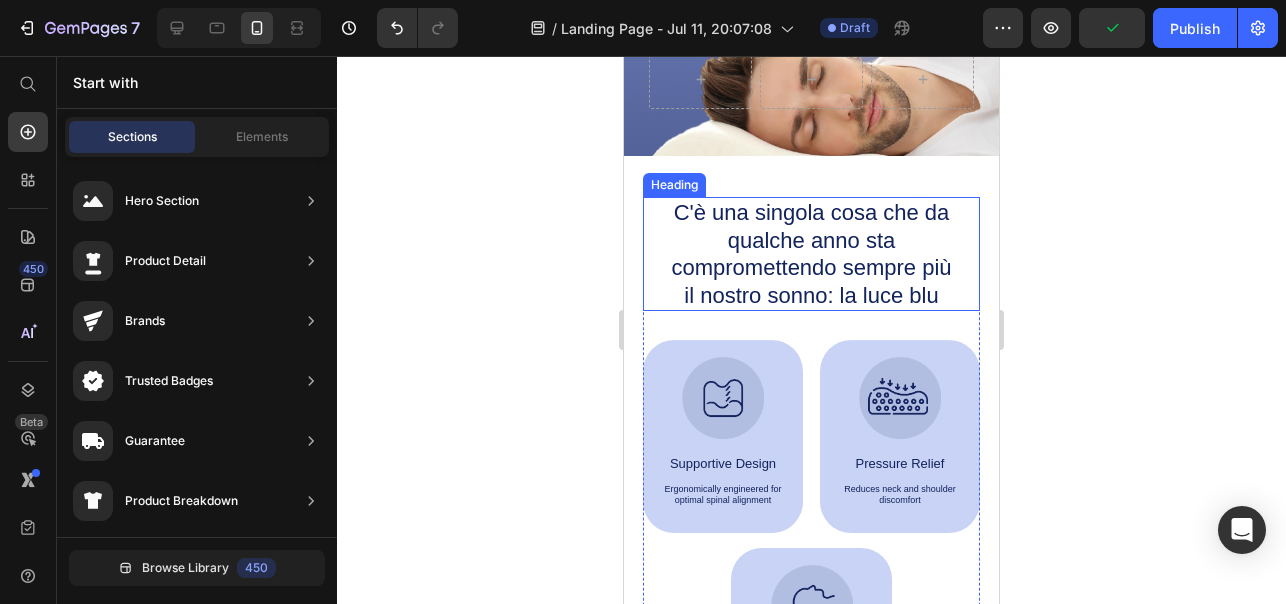 scroll, scrollTop: 472, scrollLeft: 0, axis: vertical 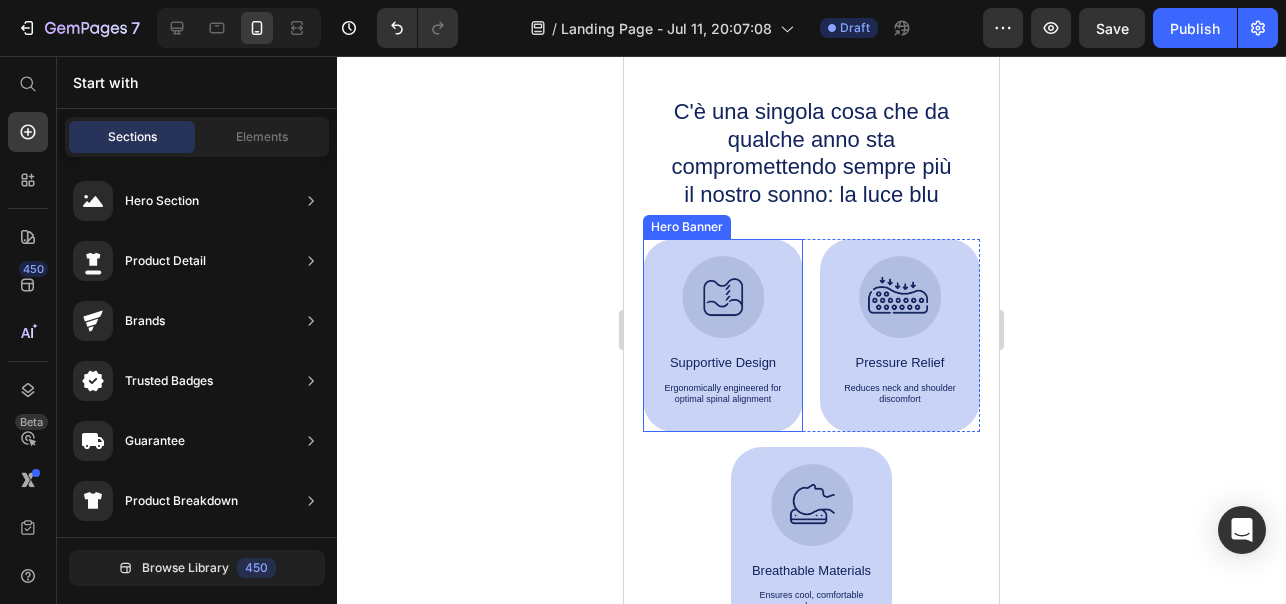 click on "Image Supportive Design Text Block Ergonomically engineered for optimal spinal alignment Text Block" at bounding box center [723, 335] 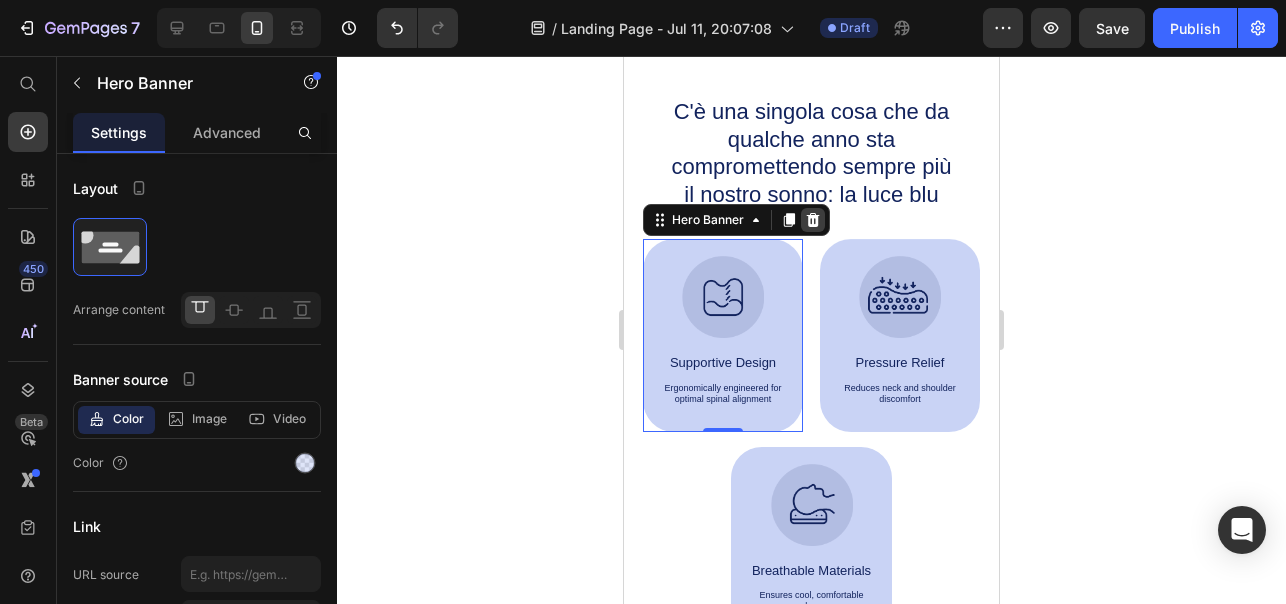 click 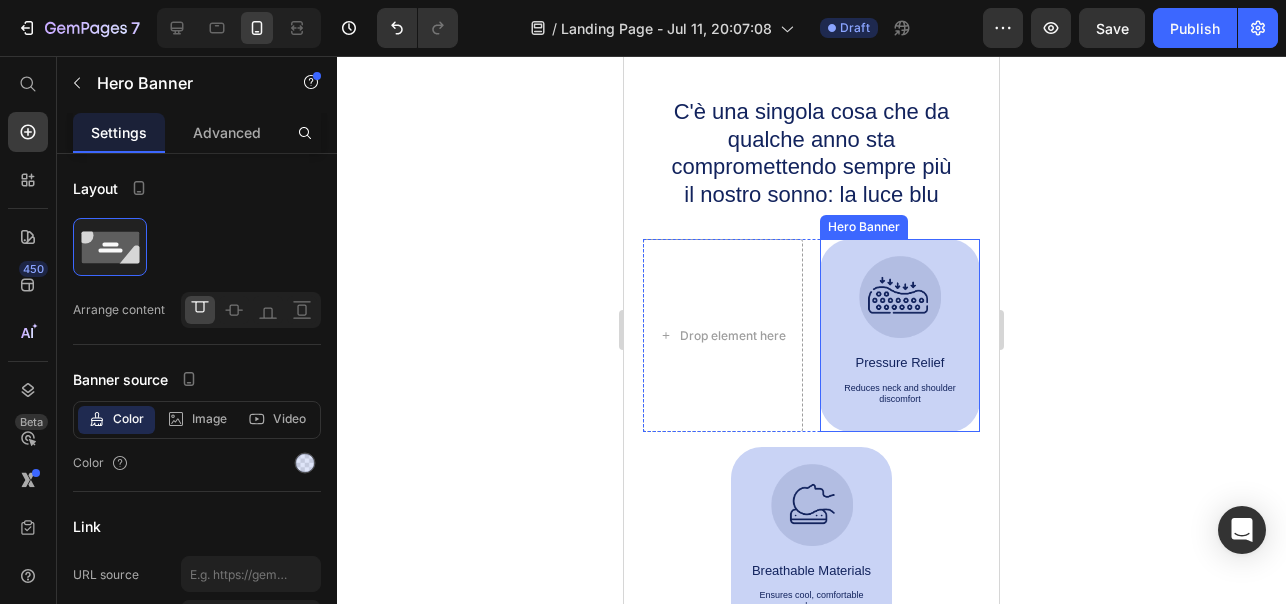 click on "Image Pressure Relief Text Block Reduces neck and shoulder discomfort Text Block" at bounding box center [900, 335] 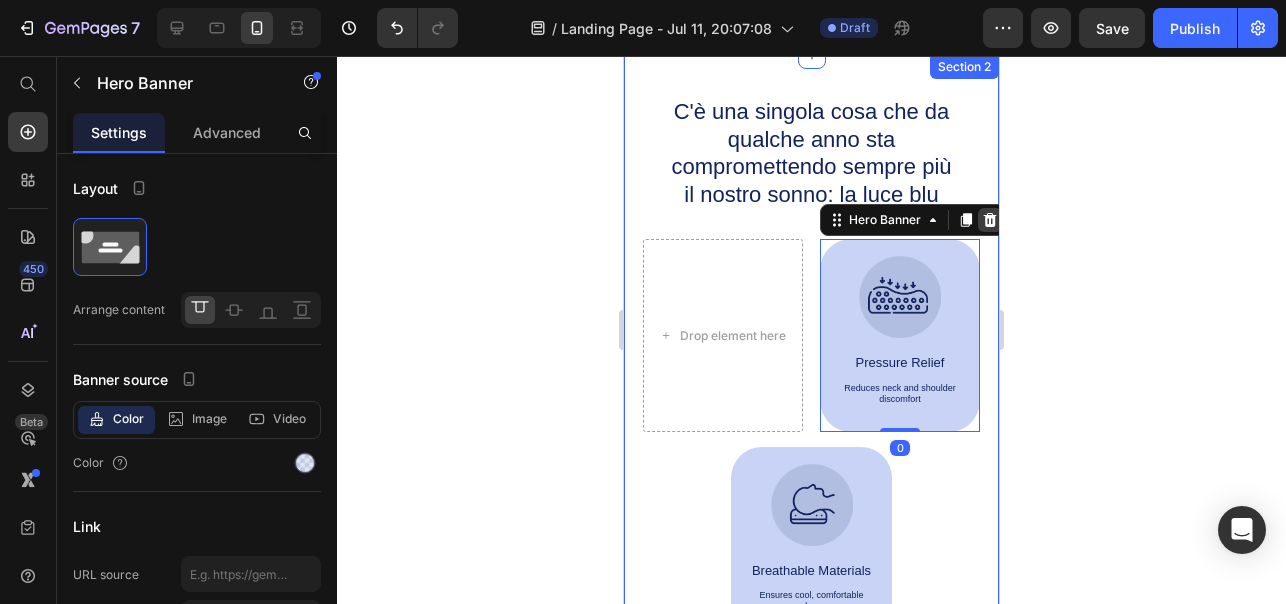 click at bounding box center (990, 220) 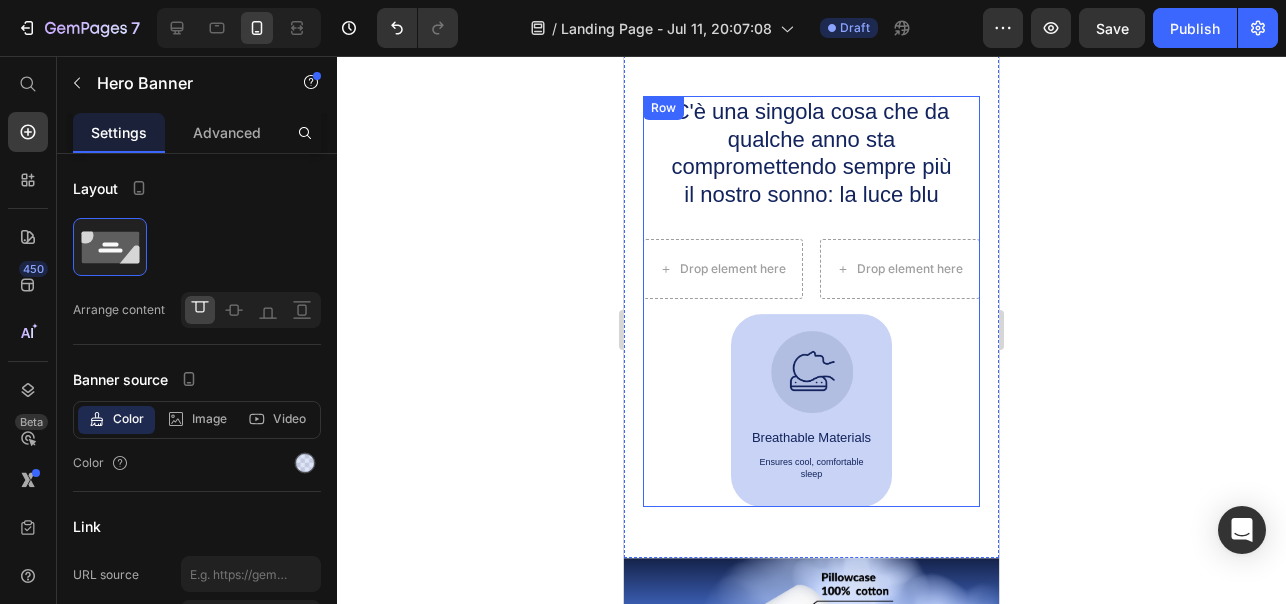 click on "Image Breathable Materials Text Block Ensures cool, comfortable sleep Text Block" at bounding box center (812, 410) 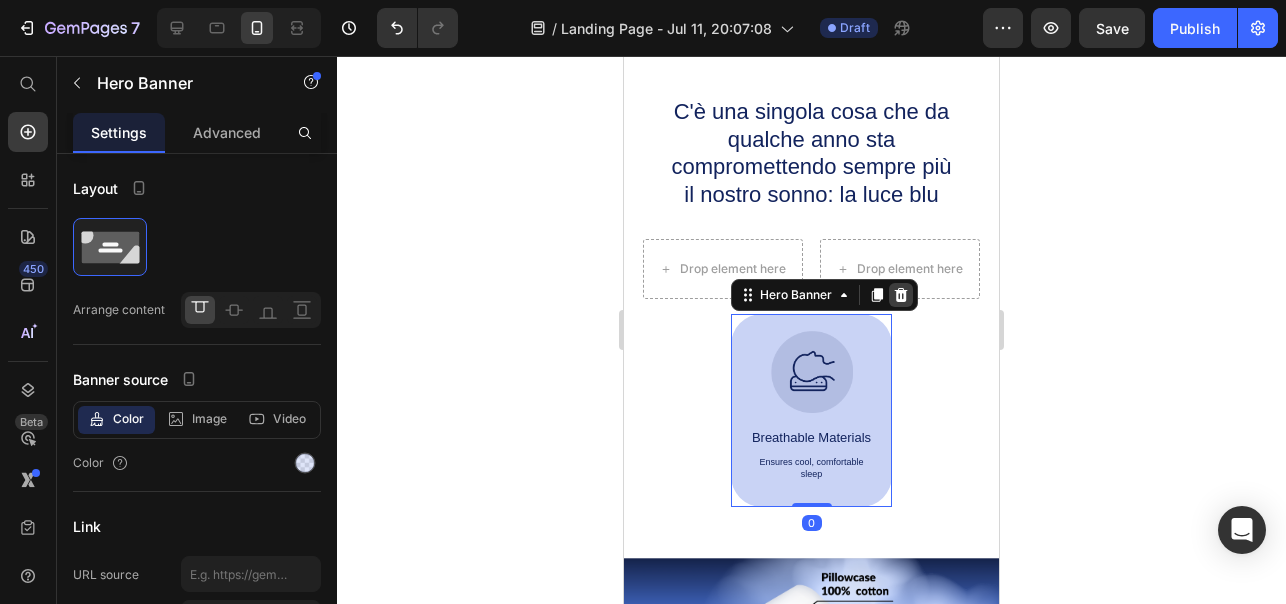 click 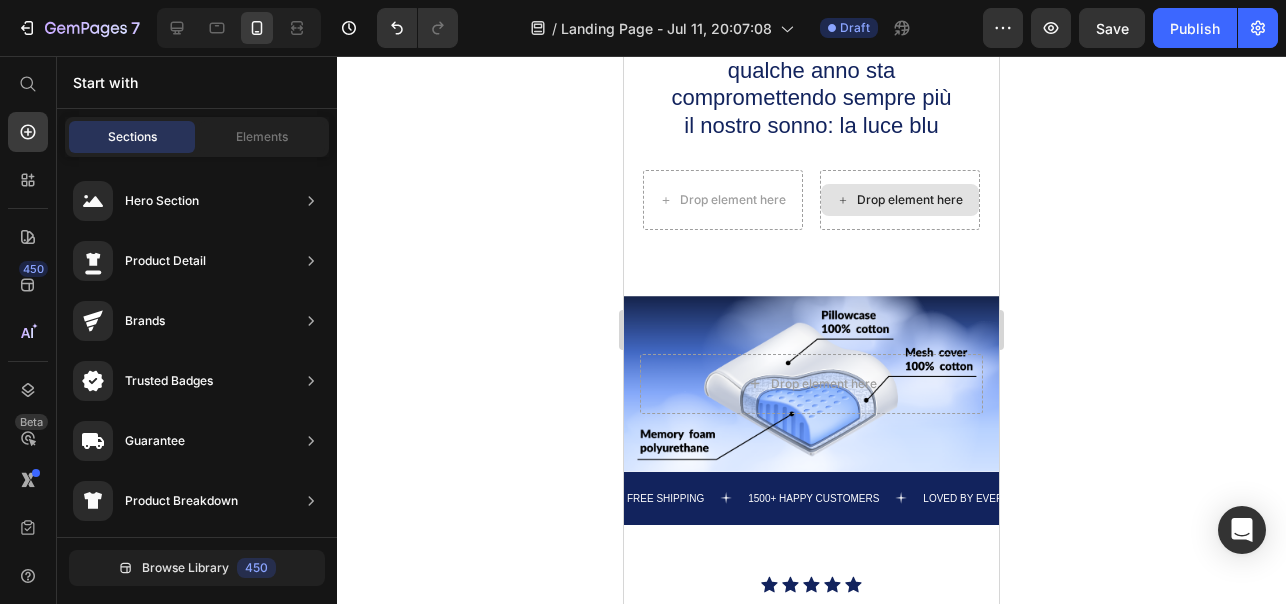 scroll, scrollTop: 547, scrollLeft: 0, axis: vertical 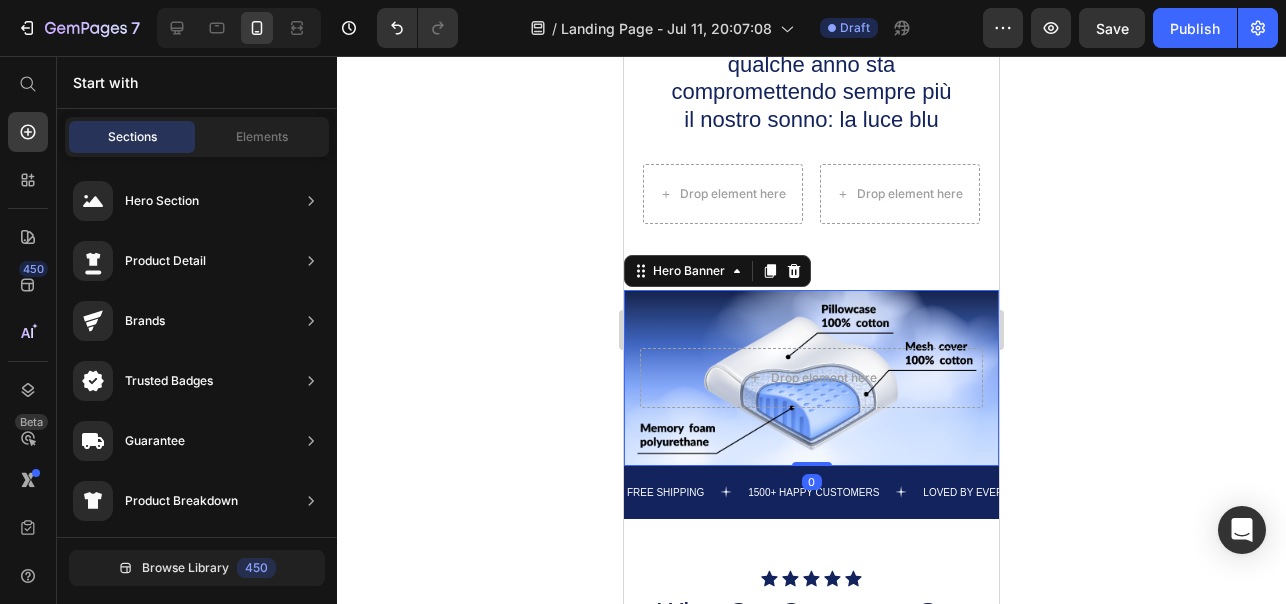 click at bounding box center (811, 377) 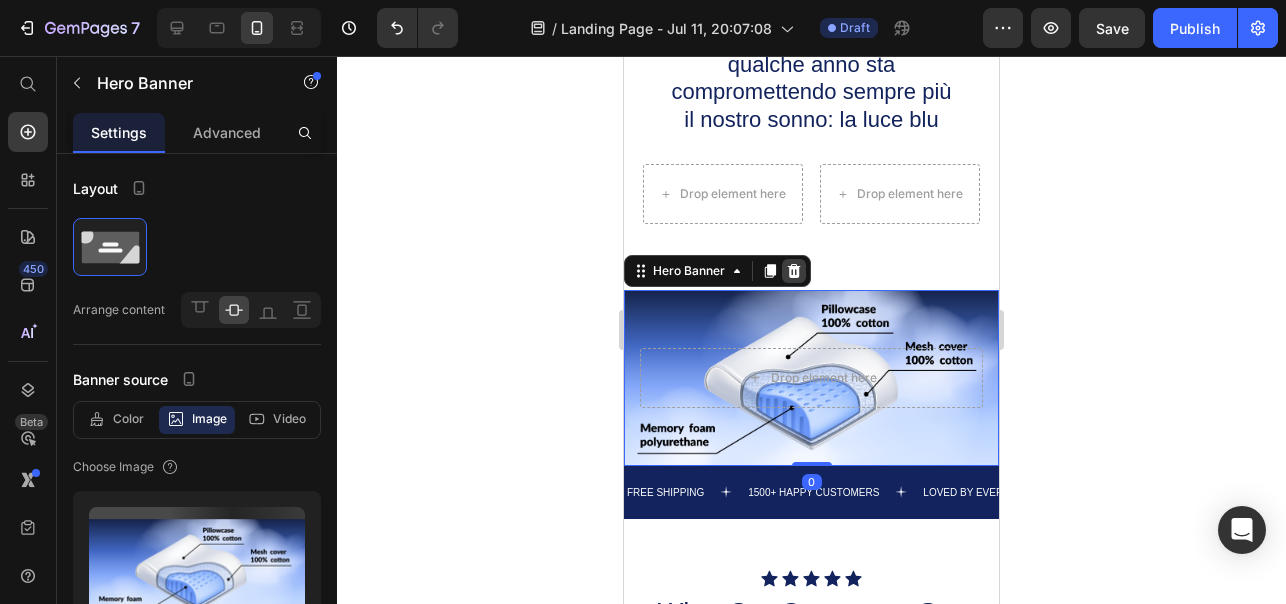 click 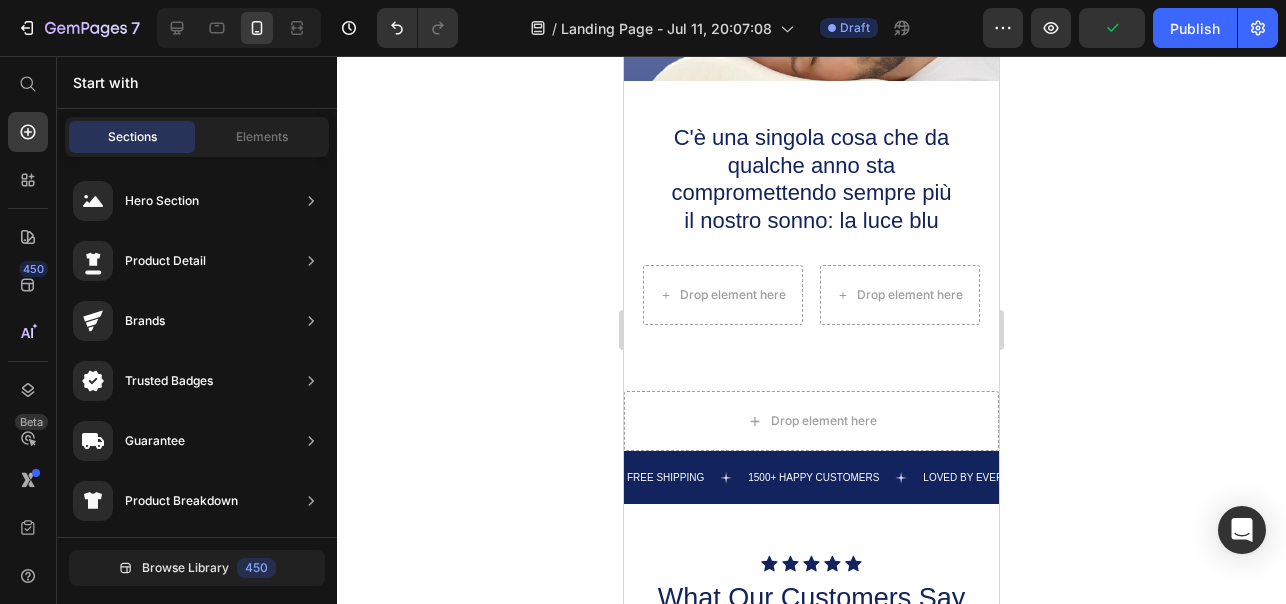 scroll, scrollTop: 477, scrollLeft: 0, axis: vertical 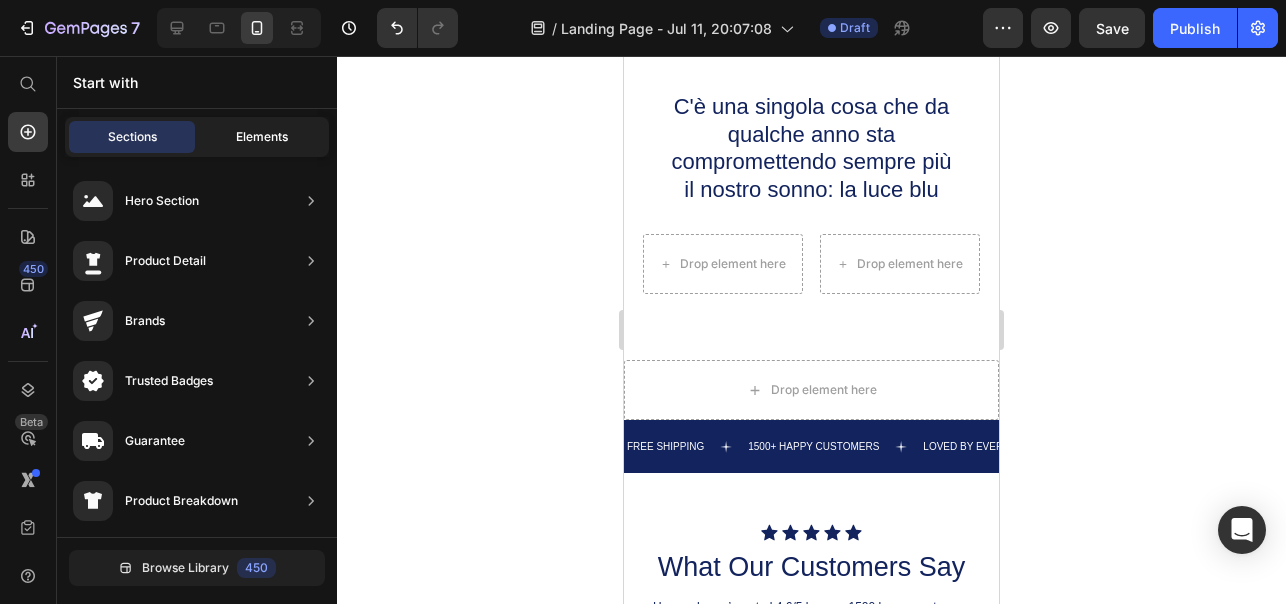 click on "Elements" at bounding box center [262, 137] 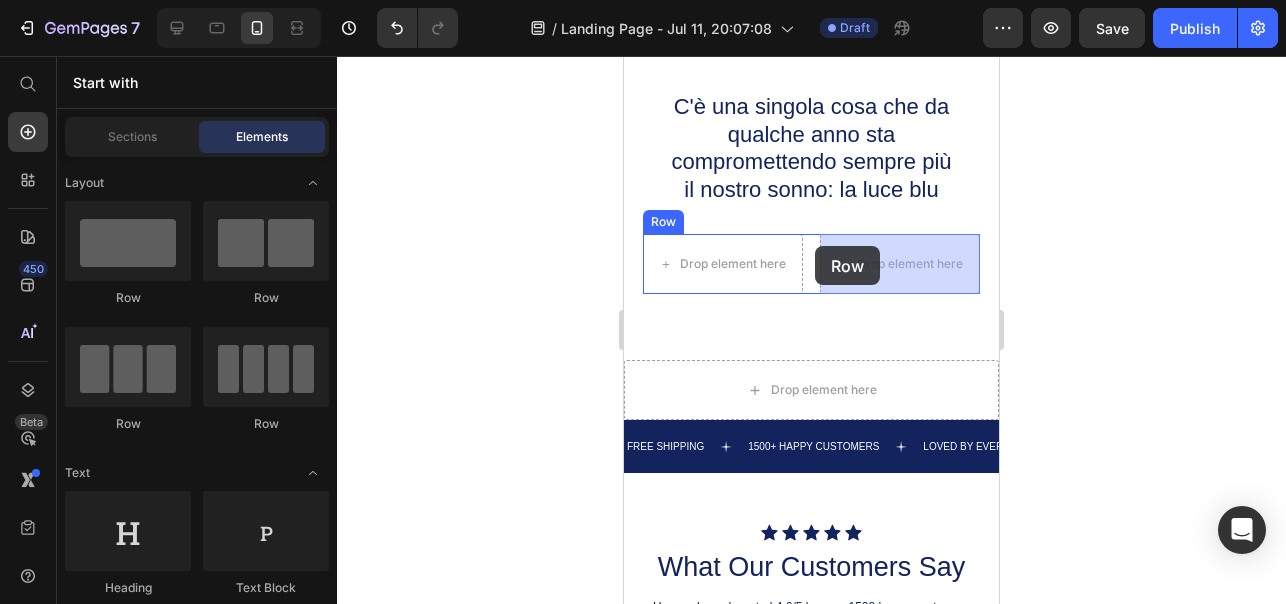 drag, startPoint x: 776, startPoint y: 325, endPoint x: 815, endPoint y: 246, distance: 88.10221 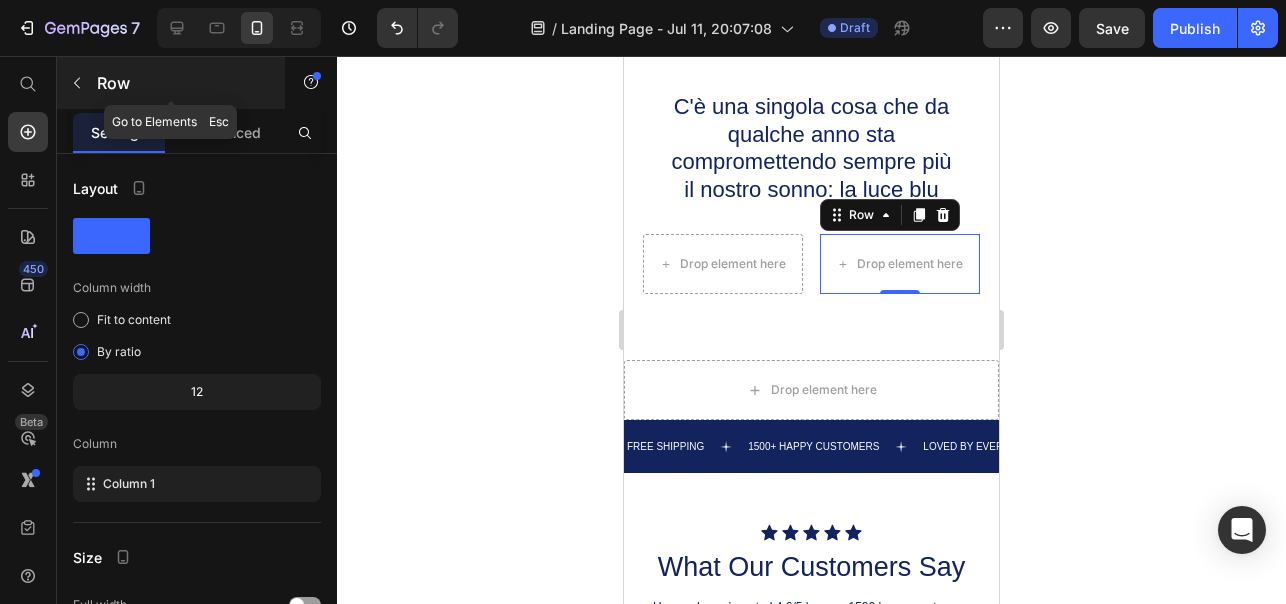 click 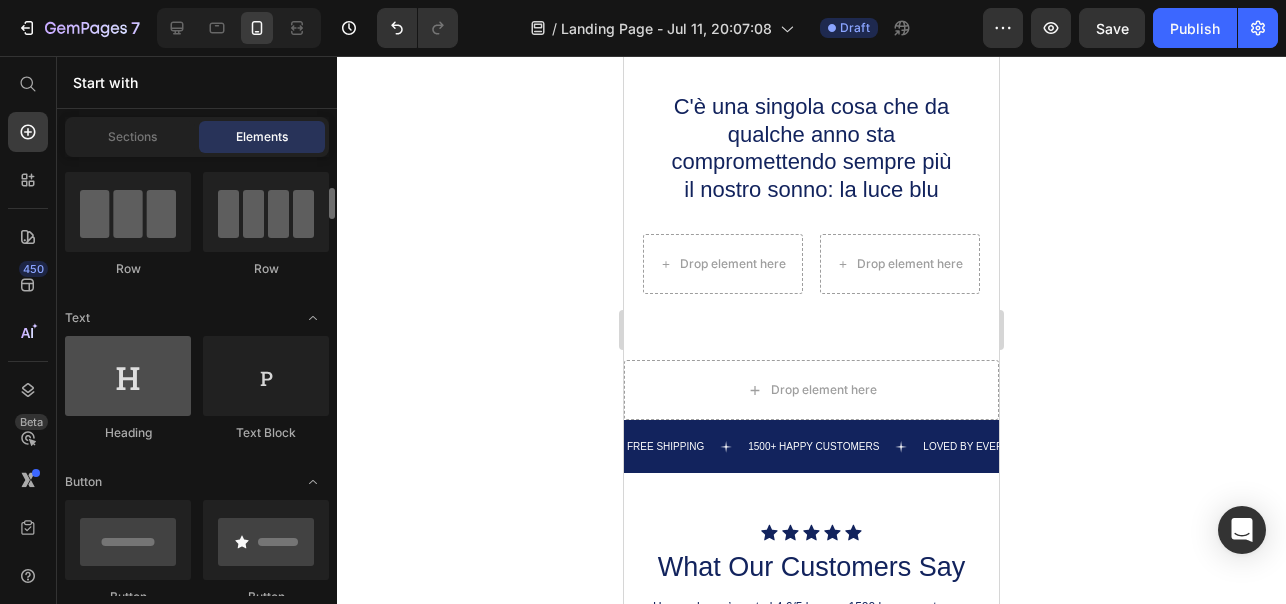 scroll, scrollTop: 175, scrollLeft: 0, axis: vertical 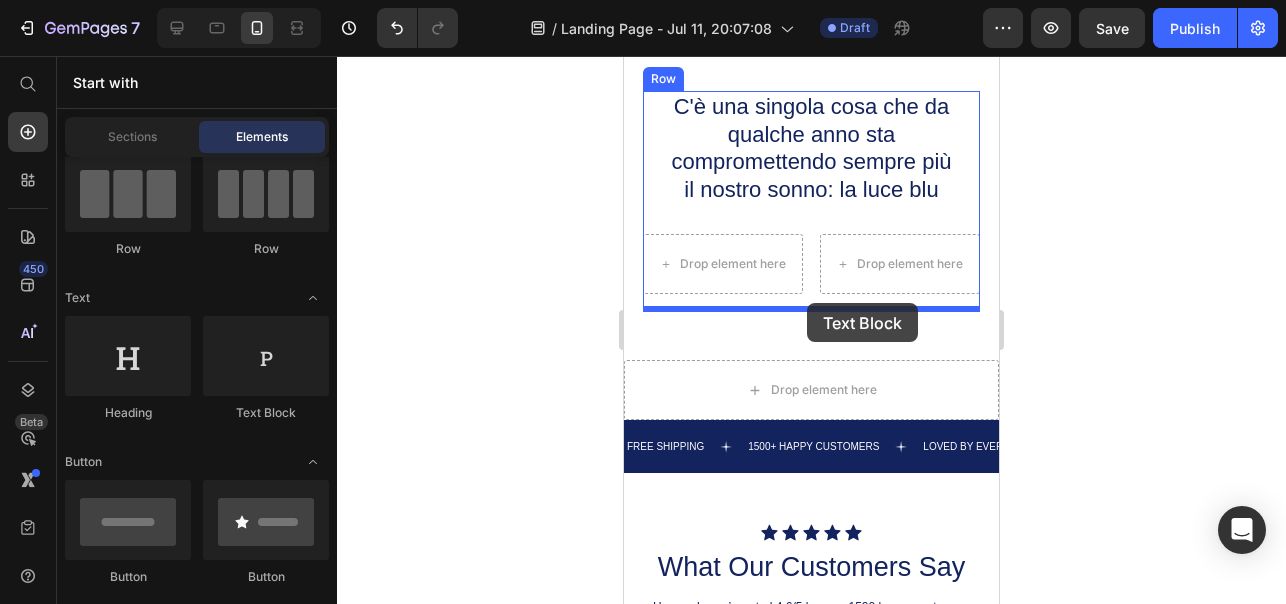 drag, startPoint x: 893, startPoint y: 415, endPoint x: 805, endPoint y: 303, distance: 142.43594 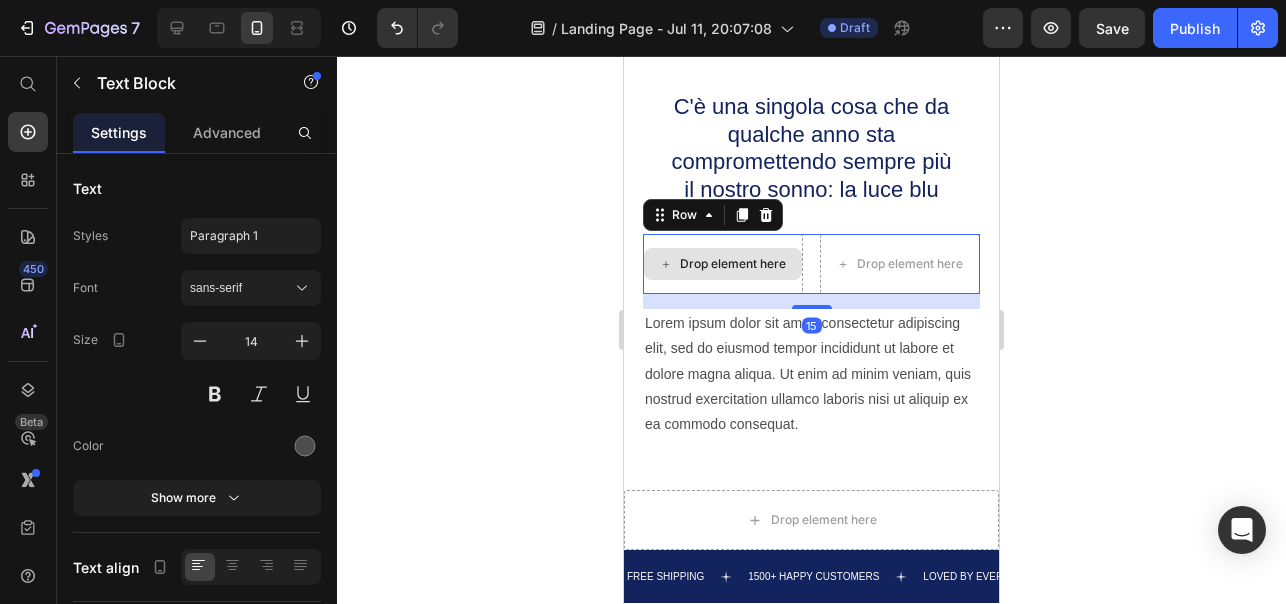 click on "Drop element here" at bounding box center [723, 264] 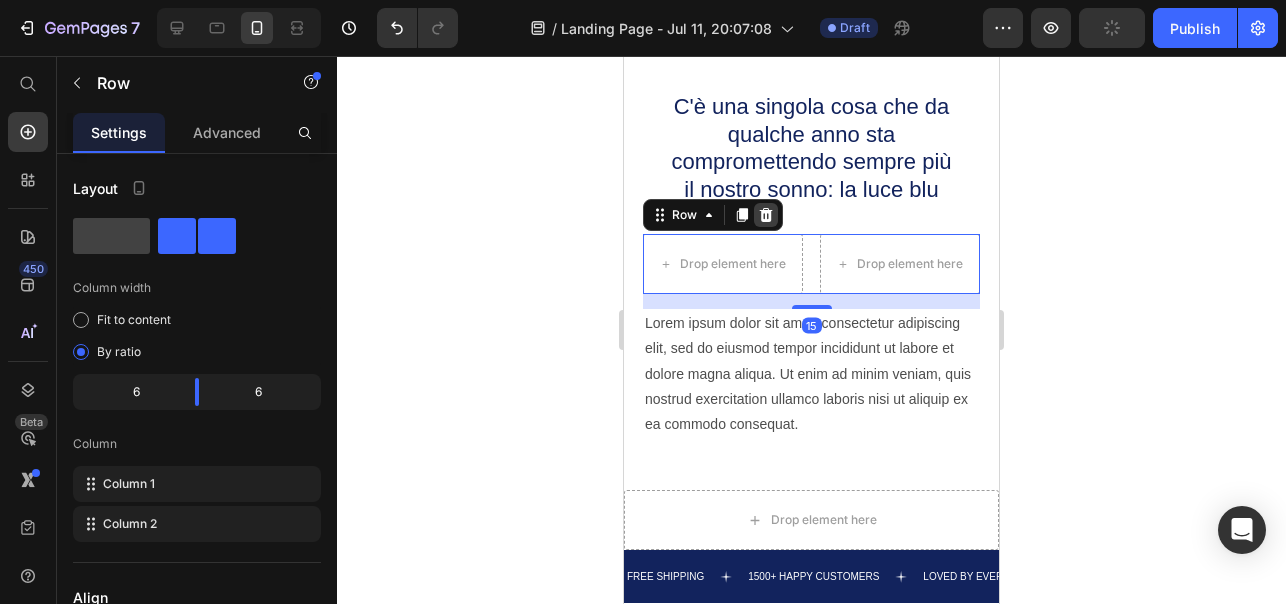 click 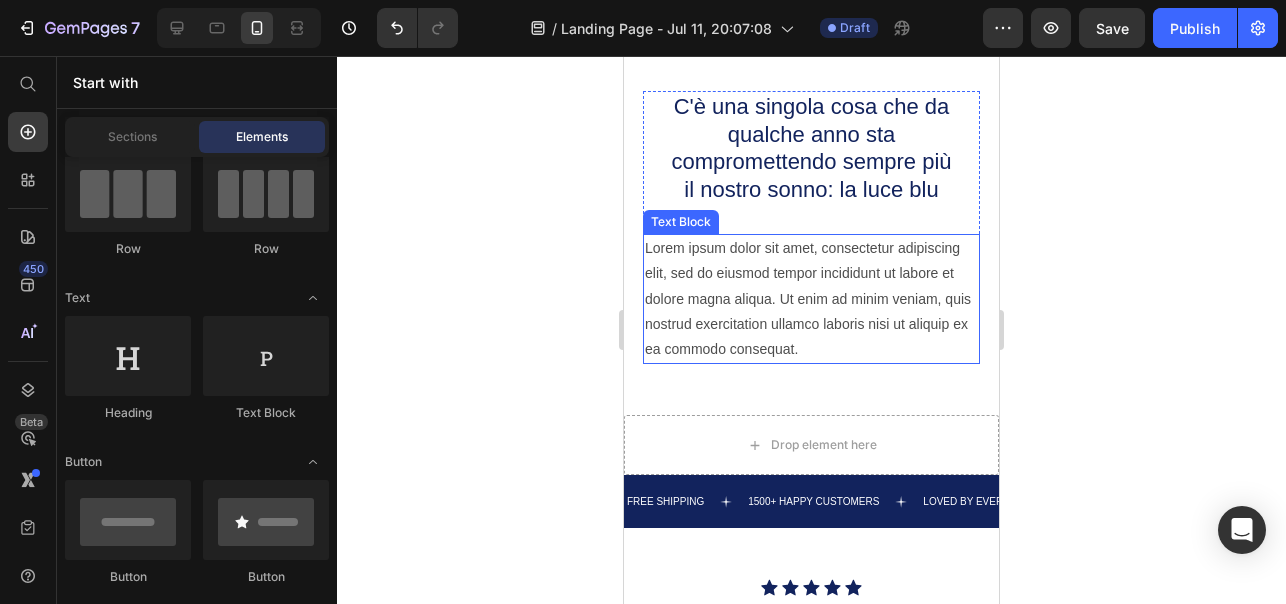 click on "Lorem ipsum dolor sit amet, consectetur adipiscing elit, sed do eiusmod tempor incididunt ut labore et dolore magna aliqua. Ut enim ad minim veniam, quis nostrud exercitation ullamco laboris nisi ut aliquip ex ea commodo consequat." at bounding box center (811, 299) 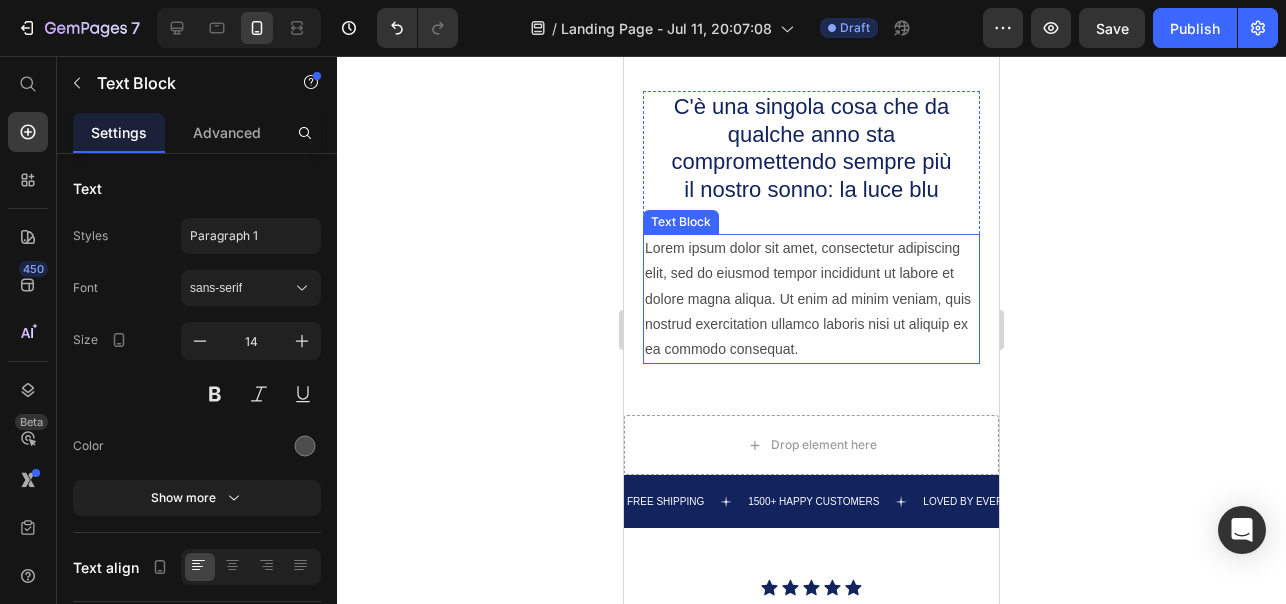 click on "Lorem ipsum dolor sit amet, consectetur adipiscing elit, sed do eiusmod tempor incididunt ut labore et dolore magna aliqua. Ut enim ad minim veniam, quis nostrud exercitation ullamco laboris nisi ut aliquip ex ea commodo consequat." at bounding box center [811, 299] 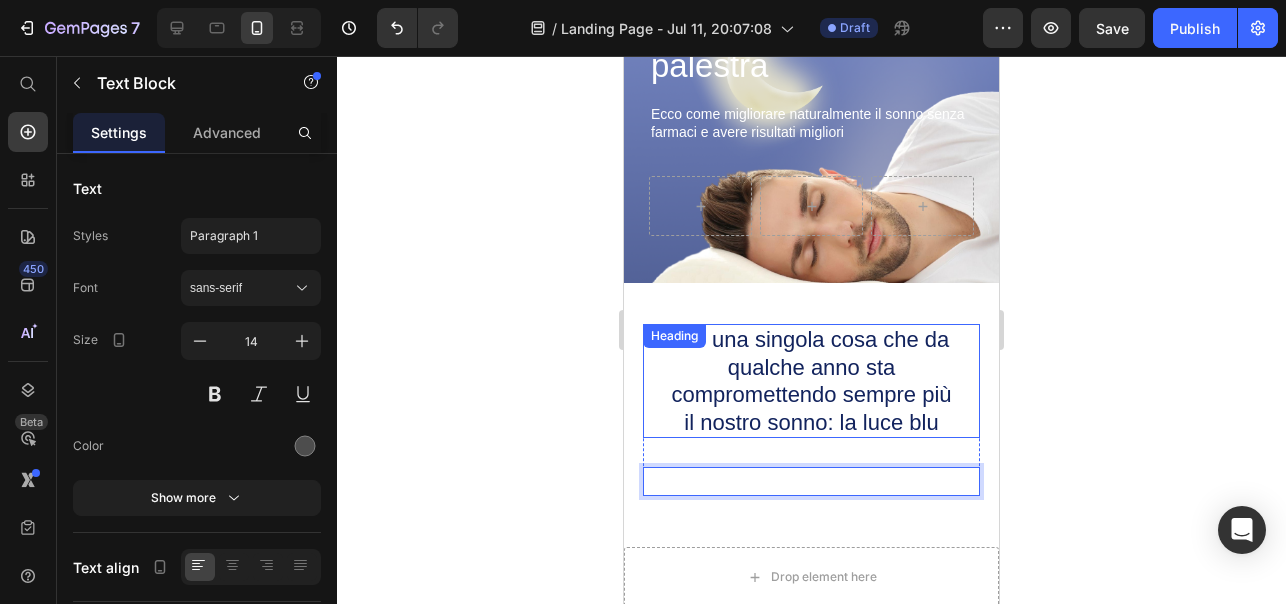 scroll, scrollTop: 241, scrollLeft: 0, axis: vertical 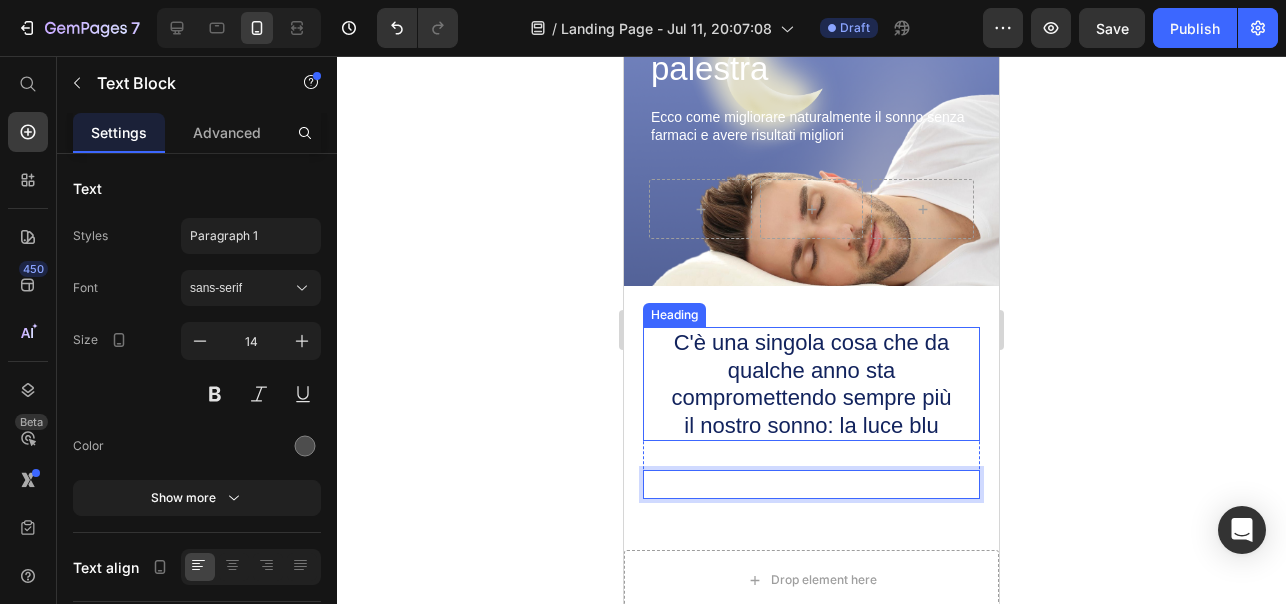 click on "C'è una singola cosa che da qualche anno sta compromettendo sempre più il nostro sonno: la luce blu" at bounding box center (812, 384) 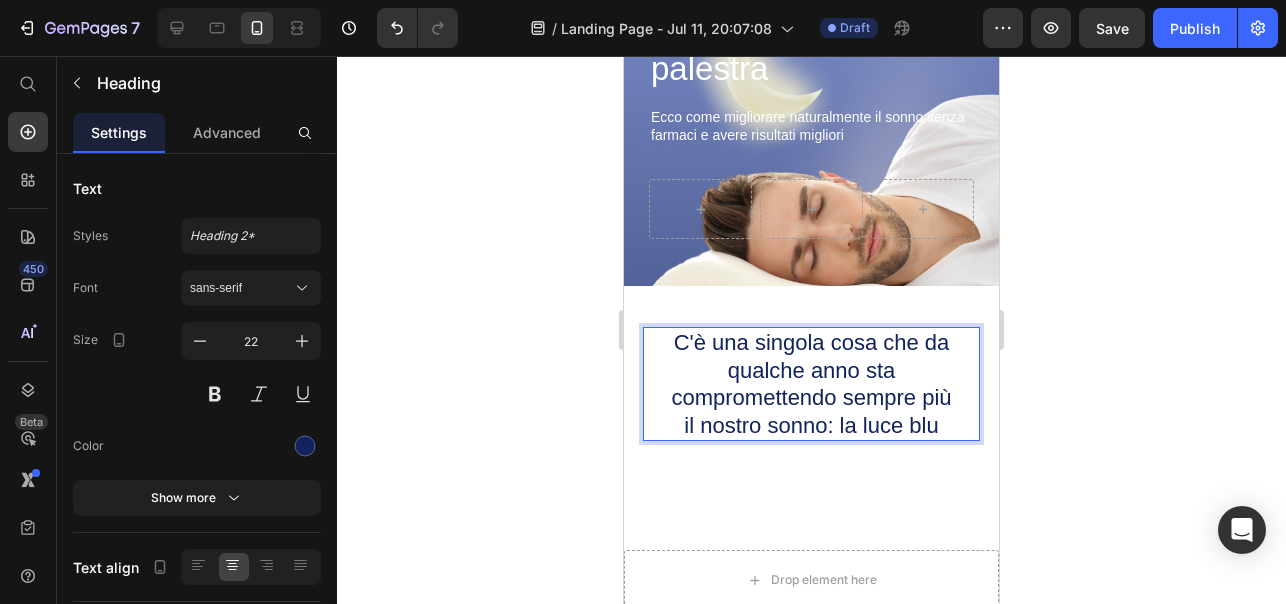 click on "C'è una singola cosa che da qualche anno sta compromettendo sempre più il nostro sonno: la luce blu" at bounding box center (812, 384) 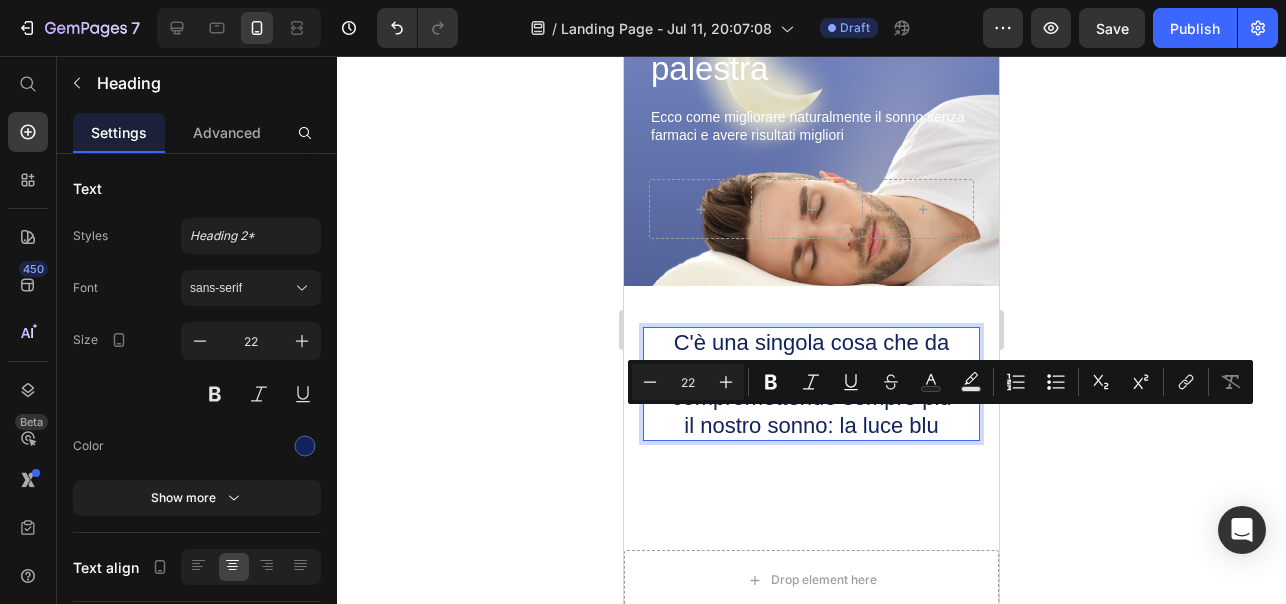 drag, startPoint x: 948, startPoint y: 424, endPoint x: 829, endPoint y: 432, distance: 119.26861 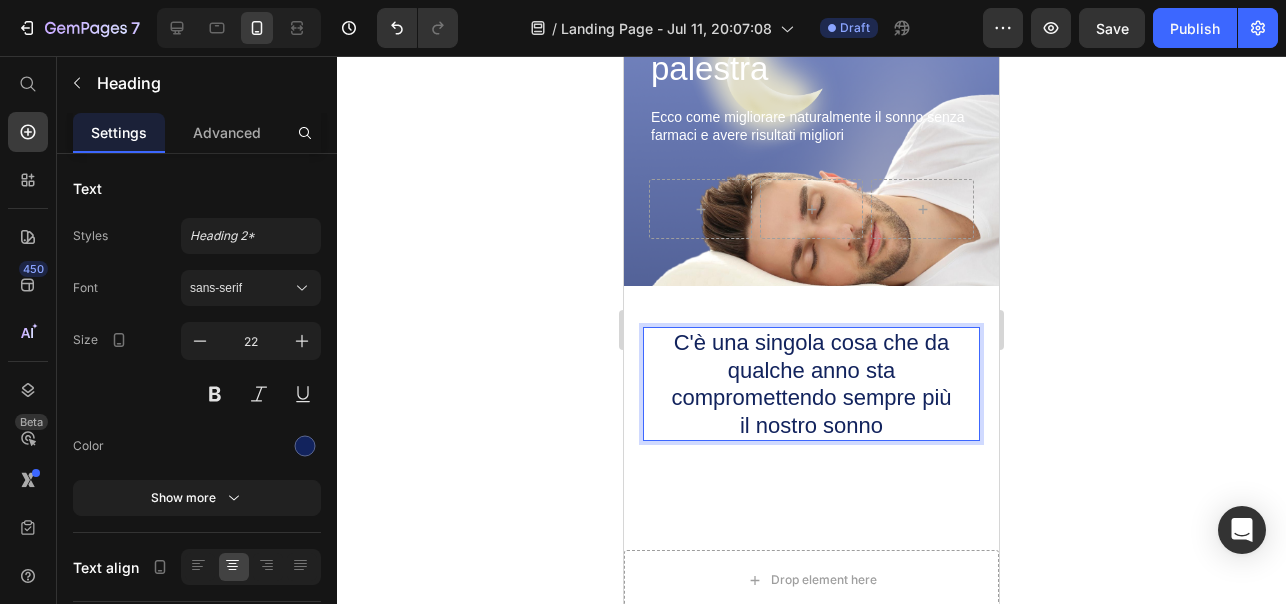 click on "C'è una singola cosa che da qualche anno sta compromettendo sempre più il nostro sonno" at bounding box center (812, 384) 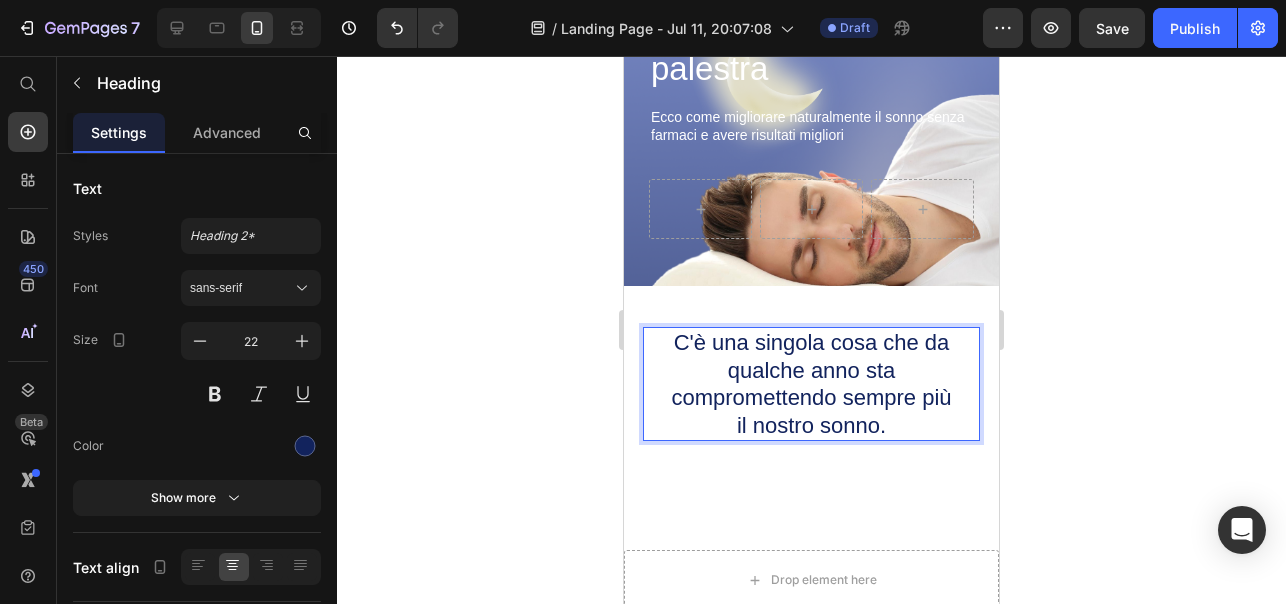 click 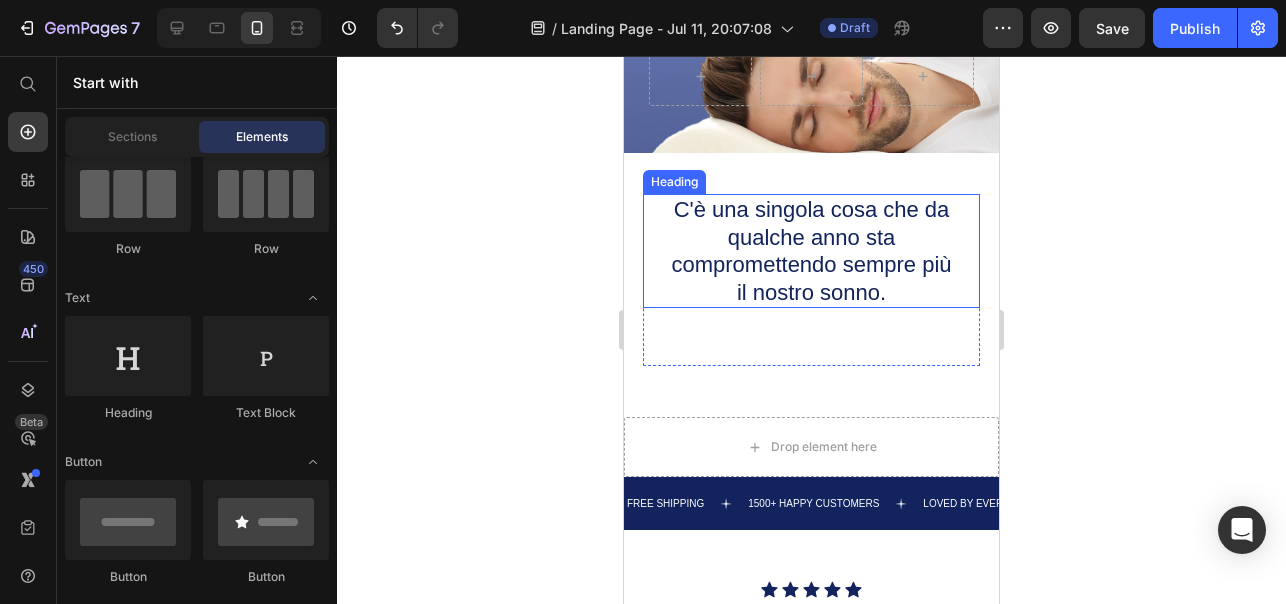 scroll, scrollTop: 399, scrollLeft: 0, axis: vertical 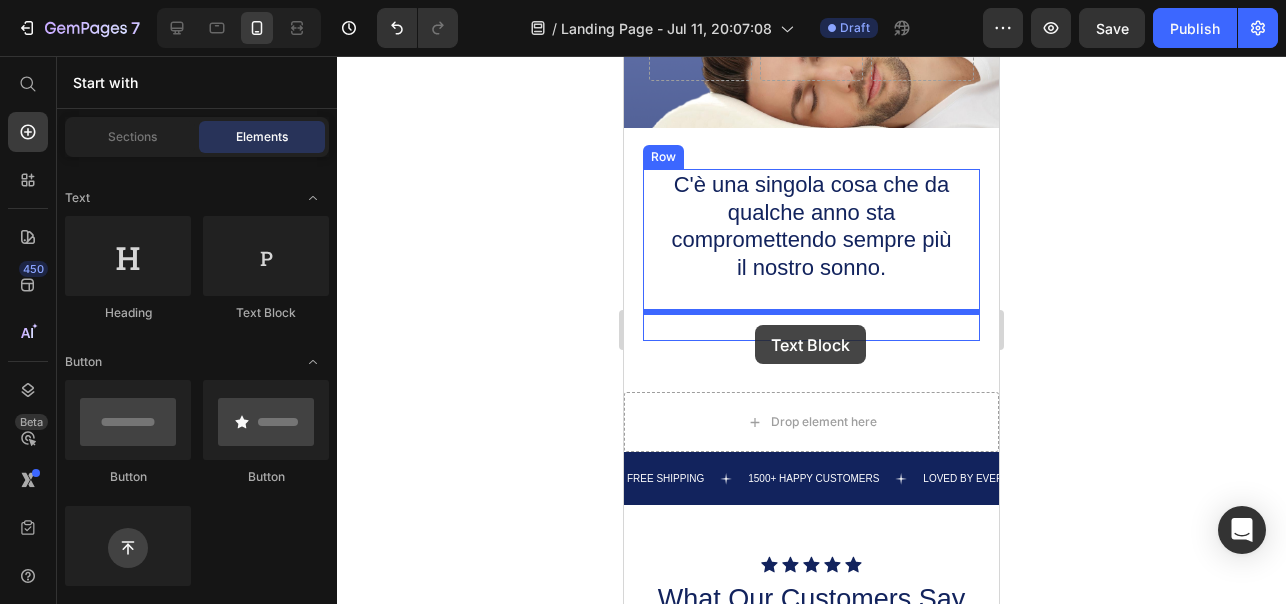 drag, startPoint x: 877, startPoint y: 310, endPoint x: 755, endPoint y: 325, distance: 122.91867 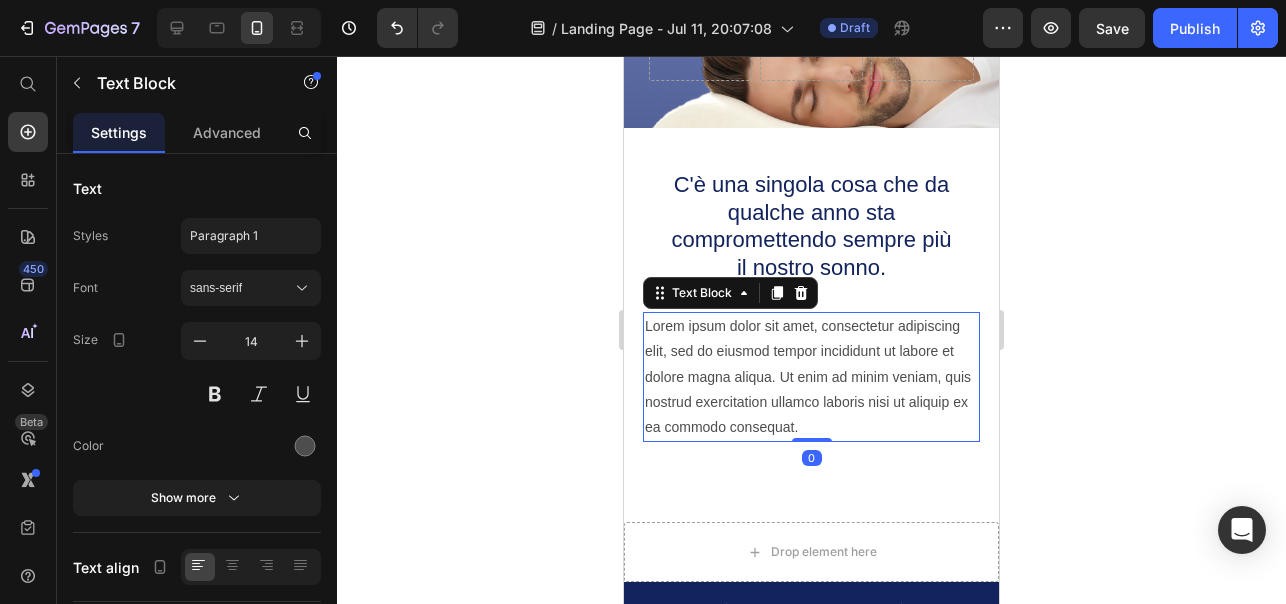click on "Lorem ipsum dolor sit amet, consectetur adipiscing elit, sed do eiusmod tempor incididunt ut labore et dolore magna aliqua. Ut enim ad minim veniam, quis nostrud exercitation ullamco laboris nisi ut aliquip ex ea commodo consequat." at bounding box center [811, 377] 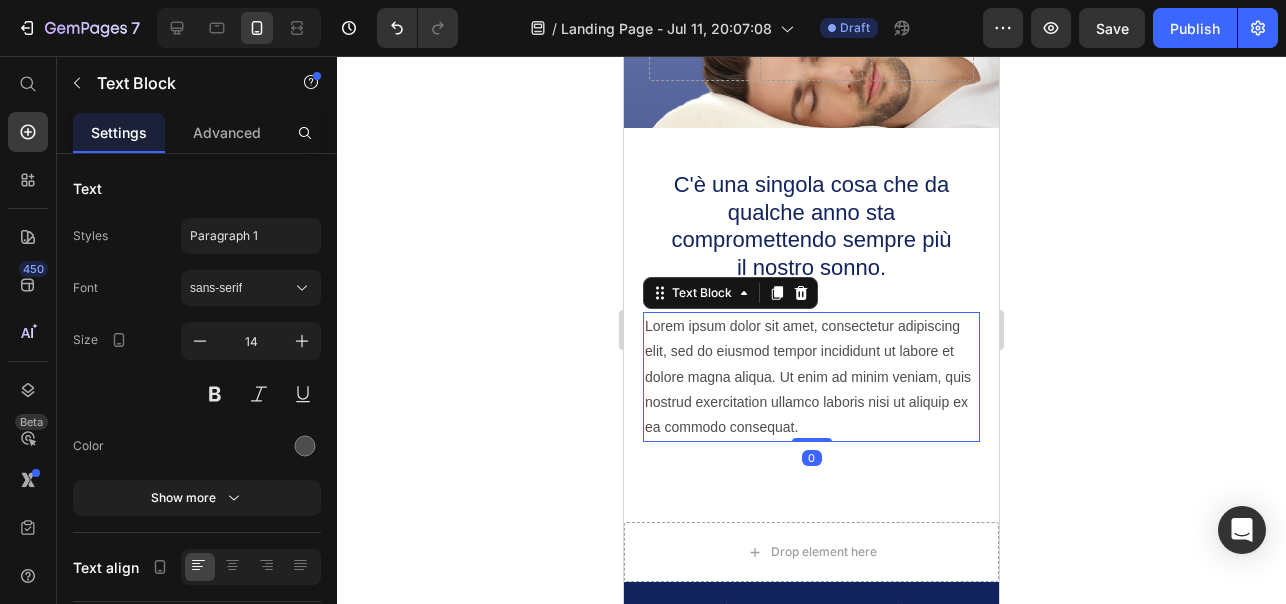 click on "Lorem ipsum dolor sit amet, consectetur adipiscing elit, sed do eiusmod tempor incididunt ut labore et dolore magna aliqua. Ut enim ad minim veniam, quis nostrud exercitation ullamco laboris nisi ut aliquip ex ea commodo consequat." at bounding box center [811, 377] 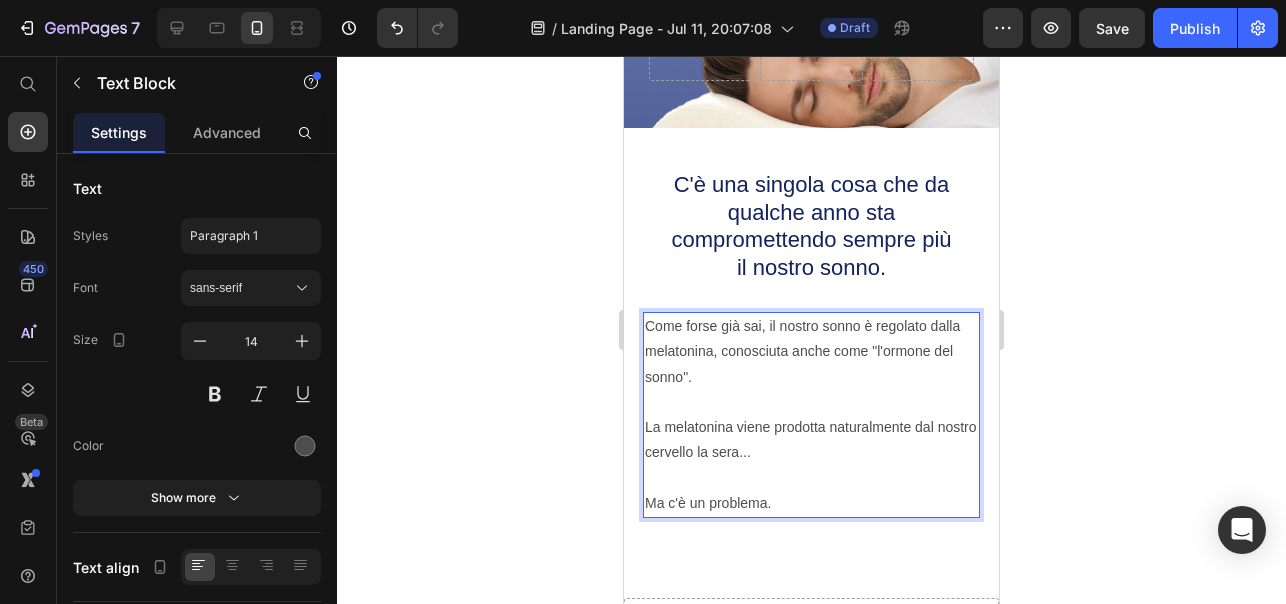 click 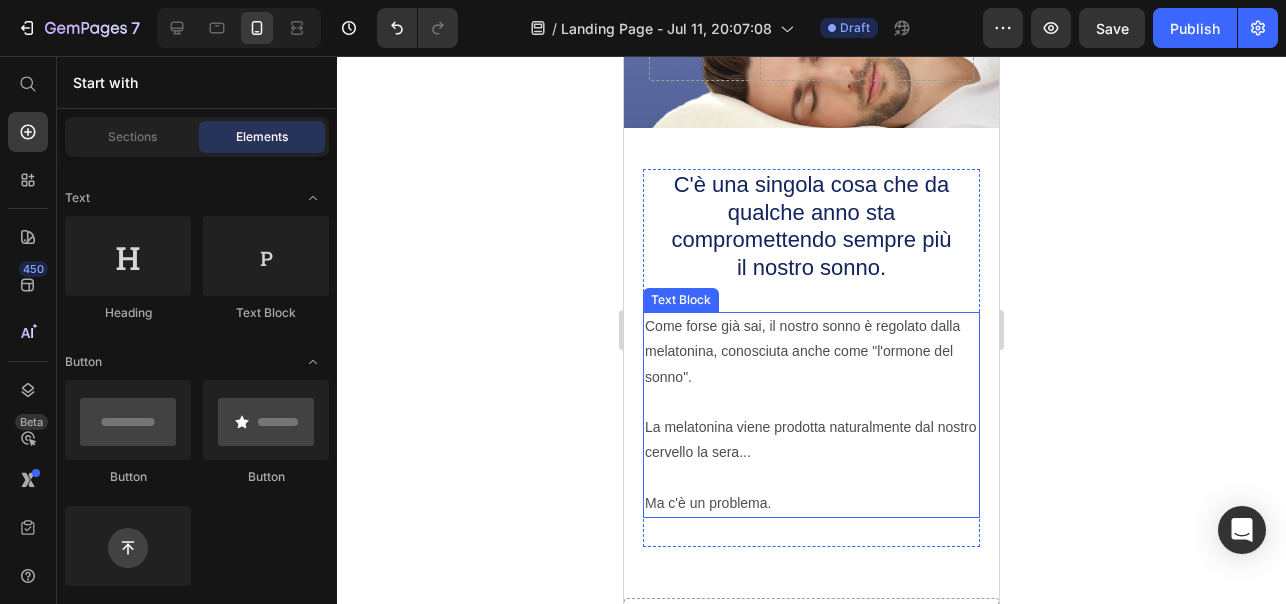scroll, scrollTop: 498, scrollLeft: 0, axis: vertical 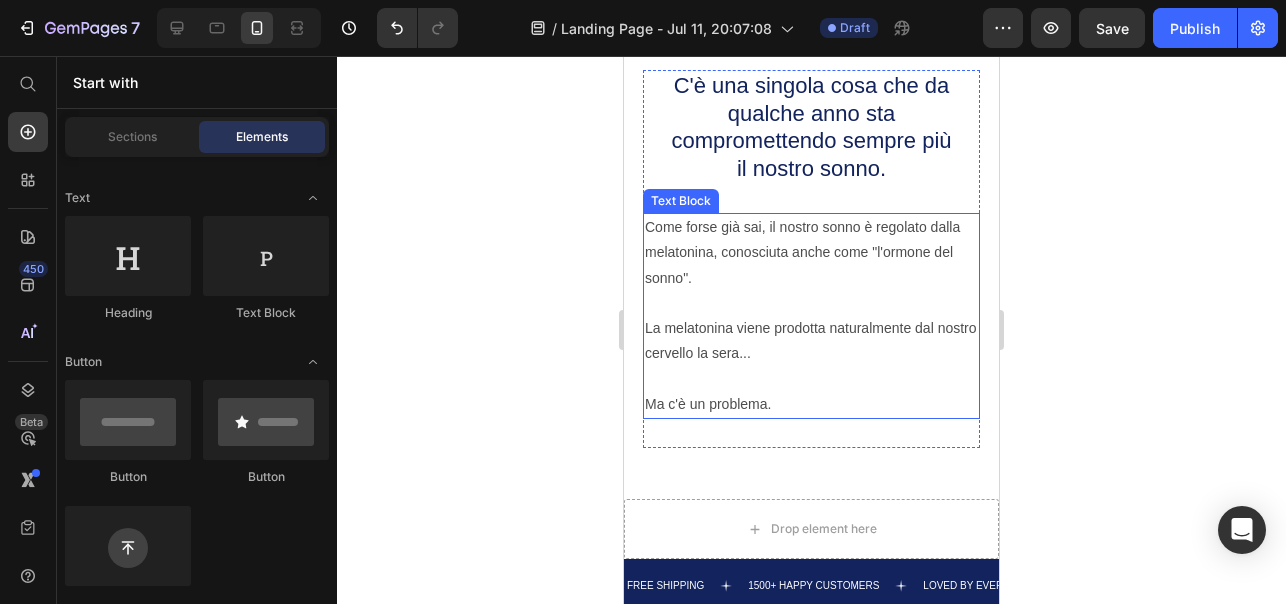 click on "Come forse già sai, il nostro sonno è regolato dalla melatonina, conosciuta anche come "l'ormone del sonno". La melatonina viene prodotta naturalmente dal nostro cervello la sera... Ma c'è un problema." at bounding box center [811, 316] 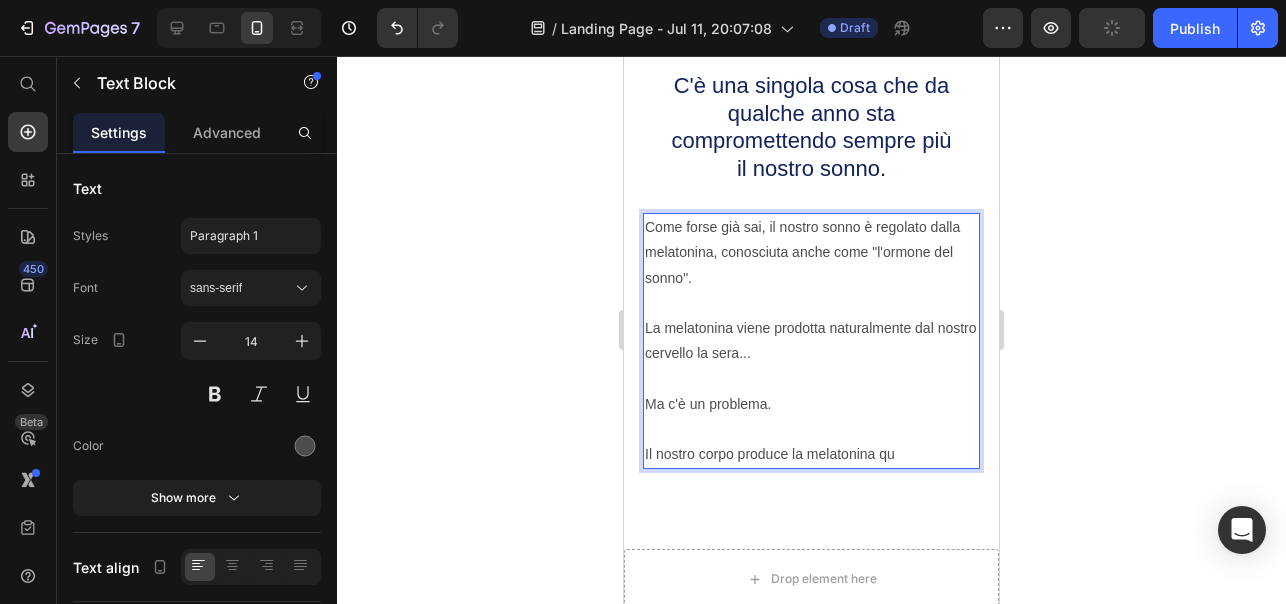 click on "Come forse già sai, il nostro sonno è regolato dalla melatonina, conosciuta anche come "l'ormone del sonno". La melatonina viene prodotta naturalmente dal nostro cervello la sera... Ma c'è un problema. Il nostro corpo produce la melatonina qu" at bounding box center (811, 341) 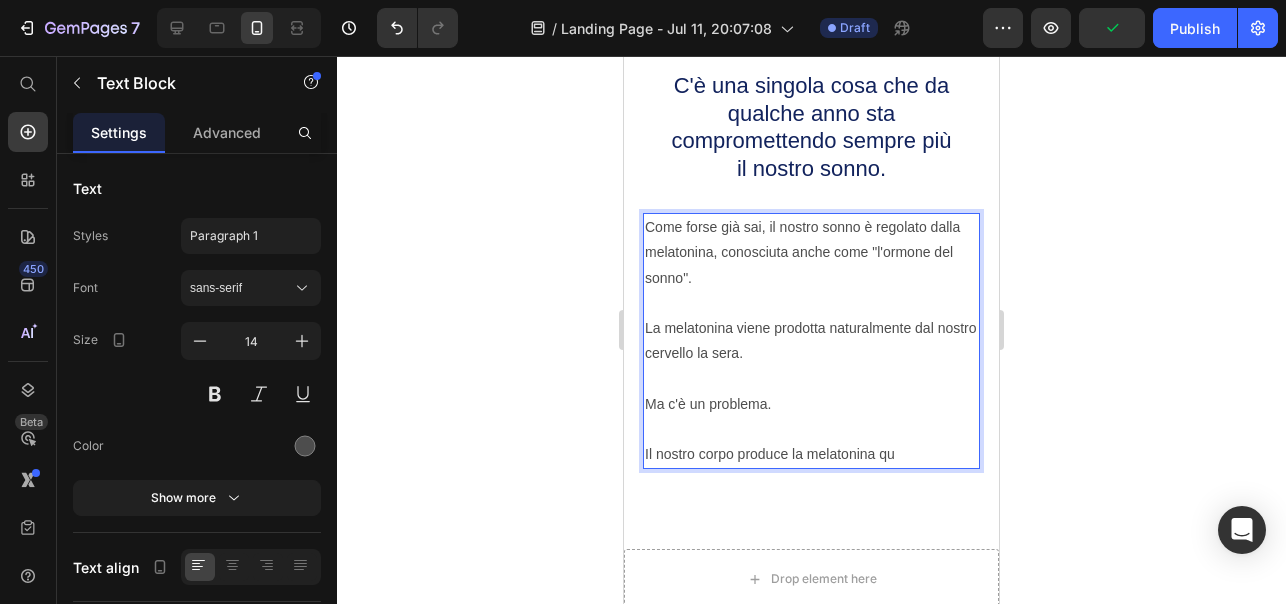 click on "Come forse già sai, il nostro sonno è regolato dalla melatonina, conosciuta anche come "l'ormone del sonno". La melatonina viene prodotta naturalmente dal nostro cervello la sera. Ma c'è un problema. Il nostro corpo produce la melatonina qu" at bounding box center (811, 341) 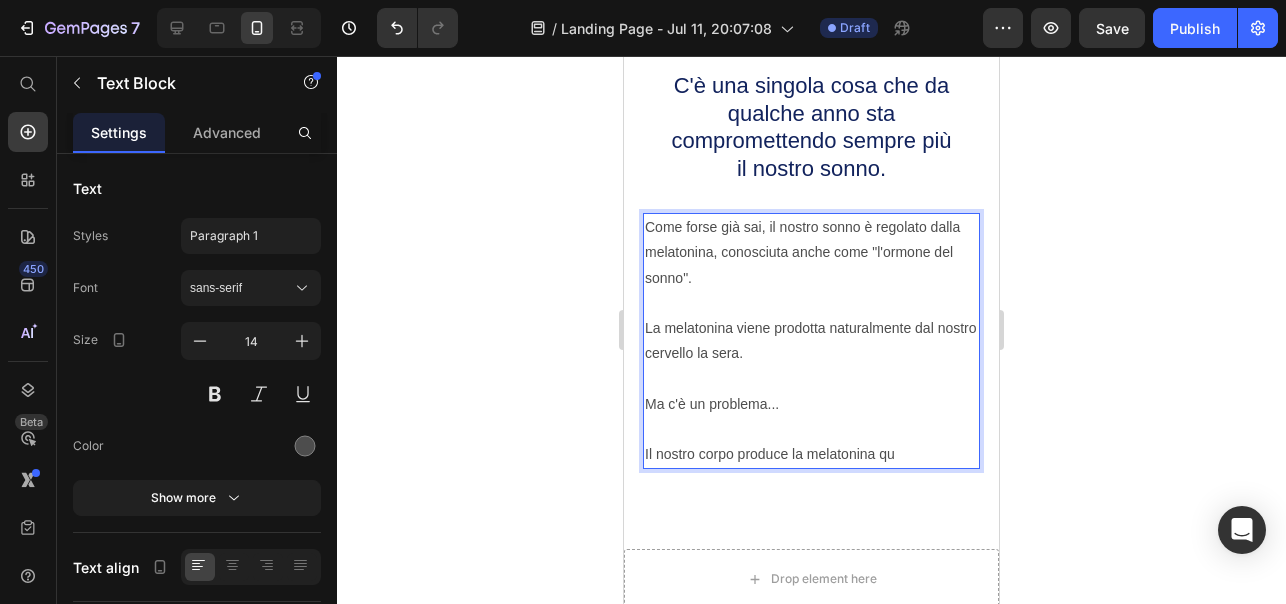 click on "Come forse già sai, il nostro sonno è regolato dalla melatonina, conosciuta anche come "l'ormone del sonno". La melatonina viene prodotta naturalmente dal nostro cervello la sera. Ma c'è un problema... Il nostro corpo produce la melatonina qu" at bounding box center (811, 341) 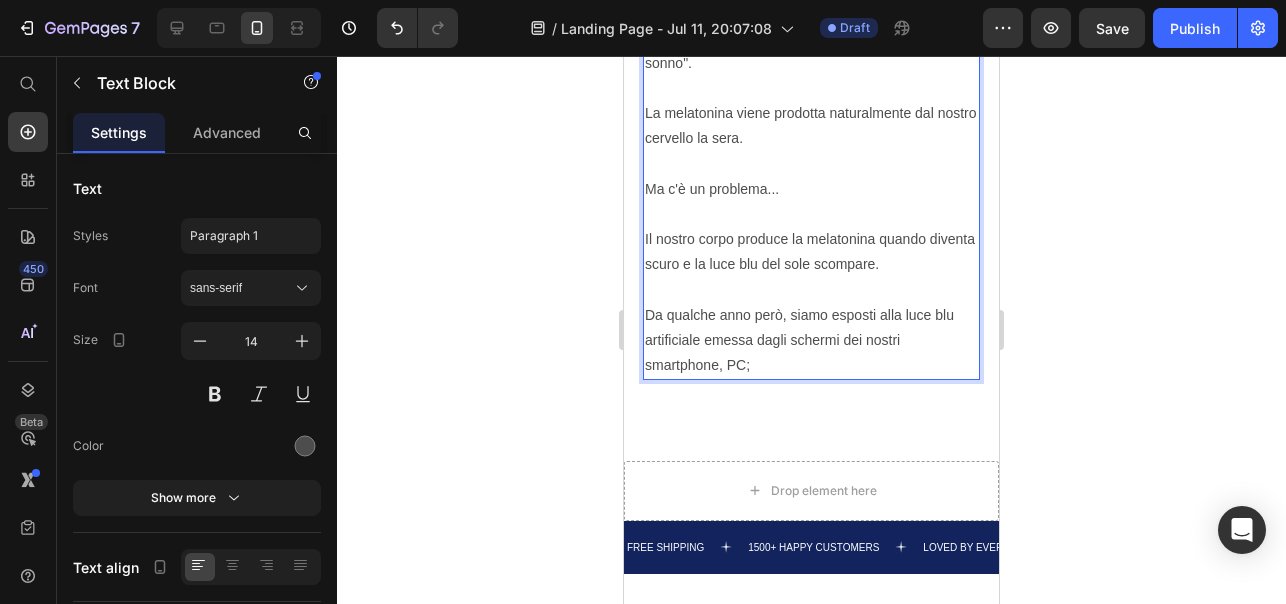 scroll, scrollTop: 712, scrollLeft: 0, axis: vertical 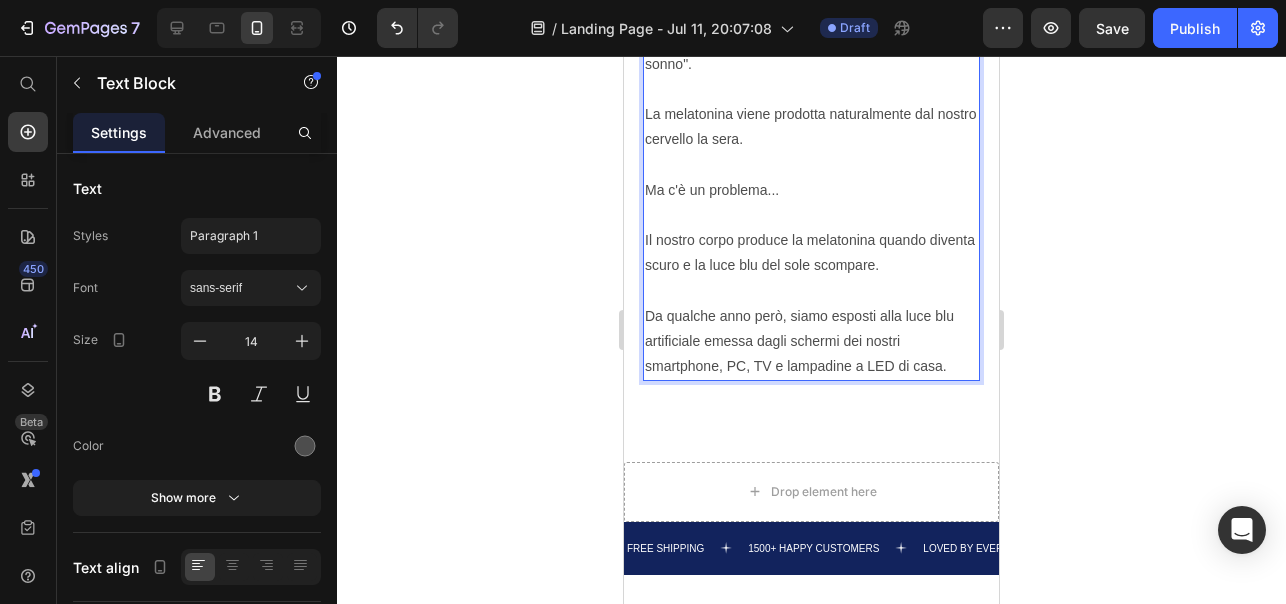 click 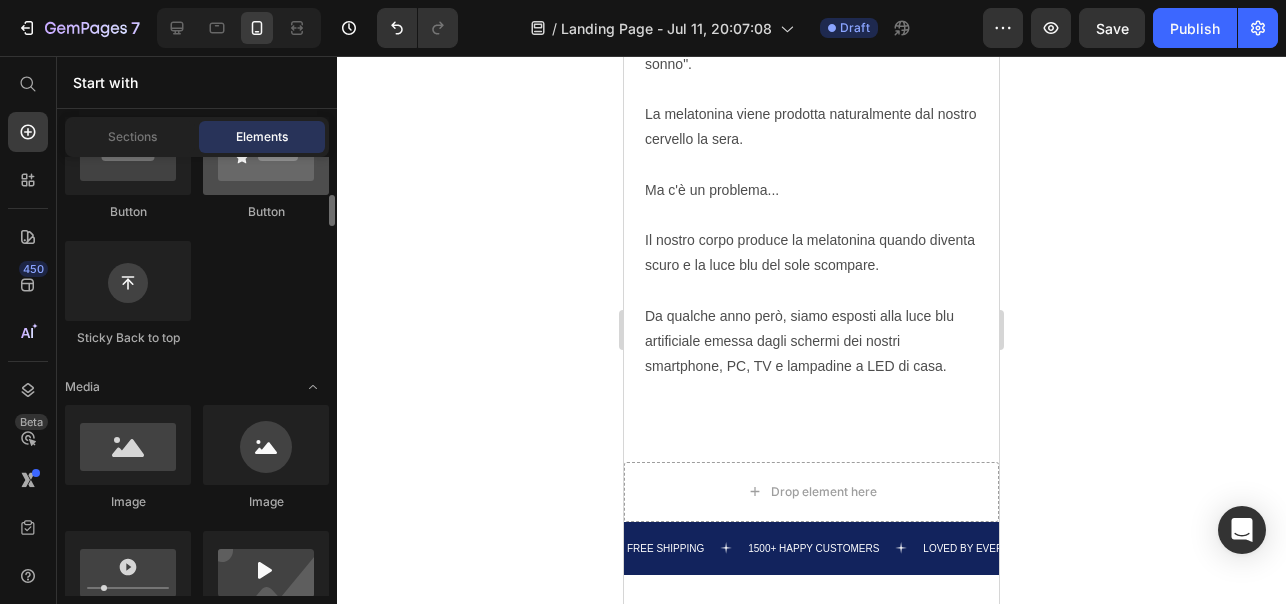 scroll, scrollTop: 597, scrollLeft: 0, axis: vertical 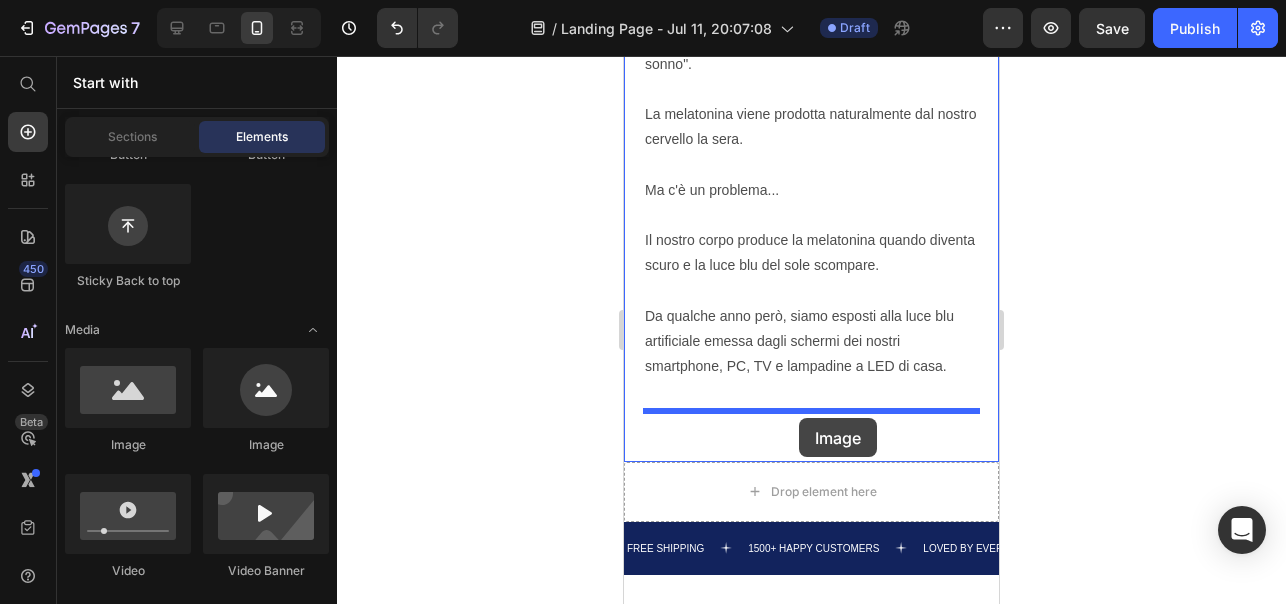 drag, startPoint x: 748, startPoint y: 470, endPoint x: 799, endPoint y: 418, distance: 72.835434 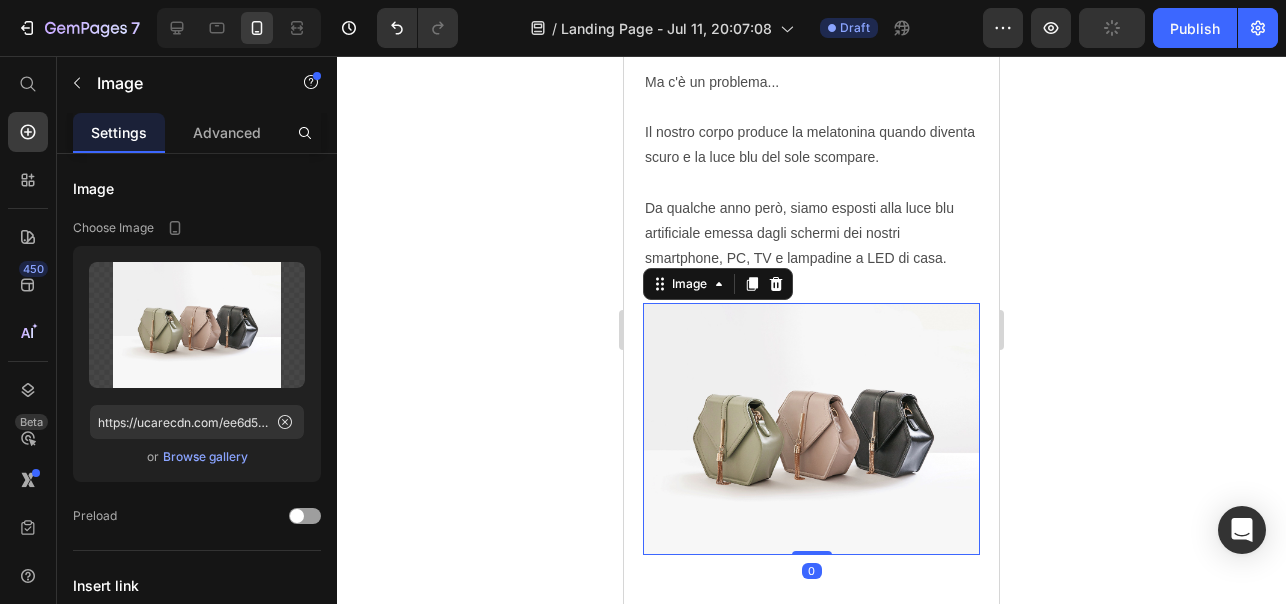 scroll, scrollTop: 836, scrollLeft: 0, axis: vertical 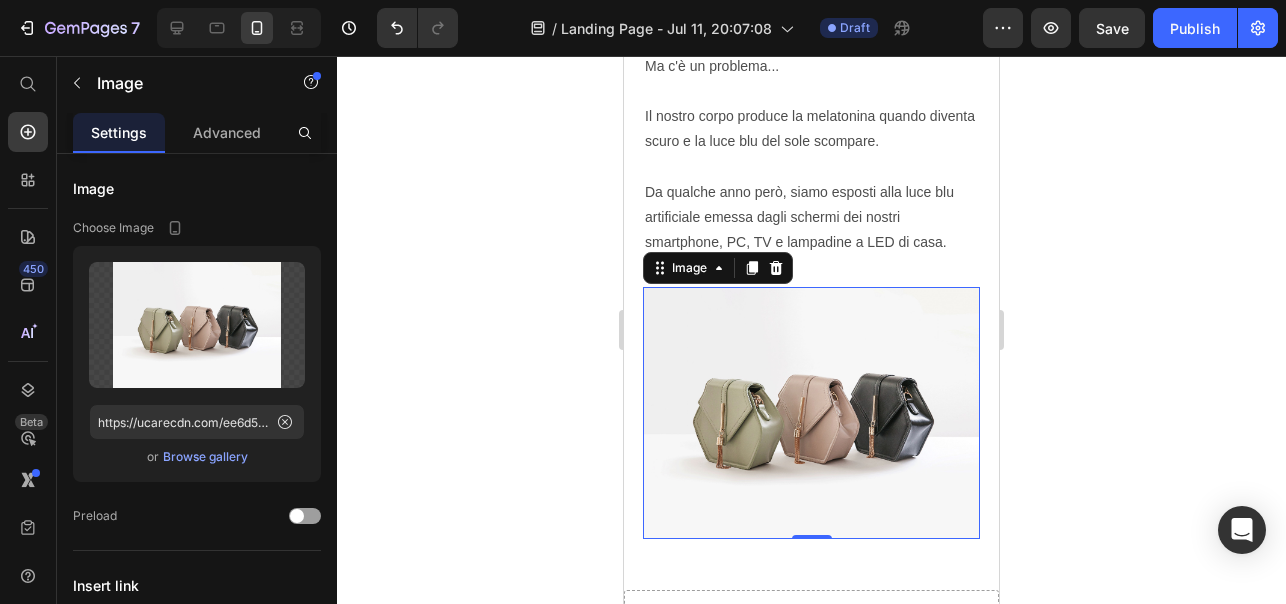 click at bounding box center (811, 413) 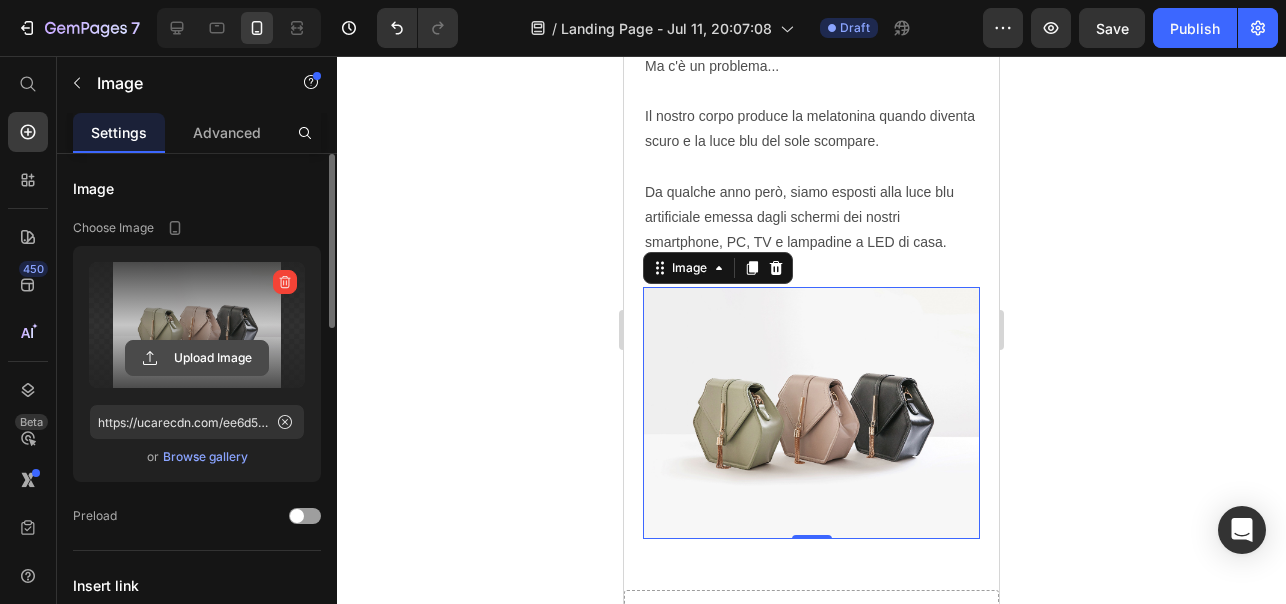 click 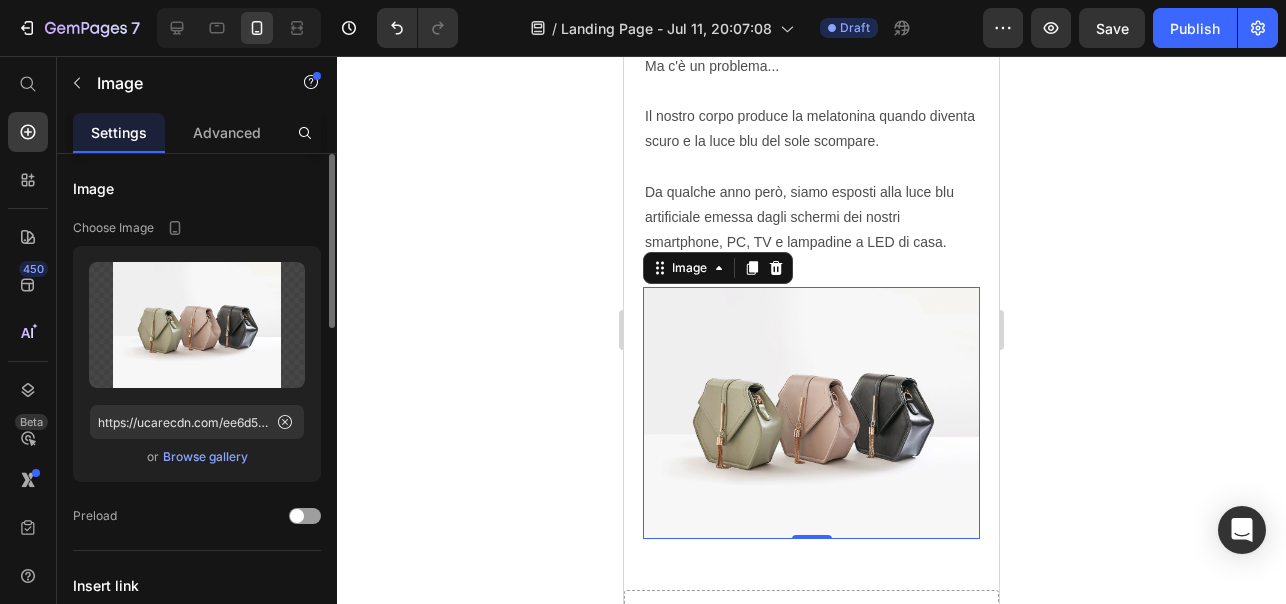 click on "Browse gallery" at bounding box center (205, 457) 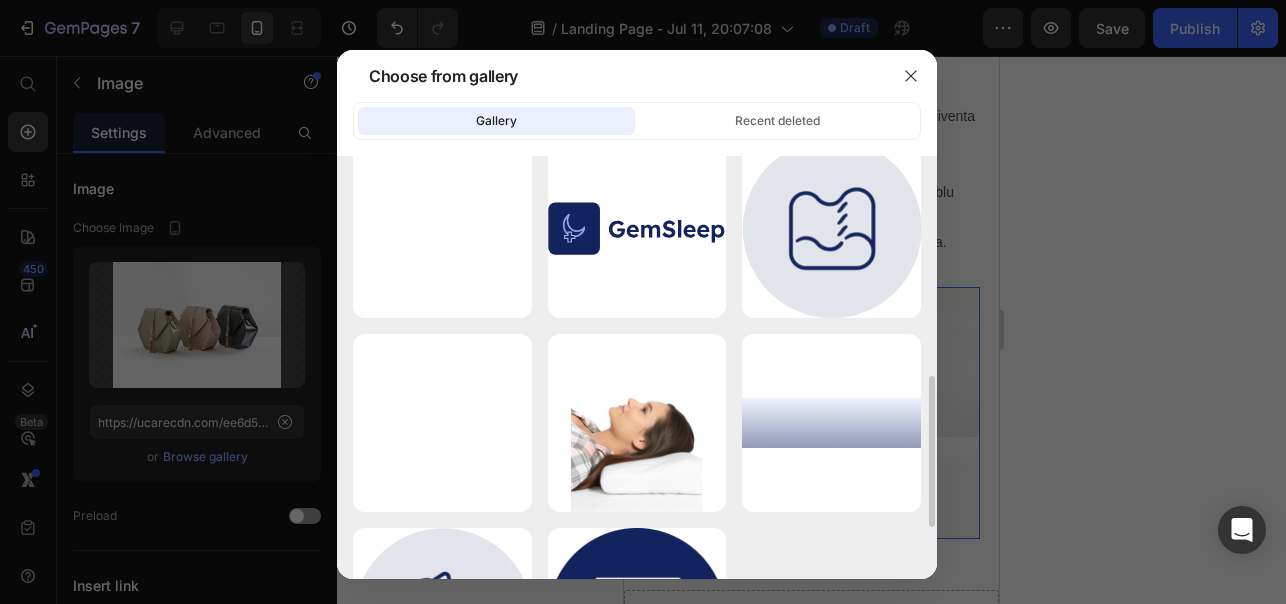 scroll, scrollTop: 761, scrollLeft: 0, axis: vertical 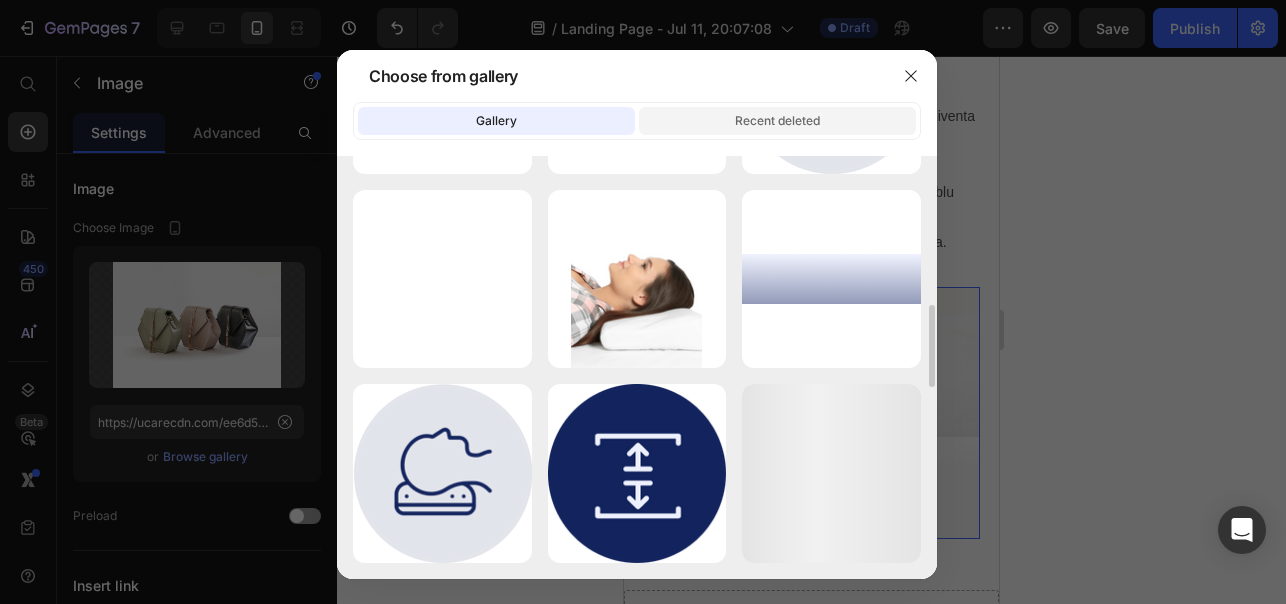 click on "Recent deleted" 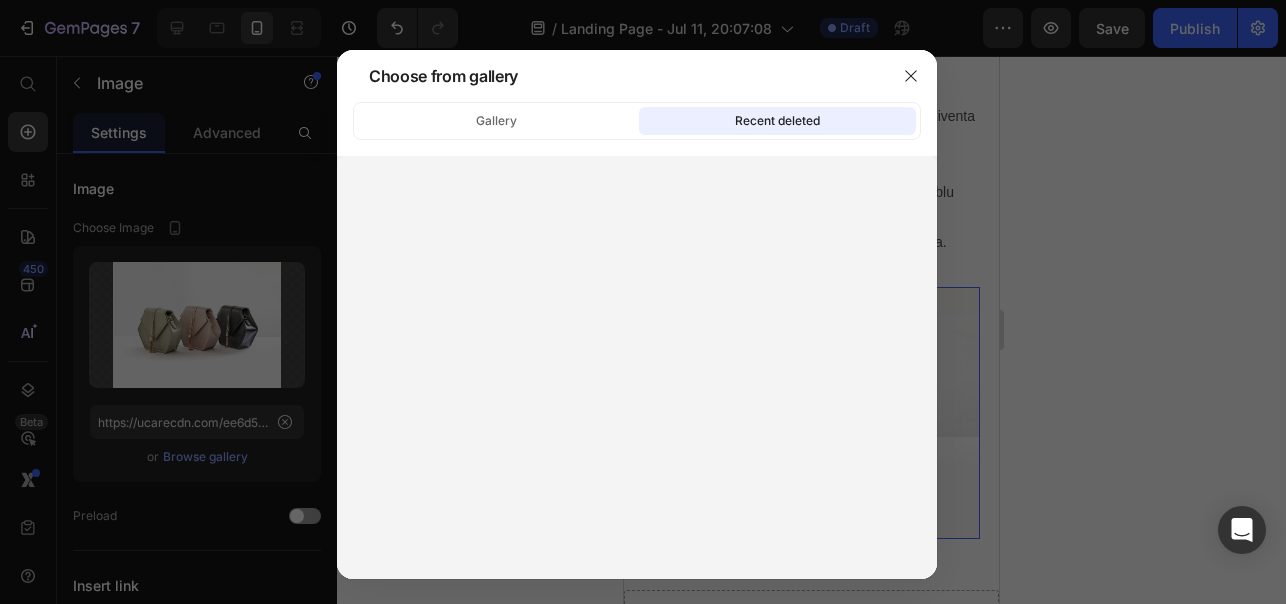 click on "Gallery Recent deleted" 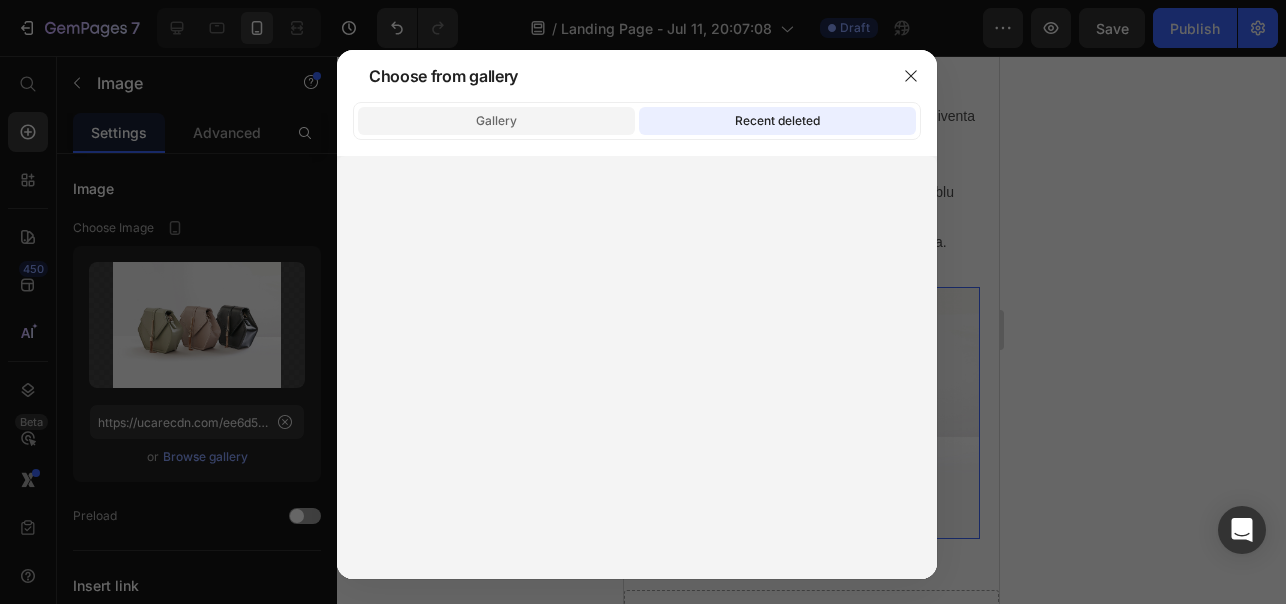 click on "Gallery" 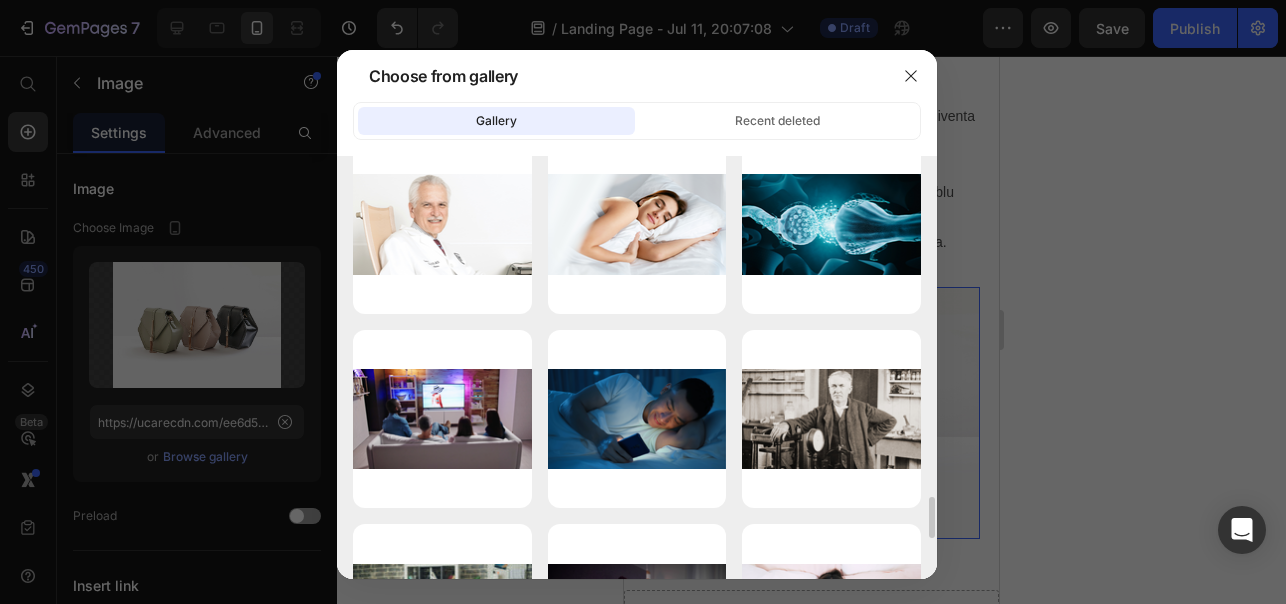 scroll, scrollTop: 3542, scrollLeft: 0, axis: vertical 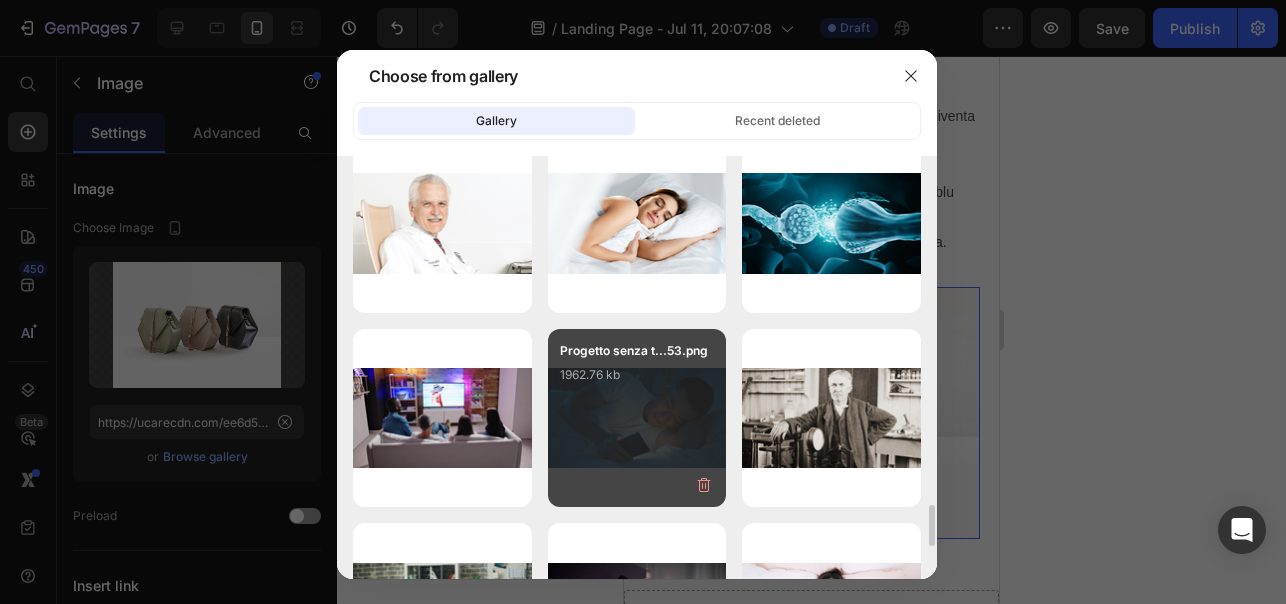 click on "Progetto senza t...53.png 1962.76 kb" at bounding box center (637, 381) 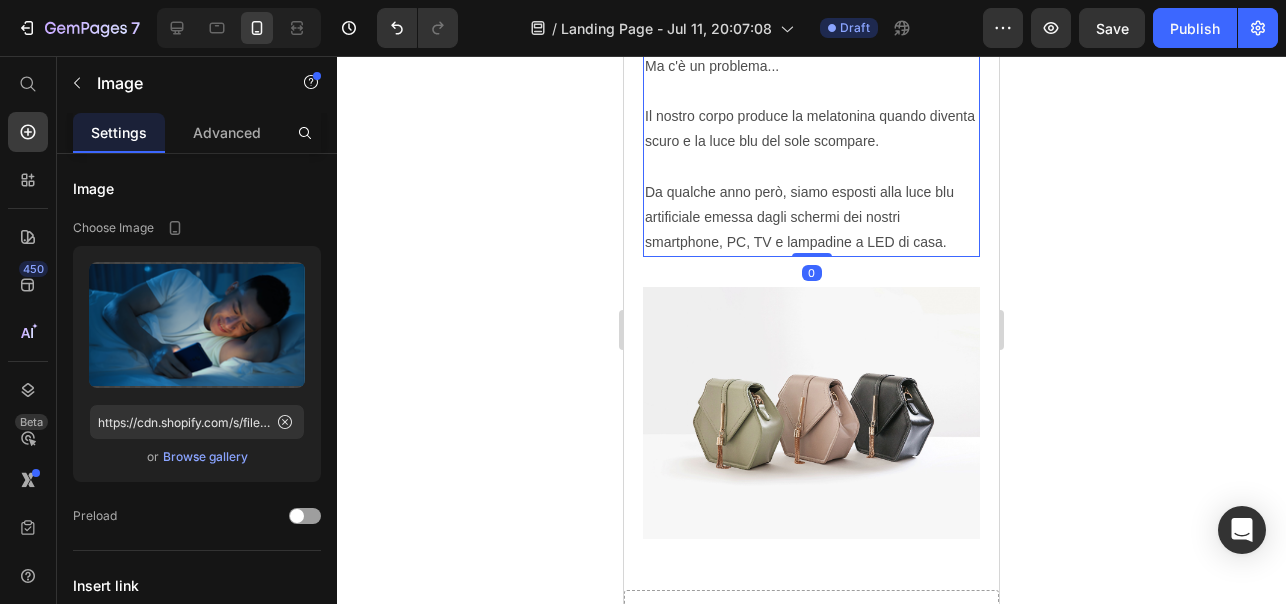click on "Come forse già sai, il nostro sonno è regolato dalla melatonina, conosciuta anche come "l'ormone del sonno". La melatonina viene prodotta naturalmente dal nostro cervello la sera. Ma c'è un problema... Il nostro corpo produce la melatonina quando diventa scuro e la luce blu del sole scompare. Da qualche anno però, siamo esposti alla luce blu artificiale emessa dagli schermi dei nostri smartphone, PC, TV e lampadine a LED di casa." at bounding box center [811, 66] 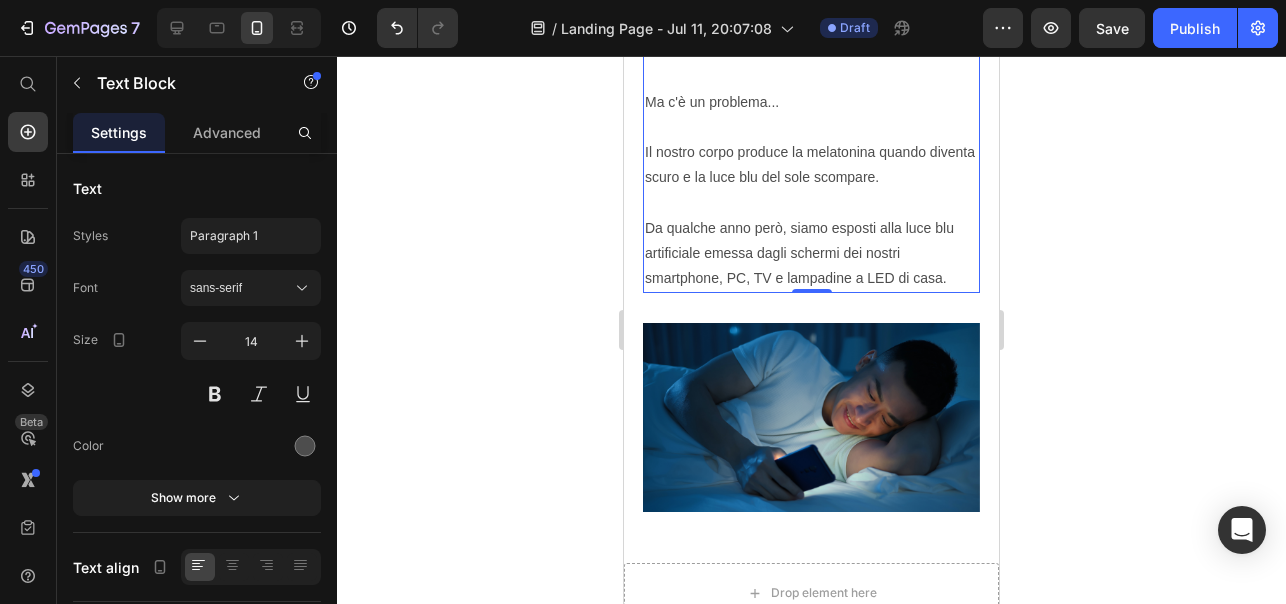 click on "Come forse già sai, il nostro sonno è regolato dalla melatonina, conosciuta anche come "l'ormone del sonno". La melatonina viene prodotta naturalmente dal nostro cervello la sera. Ma c'è un problema... Il nostro corpo produce la melatonina quando diventa scuro e la luce blu del sole scompare. Da qualche anno però, siamo esposti alla luce blu artificiale emessa dagli schermi dei nostri smartphone, PC, TV e lampadine a LED di casa." at bounding box center (811, 102) 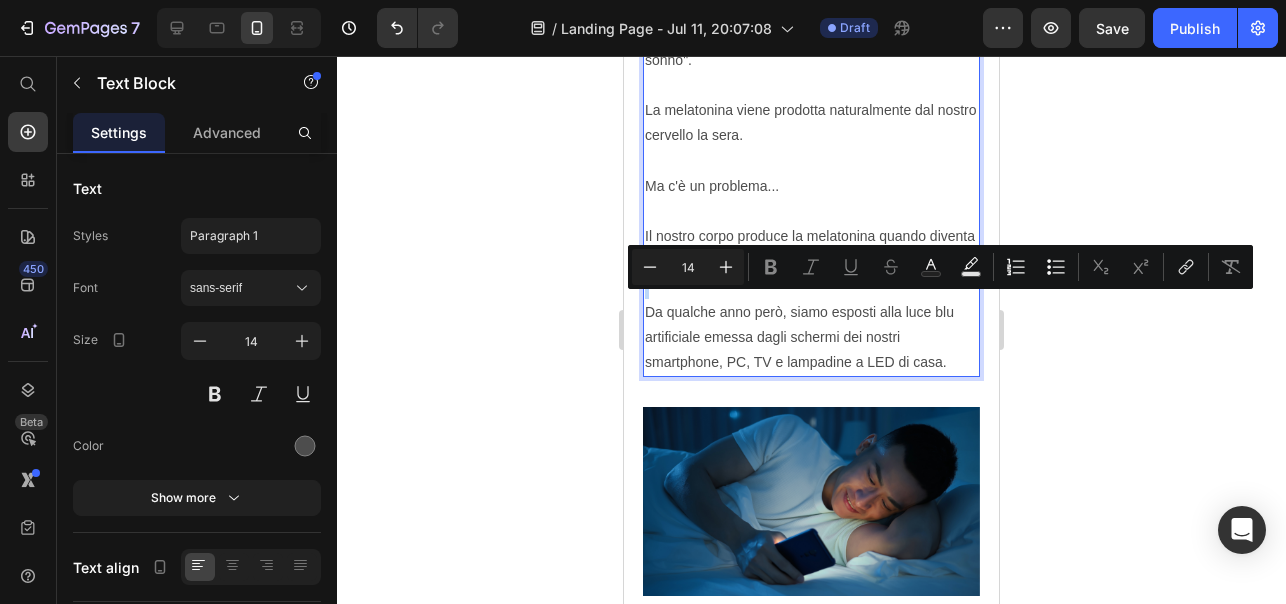 scroll, scrollTop: 718, scrollLeft: 0, axis: vertical 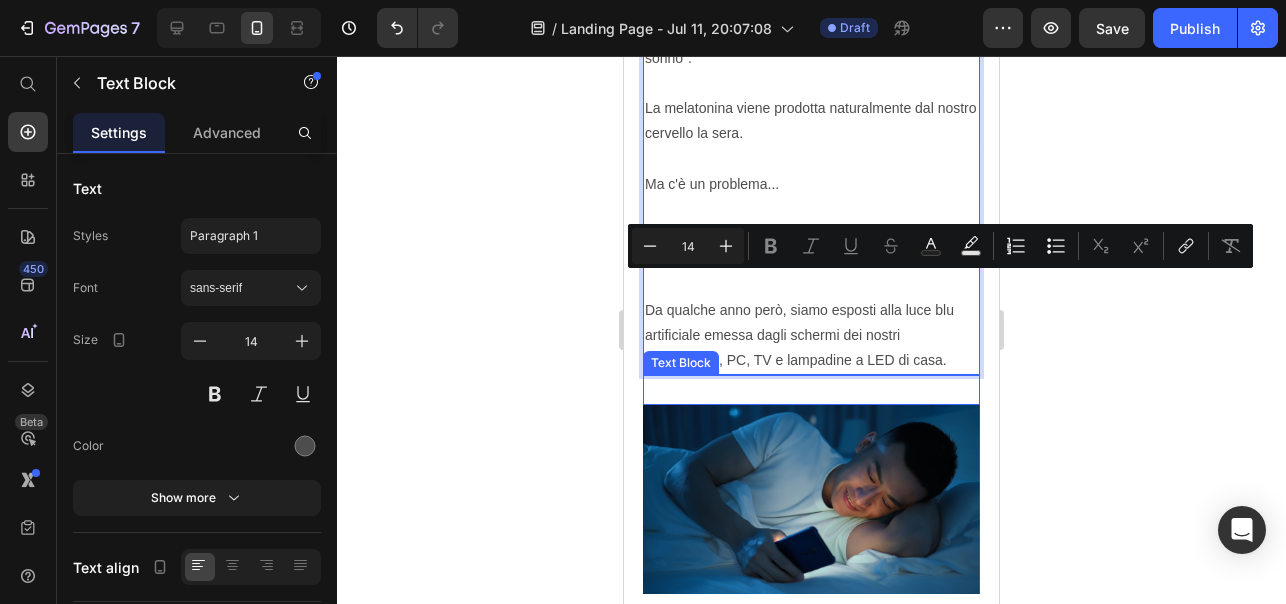click on "Come forse già sai, il nostro sonno è regolato dalla melatonina, conosciuta anche come "l'ormone del sonno". La melatonina viene prodotta naturalmente dal nostro cervello la sera. Ma c'è un problema... Il nostro corpo produce la melatonina quando diventa scuro e la luce blu del sole scompare. Da qualche anno però, siamo esposti alla luce blu artificiale emessa dagli schermi dei nostri smartphone, PC, TV e lampadine a LED di casa." at bounding box center [811, 184] 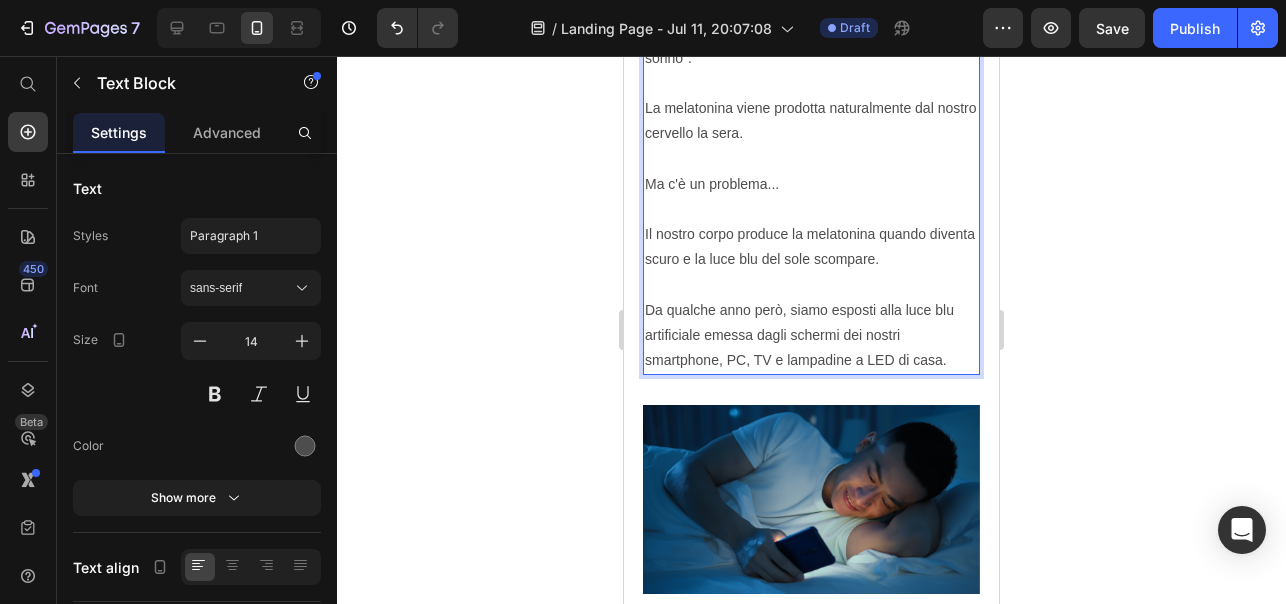 click on "Come forse già sai, il nostro sonno è regolato dalla melatonina, conosciuta anche come "l'ormone del sonno". La melatonina viene prodotta naturalmente dal nostro cervello la sera. Ma c'è un problema... Il nostro corpo produce la melatonina quando diventa scuro e la luce blu del sole scompare. Da qualche anno però, siamo esposti alla luce blu artificiale emessa dagli schermi dei nostri smartphone, PC, TV e lampadine a LED di casa." at bounding box center [811, 184] 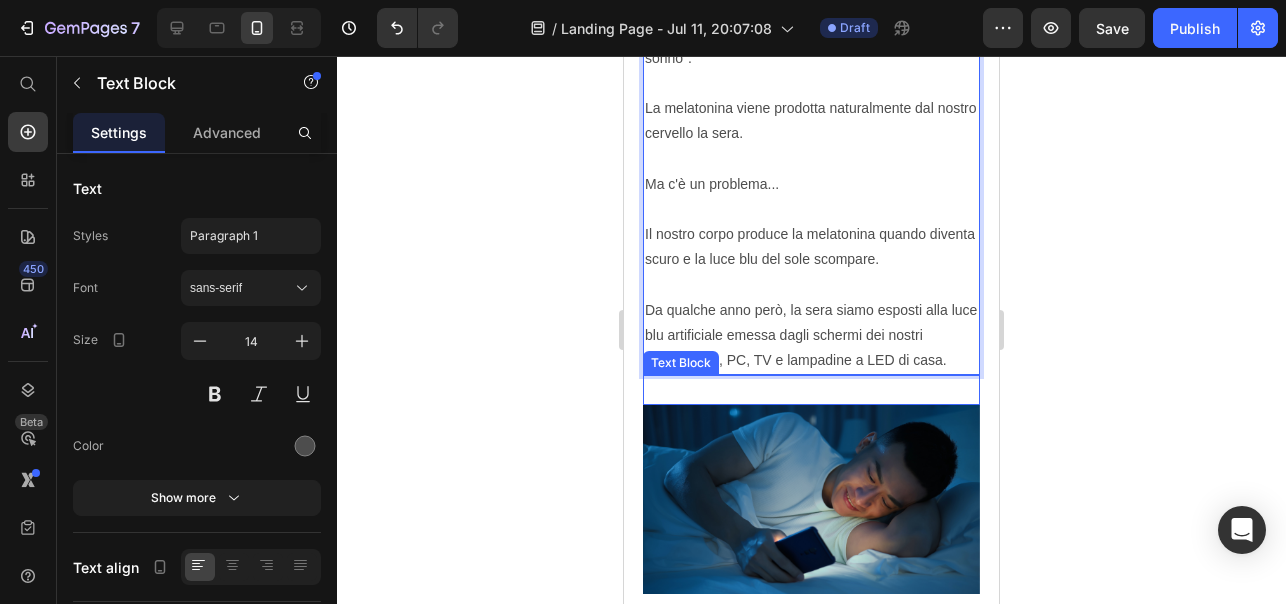 scroll, scrollTop: 782, scrollLeft: 0, axis: vertical 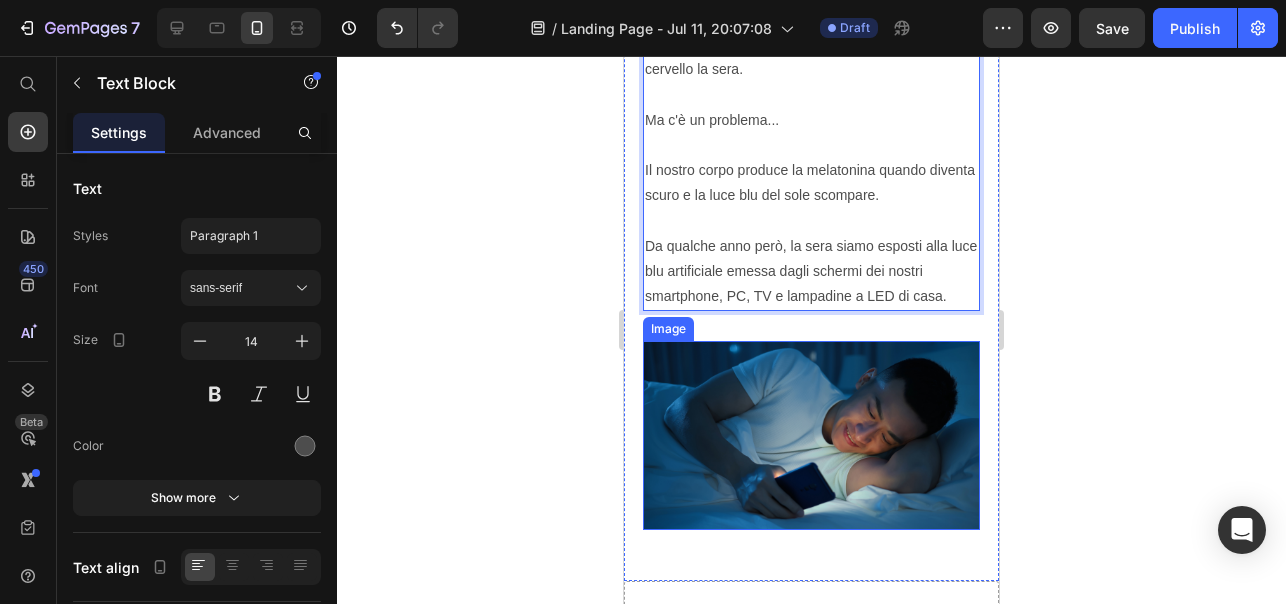 click 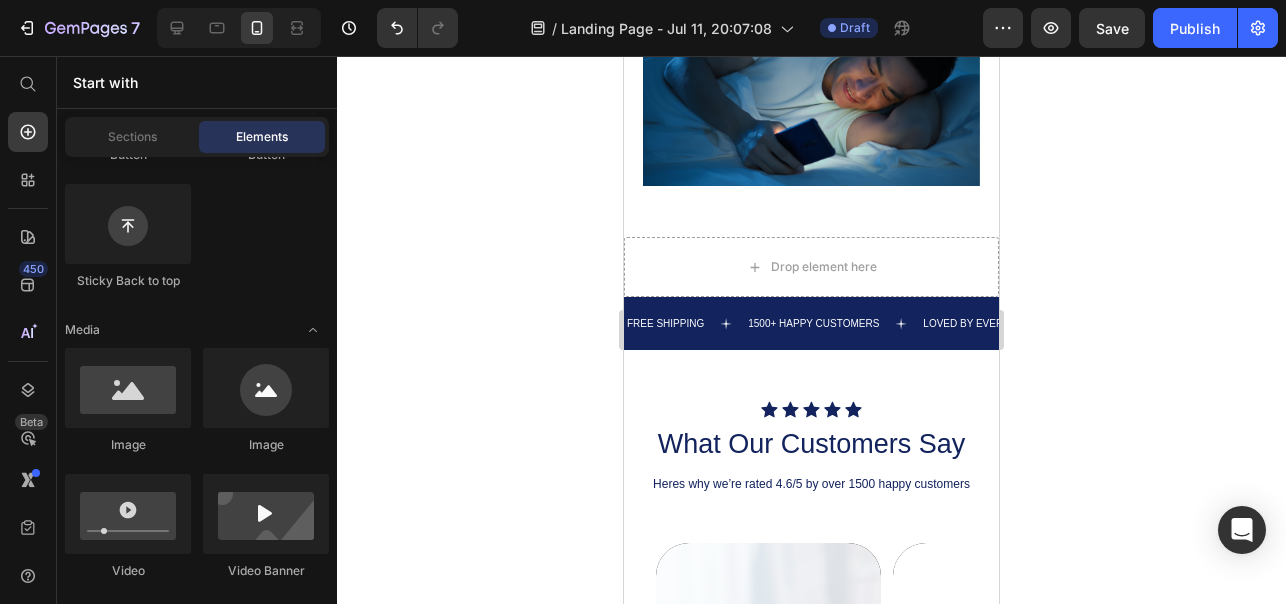 scroll, scrollTop: 1127, scrollLeft: 0, axis: vertical 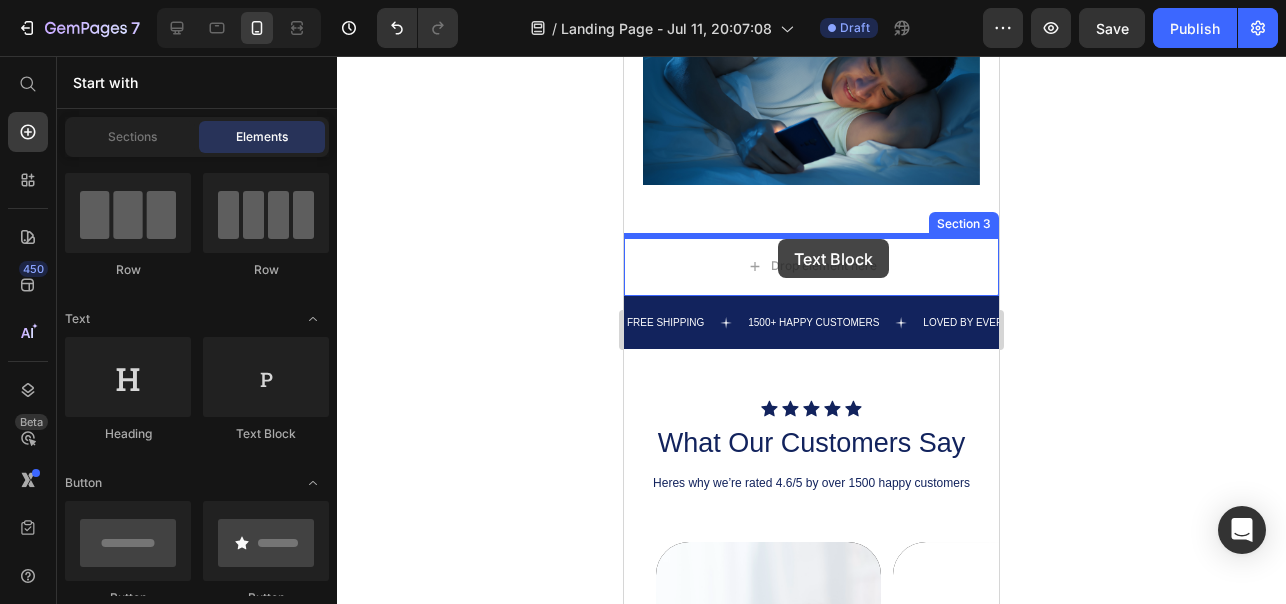drag, startPoint x: 894, startPoint y: 443, endPoint x: 778, endPoint y: 239, distance: 234.67424 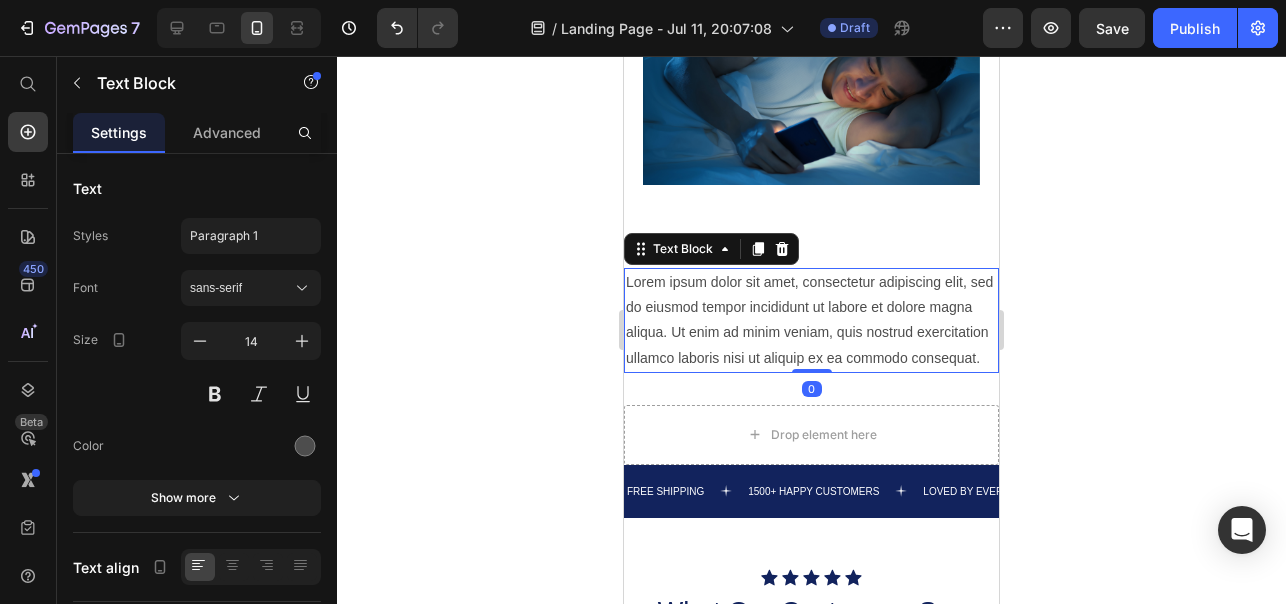 click on "Lorem ipsum dolor sit amet, consectetur adipiscing elit, sed do eiusmod tempor incididunt ut labore et dolore magna aliqua. Ut enim ad minim veniam, quis nostrud exercitation ullamco laboris nisi ut aliquip ex ea commodo consequat." at bounding box center (811, 320) 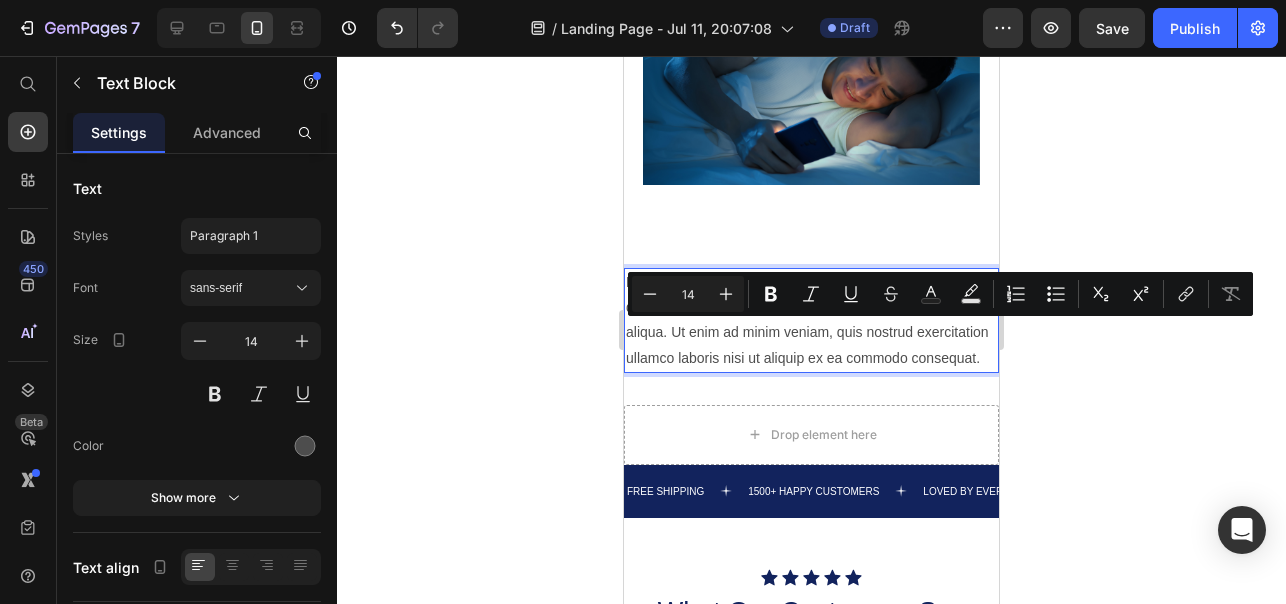 click 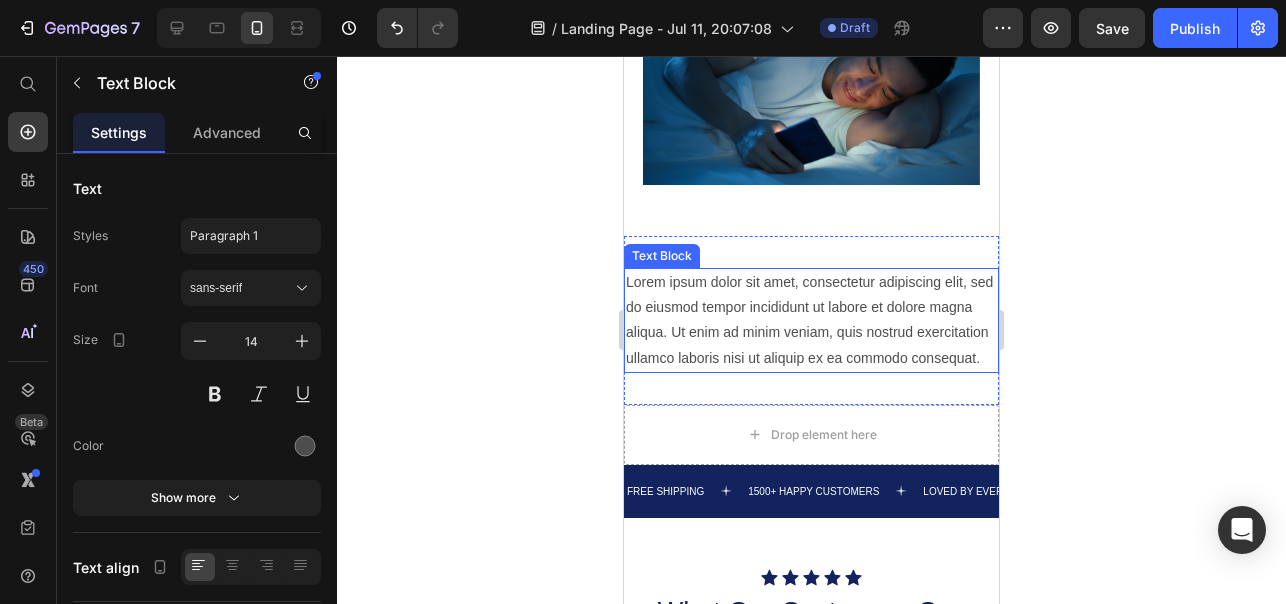 click on "Lorem ipsum dolor sit amet, consectetur adipiscing elit, sed do eiusmod tempor incididunt ut labore et dolore magna aliqua. Ut enim ad minim veniam, quis nostrud exercitation ullamco laboris nisi ut aliquip ex ea commodo consequat." at bounding box center [811, 320] 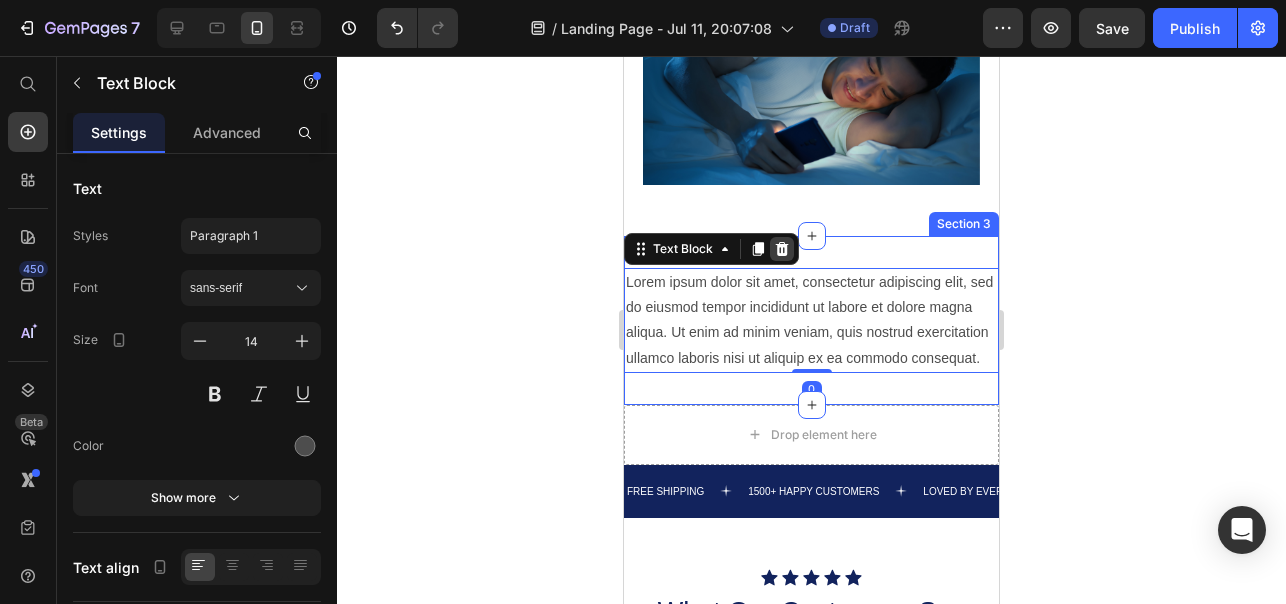 click 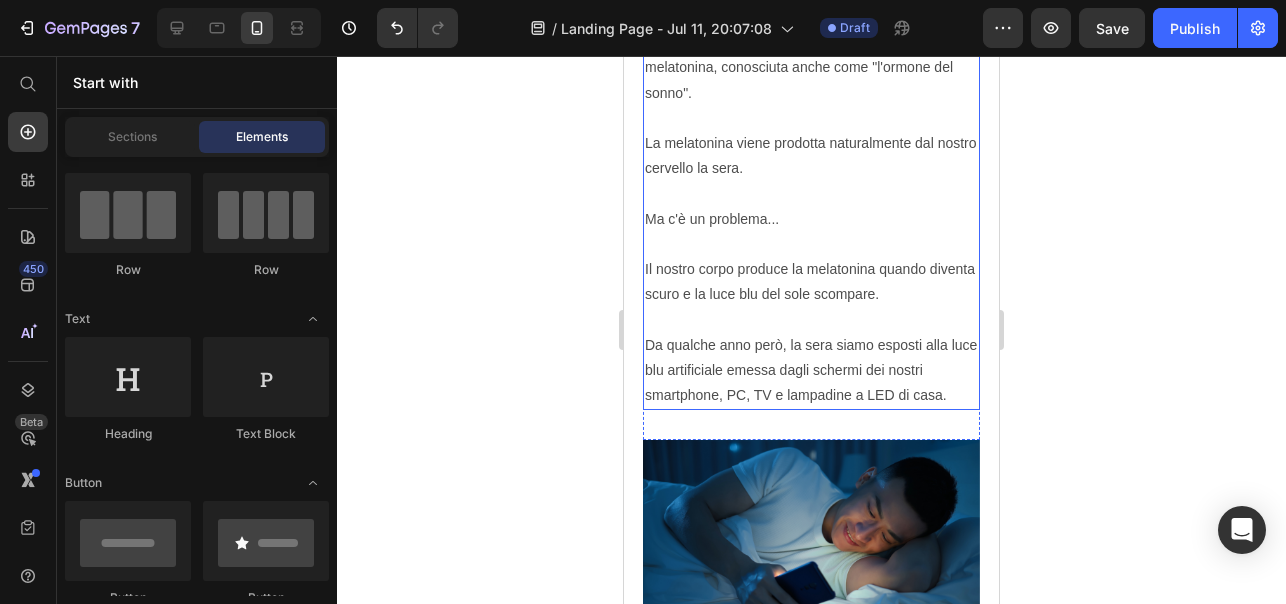click on "Come forse già sai, il nostro sonno è regolato dalla melatonina, conosciuta anche come "l'ormone del sonno". La melatonina viene prodotta naturalmente dal nostro cervello la sera. Ma c'è un problema... Il nostro corpo produce la melatonina quando diventa scuro e la luce blu del sole scompare. Da qualche anno però, la sera siamo esposti alla luce blu artificiale emessa dagli schermi dei nostri smartphone, PC, TV e lampadine a LED di casa." at bounding box center (811, 219) 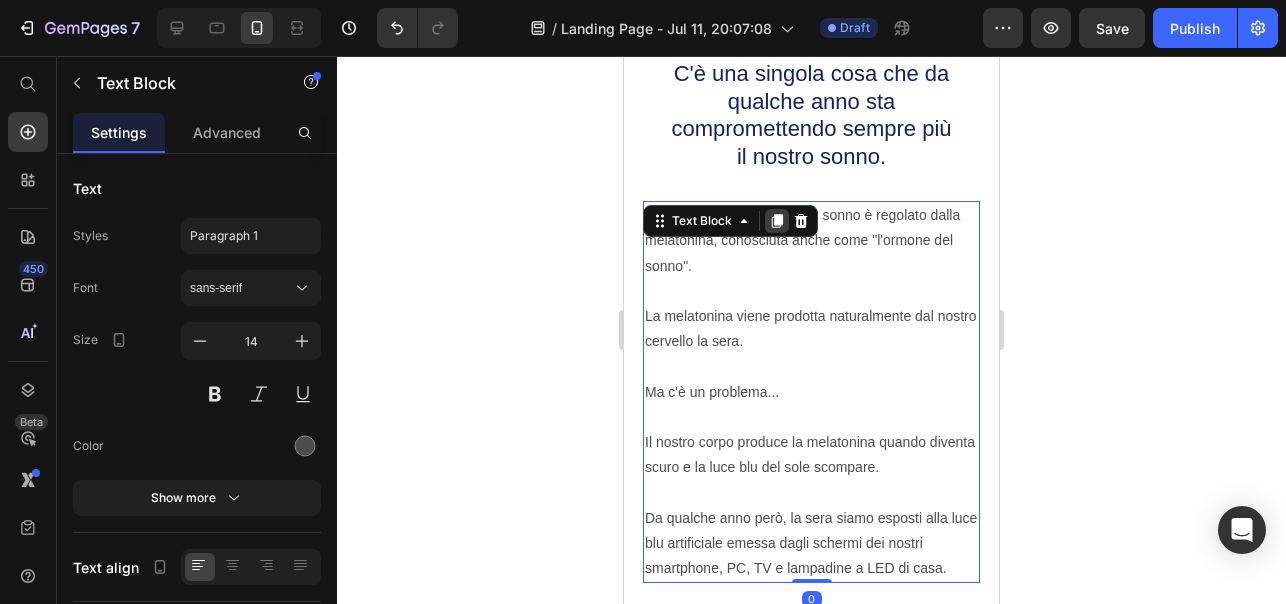 click 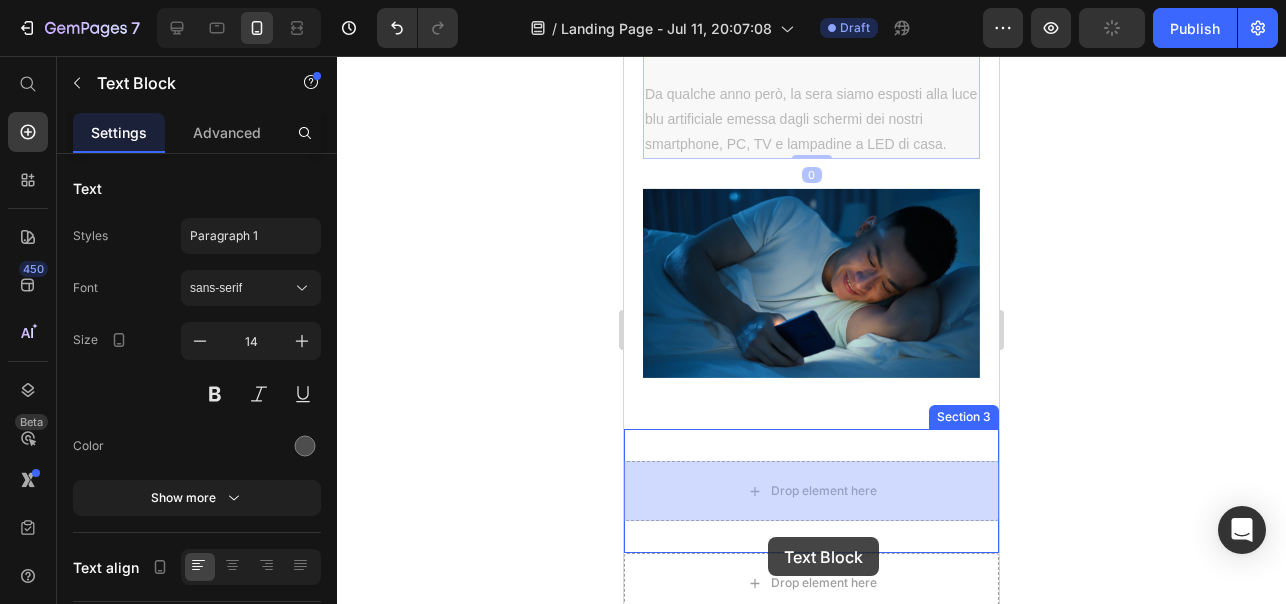 scroll, scrollTop: 1320, scrollLeft: 0, axis: vertical 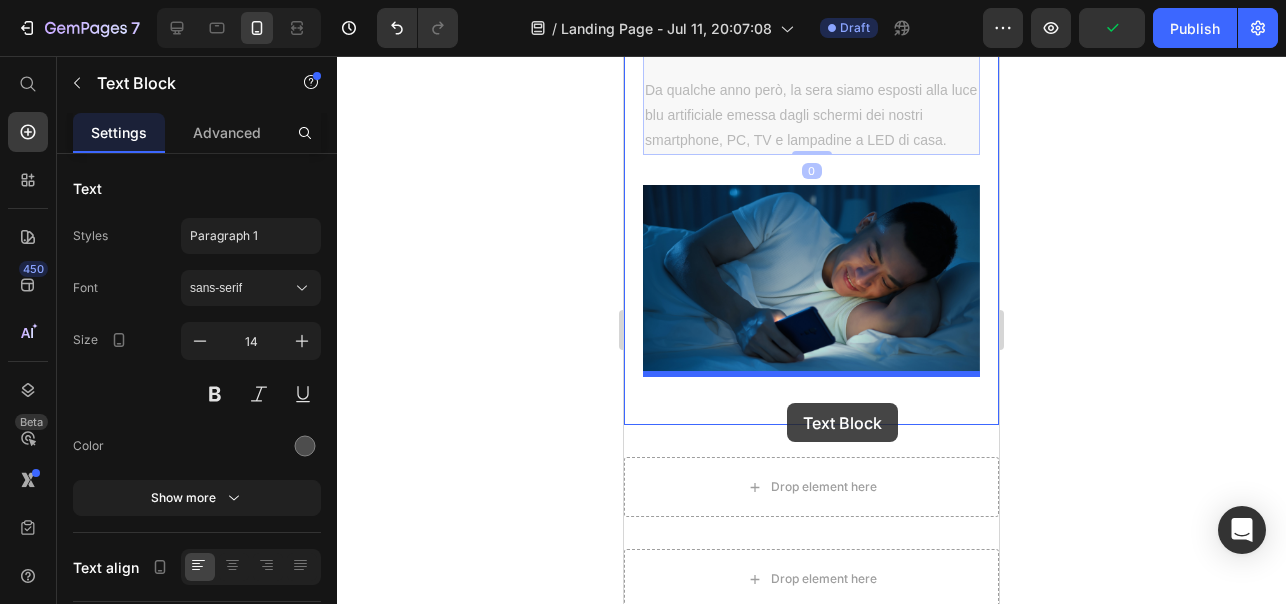 drag, startPoint x: 657, startPoint y: 117, endPoint x: 787, endPoint y: 402, distance: 313.2491 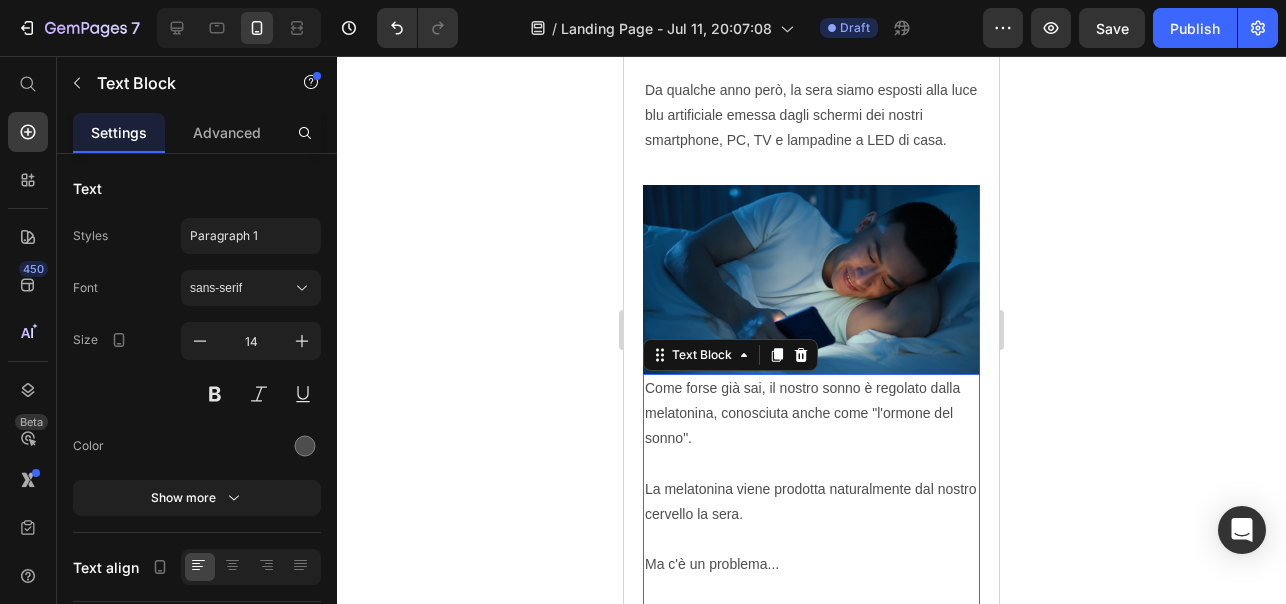 click on "Come forse già sai, il nostro sonno è regolato dalla melatonina, conosciuta anche come "l'ormone del sonno". La melatonina viene prodotta naturalmente dal nostro cervello la sera. Ma c'è un problema... Il nostro corpo produce la melatonina quando diventa scuro e la luce blu del sole scompare. Da qualche anno però, la sera siamo esposti alla luce blu artificiale emessa dagli schermi dei nostri smartphone, PC, TV e lampadine a LED di casa." at bounding box center (811, 565) 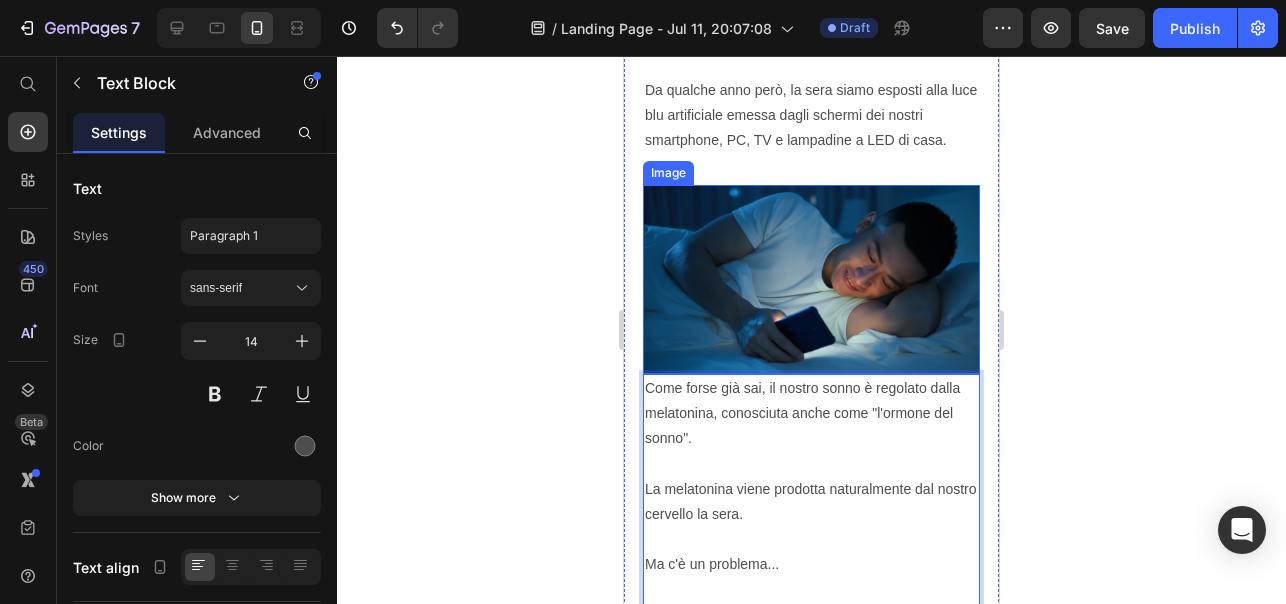 click at bounding box center (811, 280) 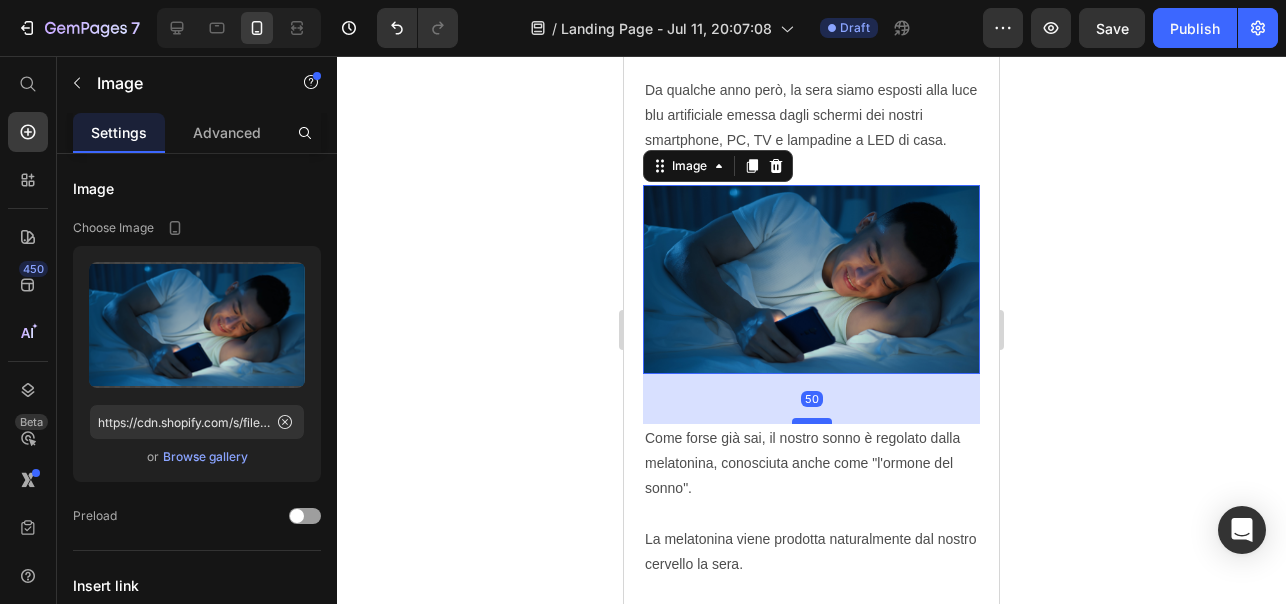 drag, startPoint x: 807, startPoint y: 369, endPoint x: 798, endPoint y: 419, distance: 50.803543 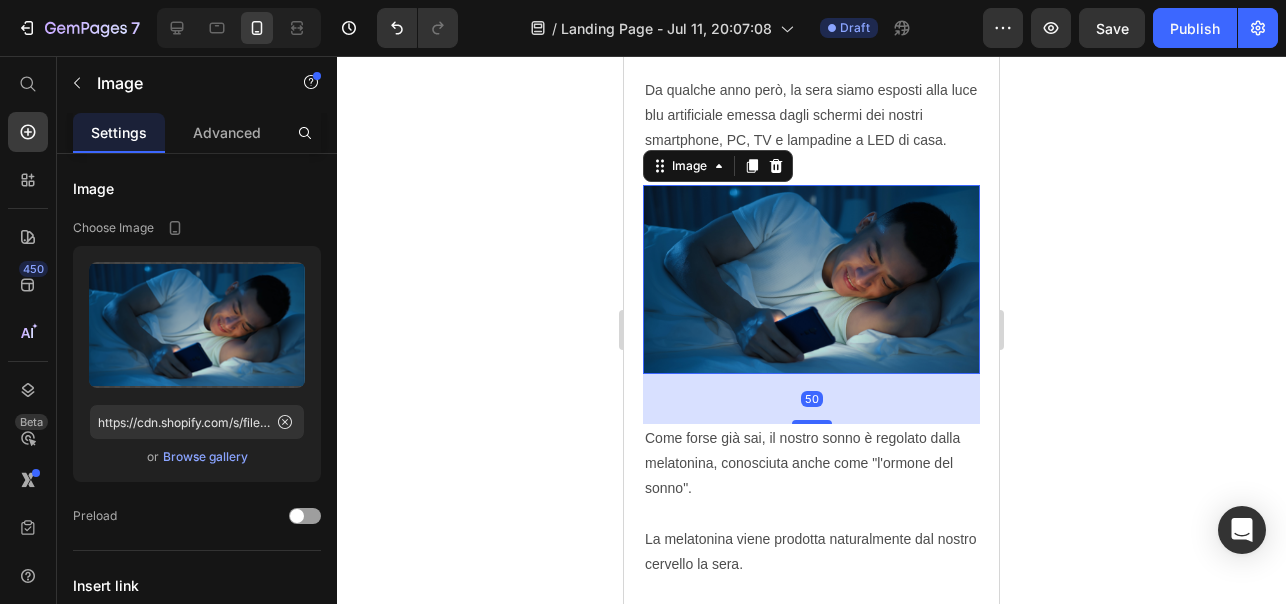 click 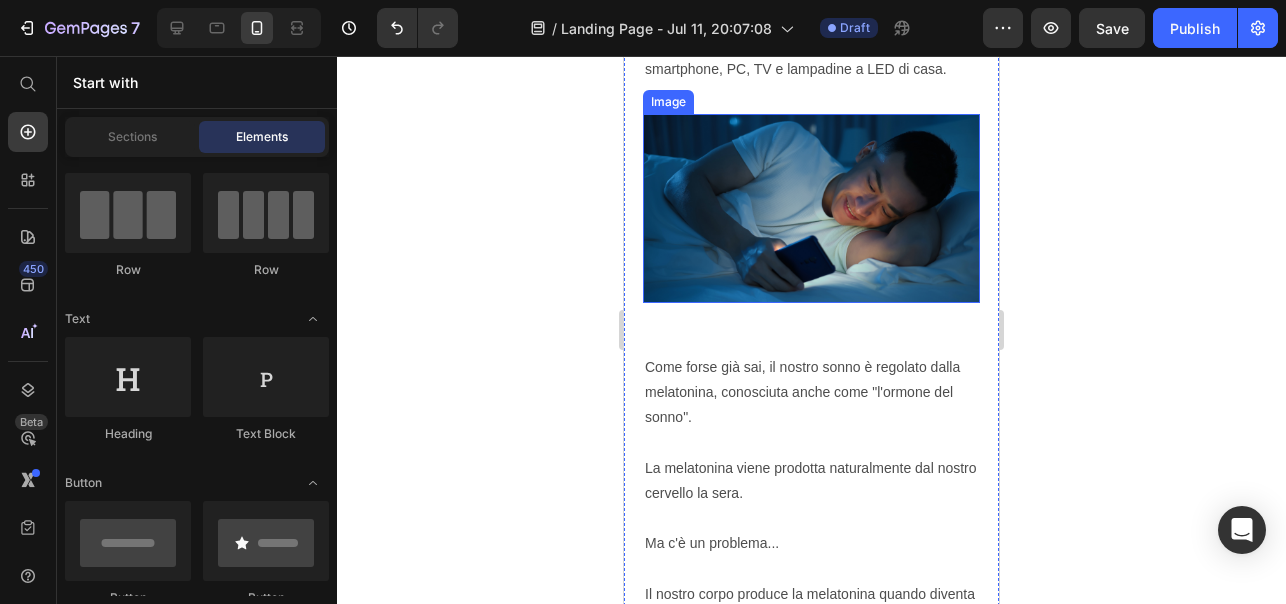 scroll, scrollTop: 1027, scrollLeft: 0, axis: vertical 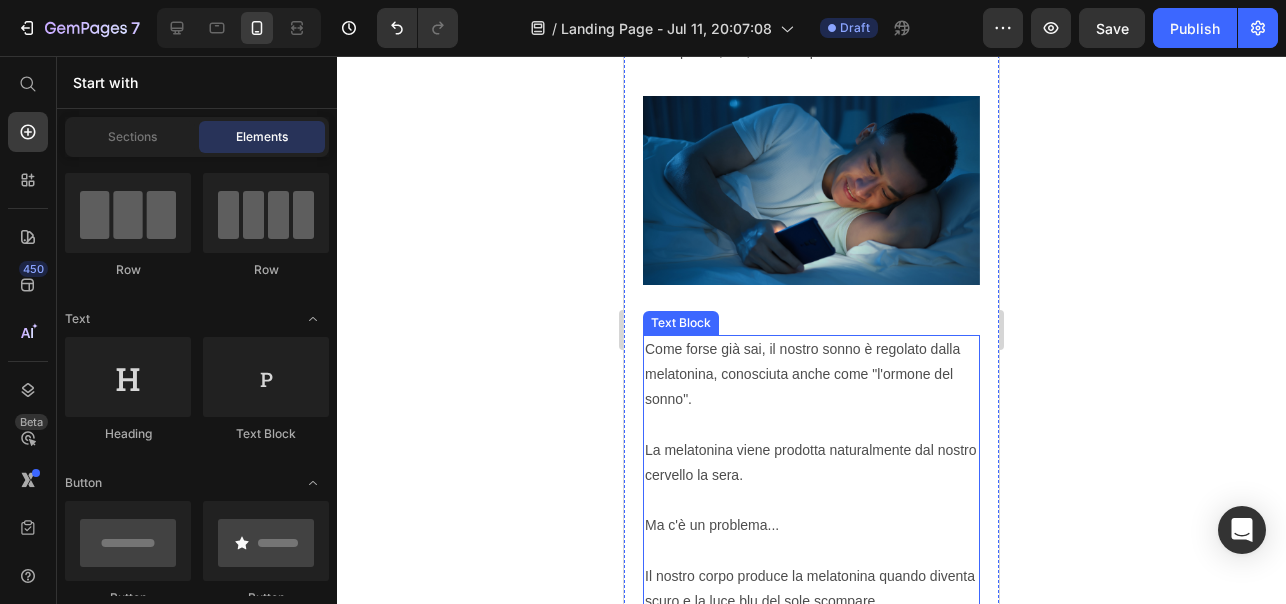 click on "Come forse già sai, il nostro sonno è regolato dalla melatonina, conosciuta anche come "l'ormone del sonno". La melatonina viene prodotta naturalmente dal nostro cervello la sera. Ma c'è un problema... Il nostro corpo produce la melatonina quando diventa scuro e la luce blu del sole scompare. Da qualche anno però, la sera siamo esposti alla luce blu artificiale emessa dagli schermi dei nostri smartphone, PC, TV e lampadine a LED di casa." at bounding box center (811, 526) 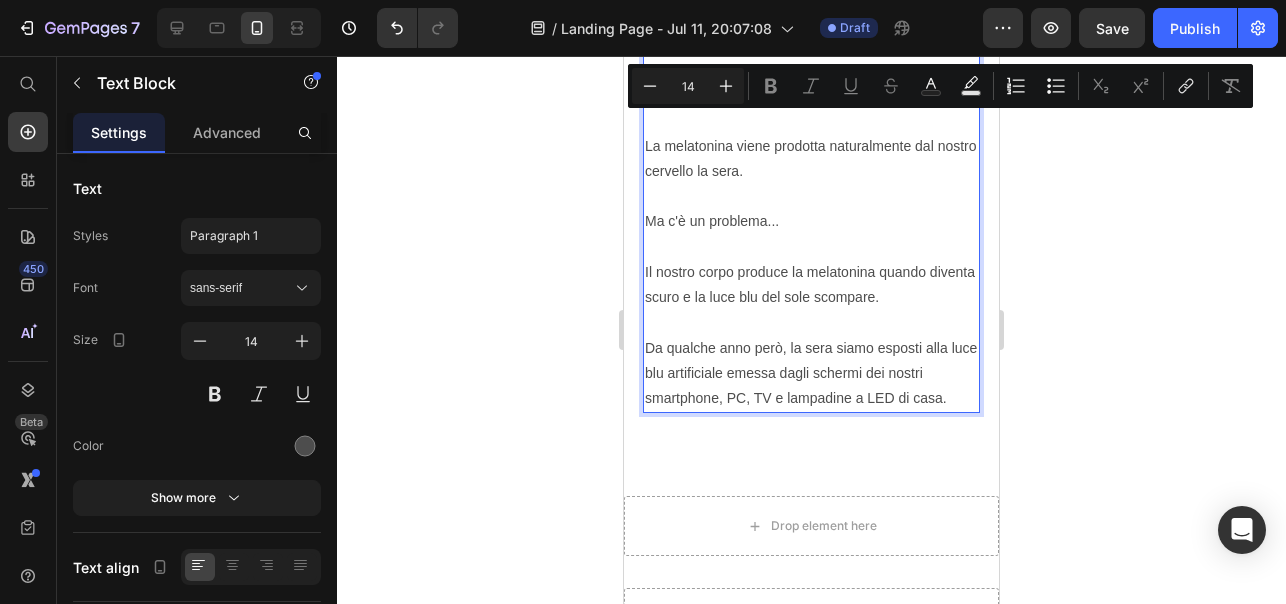 scroll, scrollTop: 1136, scrollLeft: 0, axis: vertical 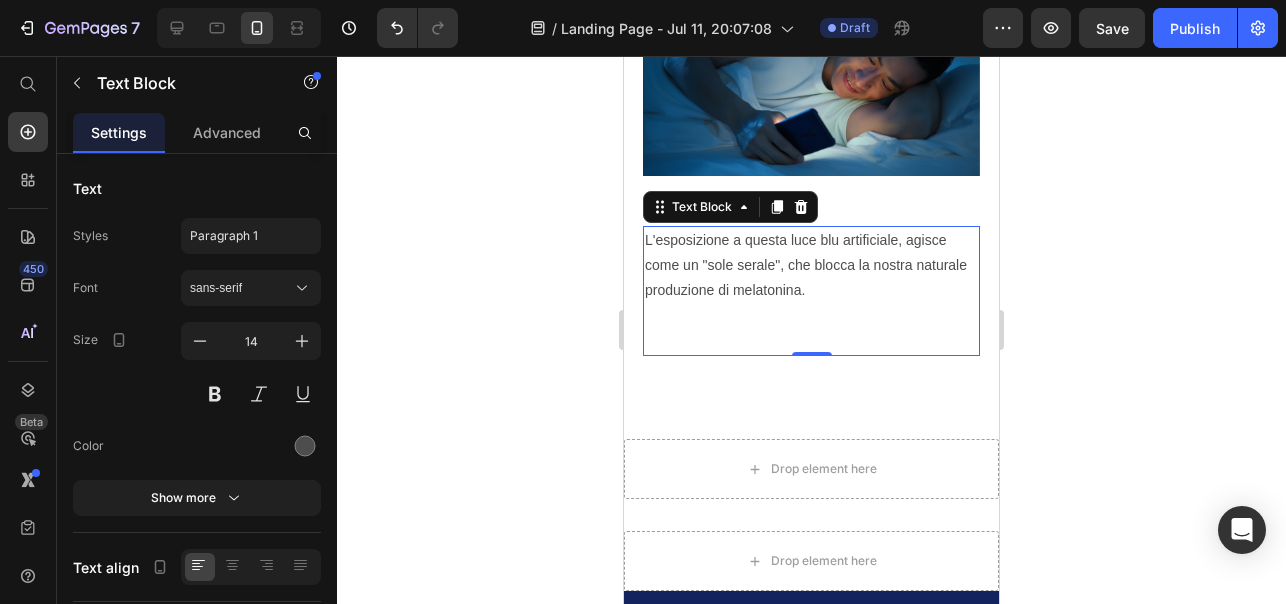 click on "L'esposizione a questa luce blu artificiale, agisce come un "sole serale", che blocca la nostra naturale produzione di melatonina." at bounding box center (811, 291) 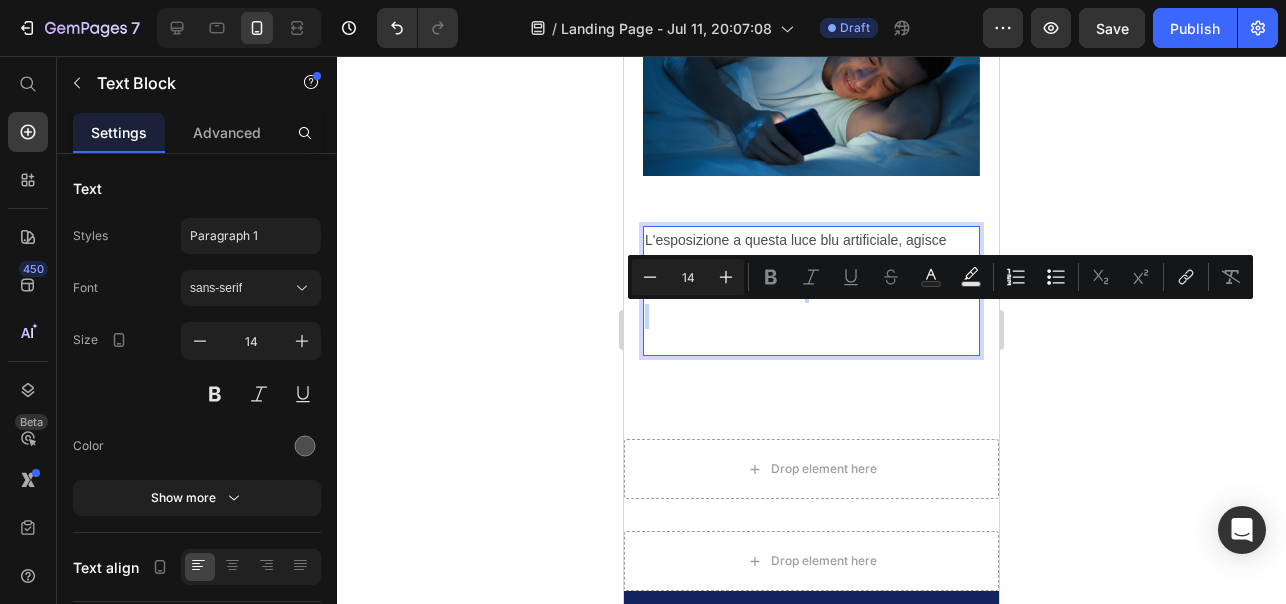 click on "L'esposizione a questa luce blu artificiale, agisce come un "sole serale", che blocca la nostra naturale produzione di melatonina." at bounding box center [811, 291] 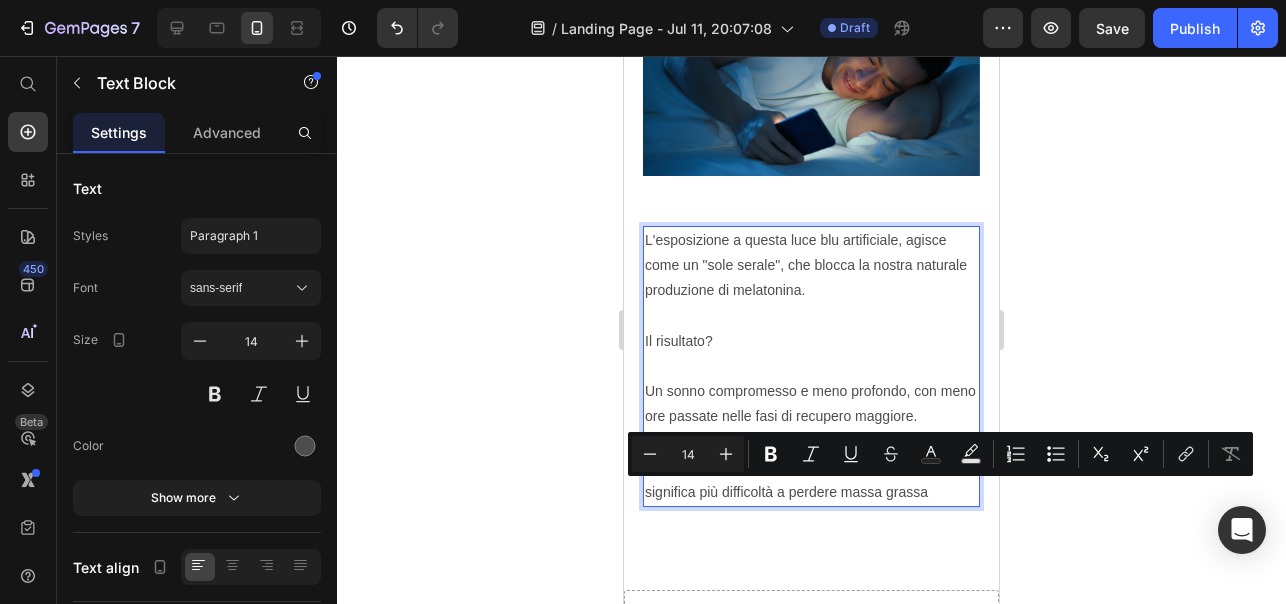 drag, startPoint x: 938, startPoint y: 487, endPoint x: 696, endPoint y: 498, distance: 242.24988 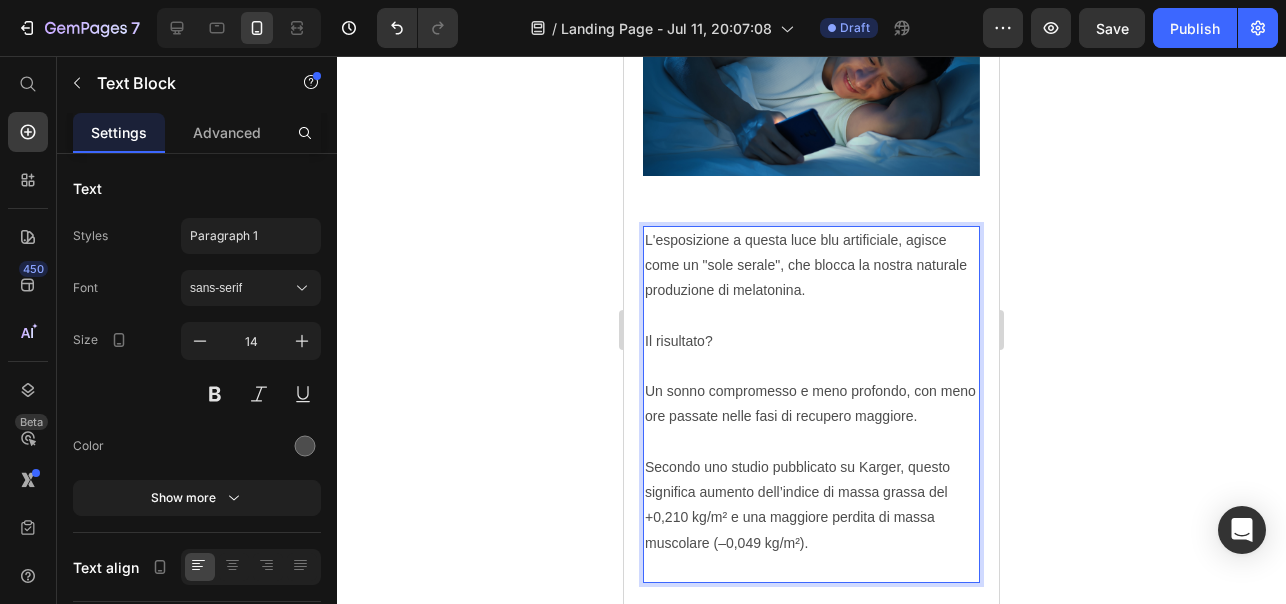 click on "L'esposizione a questa luce blu artificiale, agisce come un "sole serale", che blocca la nostra naturale produzione di melatonina. Il risultato? Un sonno compromesso e meno profondo, con meno ore passate nelle fasi di recupero maggiore. Secondo uno studio pubblicato su Karger, questo significaaumento dell’indice di massa grassa del +0,210 kg/m² e una maggiore perdita di massa muscolare (–0,049 kg/m²)." at bounding box center [811, 404] 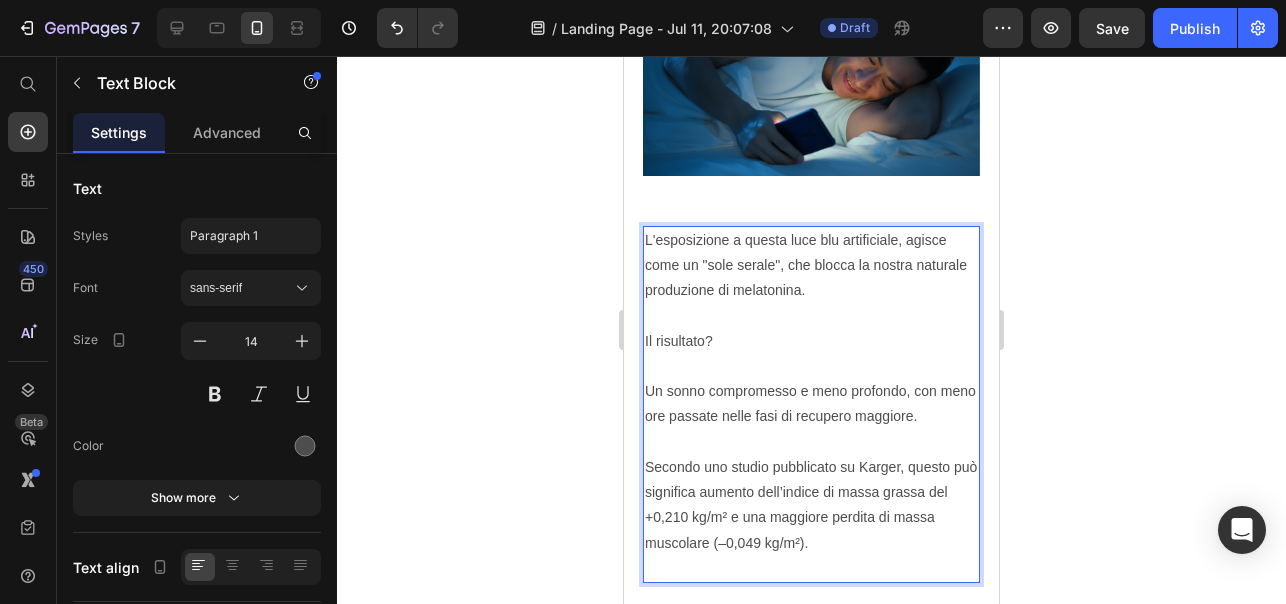 click on "L'esposizione a questa luce blu artificiale, agisce come un "sole serale", che blocca la nostra naturale produzione di melatonina. Il risultato? Un sonno compromesso e meno profondo, con meno ore passate nelle fasi di recupero maggiore. Secondo uno studio pubblicato su Karger, questo può significa aumento dell’indice di massa grassa del +0,210 kg/m² e una maggiore perdita di massa muscolare (–0,049 kg/m²)." at bounding box center (811, 404) 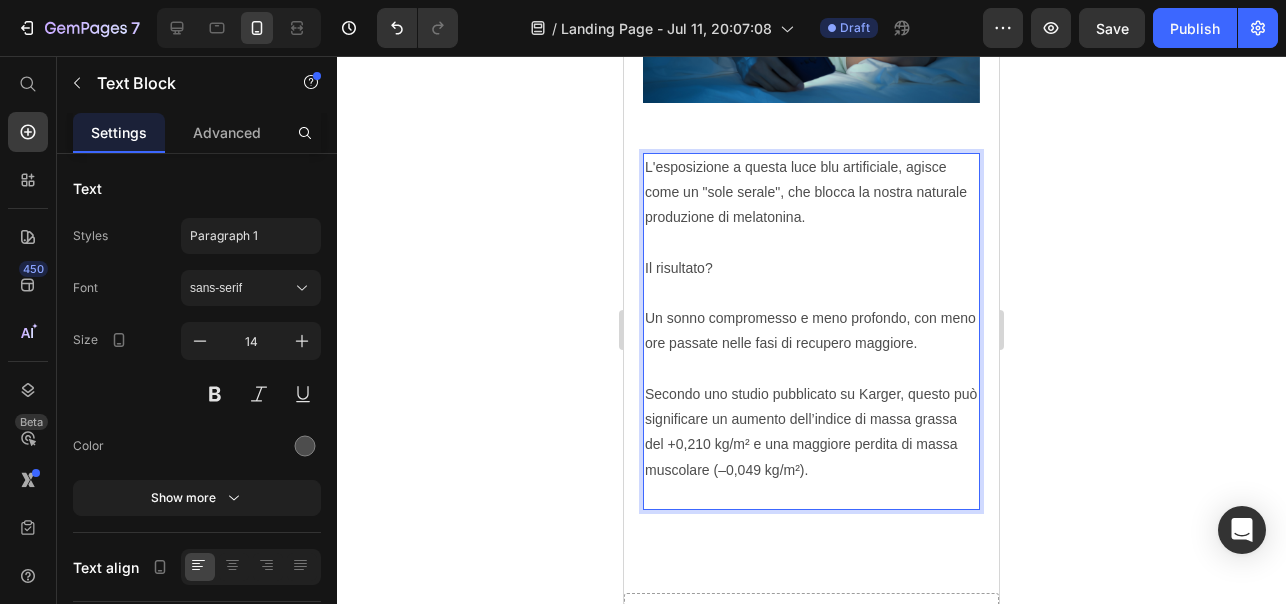 scroll, scrollTop: 1210, scrollLeft: 0, axis: vertical 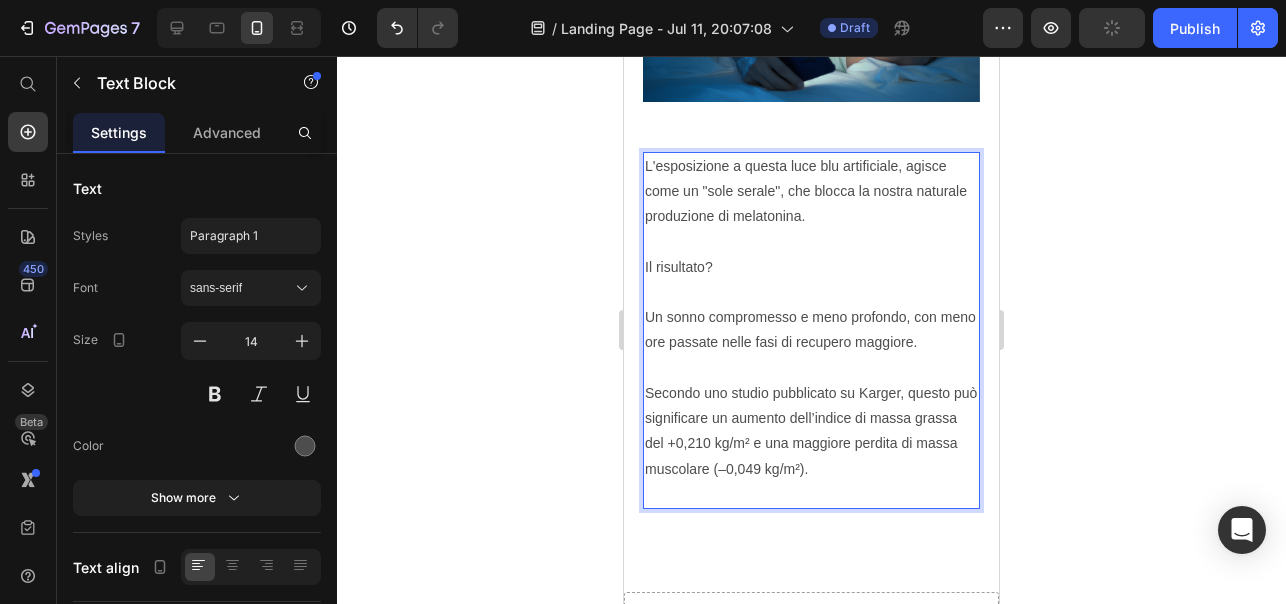 click on "L'esposizione a questa luce blu artificiale, agisce come un "sole serale", che blocca la nostra naturale produzione di melatonina. Il risultato? Un sonno compromesso e meno profondo, con meno ore passate nelle fasi di recupero maggiore. Secondo uno studio pubblicato su Karger, questo può significare un aumento dell’indice di massa grassa del +0,210 kg/m² e una maggiore perdita di massa muscolare (–0,049 kg/m²)." at bounding box center [811, 330] 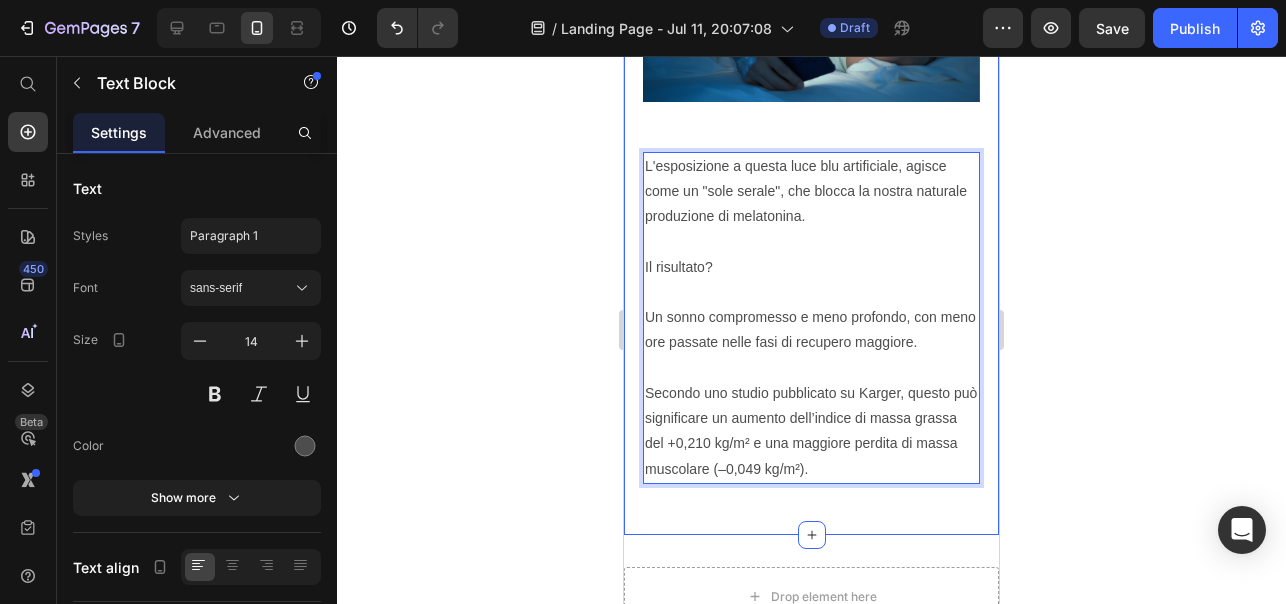 click 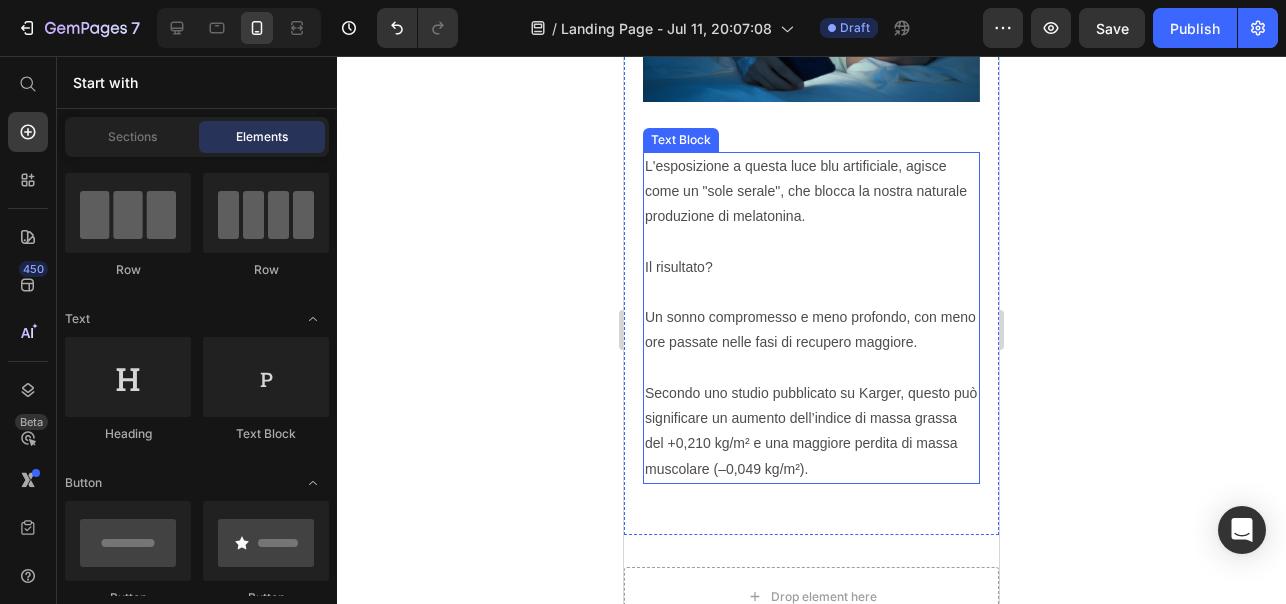 click on "L'esposizione a questa luce blu artificiale, agisce come un "sole serale", che blocca la nostra naturale produzione di melatonina. Il risultato? Un sonno compromesso e meno profondo, con meno ore passate nelle fasi di recupero maggiore. Secondo uno studio pubblicato su Karger, questo può significare un aumento dell’indice di massa grassa del +0,210 kg/m² e una maggiore perdita di massa muscolare (–0,049 kg/m²)." at bounding box center [811, 318] 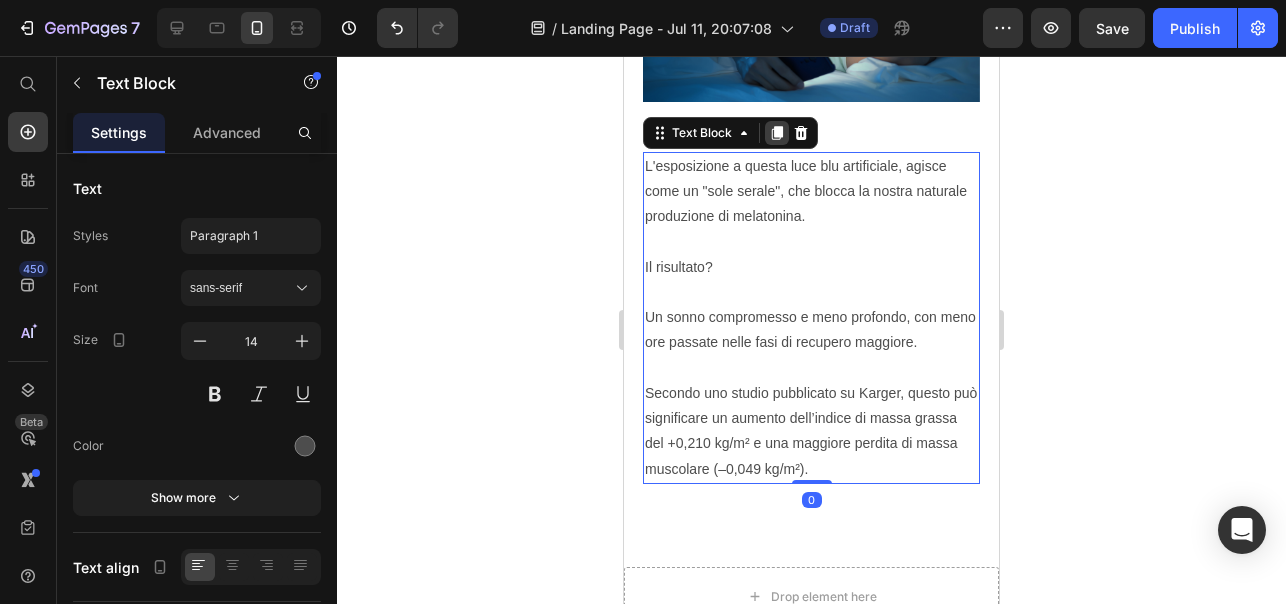 click 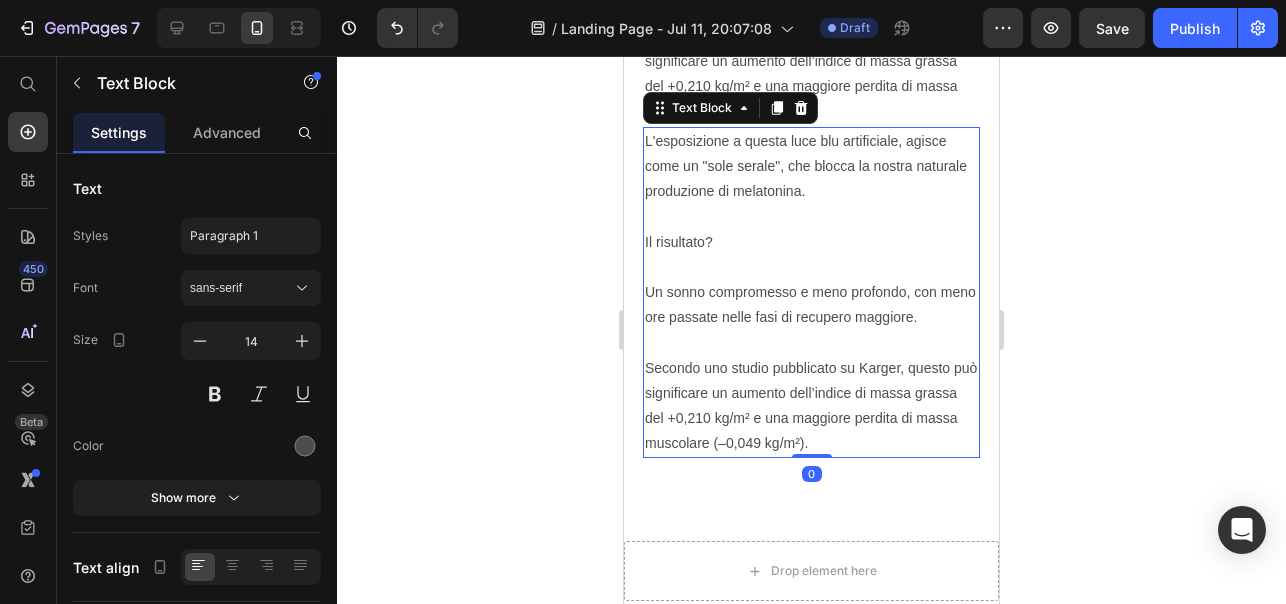 scroll, scrollTop: 1567, scrollLeft: 0, axis: vertical 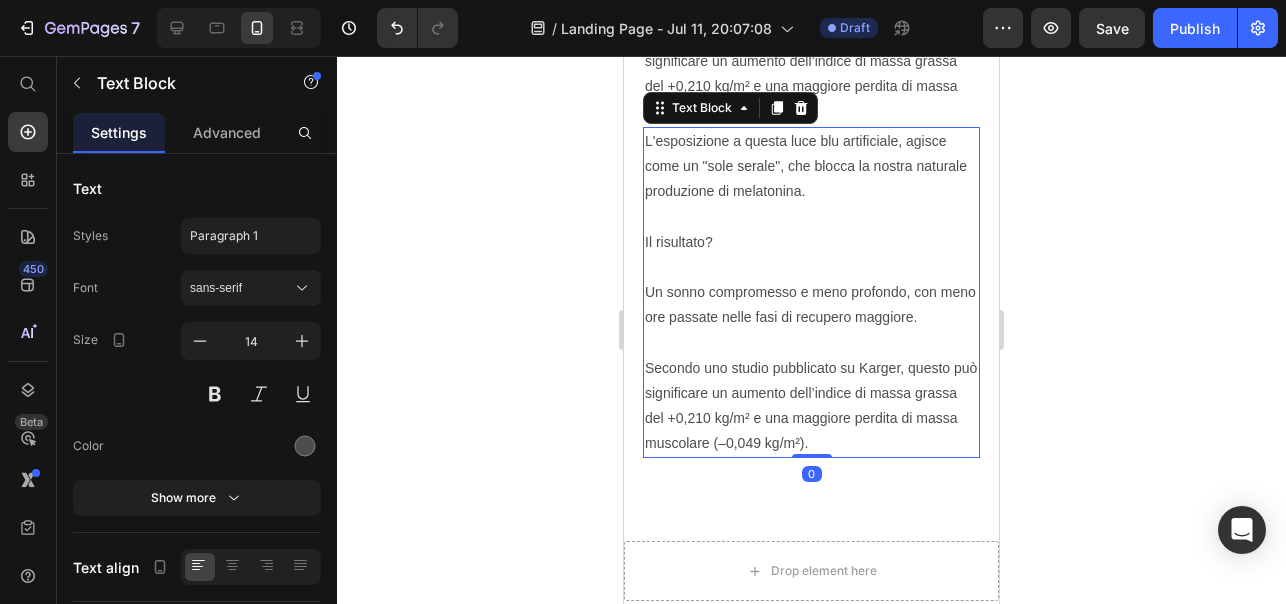 click on "L'esposizione a questa luce blu artificiale, agisce come un "sole serale", che blocca la nostra naturale produzione di melatonina. Il risultato? Un sonno compromesso e meno profondo, con meno ore passate nelle fasi di recupero maggiore. Secondo uno studio pubblicato su Karger, questo può significare un aumento dell’indice di massa grassa del +0,210 kg/m² e una maggiore perdita di massa muscolare (–0,049 kg/m²)." at bounding box center (811, 293) 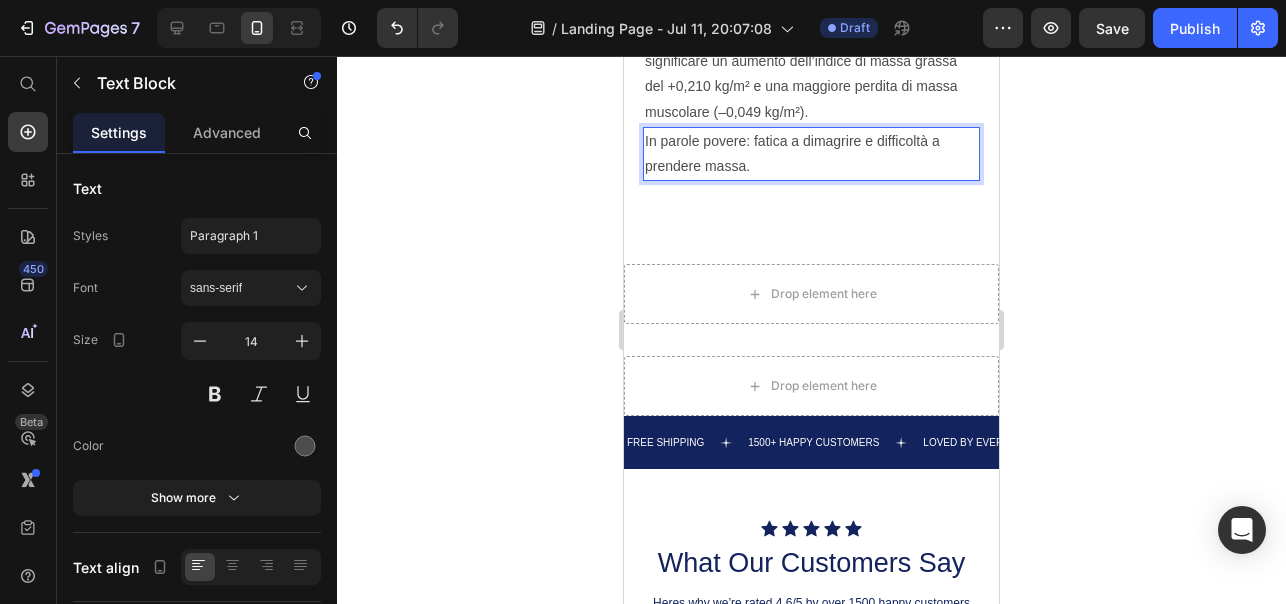 click 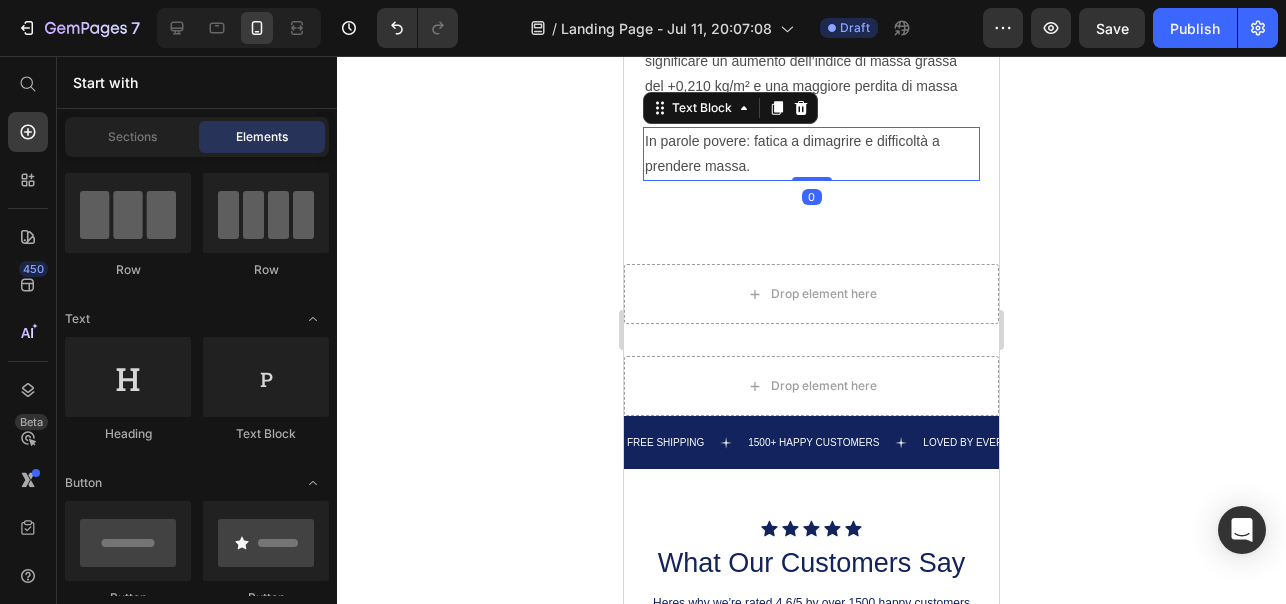 click on "In parole povere: fatica a dimagrire e difficoltà a prendere massa." at bounding box center (811, 154) 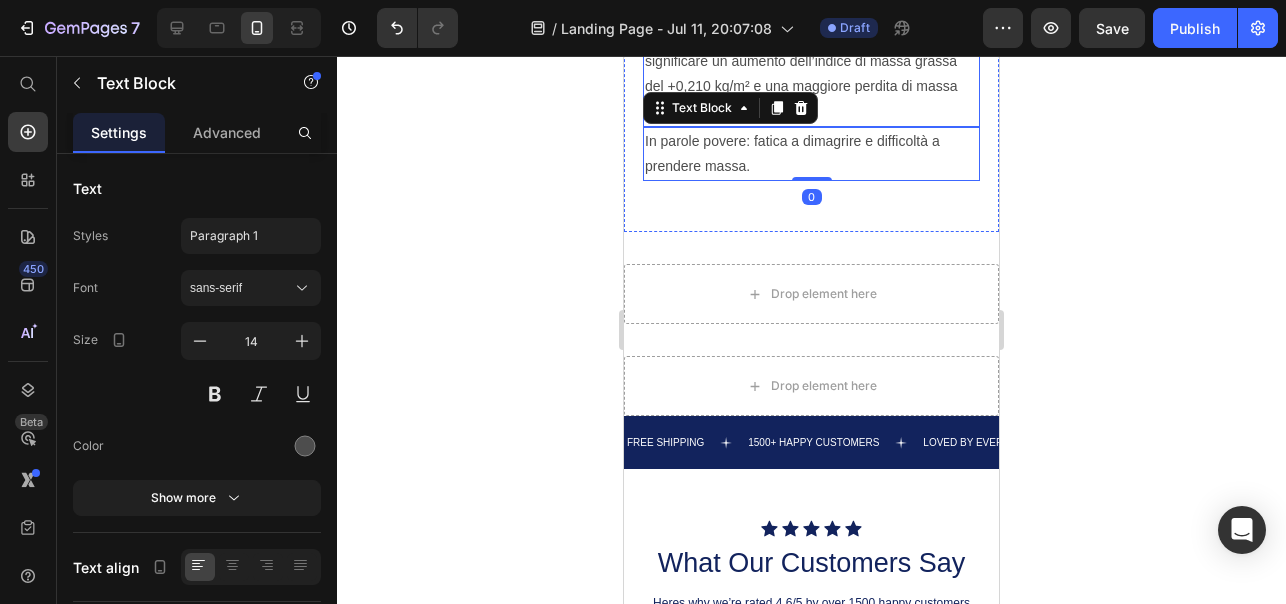 click on "L'esposizione a questa luce blu artificiale, agisce come un "sole serale", che blocca la nostra naturale produzione di melatonina. Il risultato? Un sonno compromesso e meno profondo, con meno ore passate nelle fasi di recupero maggiore. Secondo uno studio pubblicato su Karger, questo può significare un aumento dell’indice di massa grassa del +0,210 kg/m² e una maggiore perdita di massa muscolare (–0,049 kg/m²)." at bounding box center (811, -39) 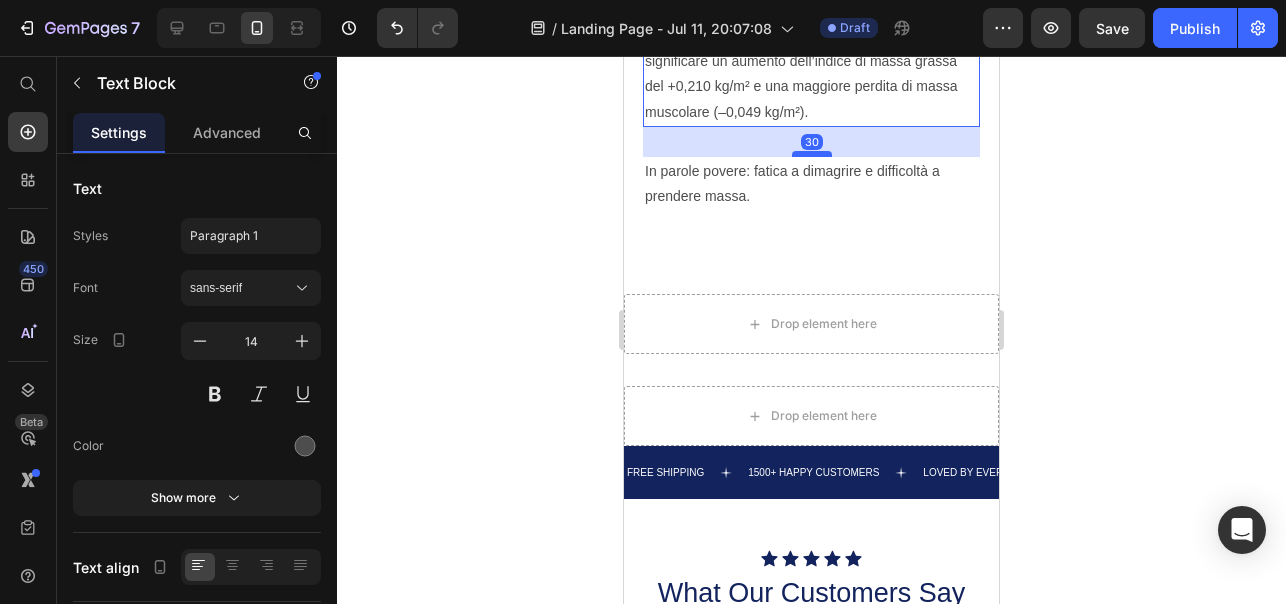 drag, startPoint x: 819, startPoint y: 124, endPoint x: 813, endPoint y: 154, distance: 30.594116 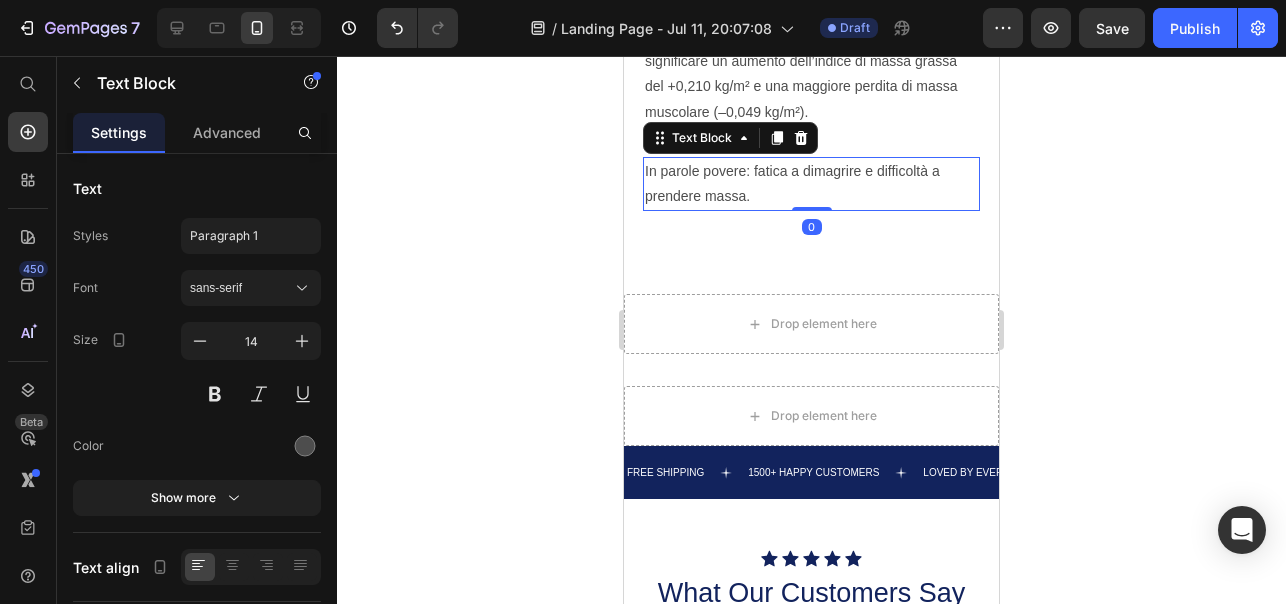 click on "In parole povere: fatica a dimagrire e difficoltà a prendere massa." at bounding box center (811, 184) 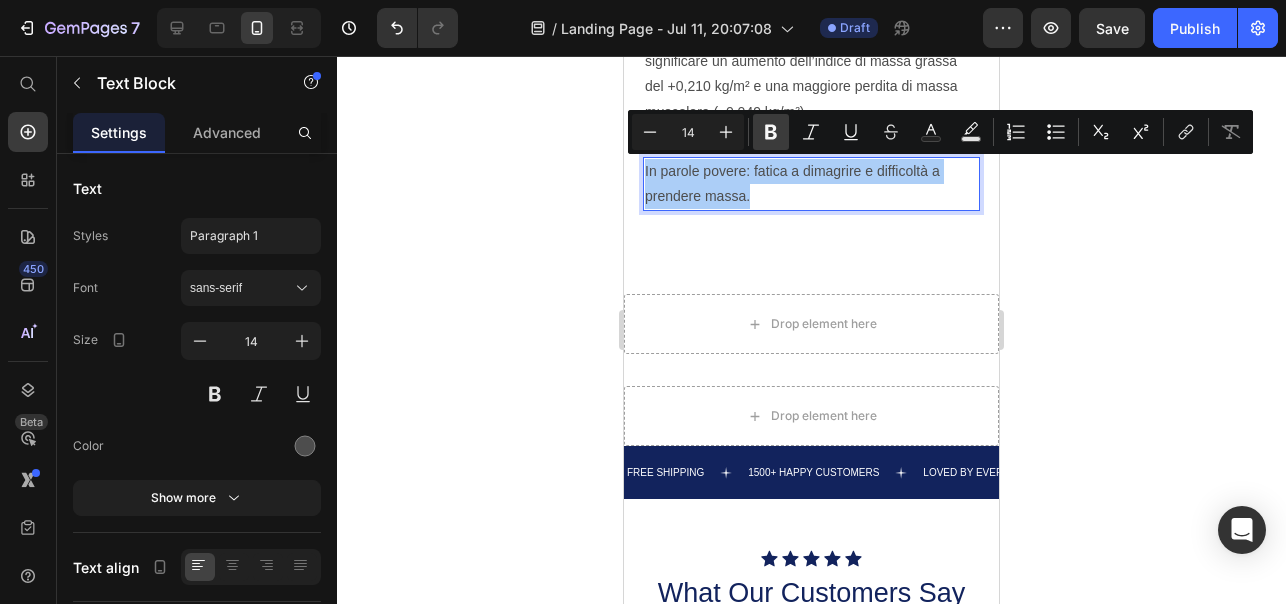 click 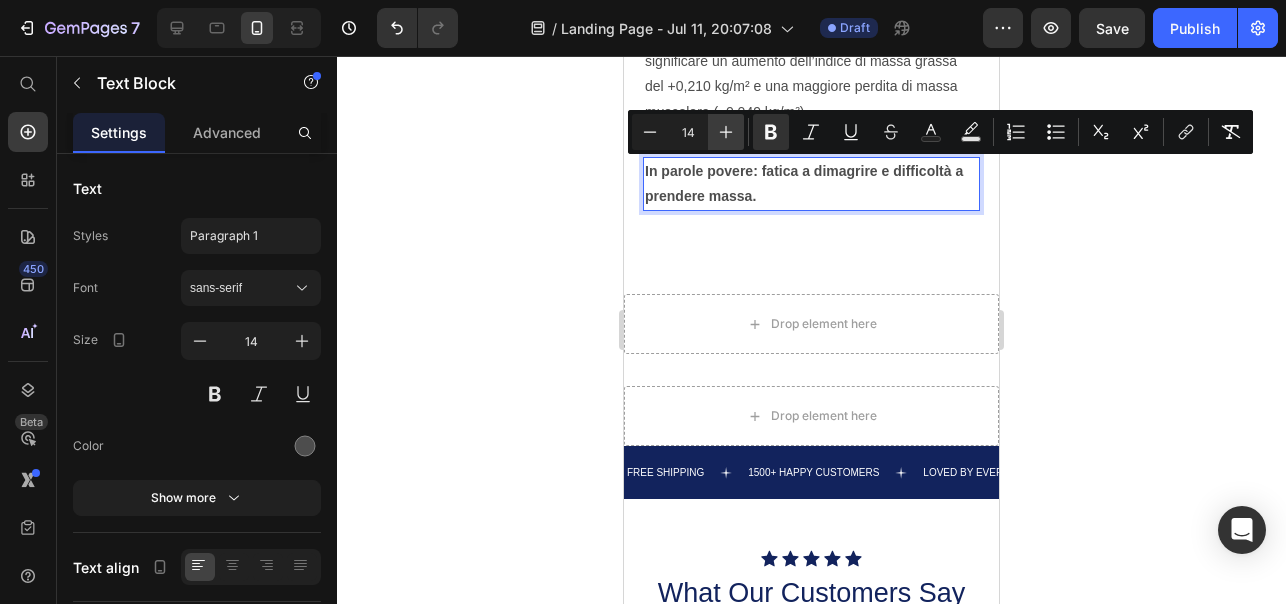 click 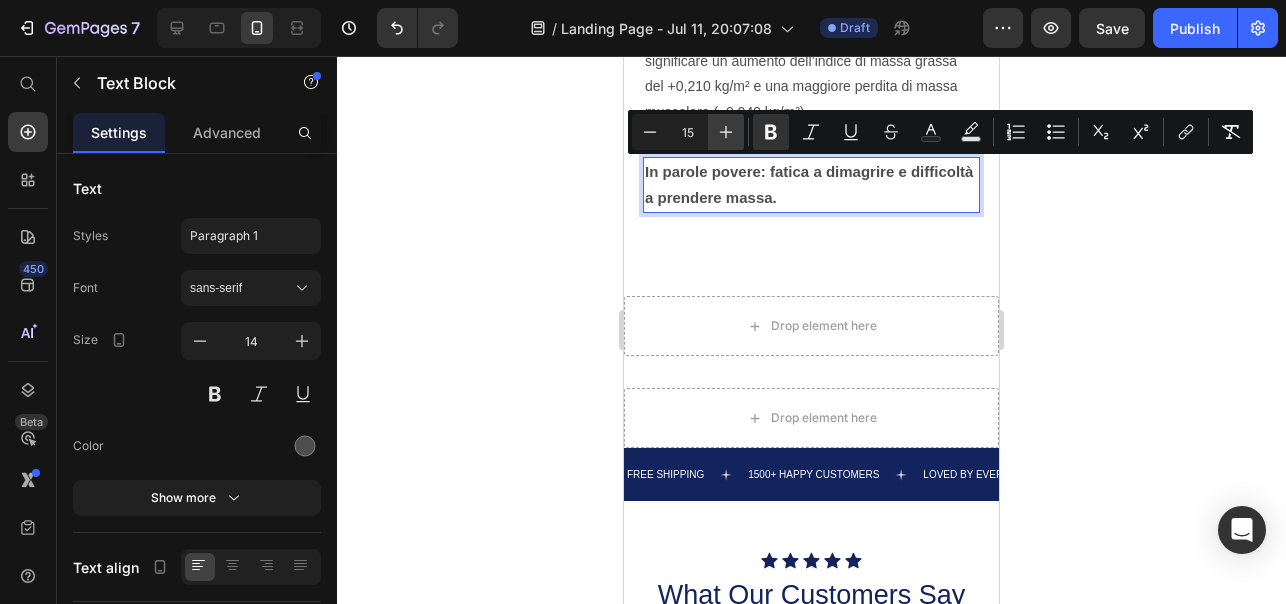 click 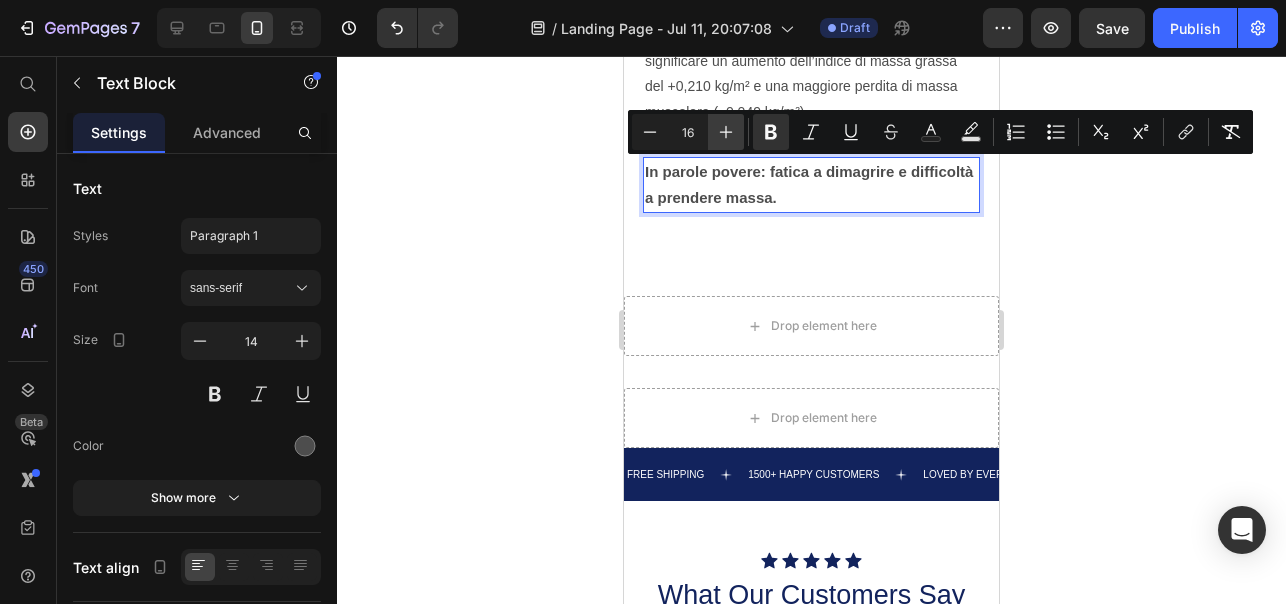 click 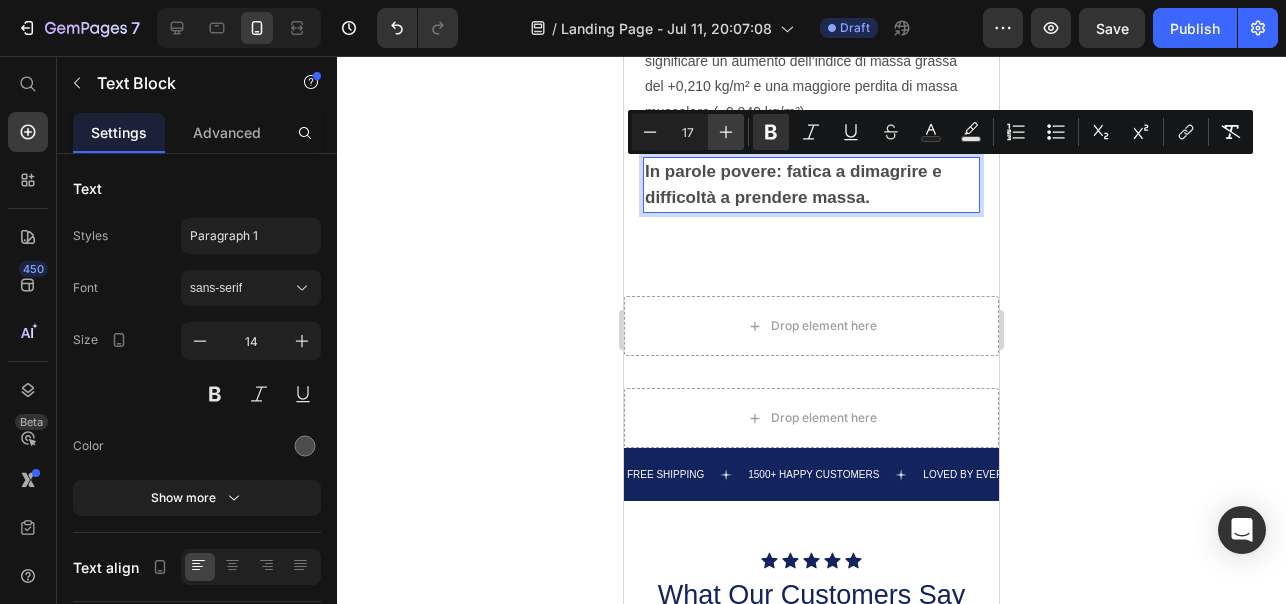 click 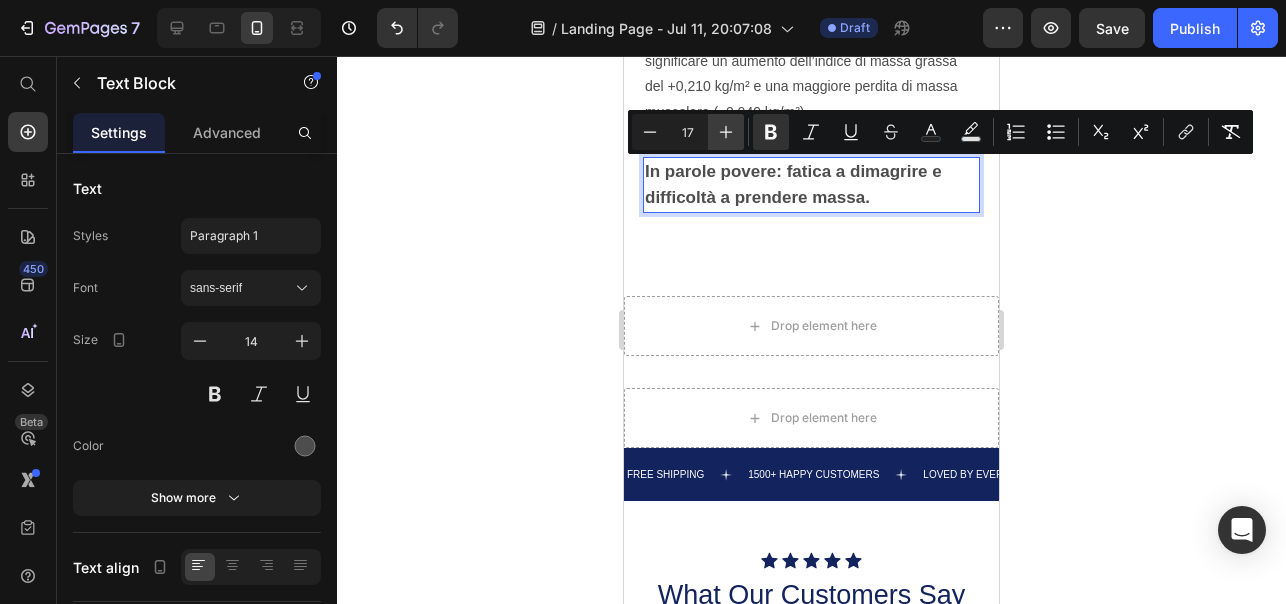 type on "18" 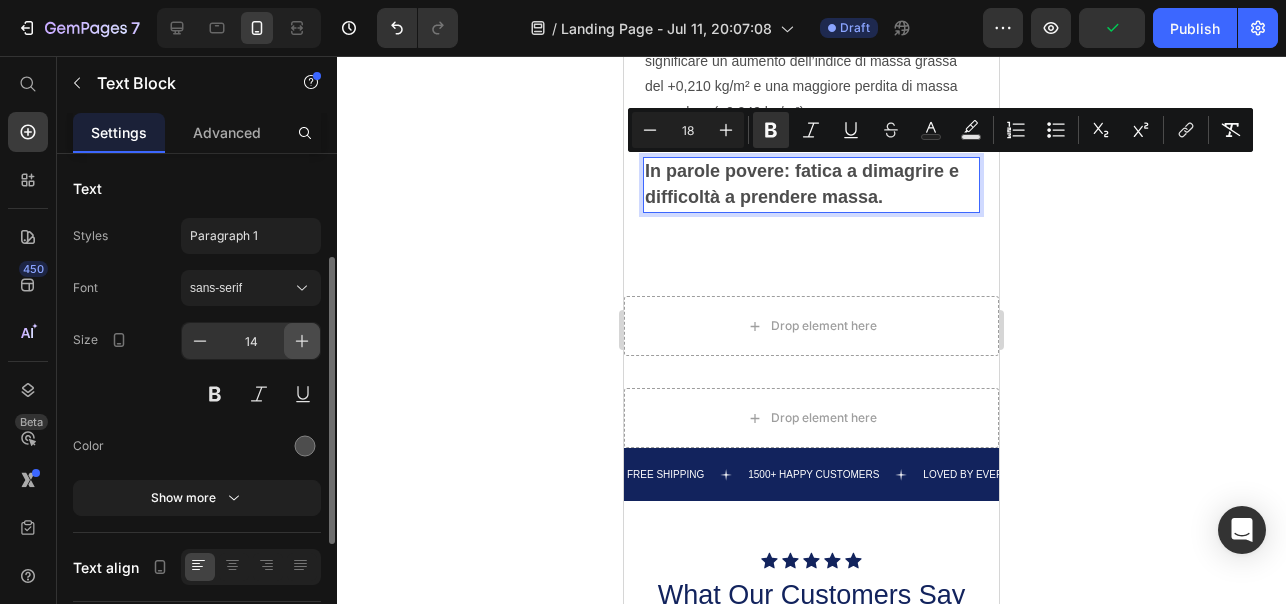 scroll, scrollTop: 117, scrollLeft: 0, axis: vertical 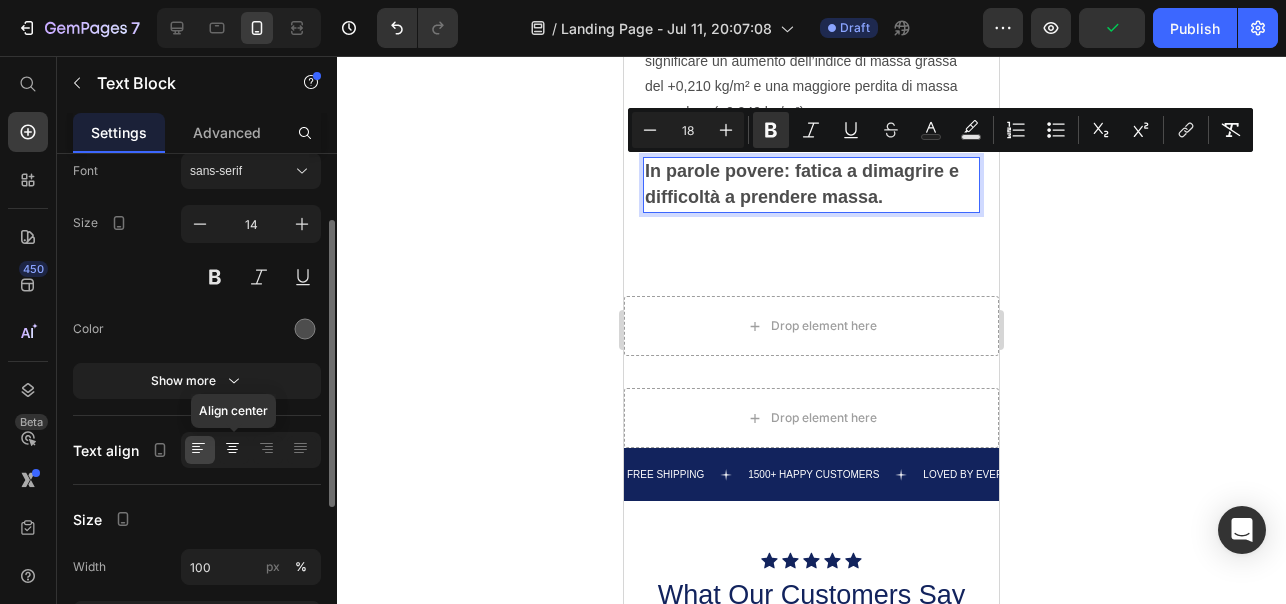 click 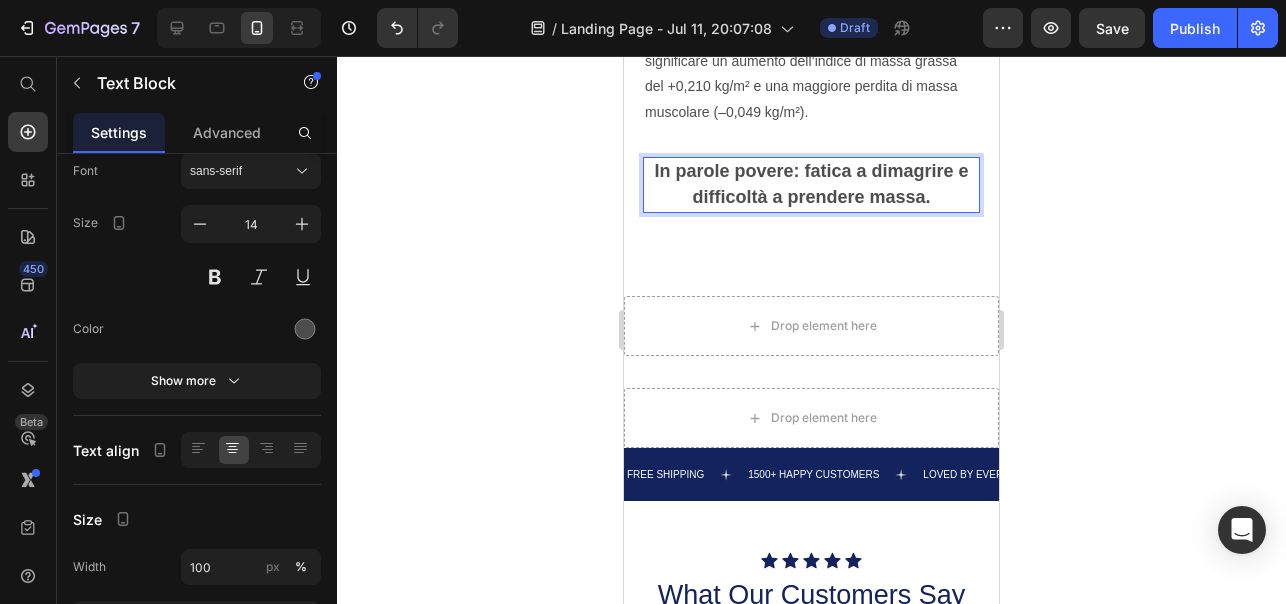 click on "In parole povere: fatica a dimagrire e difficoltà a prendere massa." at bounding box center [811, 184] 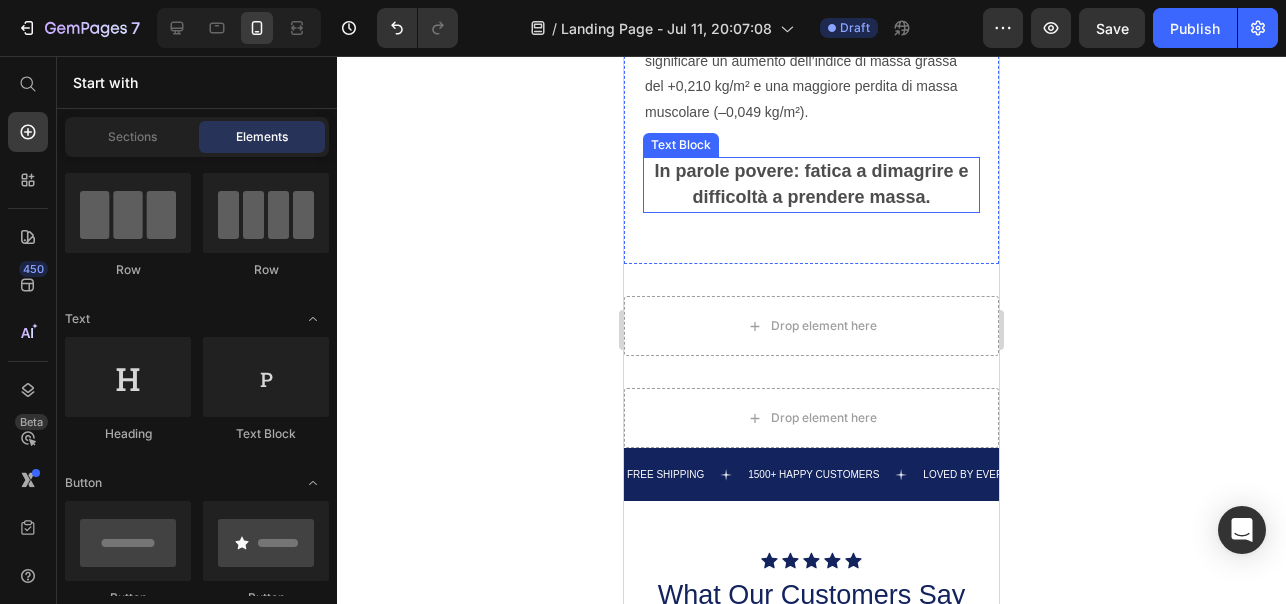 scroll, scrollTop: 1449, scrollLeft: 0, axis: vertical 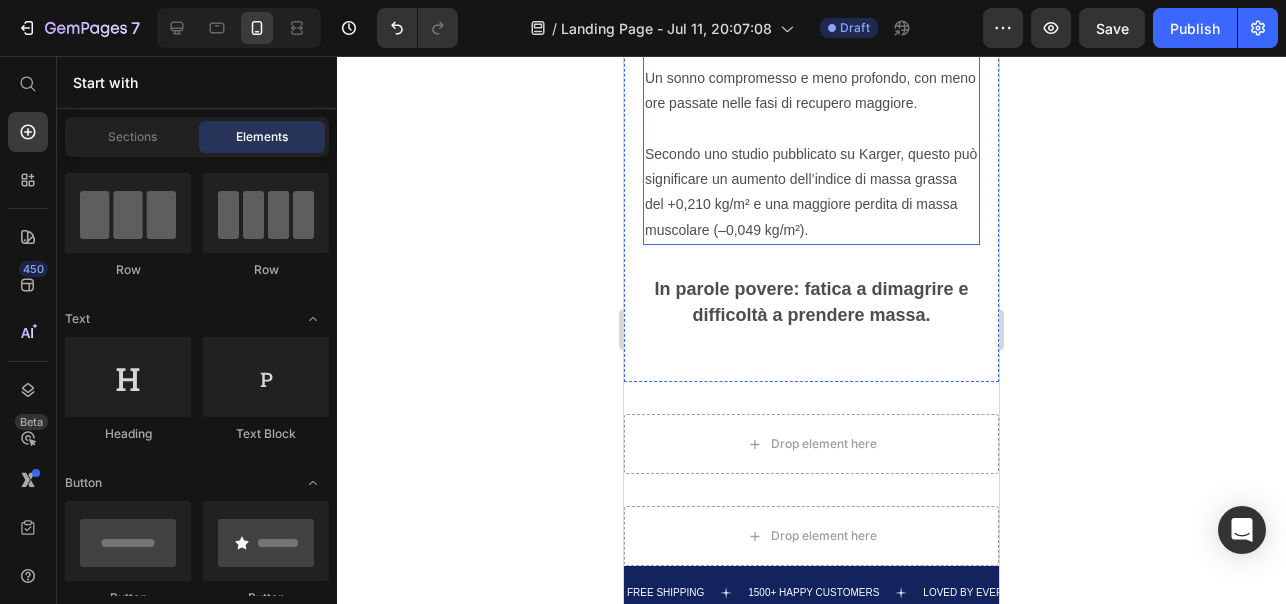 click 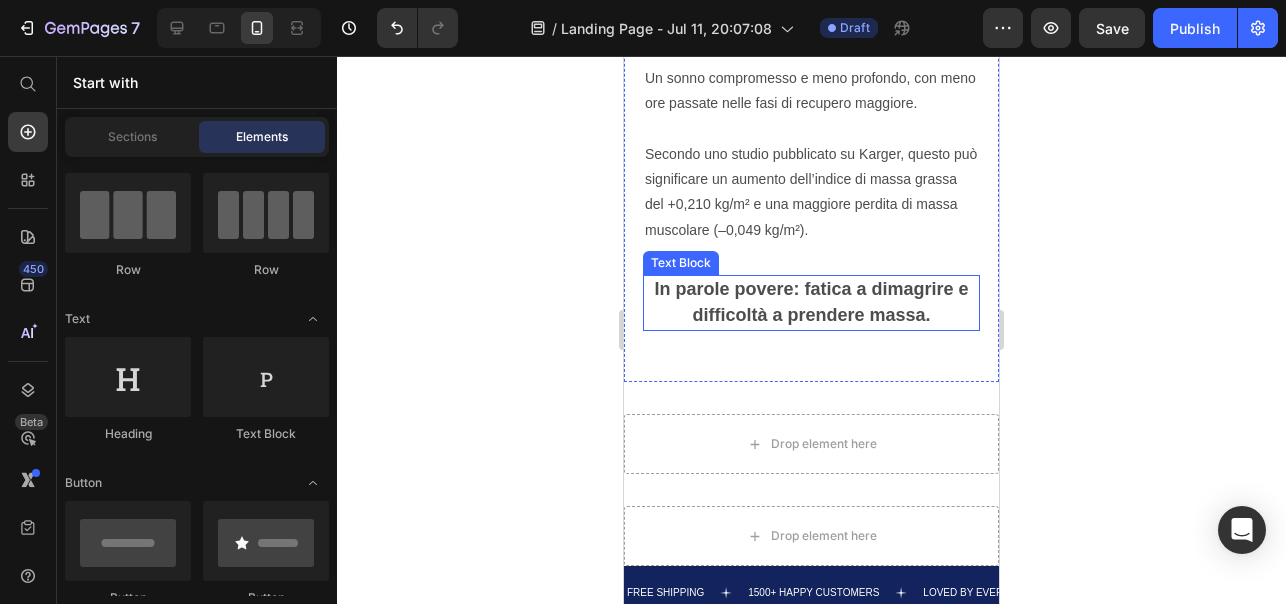click on "In parole povere: fatica a dimagrire e difficoltà a prendere massa." at bounding box center (811, 302) 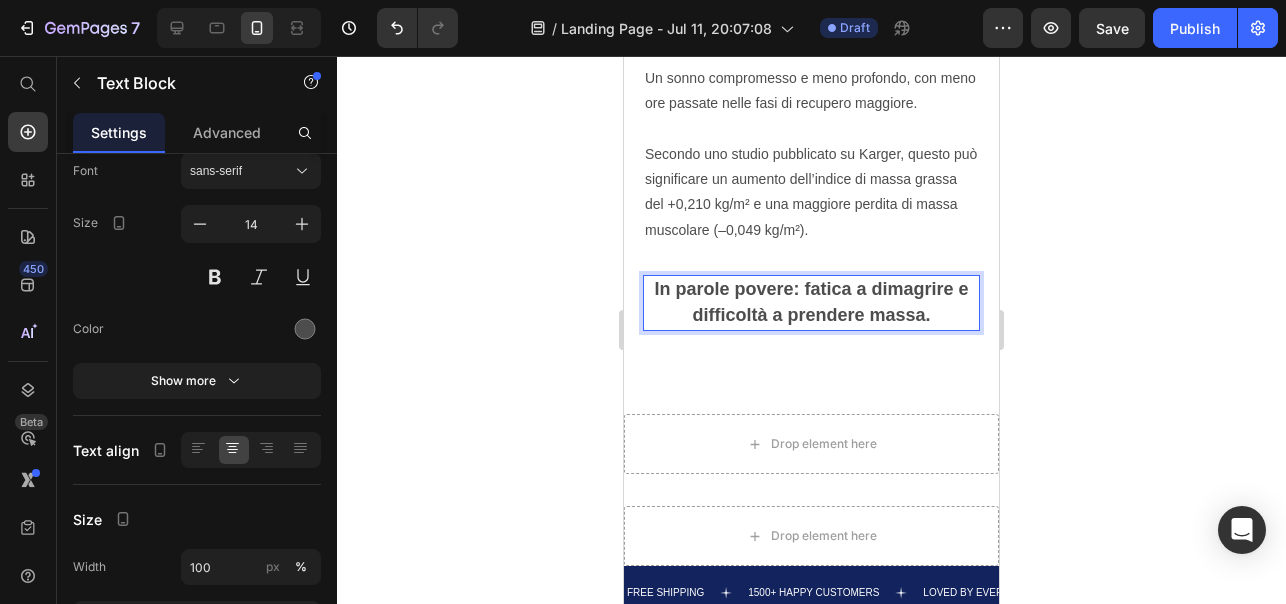 click on "In parole povere: fatica a dimagrire e difficoltà a prendere massa." at bounding box center [811, 303] 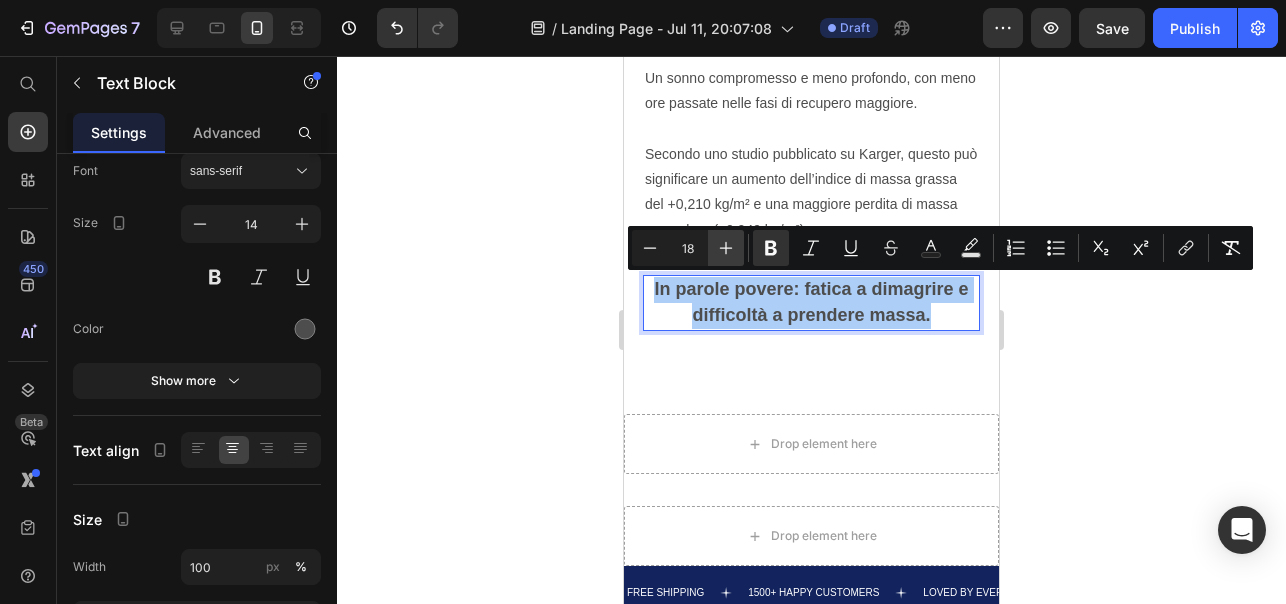 click 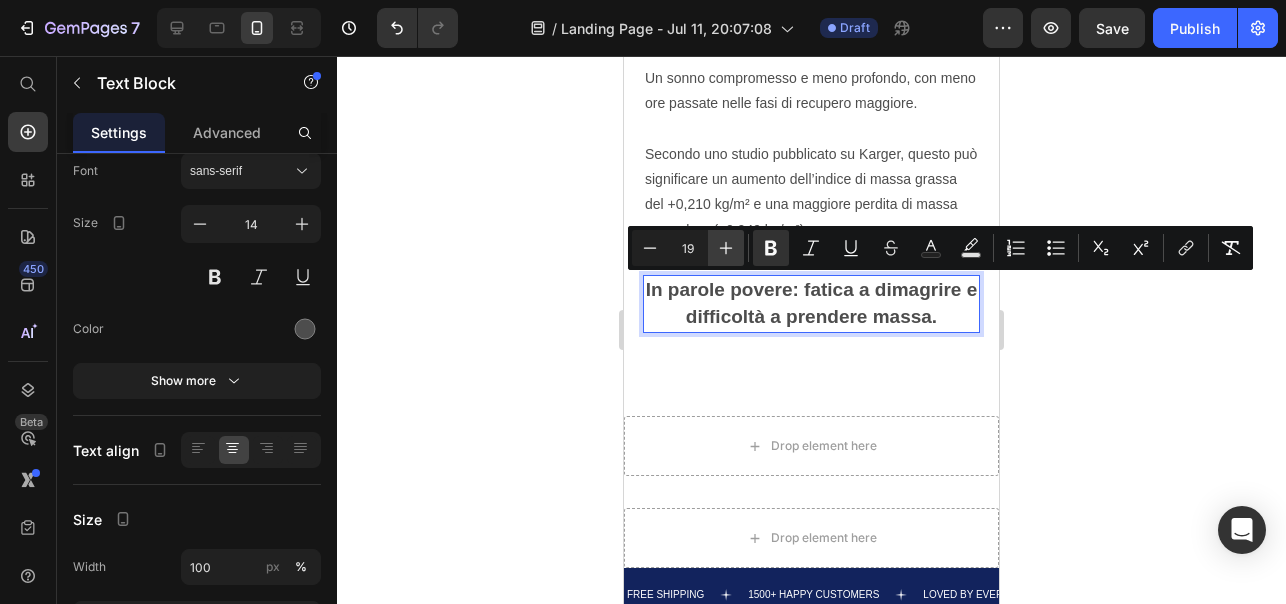 click 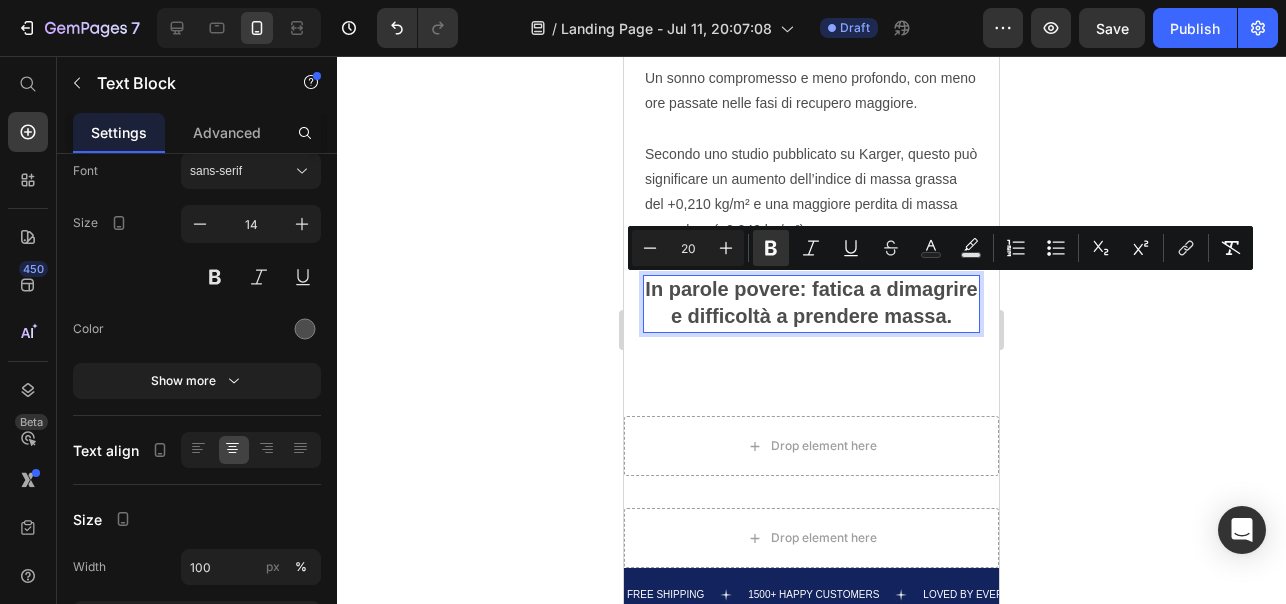 click 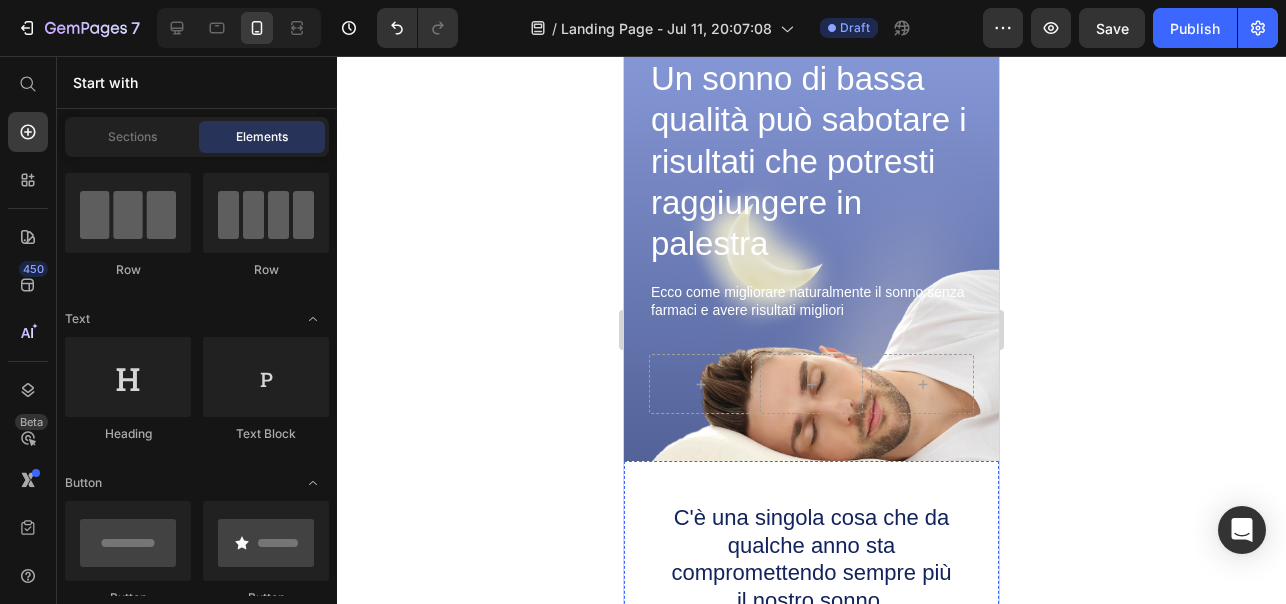 scroll, scrollTop: 84, scrollLeft: 0, axis: vertical 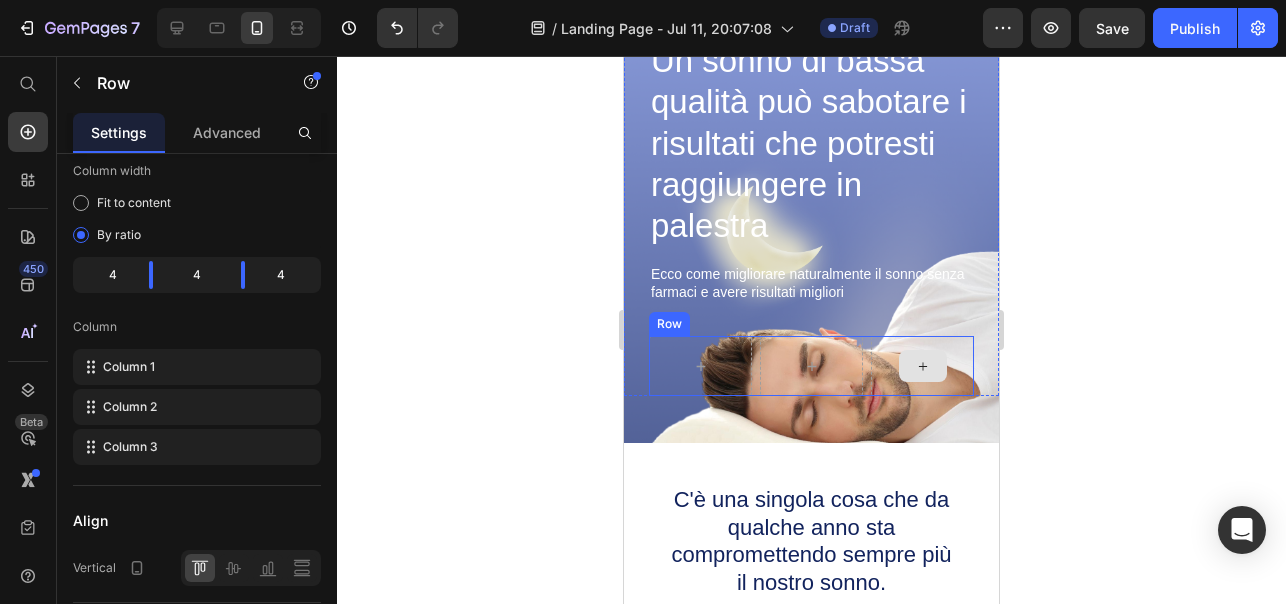 click at bounding box center [922, 366] 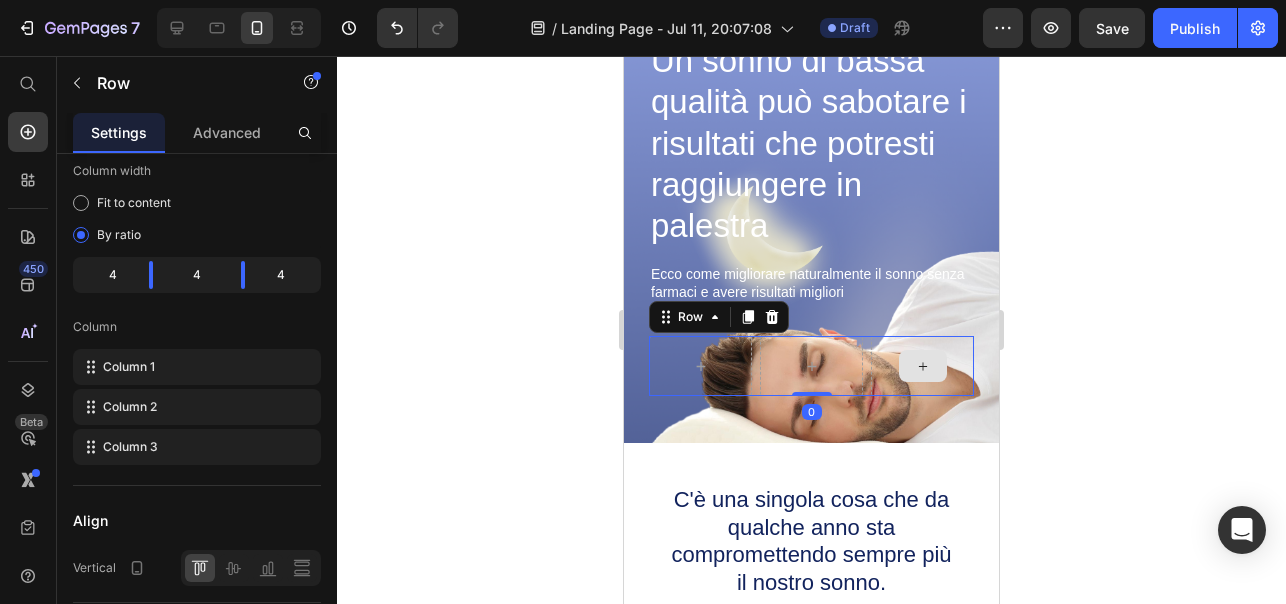 scroll, scrollTop: 0, scrollLeft: 0, axis: both 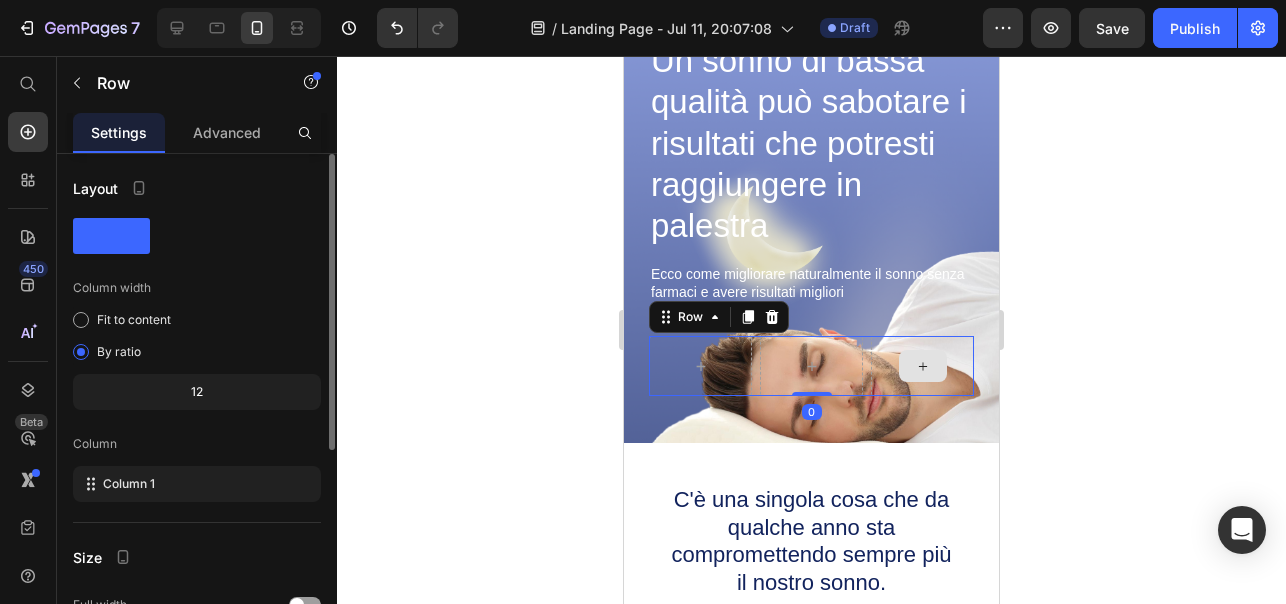 click on "Un sonno di bassa qualità può sabotare i risultati che potresti raggiungere in palestra Heading Ecco come migliorare naturalmente il sonno senza farmaci e avere risultati migliori Text Block Sleepy Text Block
Row   0" at bounding box center (811, 217) 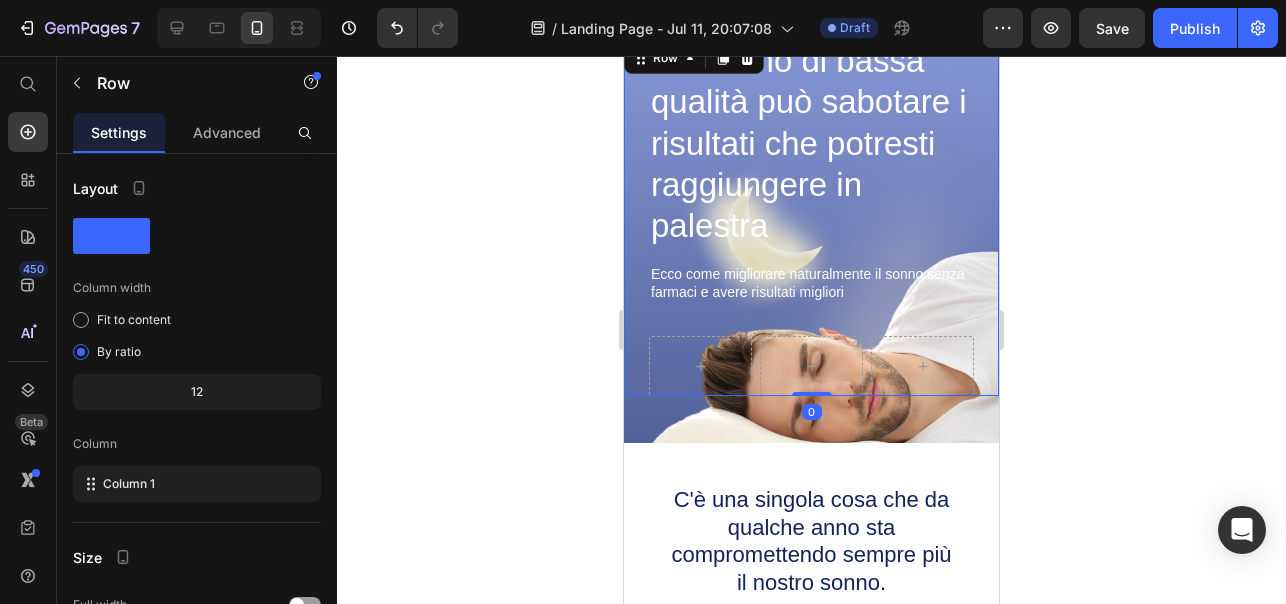 click 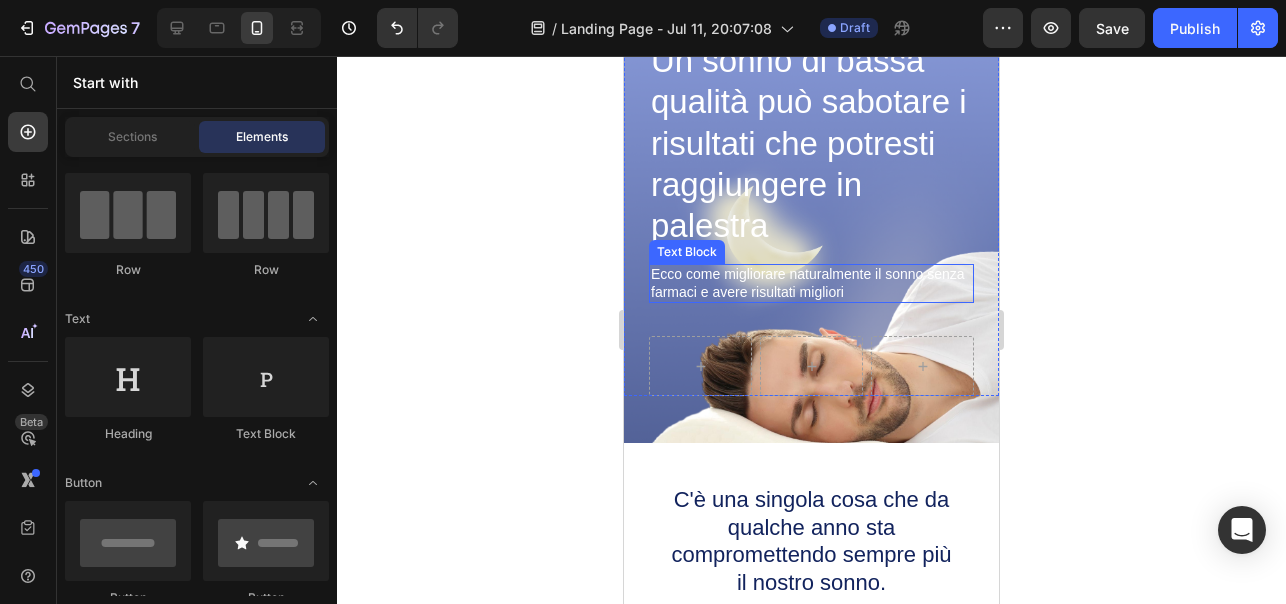 click on "Ecco come migliorare naturalmente il sonno senza farmaci e avere risultati migliori" at bounding box center [811, 283] 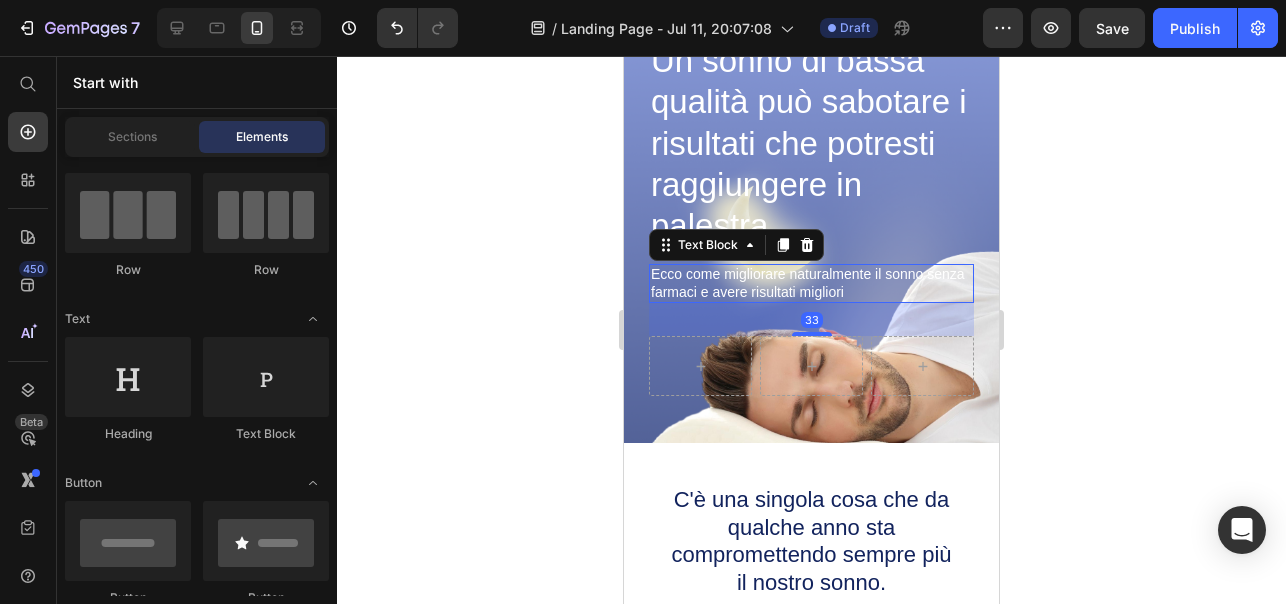 click on "Ecco come migliorare naturalmente il sonno senza farmaci e avere risultati migliori" at bounding box center (811, 283) 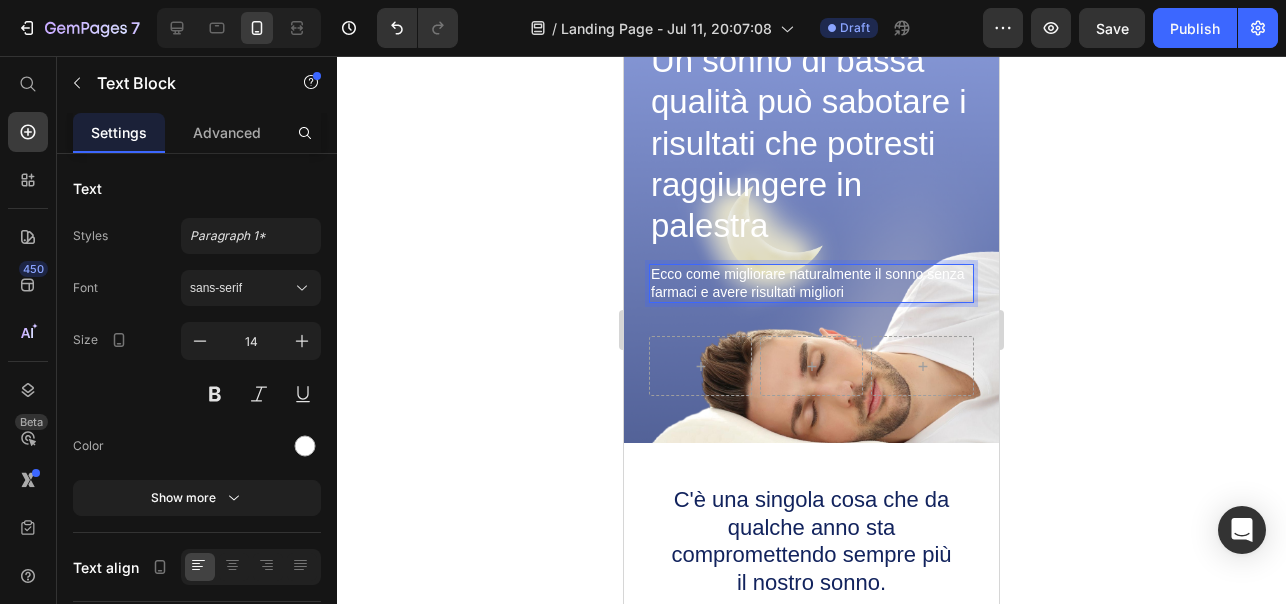 click on "Ecco come migliorare naturalmente il sonno senza farmaci e avere risultati migliori" at bounding box center [811, 283] 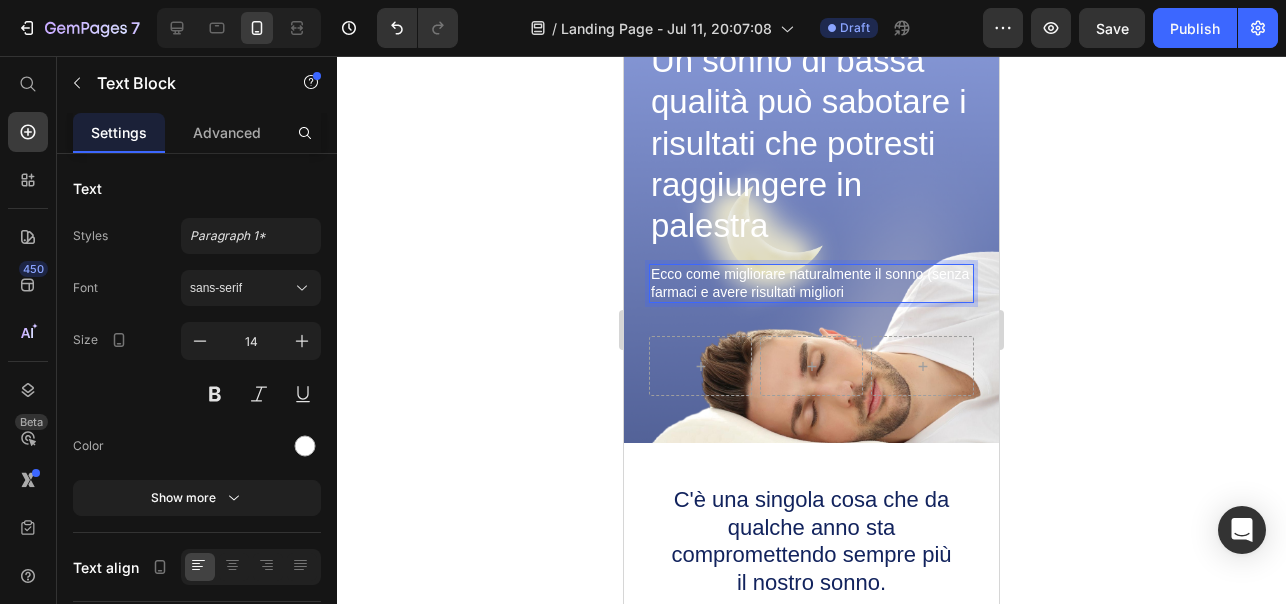 click on "Ecco come migliorare naturalmente il sonno (senza farmaci e avere risultati migliori" at bounding box center [811, 283] 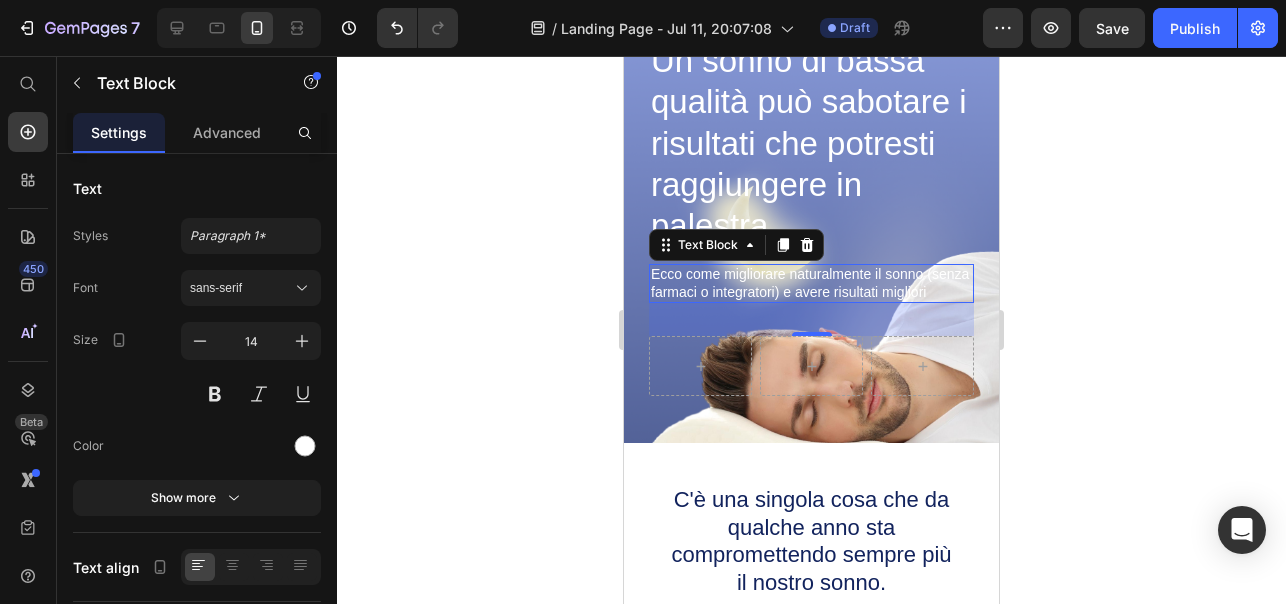 click 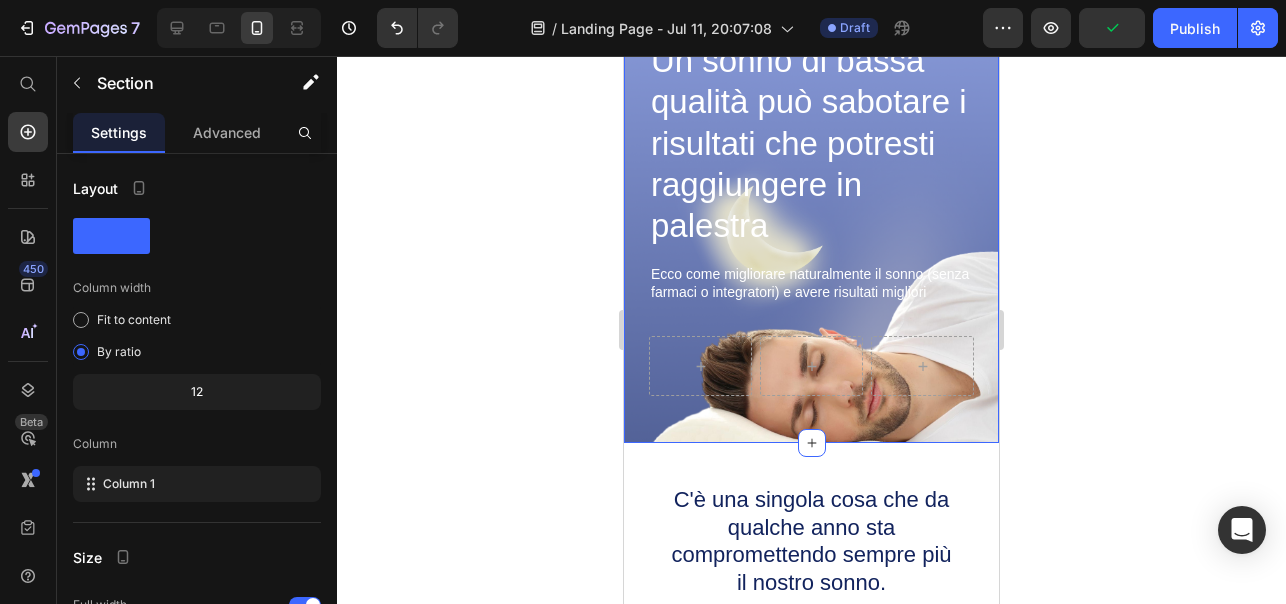 click on "Un sonno di bassa qualità può sabotare i risultati che potresti raggiungere in palestra Heading Ecco come migliorare naturalmente il sonno (senza farmaci o integratori) e avere risultati migliori Text Block Sleepy Text Block
Row Row Section 1" at bounding box center [811, 228] 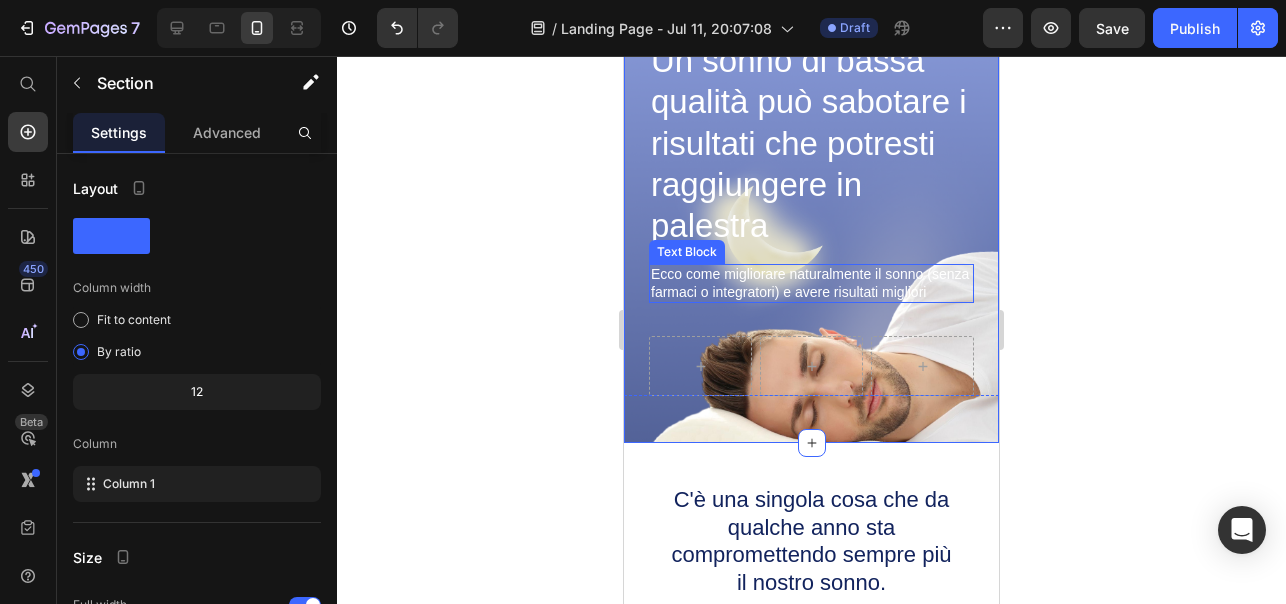 click on "Ecco come migliorare naturalmente il sonno (senza farmaci o integratori) e avere risultati migliori" at bounding box center [811, 283] 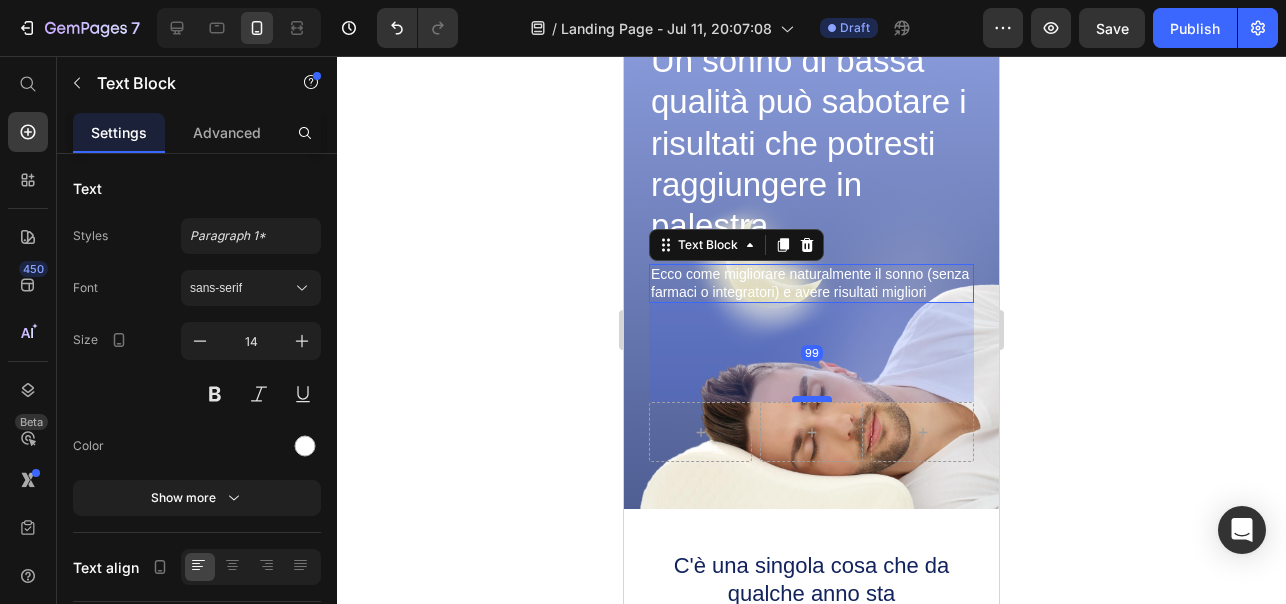 drag, startPoint x: 816, startPoint y: 332, endPoint x: 1692, endPoint y: 406, distance: 879.12 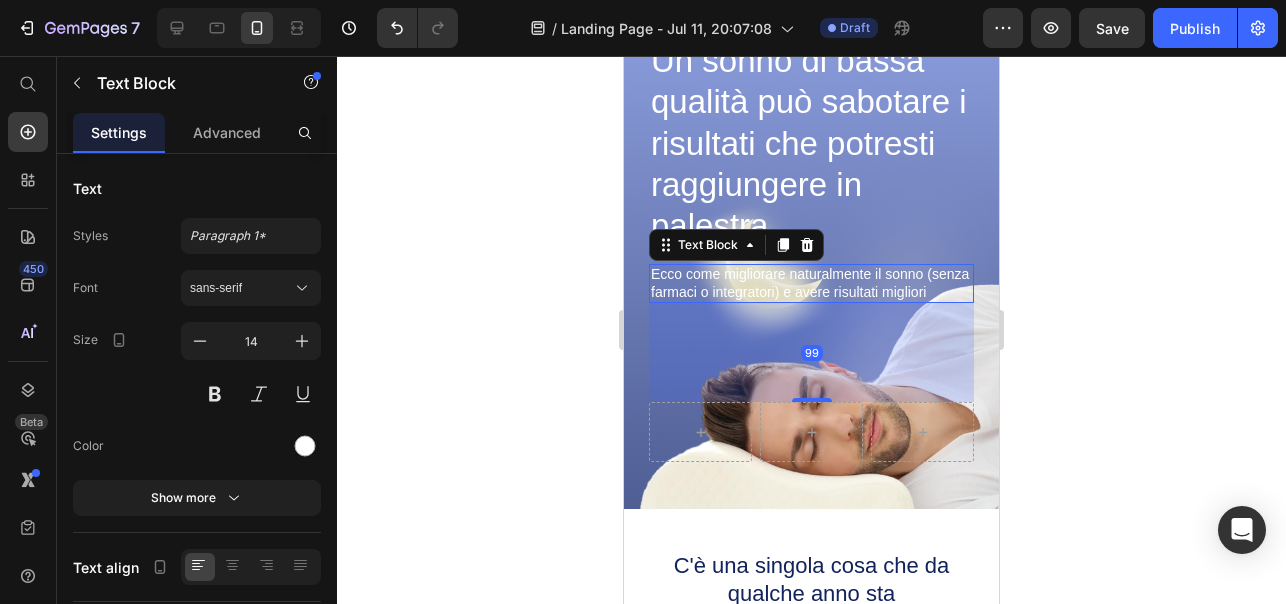 click 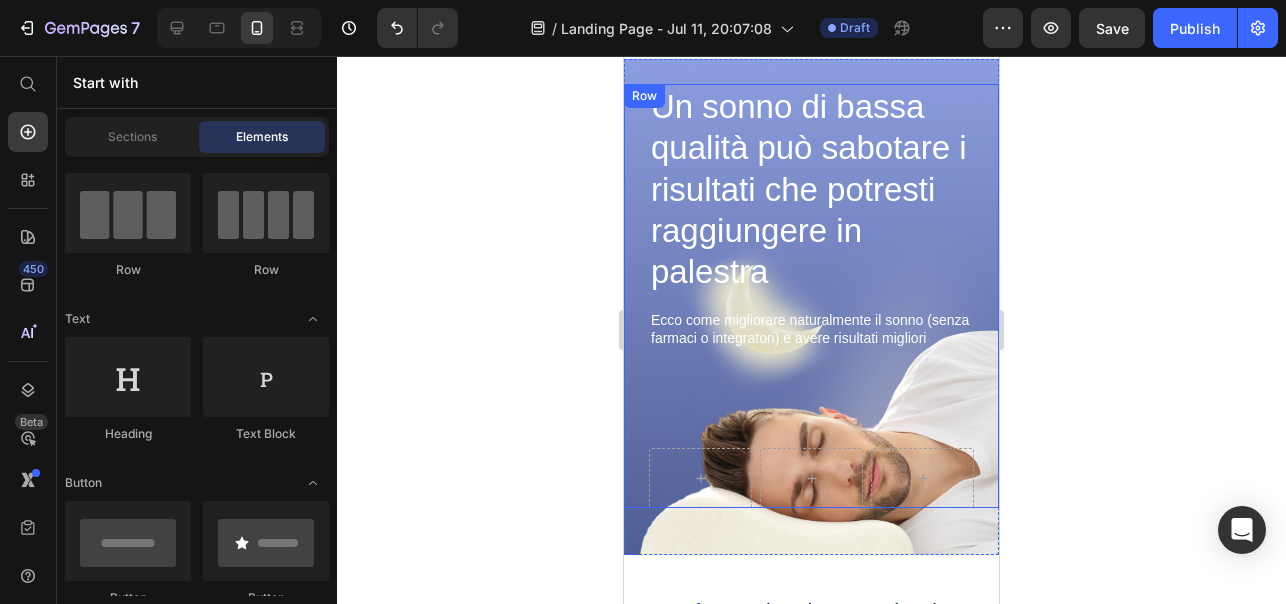 scroll, scrollTop: 0, scrollLeft: 0, axis: both 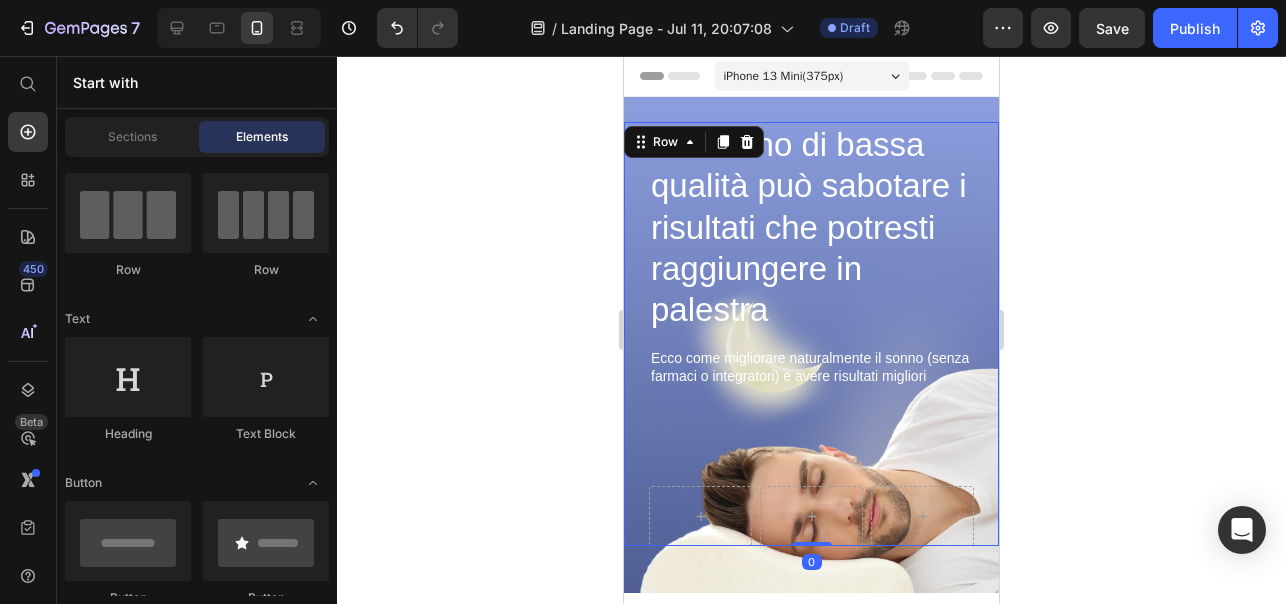 click on "Un sonno di bassa qualità può sabotare i risultati che potresti raggiungere in palestra Heading Ecco come migliorare naturalmente il sonno (senza farmaci o integratori) e avere risultati migliori Text Block Sleepy Text Block
Row" at bounding box center [811, 334] 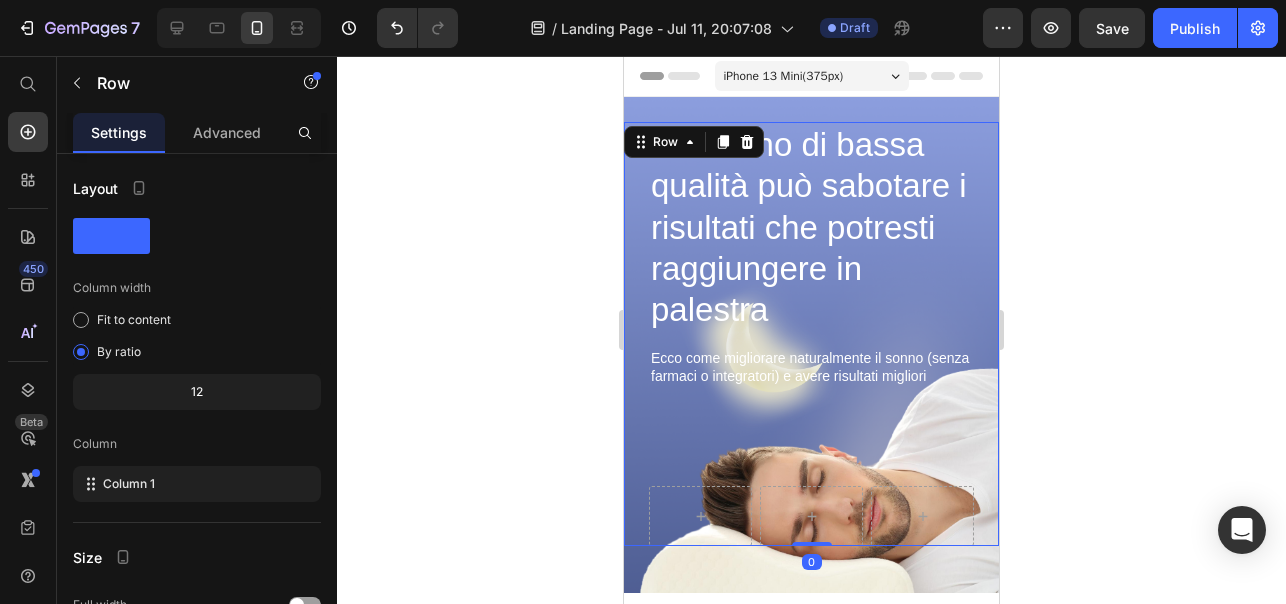 click on "Un sonno di bassa qualità può sabotare i risultati che potresti raggiungere in palestra Heading Ecco come migliorare naturalmente il sonno (senza farmaci o integratori) e avere risultati migliori Text Block Sleepy Text Block
Row Row   0" at bounding box center (811, 334) 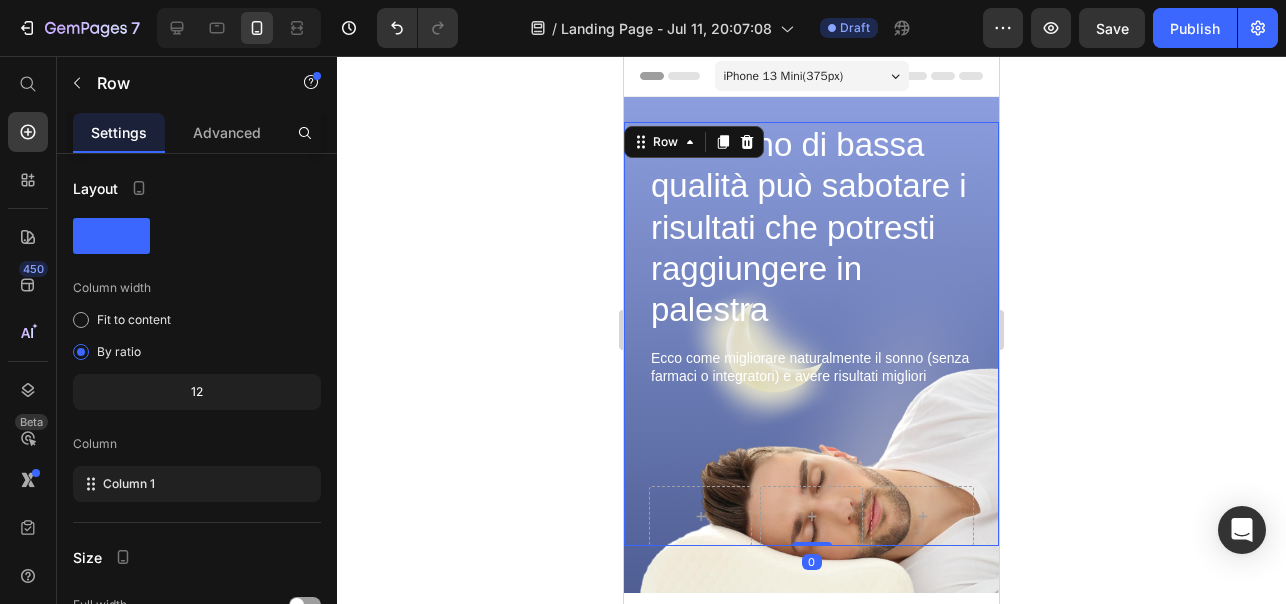 click 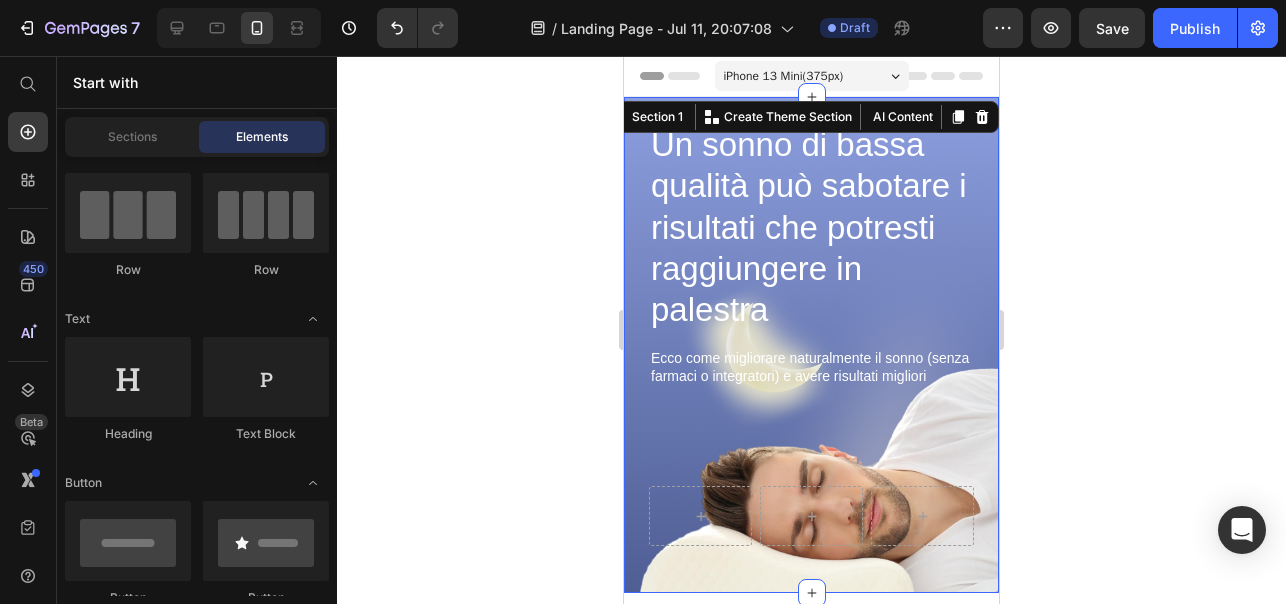 click on "Un sonno di bassa qualità può sabotare i risultati che potresti raggiungere in palestra Heading Ecco come migliorare naturalmente il sonno (senza farmaci o integratori) e avere risultati migliori Text Block Sleepy Text Block
Row Row Section 1   You can create reusable sections Create Theme Section AI Content Write with GemAI What would you like to describe here? Tone and Voice Persuasive Product Z - Darwin - Cristal Unisex Show more Generate" at bounding box center (811, 345) 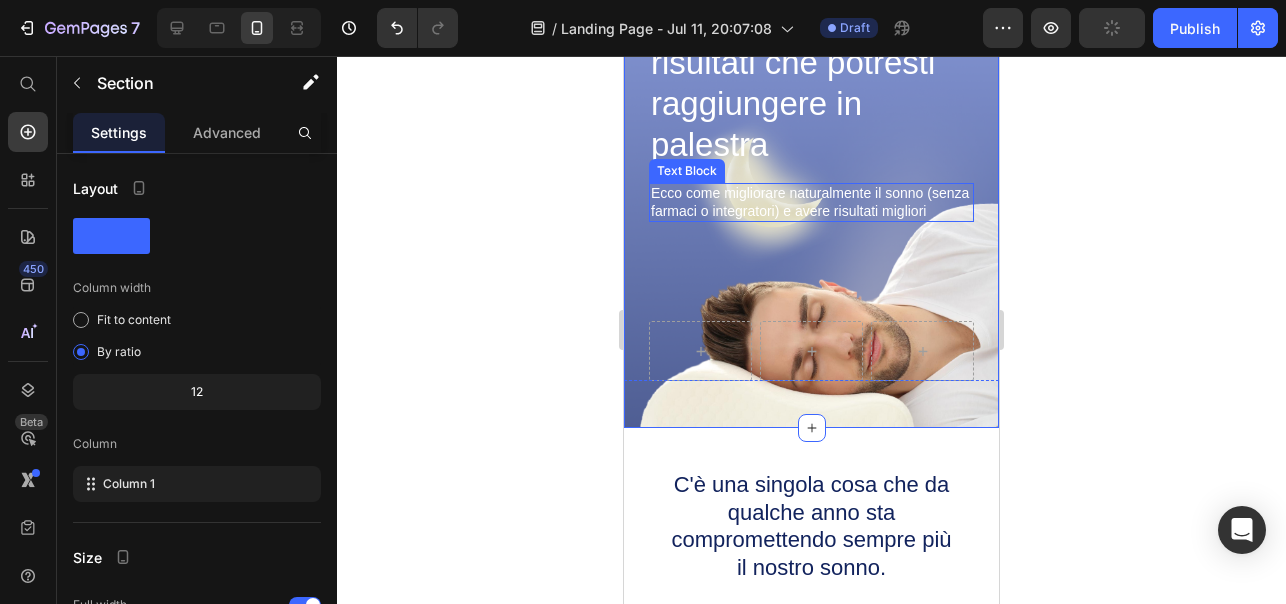 scroll, scrollTop: 194, scrollLeft: 0, axis: vertical 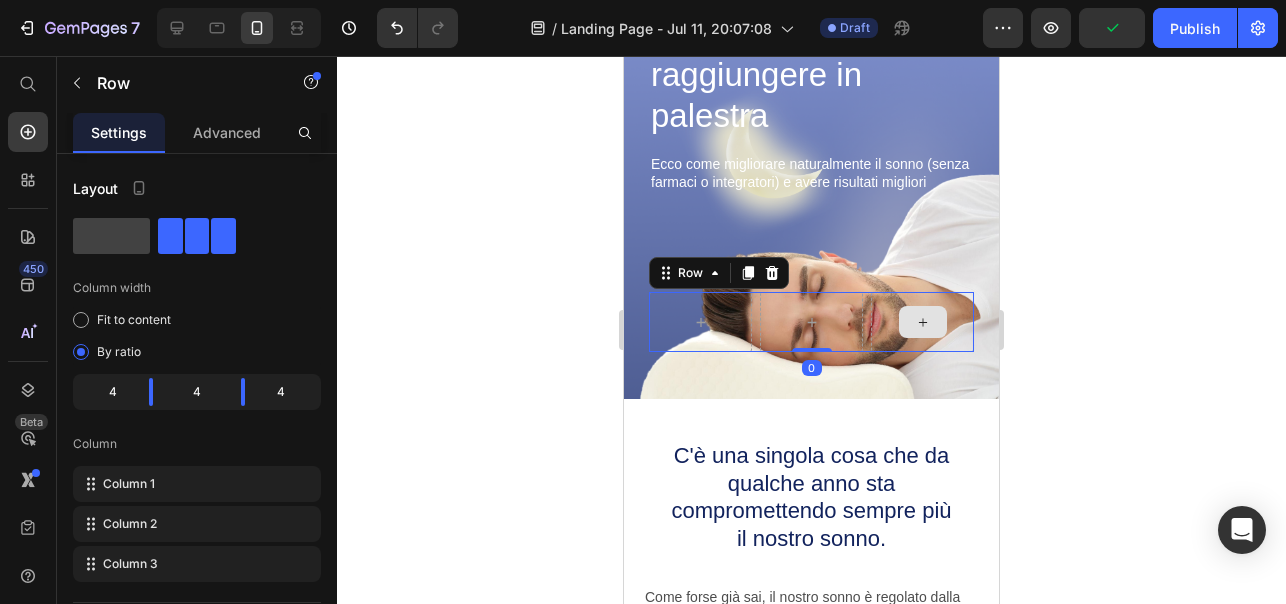 click at bounding box center (922, 322) 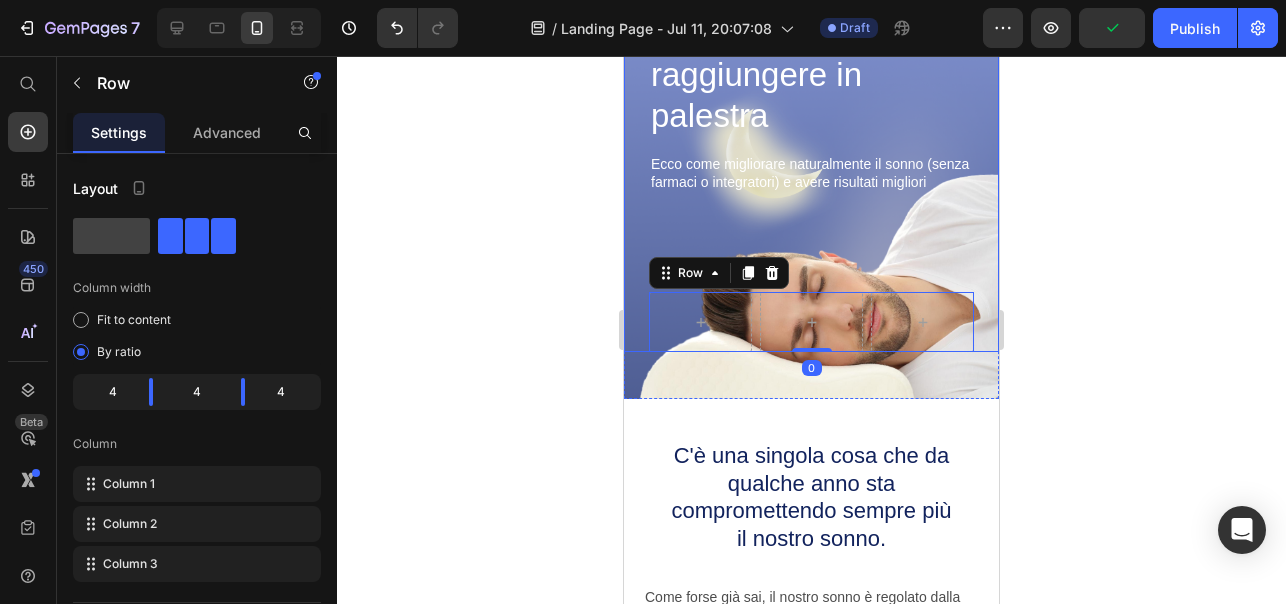 click on "Un sonno di bassa qualità può sabotare i risultati che potresti raggiungere in palestra Heading Ecco come migliorare naturalmente il sonno (senza farmaci o integratori) e avere risultati migliori Text Block Sleepy Text Block
Row   0" at bounding box center (811, 140) 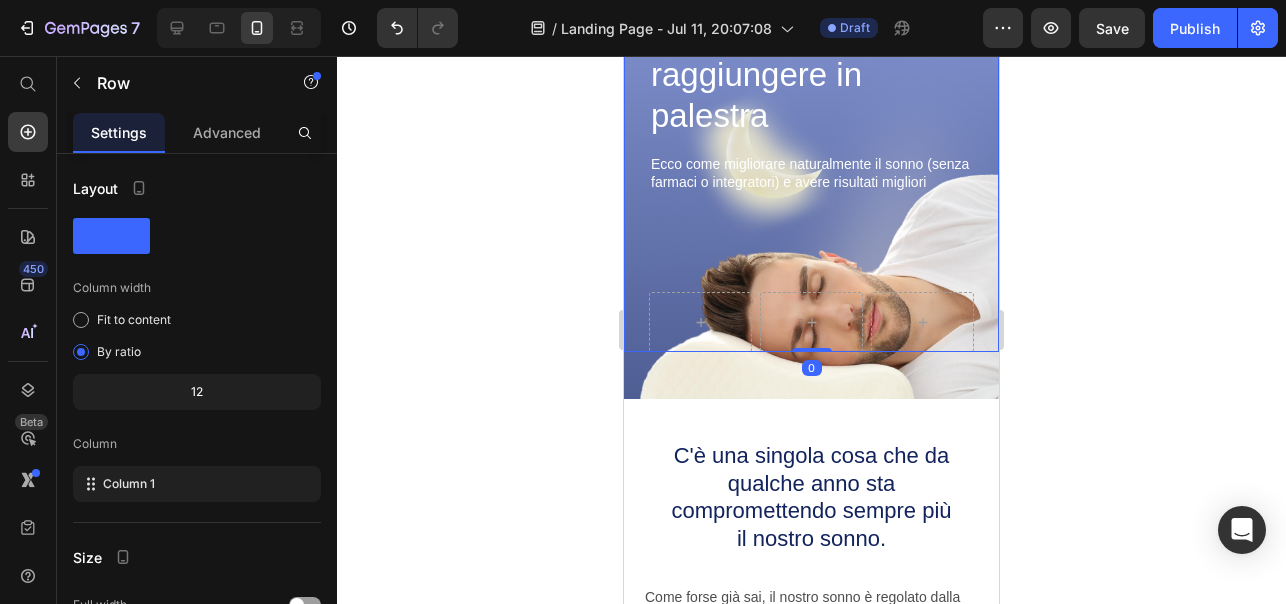 click on "Un sonno di bassa qualità può sabotare i risultati che potresti raggiungere in palestra Heading Ecco come migliorare naturalmente il sonno (senza farmaci o integratori) e avere risultati migliori Text Block Sleepy Text Block
Row" at bounding box center (811, 140) 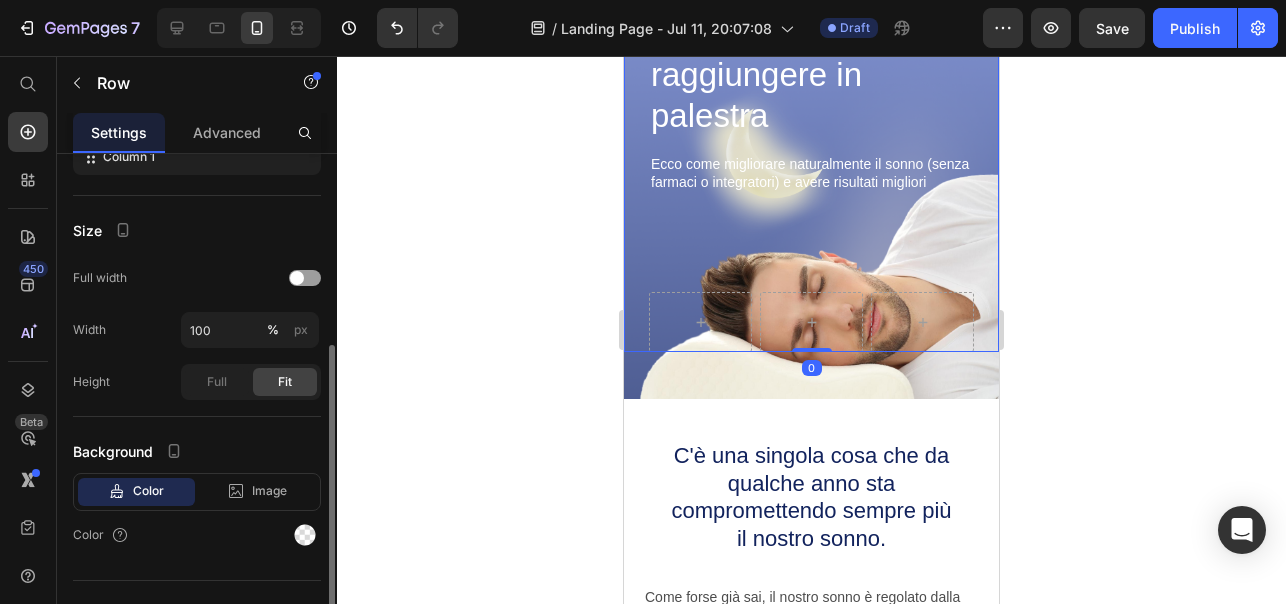 scroll, scrollTop: 361, scrollLeft: 0, axis: vertical 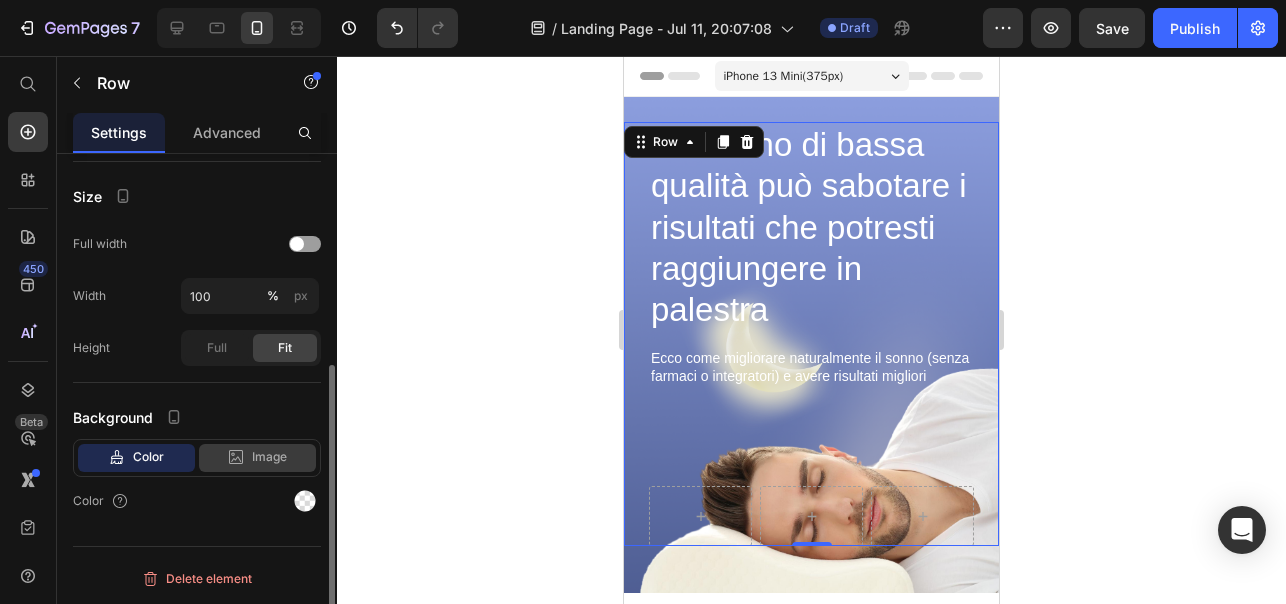 click 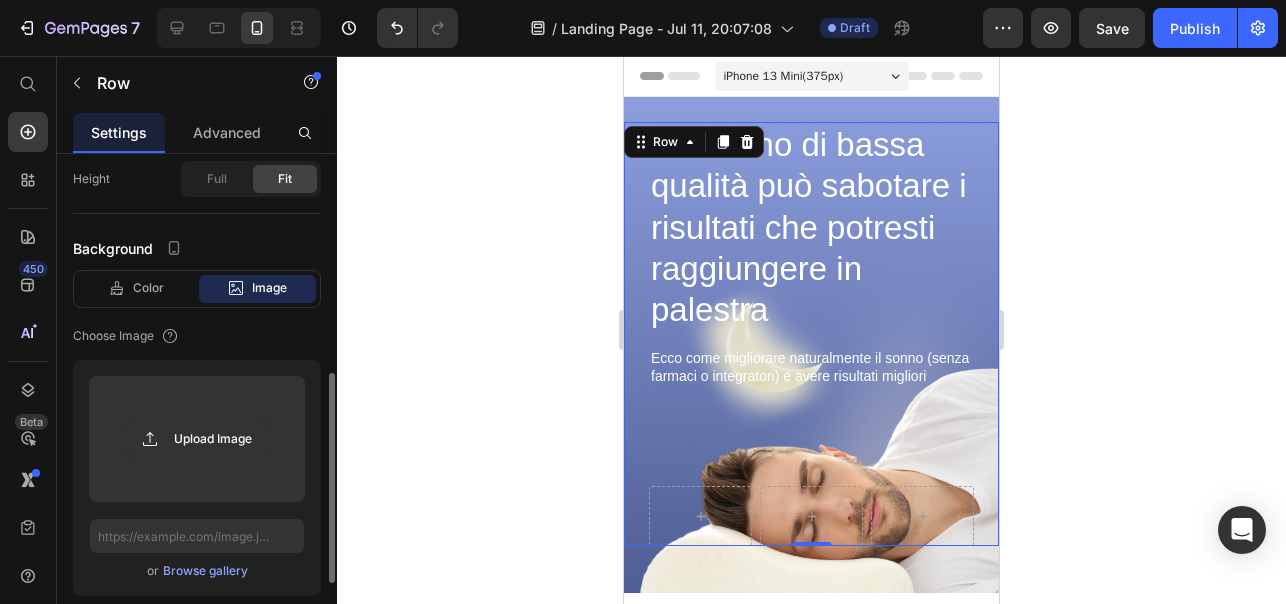 scroll, scrollTop: 531, scrollLeft: 0, axis: vertical 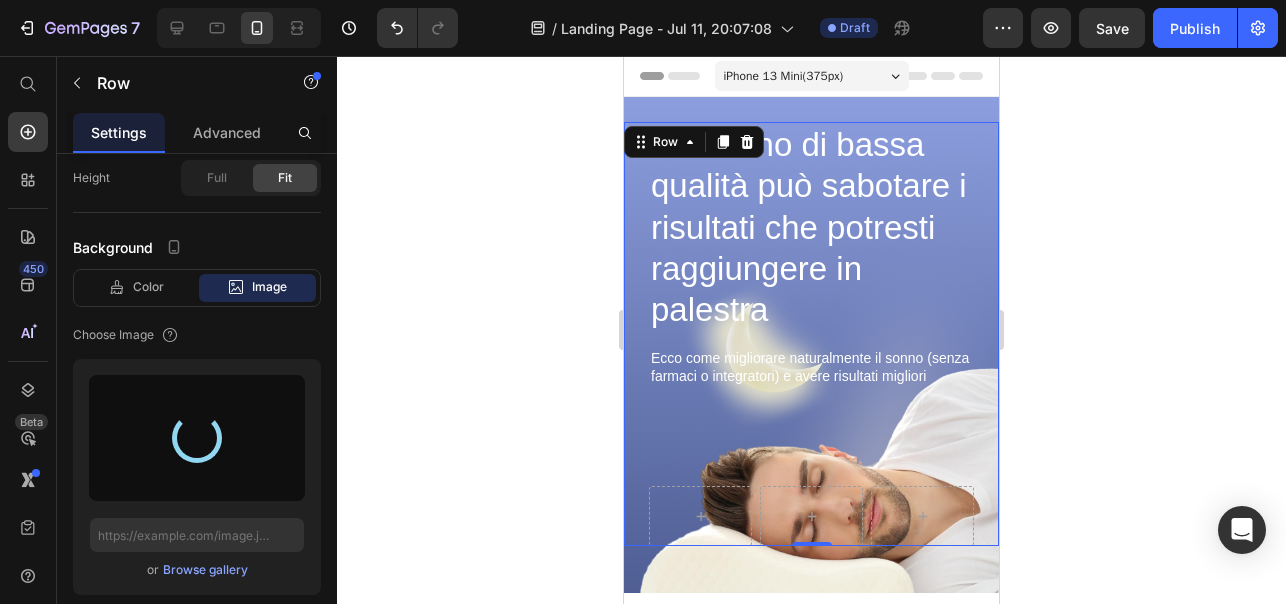type on "https://cdn.shopify.com/s/files/1/0888/0478/6515/files/gempages_552376144410706713-a3278343-2278-4081-816f-dbdc4c8554df.png" 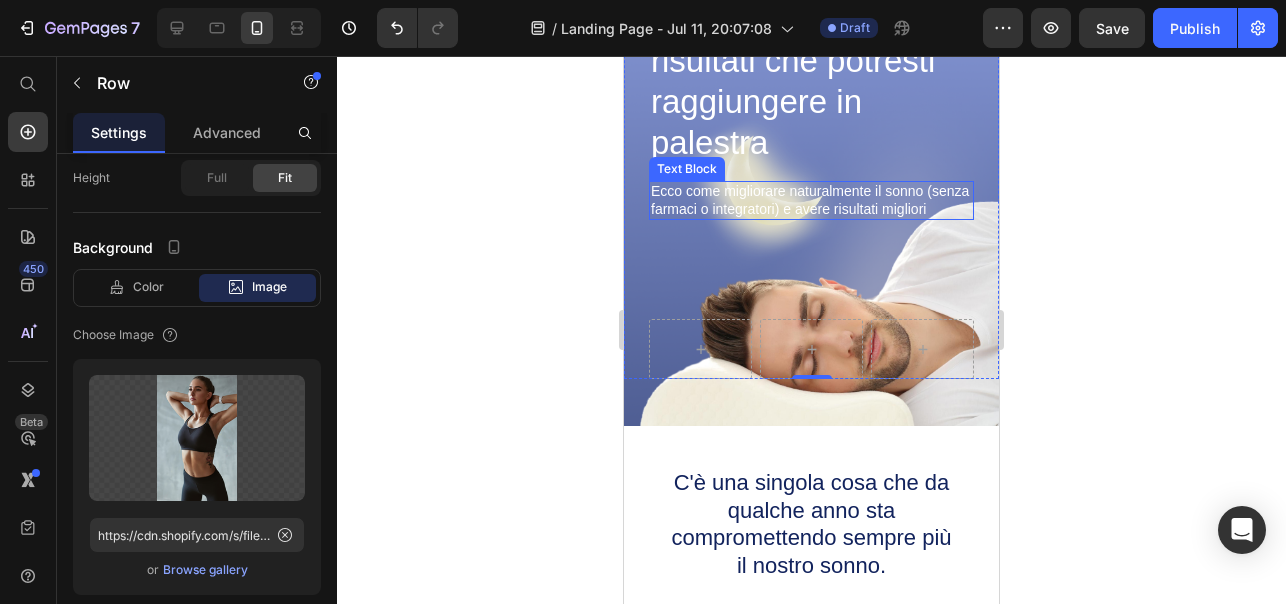 scroll, scrollTop: 162, scrollLeft: 0, axis: vertical 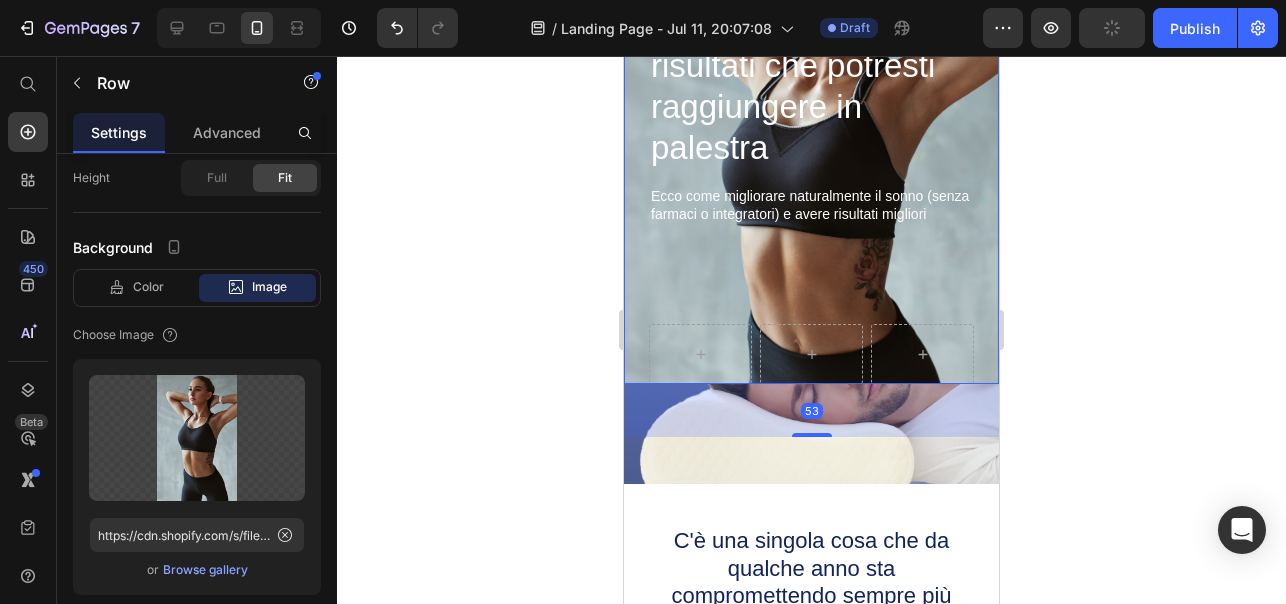 drag, startPoint x: 815, startPoint y: 383, endPoint x: 848, endPoint y: 433, distance: 59.908264 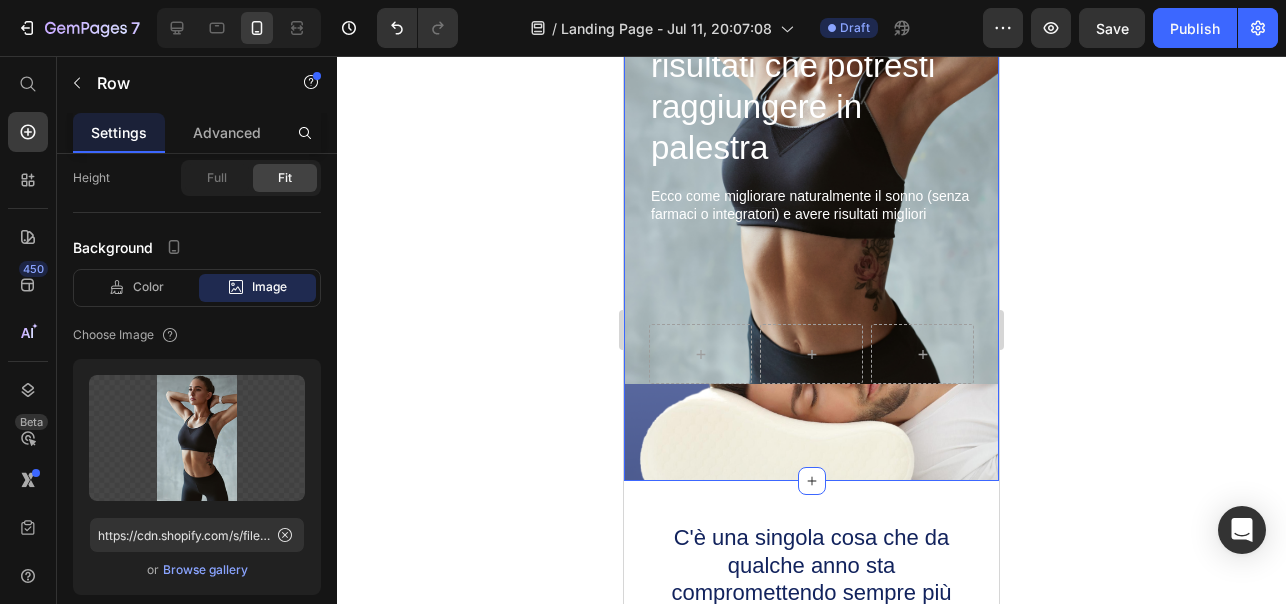 click on "Un sonno di bassa qualità può sabotare i risultati che potresti raggiungere in palestra Heading Ecco come migliorare naturalmente il sonno (senza farmaci o integratori) e avere risultati migliori Text Block Sleepy Text Block
Row Row Section 1   You can create reusable sections Create Theme Section AI Content Write with GemAI What would you like to describe here? Tone and Voice Persuasive Product Z - Darwin - Cristal Unisex Show more Generate" at bounding box center (811, 208) 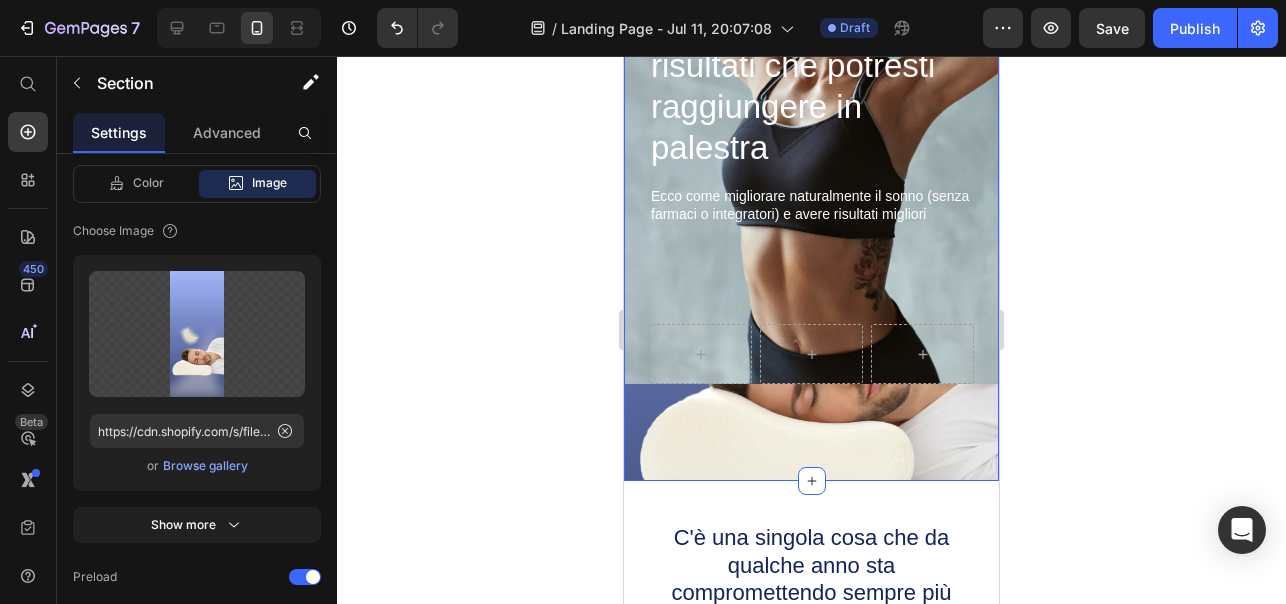 scroll, scrollTop: 0, scrollLeft: 0, axis: both 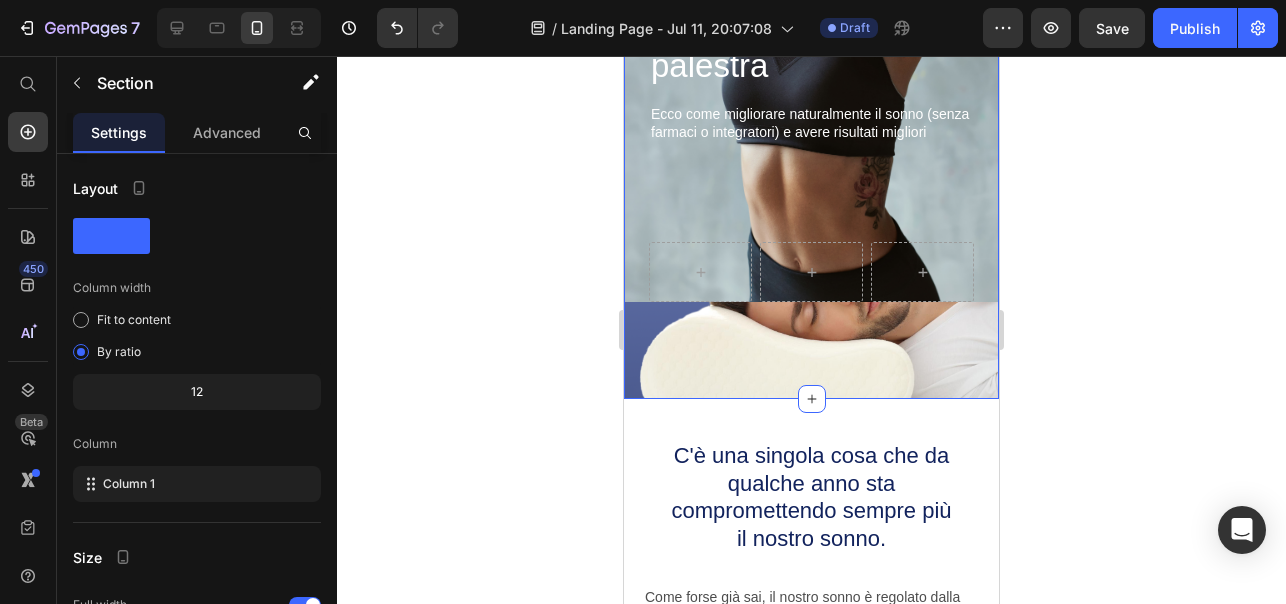 click on "Un sonno di bassa qualità può sabotare i risultati che potresti raggiungere in palestra Heading Ecco come migliorare naturalmente il sonno (senza farmaci o integratori) e avere risultati migliori Text Block Sleepy Text Block
Row Row Section 1   You can create reusable sections Create Theme Section AI Content Write with GemAI What would you like to describe here? Tone and Voice Persuasive Product Z - Darwin - Cristal Unisex Show more Generate" at bounding box center [811, 126] 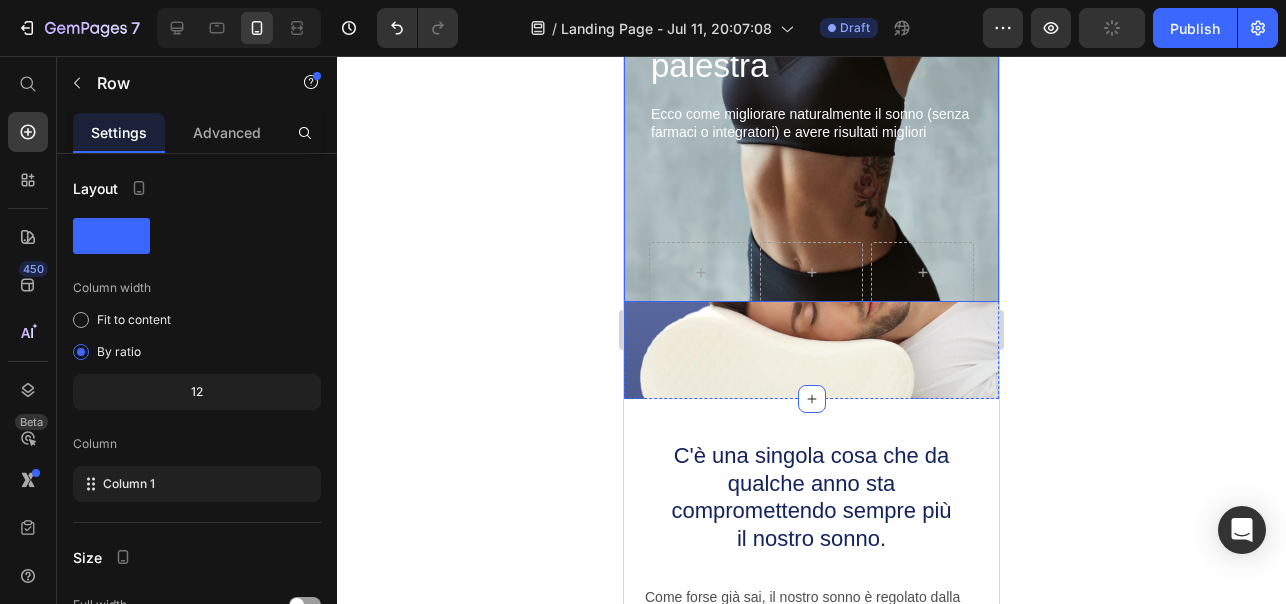 click on "Un sonno di bassa qualità può sabotare i risultati che potresti raggiungere in palestra Heading Ecco come migliorare naturalmente il sonno (senza farmaci o integratori) e avere risultati migliori Text Block Sleepy Text Block
Row" at bounding box center [811, 90] 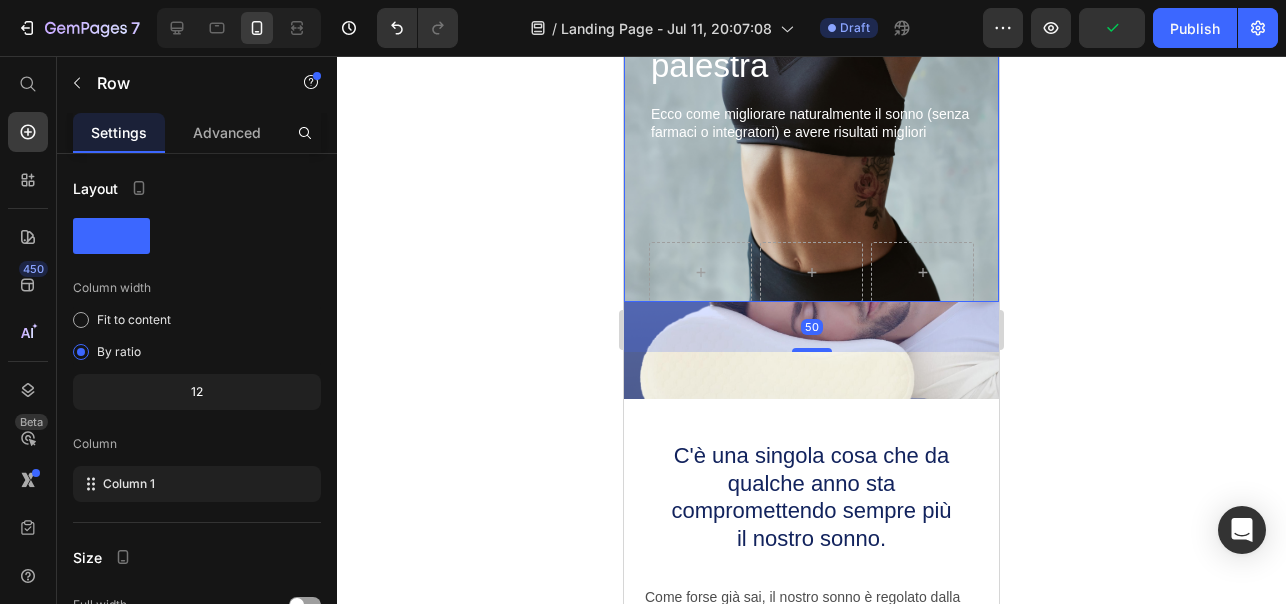 click on "50" at bounding box center (811, 327) 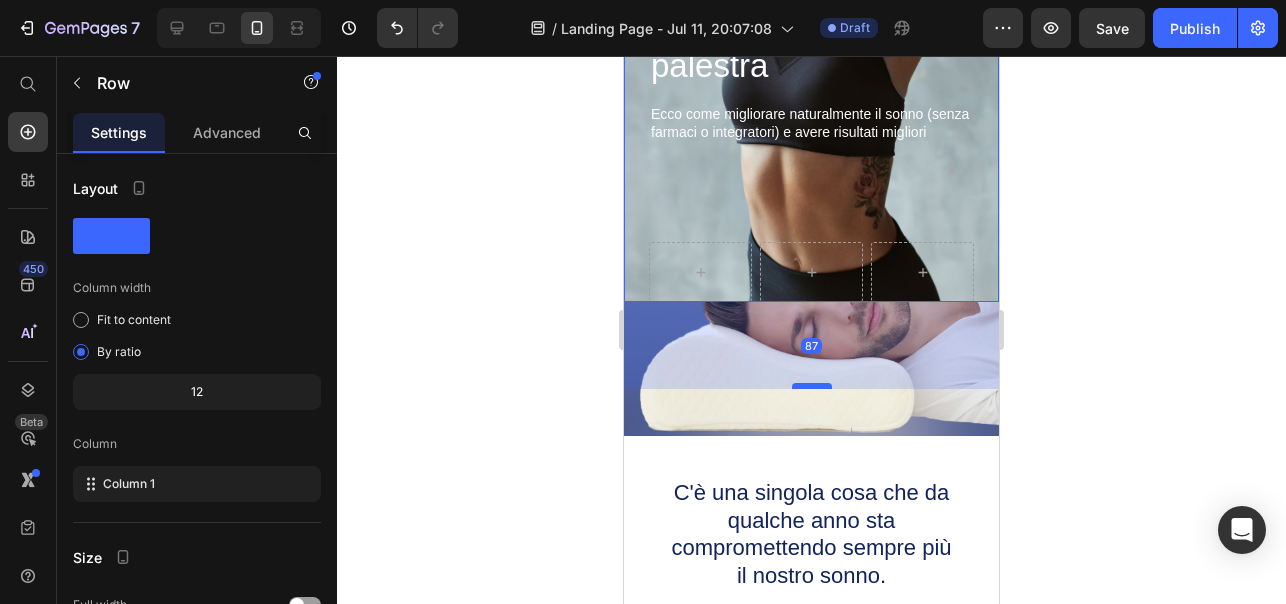 drag, startPoint x: 805, startPoint y: 350, endPoint x: 799, endPoint y: 387, distance: 37.48333 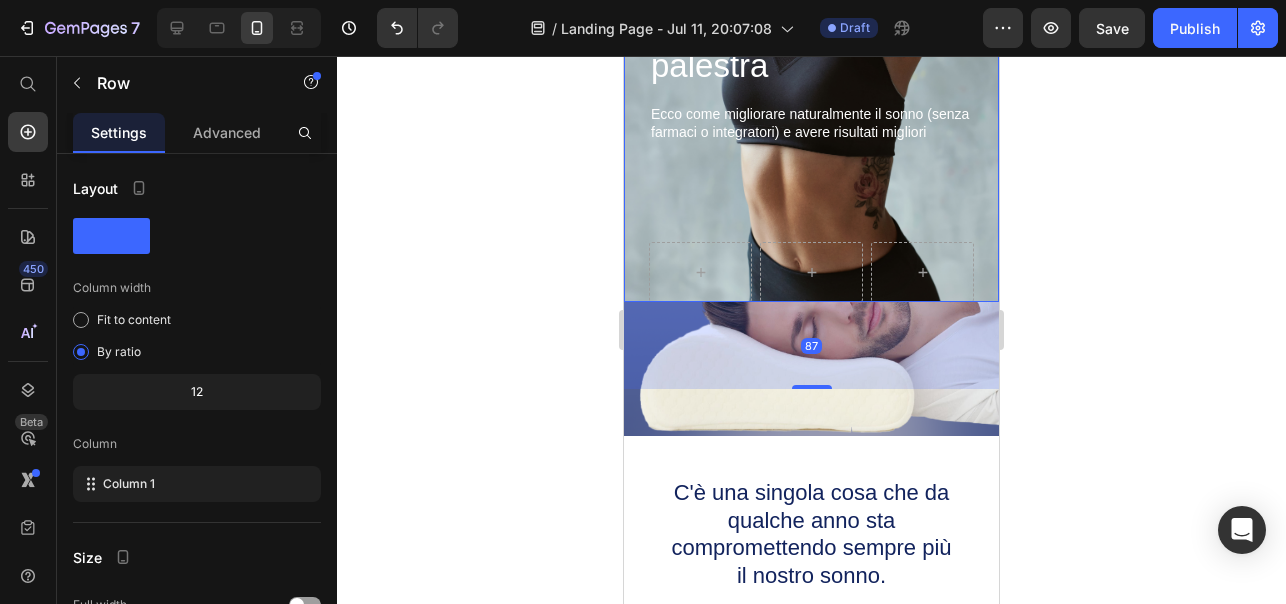 click on "87" at bounding box center [811, 345] 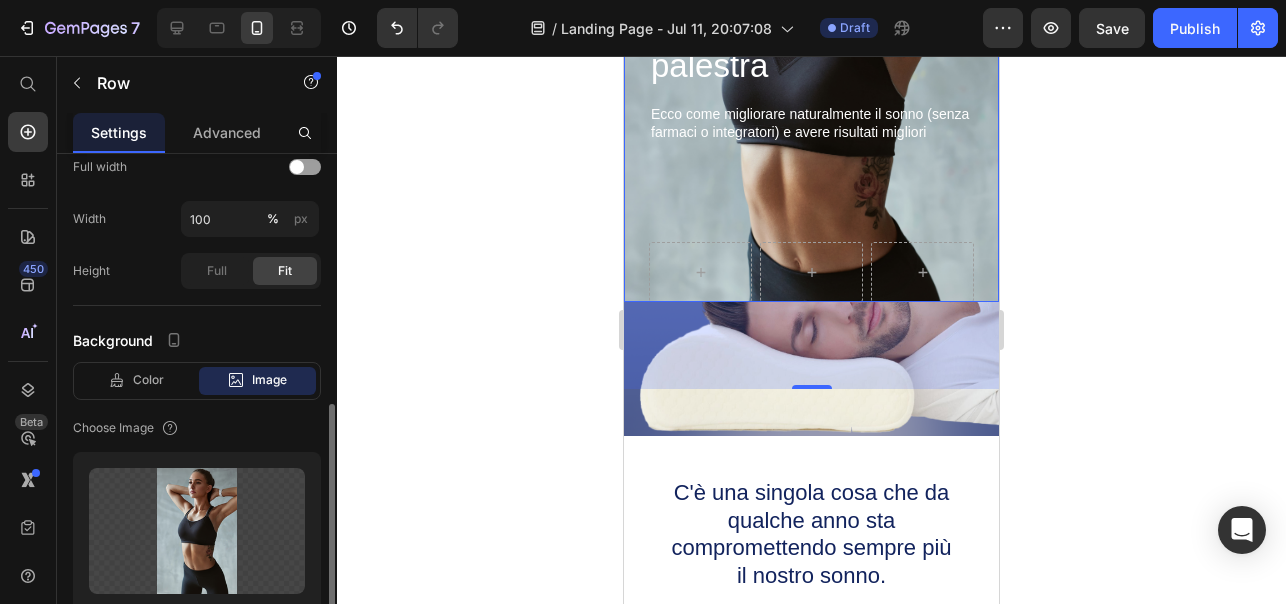 scroll, scrollTop: 717, scrollLeft: 0, axis: vertical 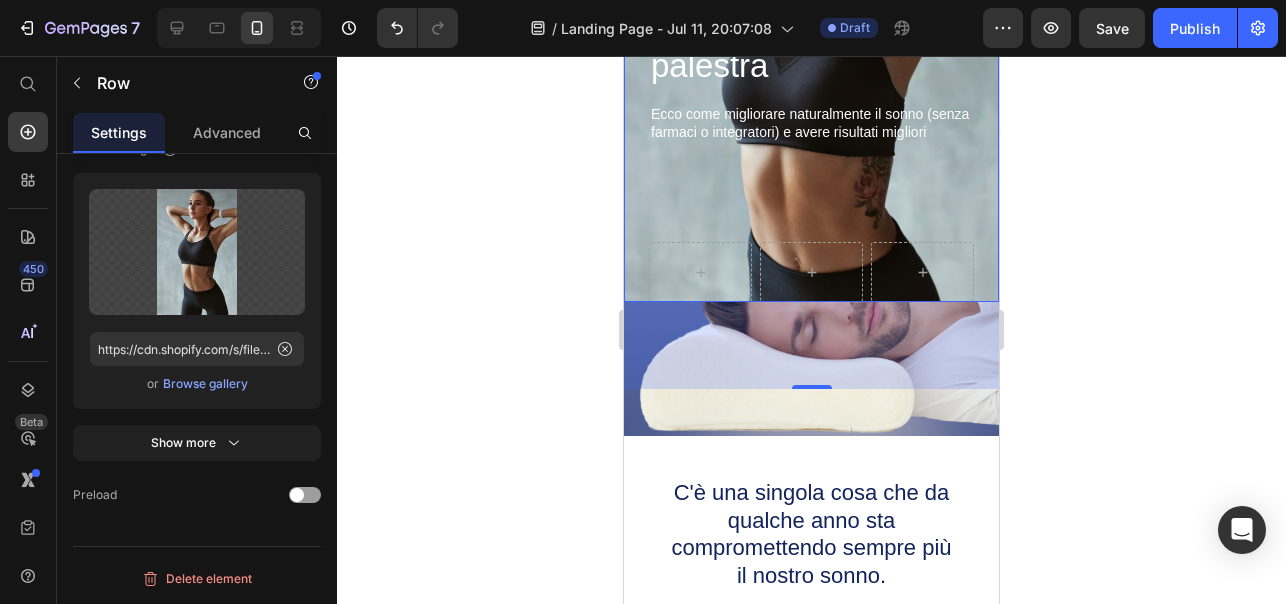 click 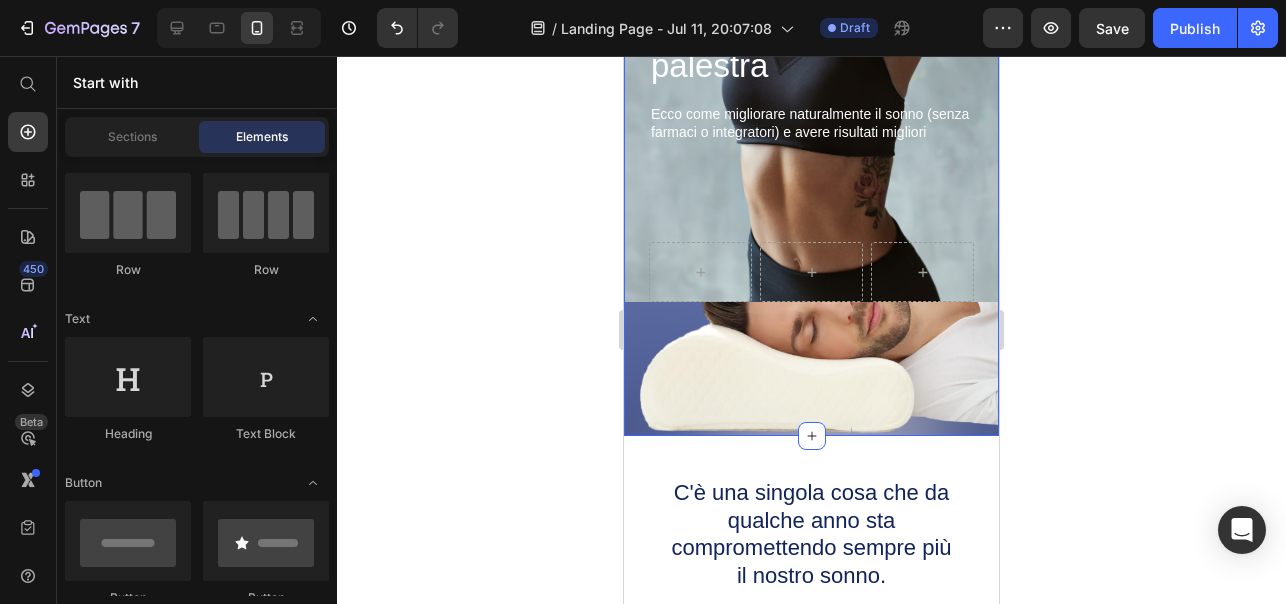 click on "Un sonno di bassa qualità può sabotare i risultati che potresti raggiungere in palestra Heading Ecco come migliorare naturalmente il sonno (senza farmaci o integratori) e avere risultati migliori Text Block Sleepy Text Block
Row Row Section 1   You can create reusable sections Create Theme Section AI Content Write with GemAI What would you like to describe here? Tone and Voice Persuasive Product Show more Generate" at bounding box center [811, 144] 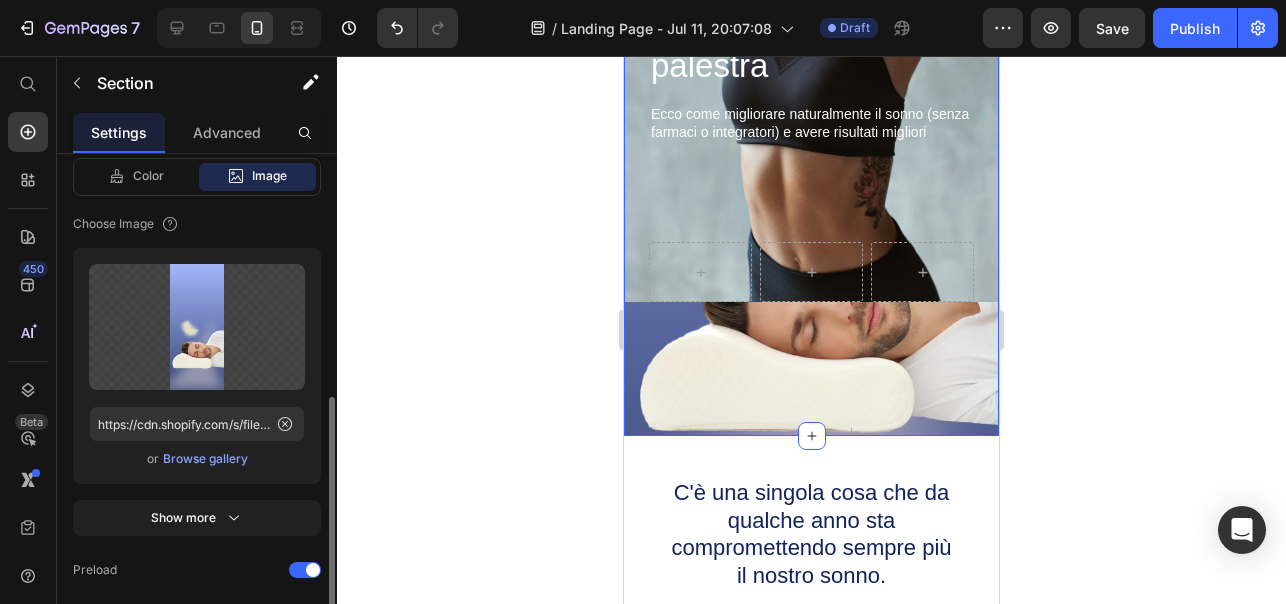 scroll, scrollTop: 541, scrollLeft: 0, axis: vertical 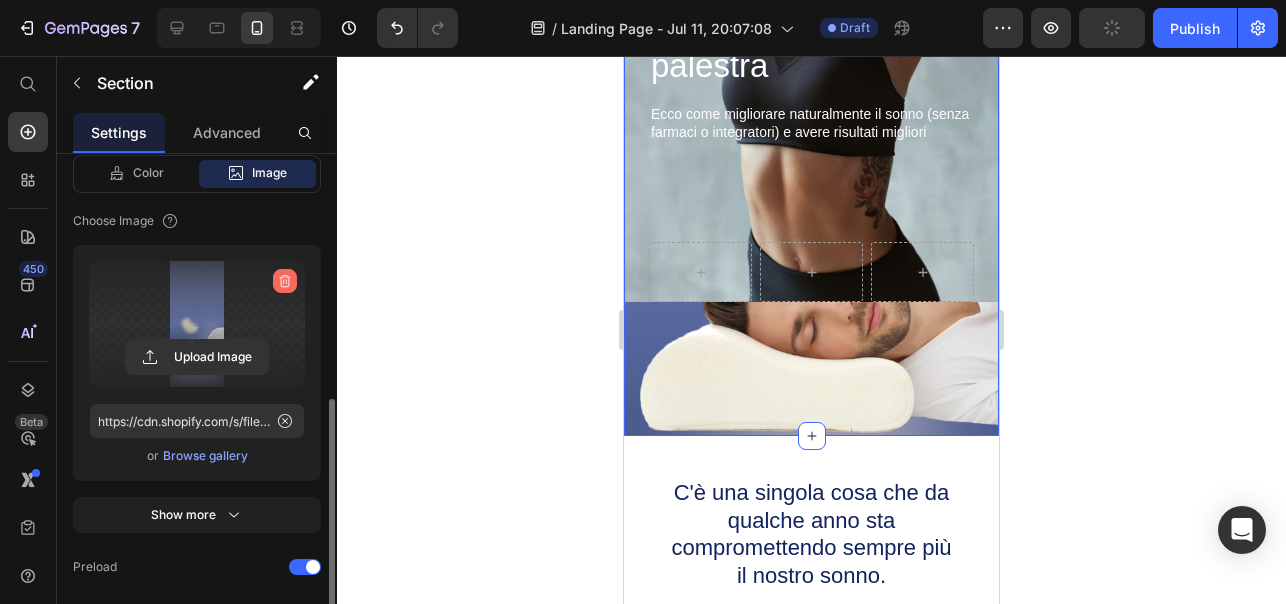 click 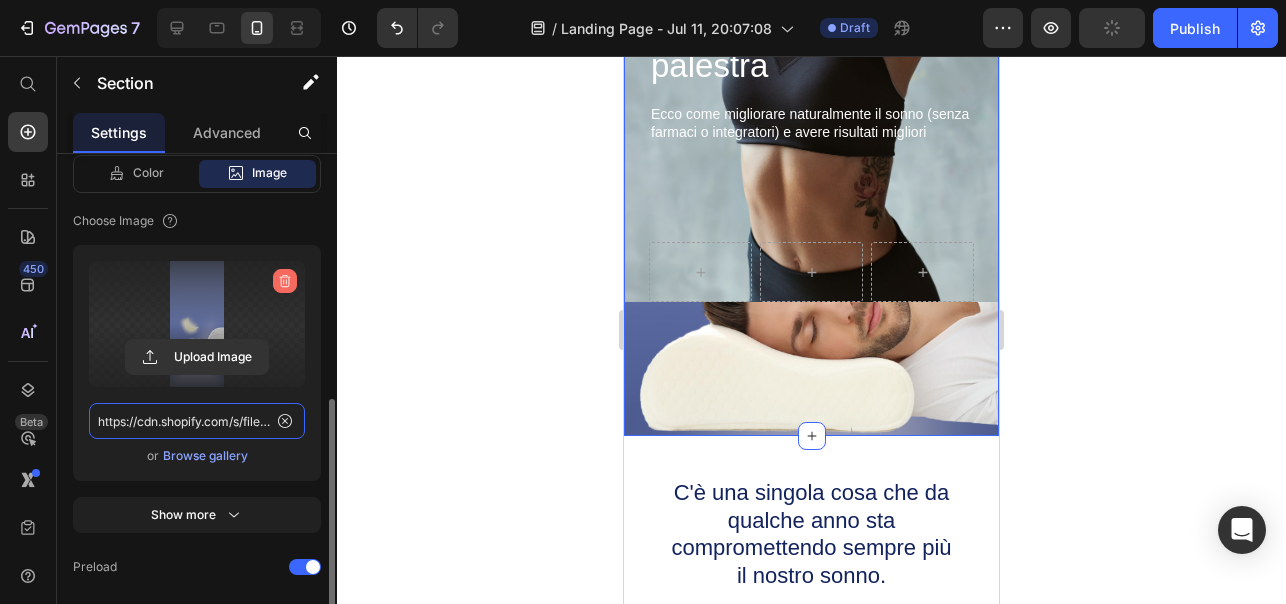 type 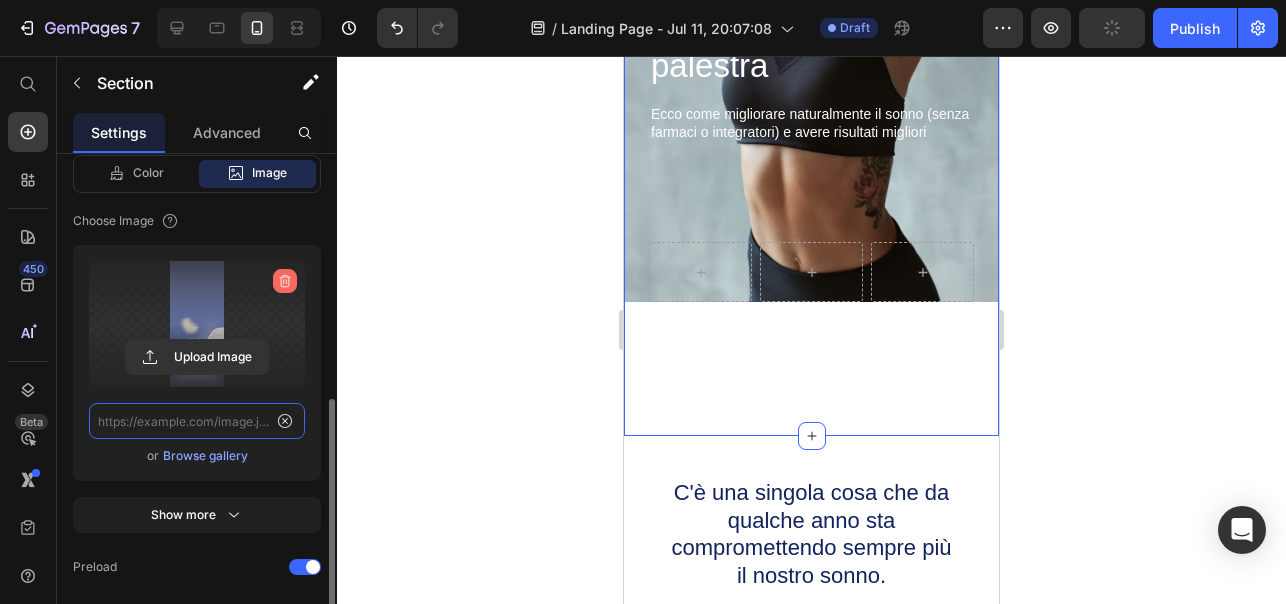 scroll, scrollTop: 0, scrollLeft: 0, axis: both 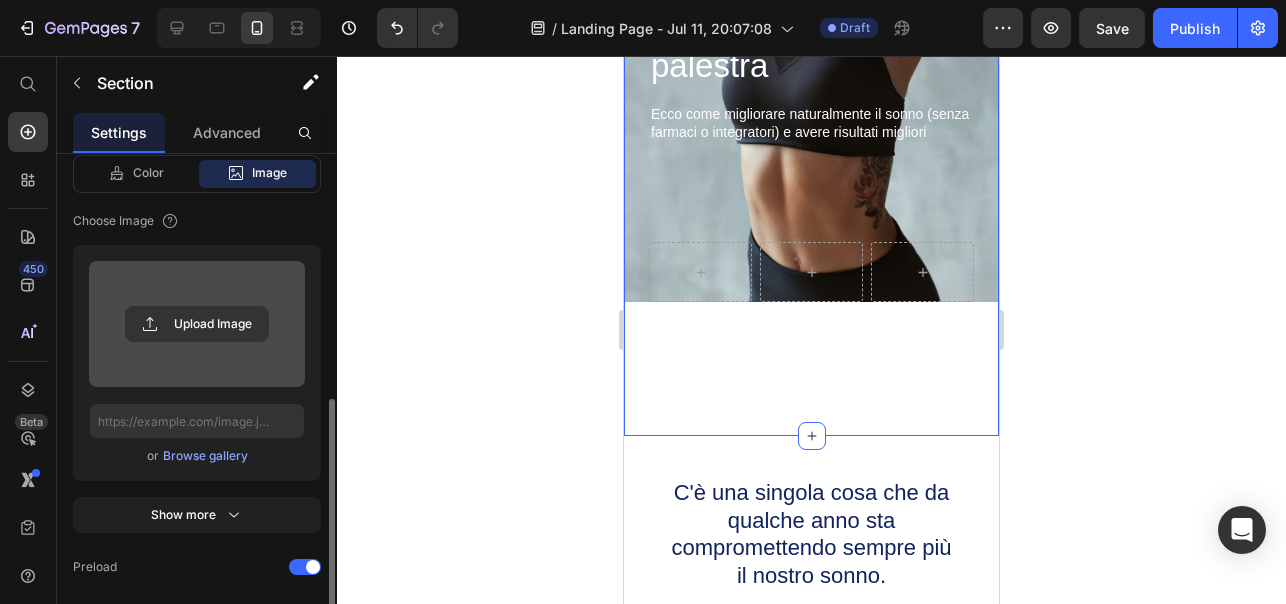click 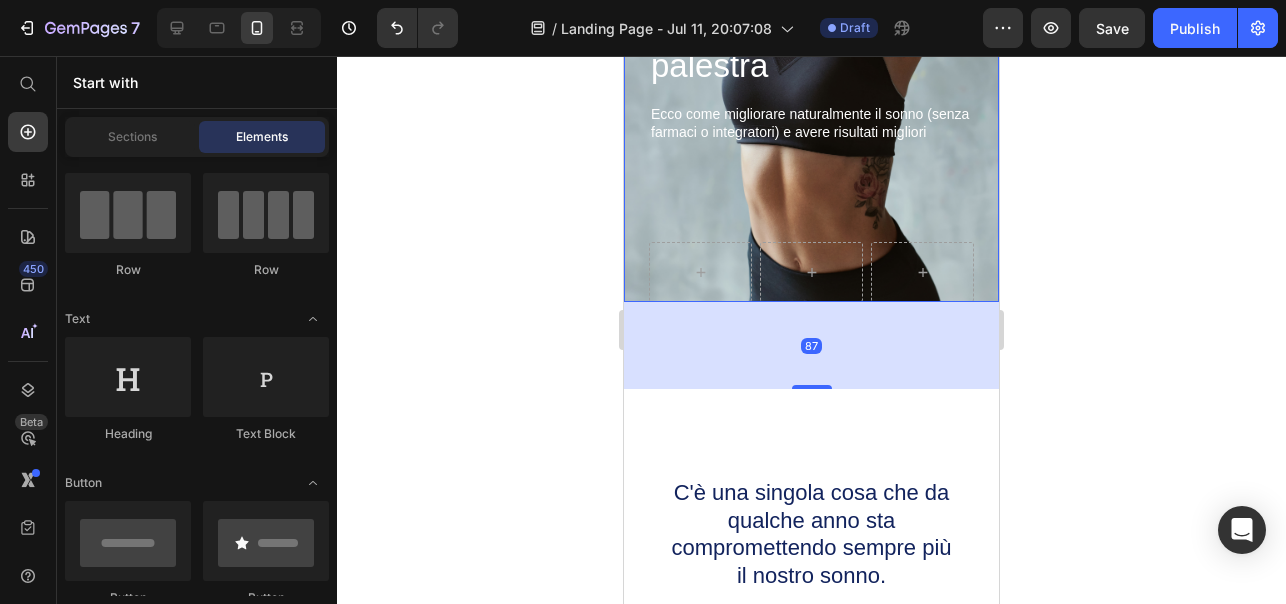 click on "Un sonno di bassa qualità può sabotare i risultati che potresti raggiungere in palestra Heading Ecco come migliorare naturalmente il sonno (senza farmaci o integratori) e avere risultati migliori Text Block Sleepy Text Block
Row" at bounding box center [811, 90] 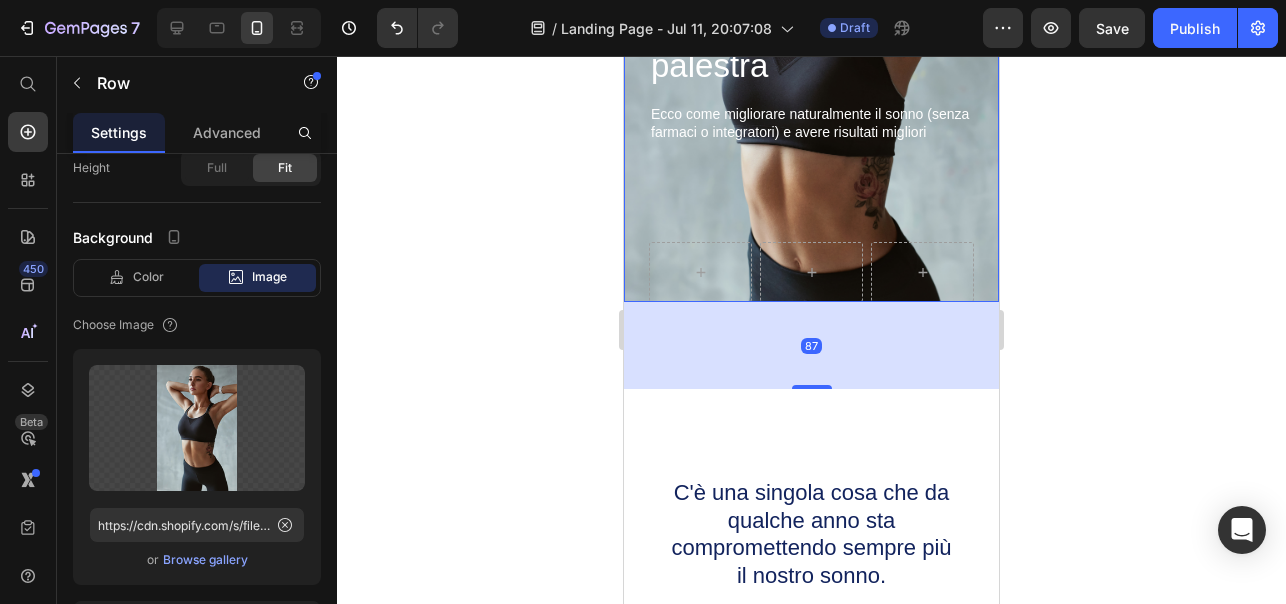 scroll, scrollTop: 0, scrollLeft: 0, axis: both 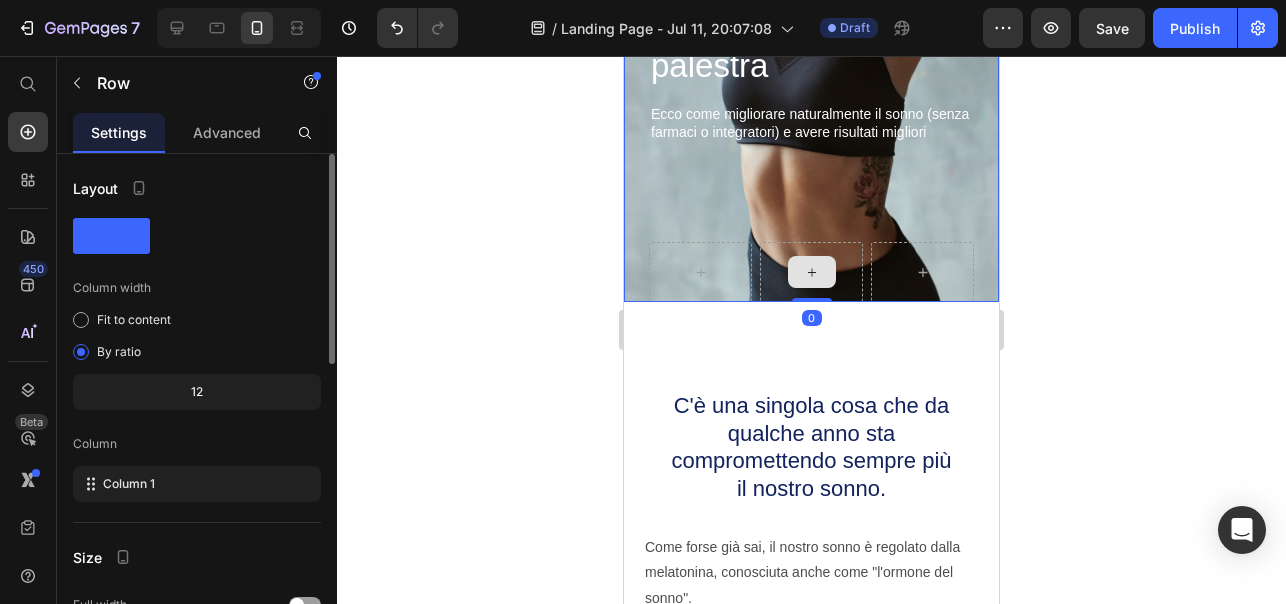 drag, startPoint x: 802, startPoint y: 386, endPoint x: 785, endPoint y: 250, distance: 137.05838 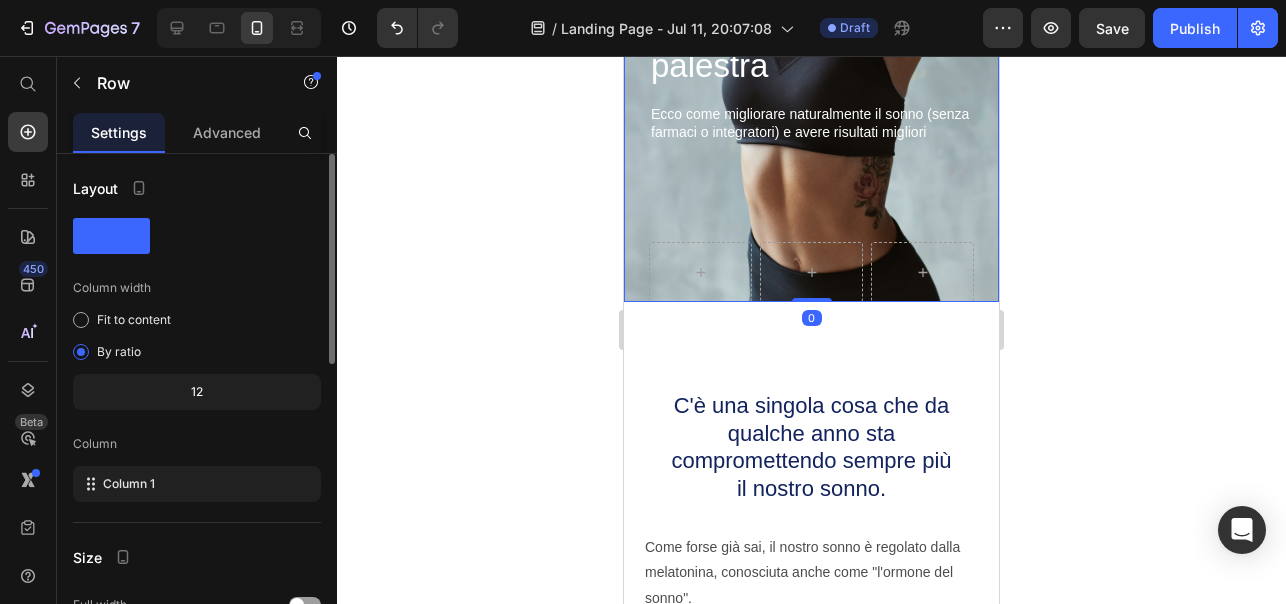 click 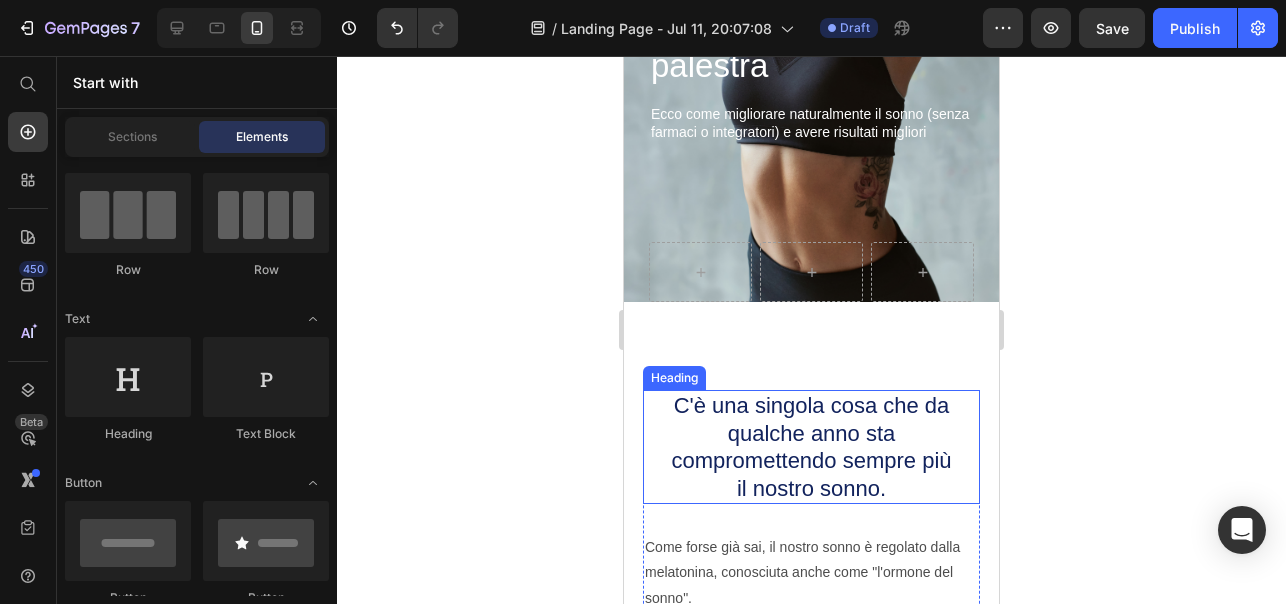 click on "C'è una singola cosa che da qualche anno sta compromettendo sempre più il nostro sonno." at bounding box center (812, 447) 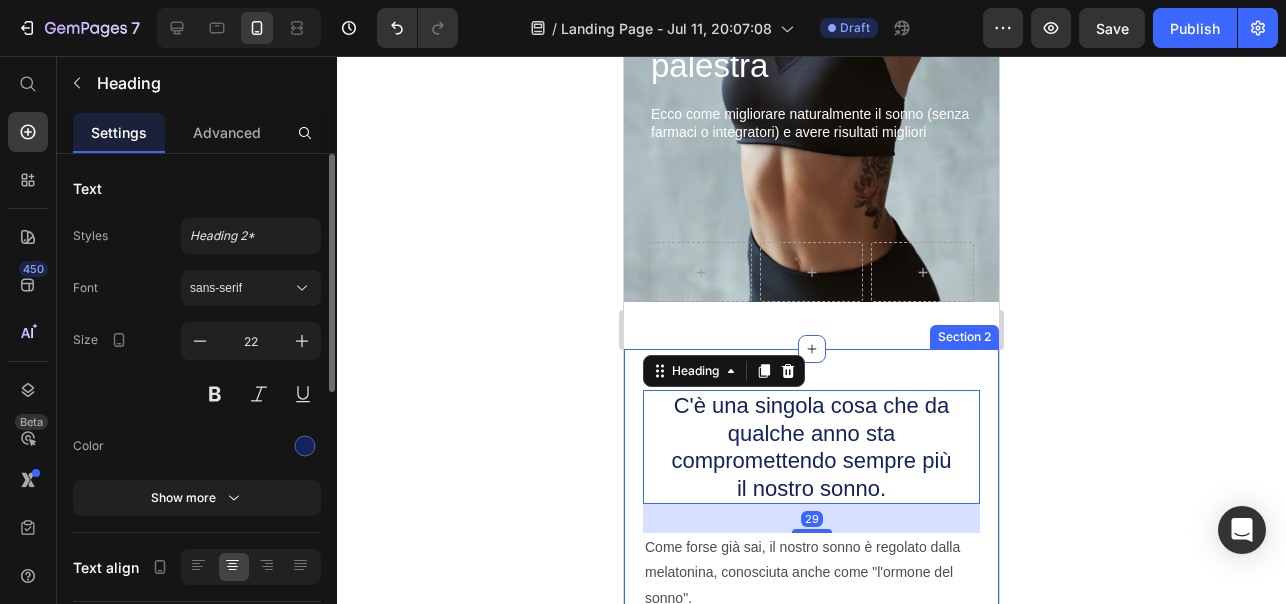 click on "C'è una singola cosa che da qualche anno sta compromettendo sempre più il nostro sonno. Heading   29 Image Supportive Design Text Block Ergonomically engineered for optimal spinal alignment Text Block Hero Banner Image Pressure Relief Text Block Reduces neck and shoulder discomfort Text Block Hero Banner Image Breathable Materials Text Block Ensures cool, comfortable sleep Text Block Hero Banner Row Come forse già sai, il nostro sonno è regolato dalla melatonina, conosciuta anche come "l'ormone del sonno". La melatonina viene prodotta naturalmente dal nostro cervello la sera. Ma c'è un problema... Il nostro corpo produce la melatonina quando diventa scuro e la luce blu del sole scompare. Da qualche anno però, la sera siamo esposti alla luce blu artificiale emessa dagli schermi dei nostri smartphone, PC, TV e lampadine a LED di casa. Text Block Text Block Row Image L'esposizione a questa luce blu artificiale, agisce come un "sole serale", che blocca la nostra naturale produzione di melatonina. Text Block" at bounding box center [811, 1002] 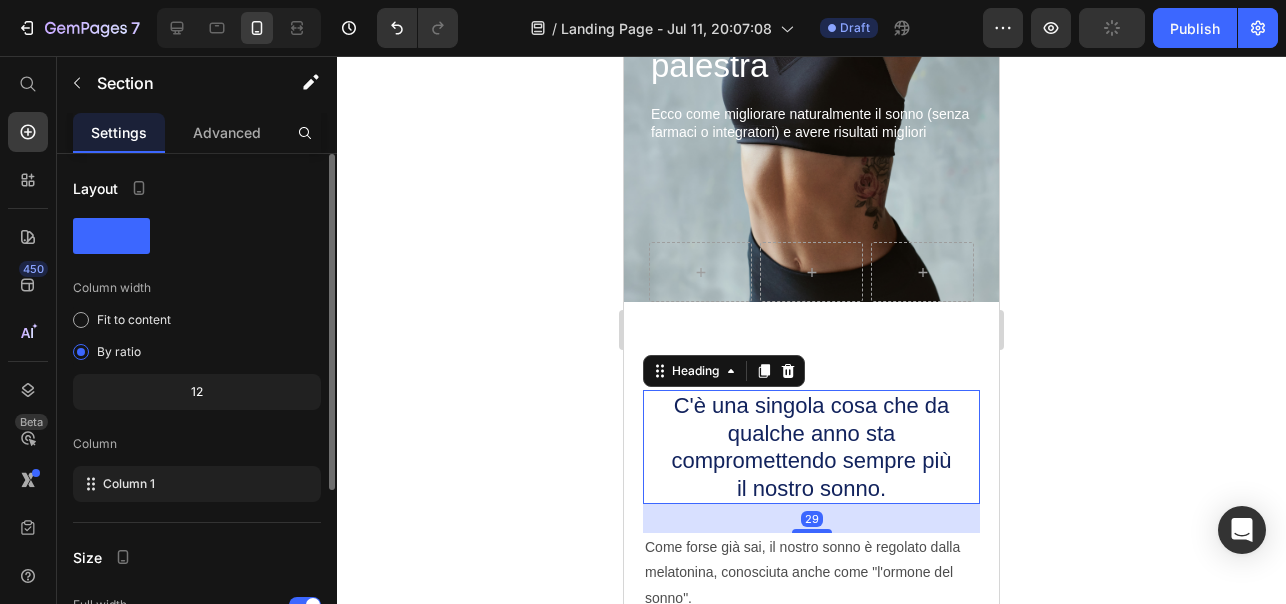 click on "C'è una singola cosa che da qualche anno sta compromettendo sempre più il nostro sonno." at bounding box center (812, 447) 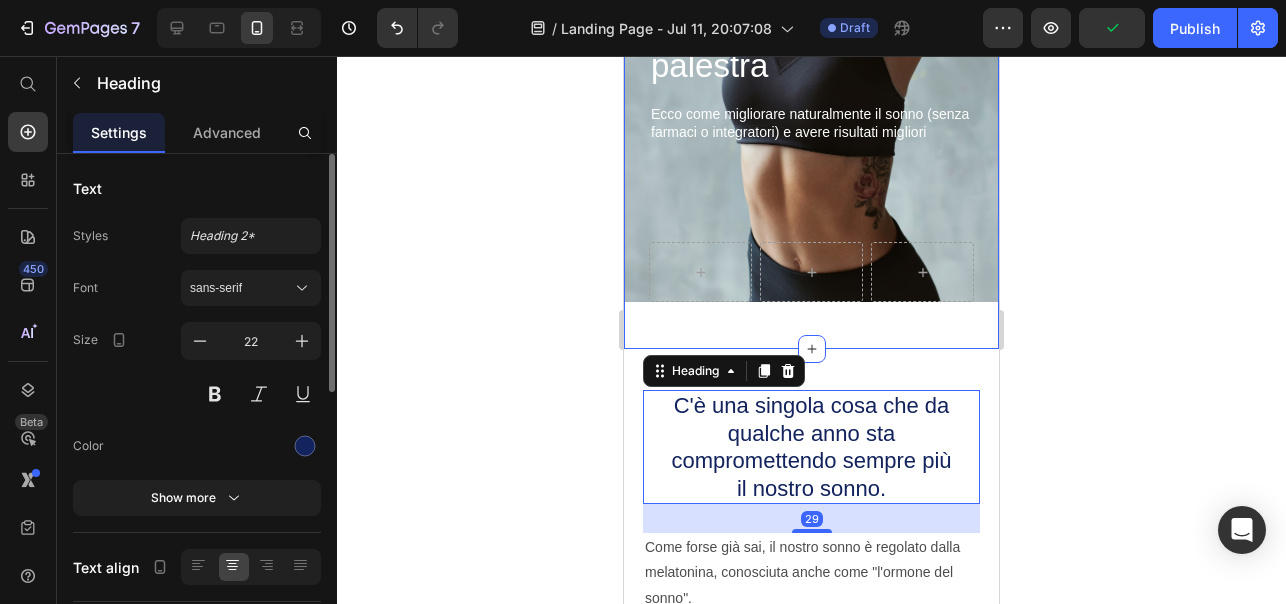 click on "Un sonno di bassa qualità può sabotare i risultati che potresti raggiungere in palestra Heading Ecco come migliorare naturalmente il sonno (senza farmaci o integratori) e avere risultati migliori Text Block Sleepy Text Block
Row Row Section 1" at bounding box center [811, 101] 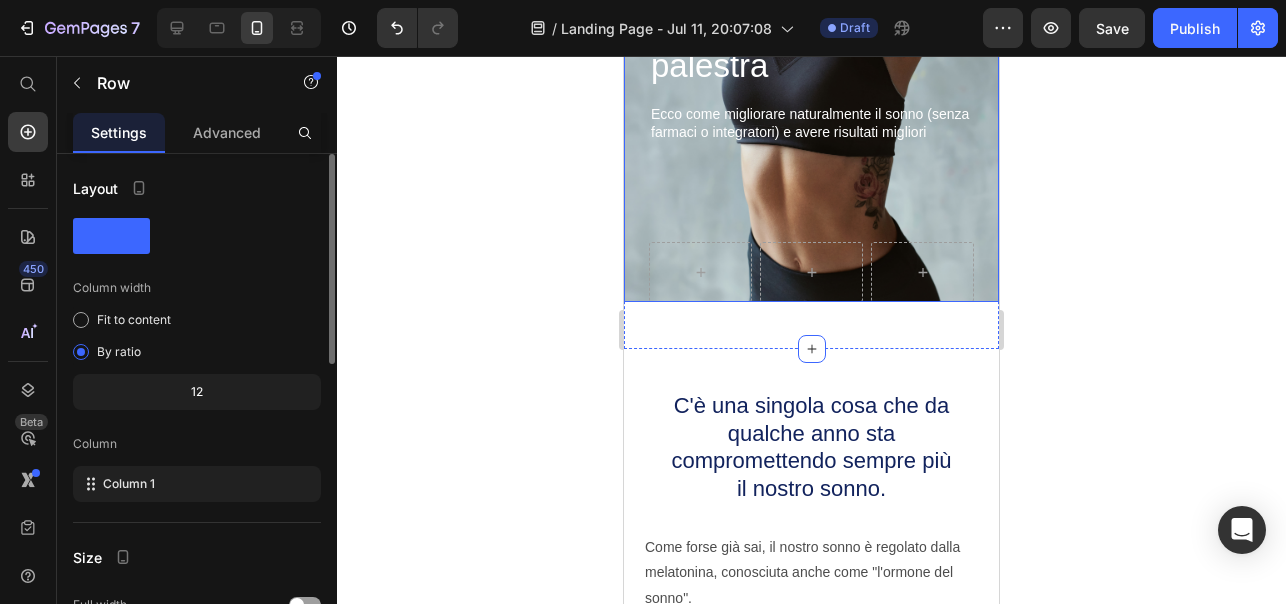click on "Un sonno di bassa qualità può sabotare i risultati che potresti raggiungere in palestra Heading Ecco come migliorare naturalmente il sonno (senza farmaci o integratori) e avere risultati migliori Text Block Sleepy Text Block
Row" at bounding box center [811, 90] 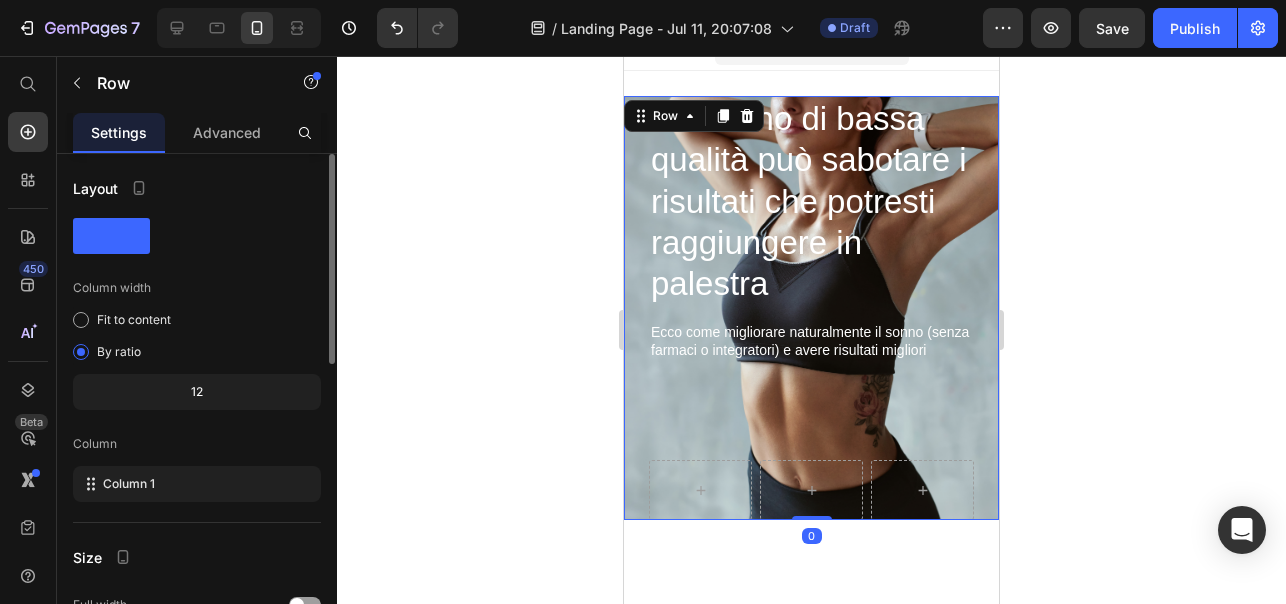 scroll, scrollTop: 0, scrollLeft: 0, axis: both 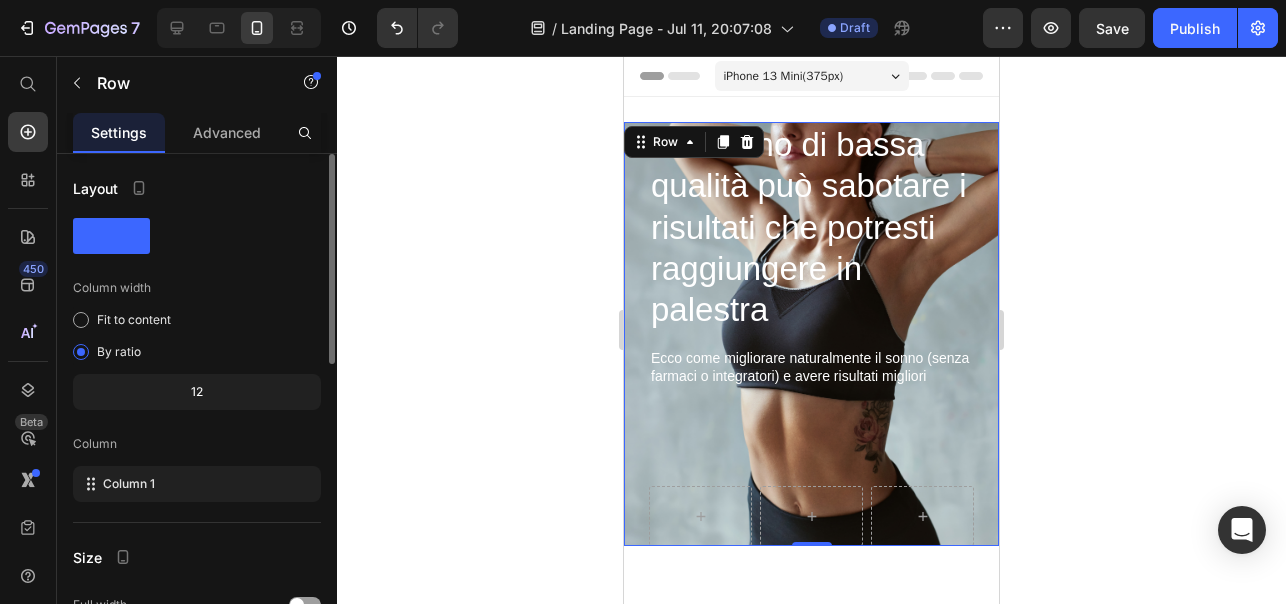 click on "Un sonno di bassa qualità può sabotare i risultati che potresti raggiungere in palestra Heading Ecco come migliorare naturalmente il sonno (senza farmaci o integratori) e avere risultati migliori Text Block Sleepy Text Block
Row" at bounding box center [811, 334] 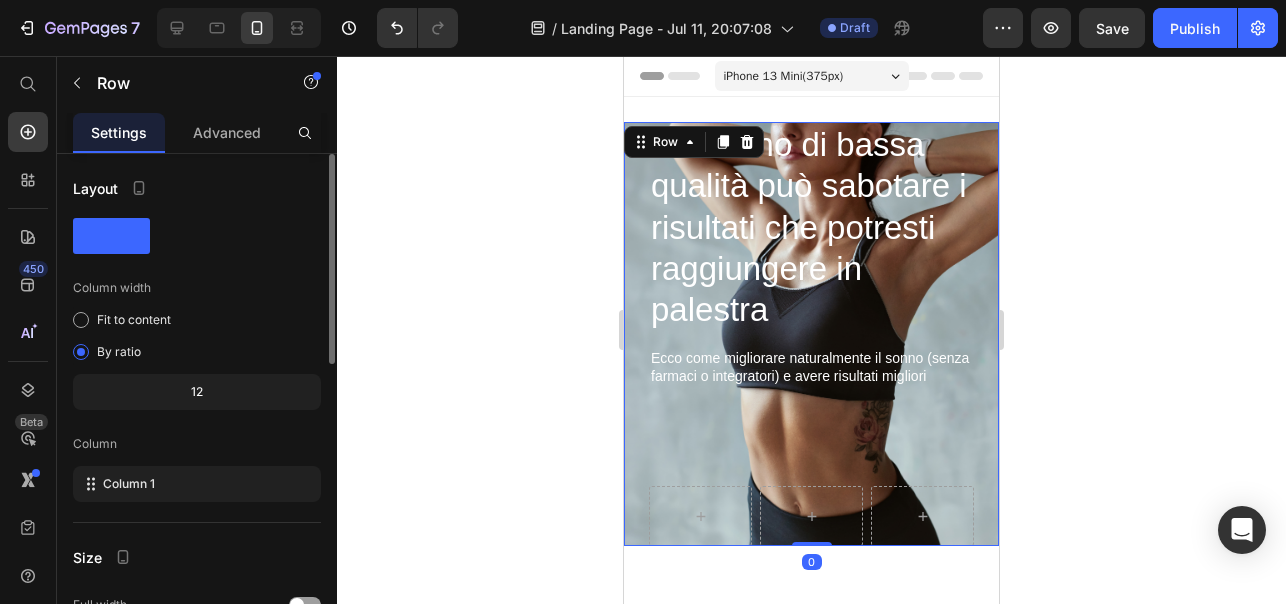 drag, startPoint x: 822, startPoint y: 545, endPoint x: 808, endPoint y: 473, distance: 73.34848 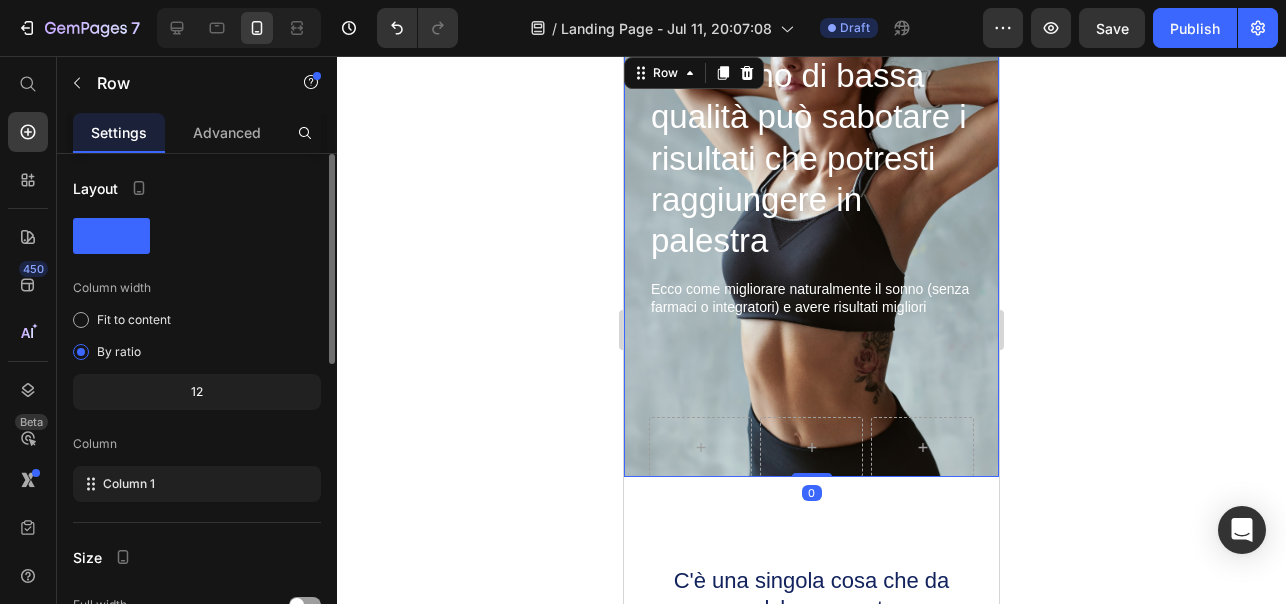 scroll, scrollTop: 0, scrollLeft: 0, axis: both 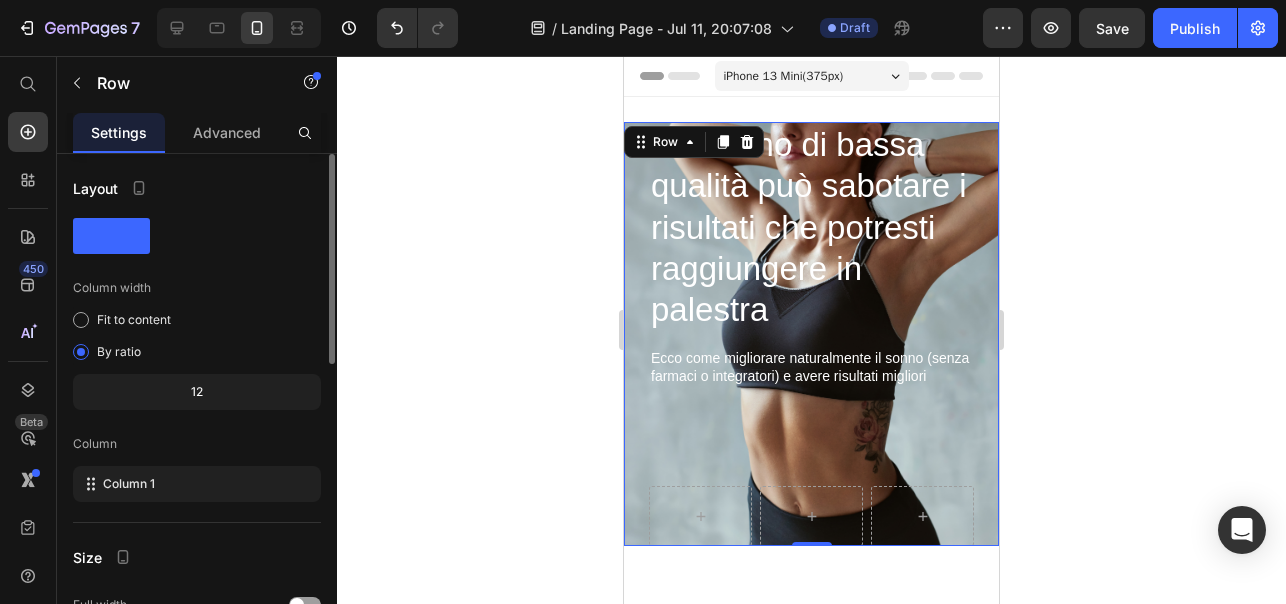 click on "Un sonno di bassa qualità può sabotare i risultati che potresti raggiungere in palestra Heading Ecco come migliorare naturalmente il sonno (senza farmaci o integratori) e avere risultati migliori Text Block Sleepy Text Block
Row Row   0" at bounding box center (811, 334) 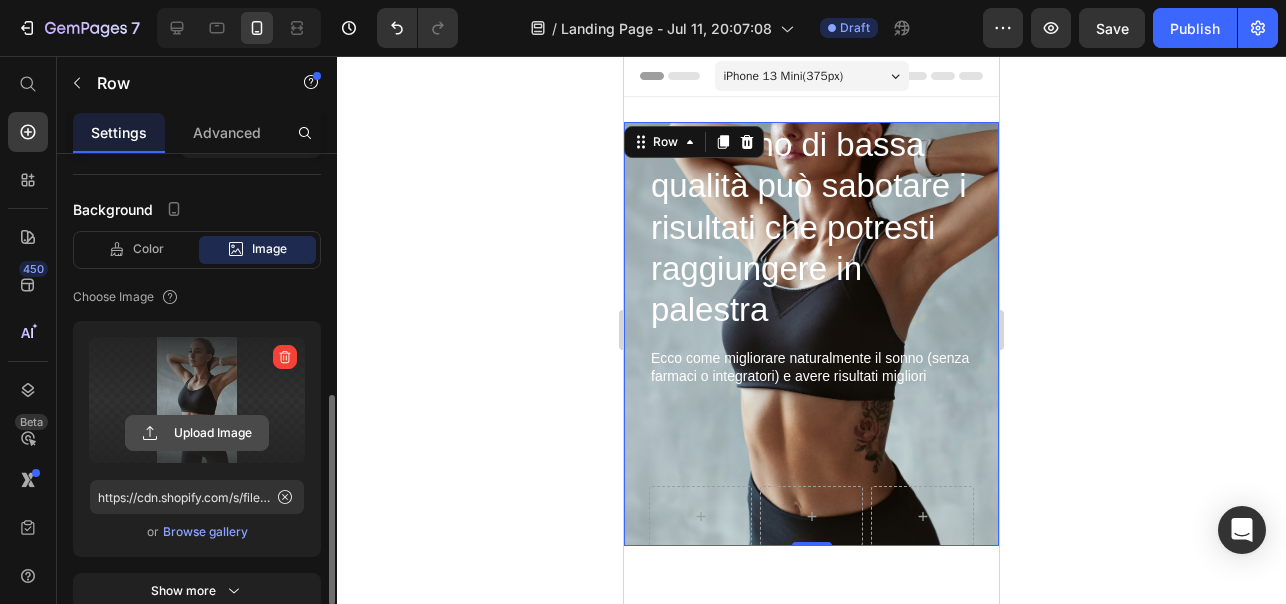 scroll, scrollTop: 573, scrollLeft: 0, axis: vertical 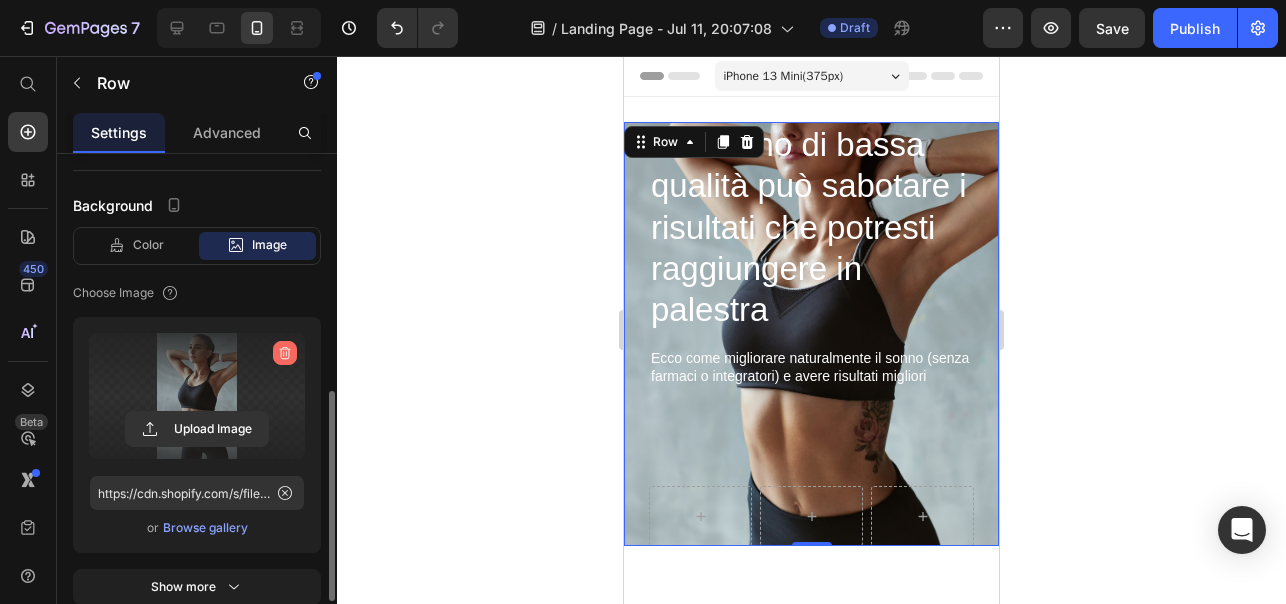 click 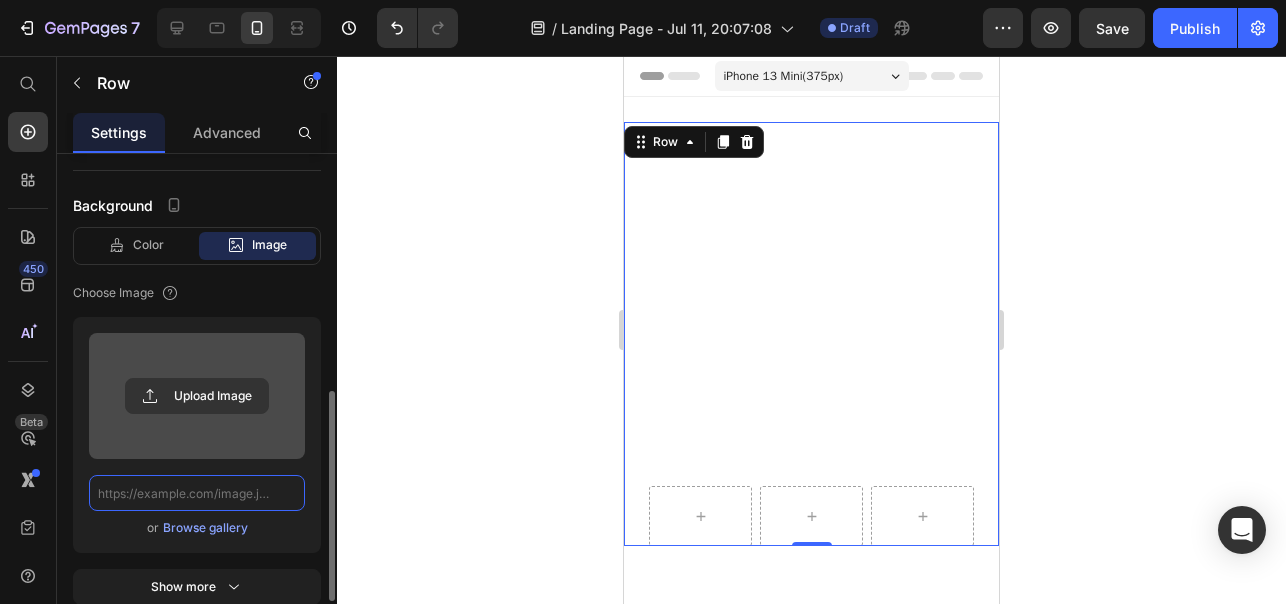 scroll, scrollTop: 0, scrollLeft: 0, axis: both 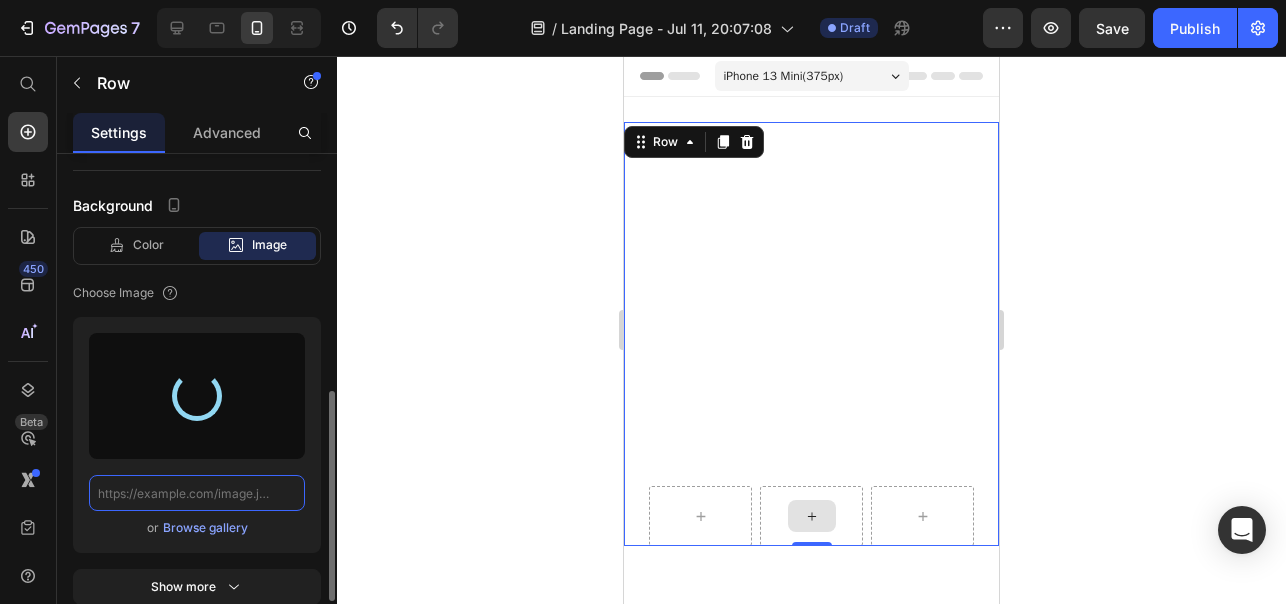 type on "https://cdn.shopify.com/s/files/1/0888/0478/6515/files/gempages_552376144410706713-b72d56cb-6772-4016-8a5a-8a2c5f9bd474.png" 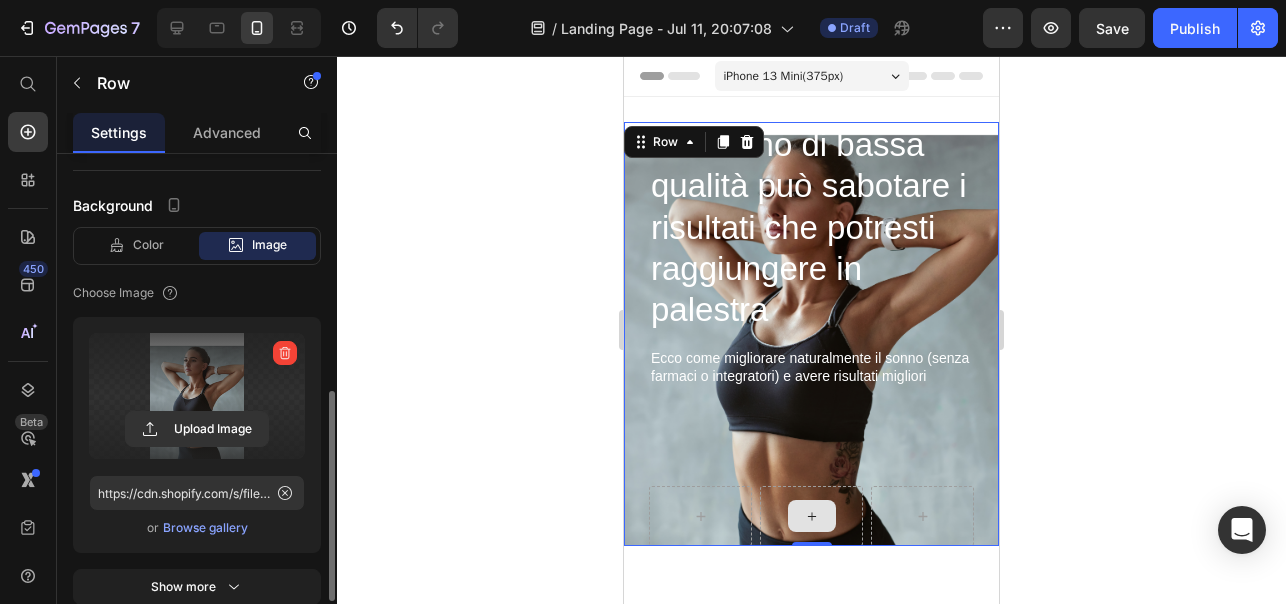 click 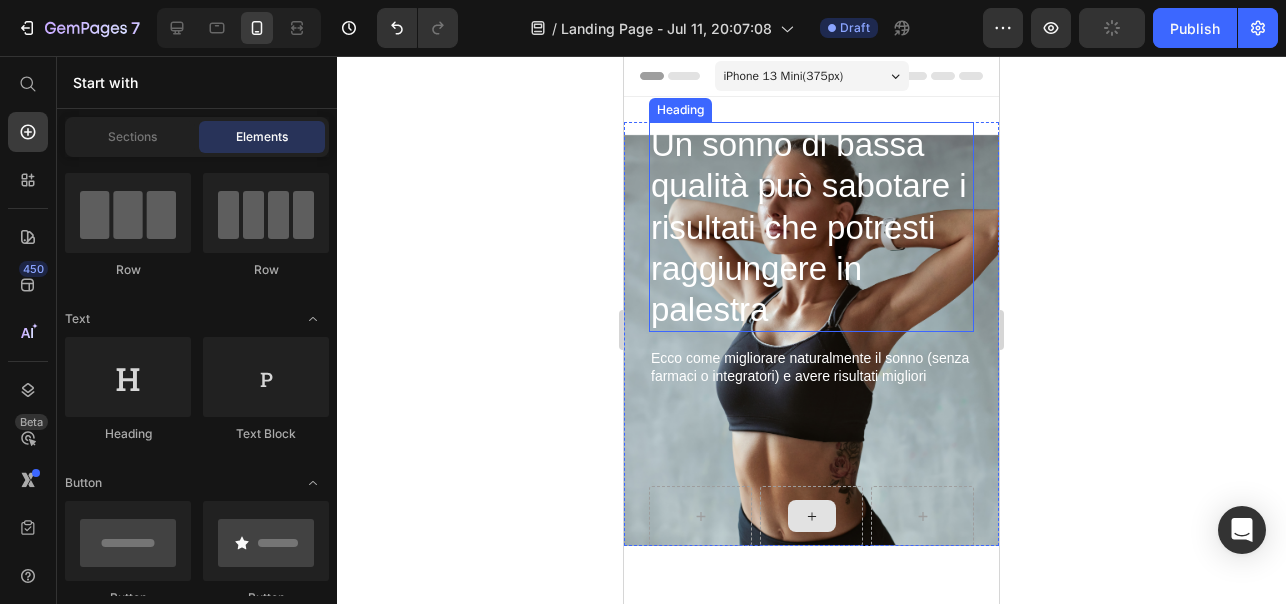 click on "Un sonno di bassa qualità può sabotare i risultati che potresti raggiungere in palestra" at bounding box center (811, 227) 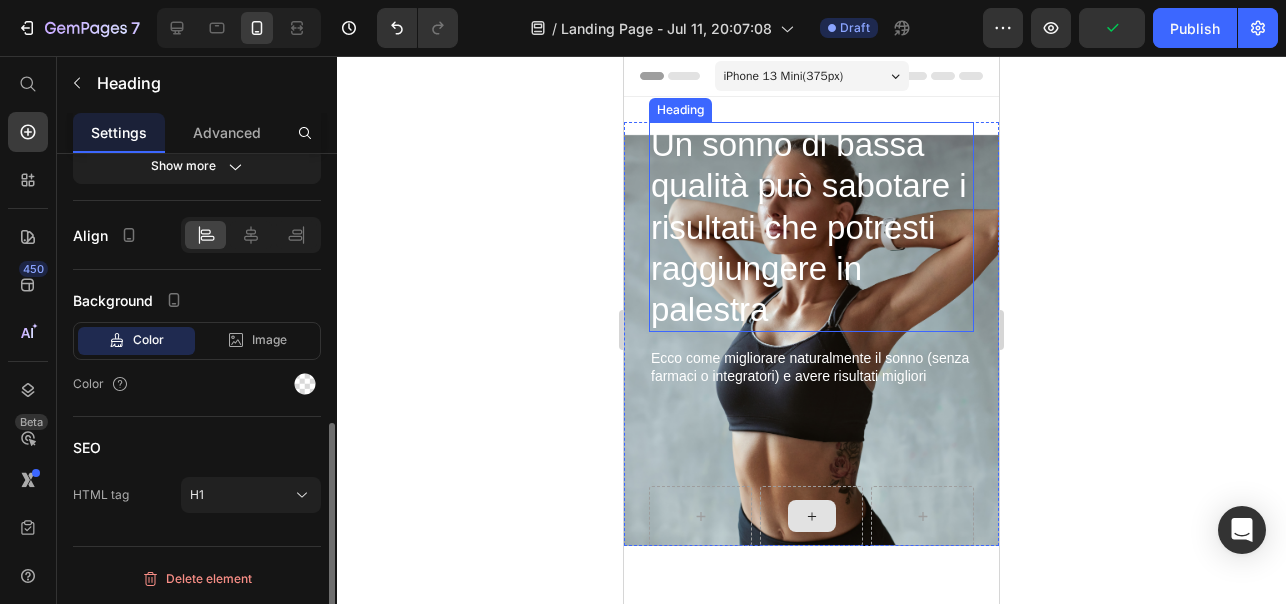scroll, scrollTop: 0, scrollLeft: 0, axis: both 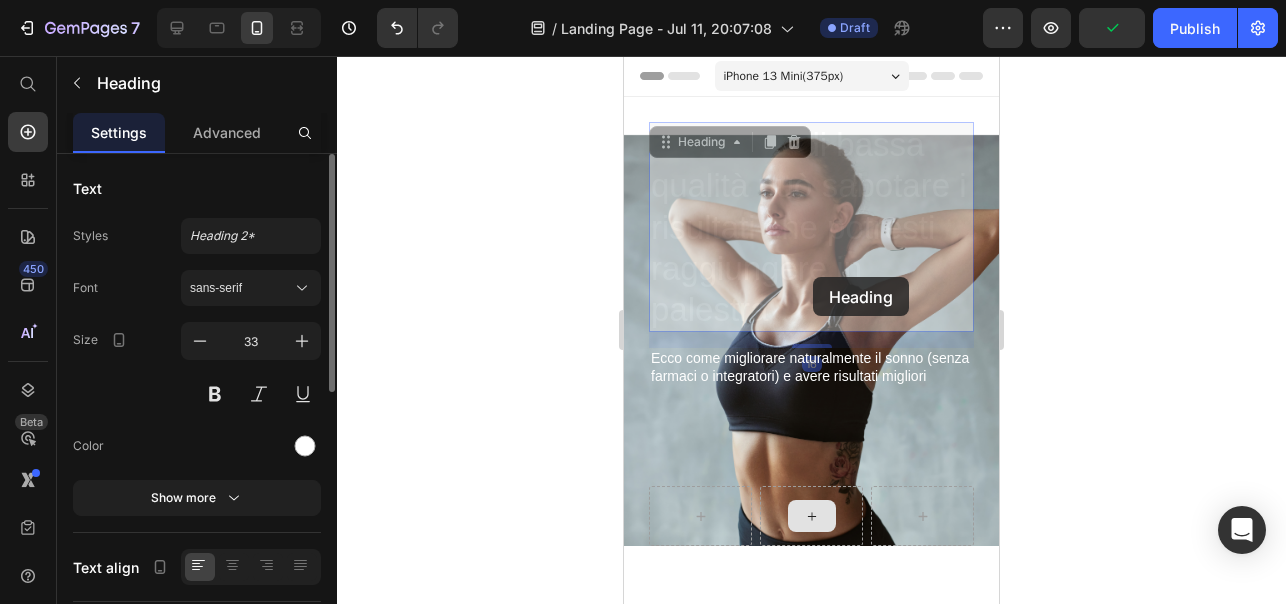 drag, startPoint x: 813, startPoint y: 277, endPoint x: 1775, endPoint y: 403, distance: 970.2165 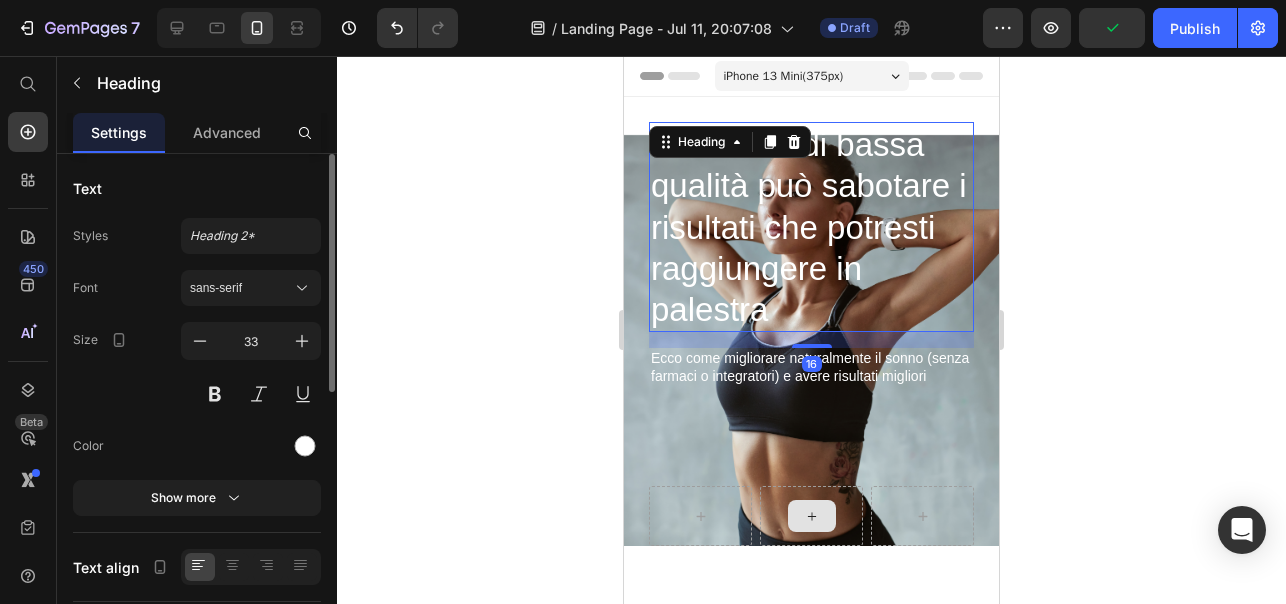 click 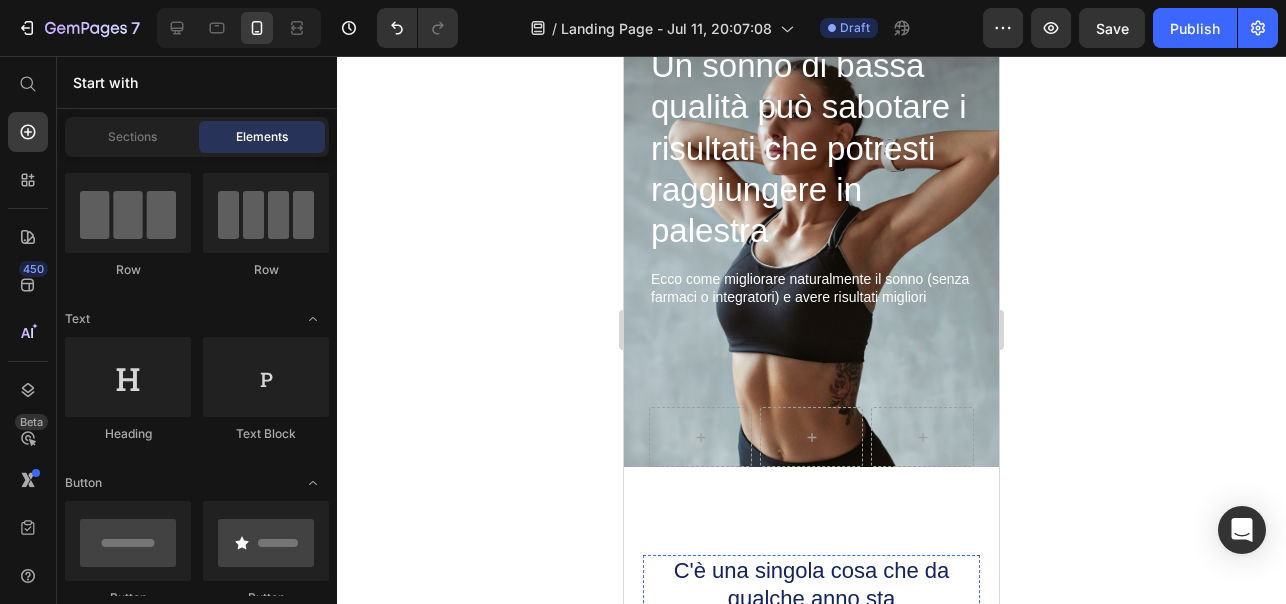 scroll, scrollTop: 0, scrollLeft: 0, axis: both 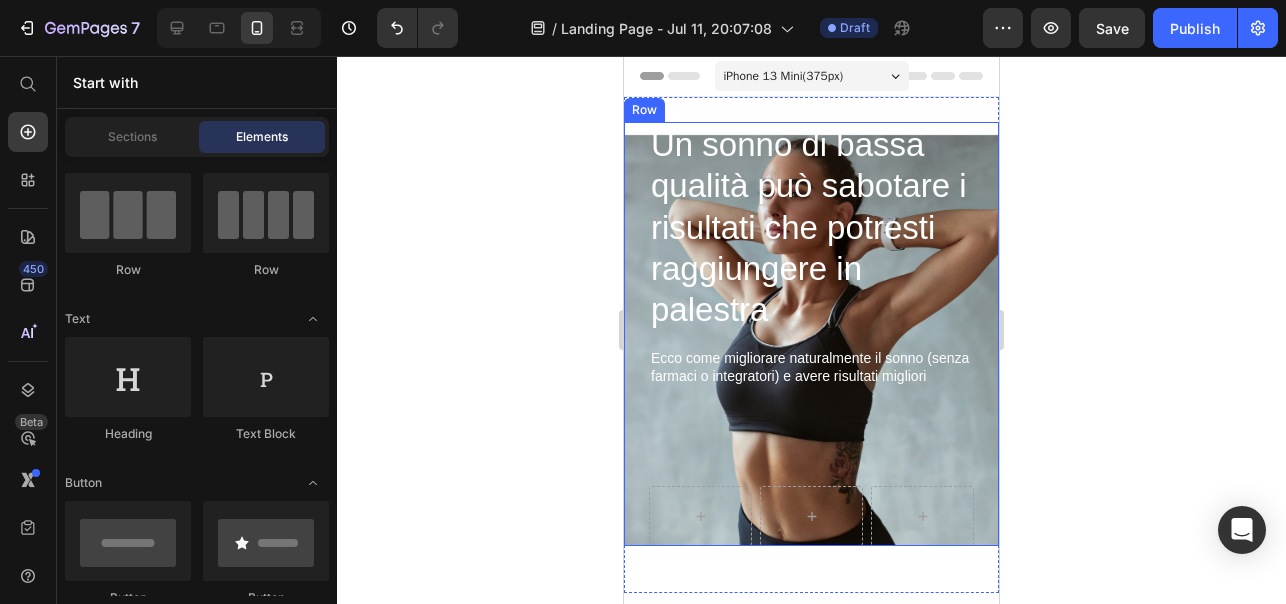 click on "Un sonno di bassa qualità può sabotare i risultati che potresti raggiungere in palestra Heading Ecco come migliorare naturalmente il sonno (senza farmaci o integratori) e avere risultati migliori Text Block Sleepy Text Block
Row Row" at bounding box center (811, 334) 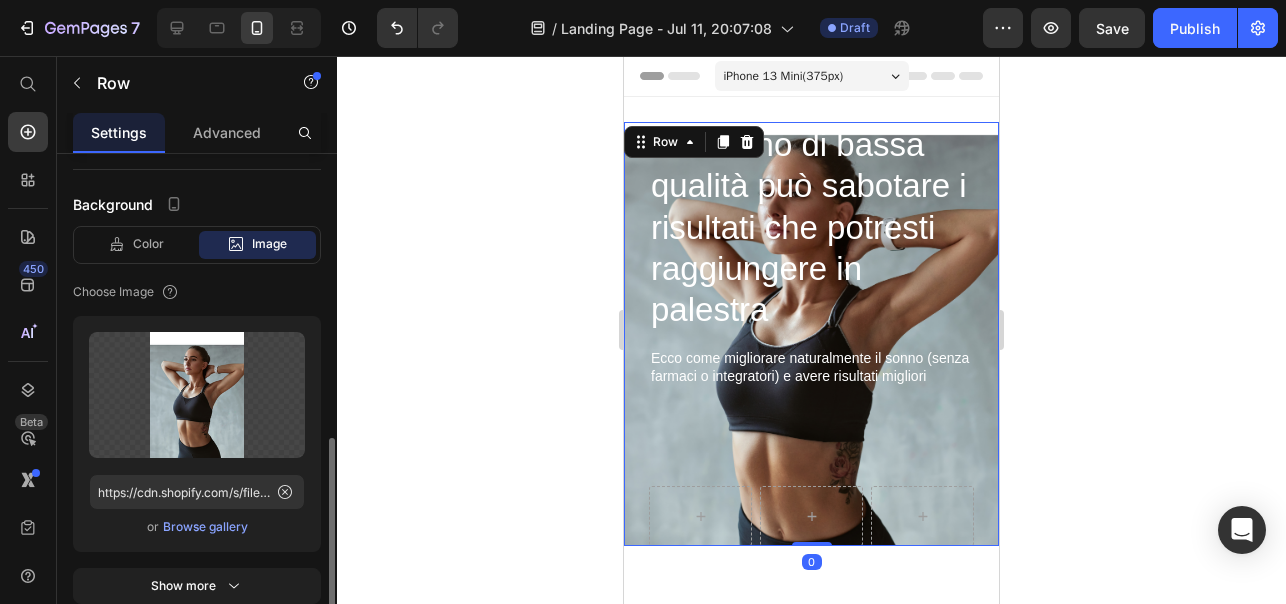 scroll, scrollTop: 610, scrollLeft: 0, axis: vertical 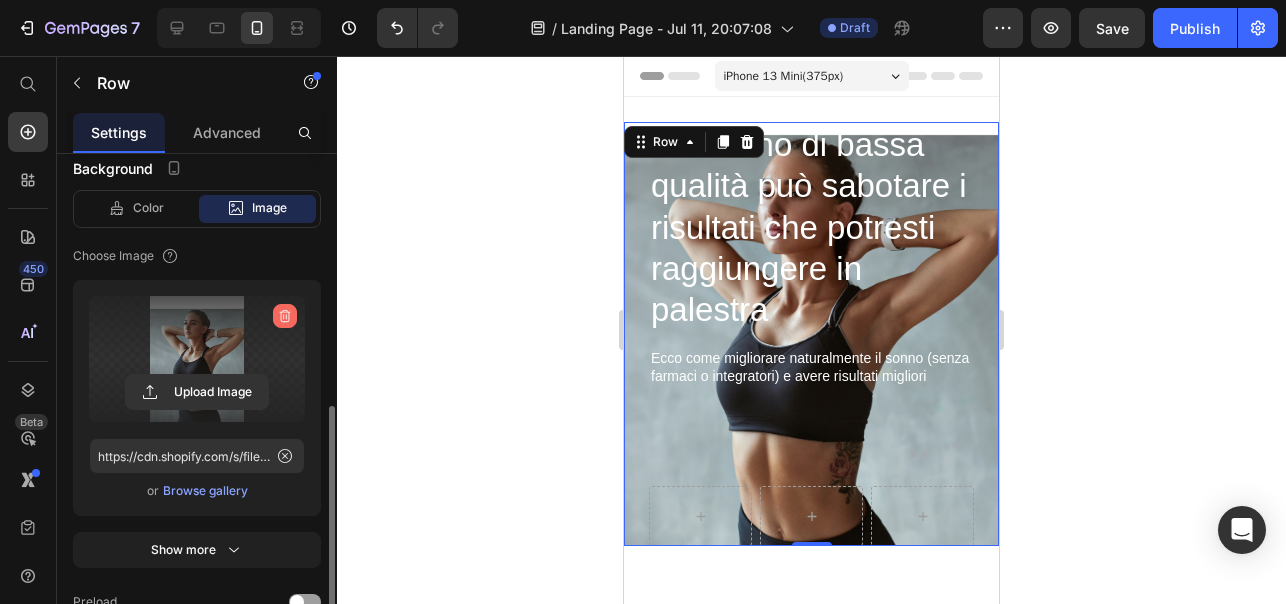 click 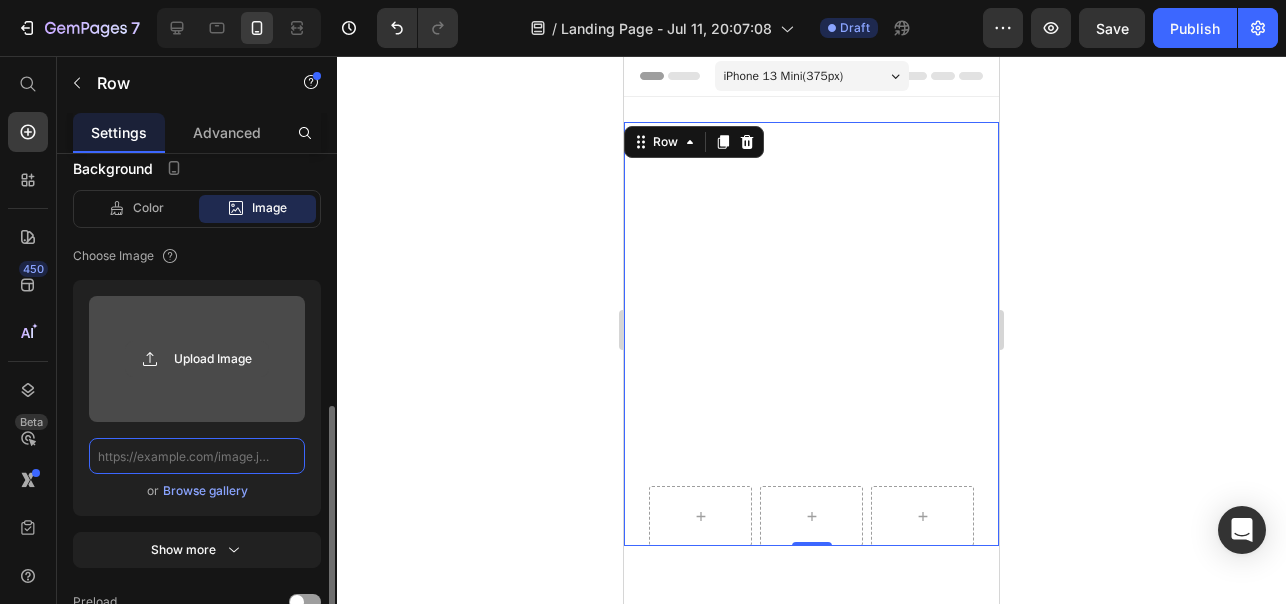 scroll, scrollTop: 0, scrollLeft: 0, axis: both 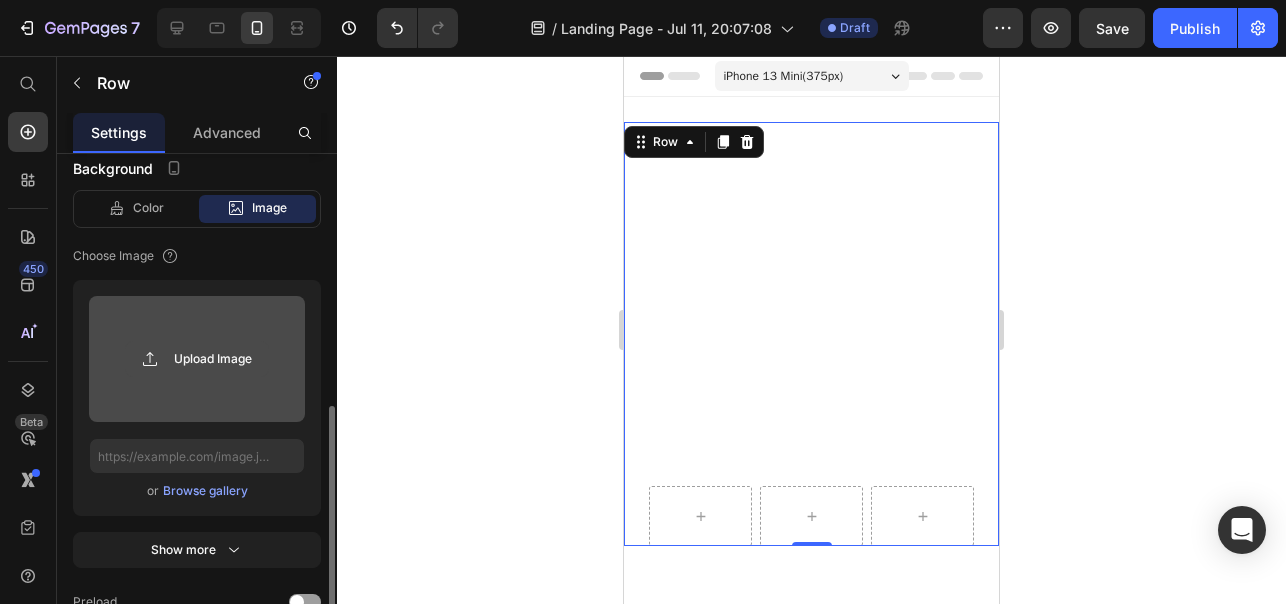 click 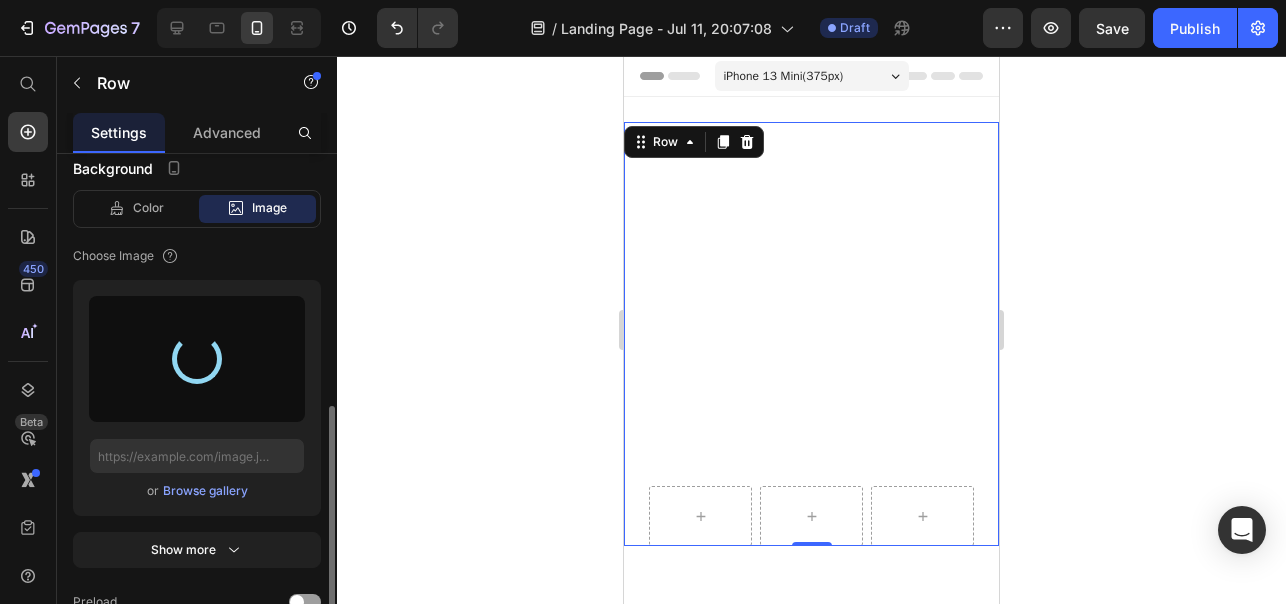 type on "https://cdn.shopify.com/s/files/1/0888/0478/6515/files/gempages_552376144410706713-44effe38-817c-498b-9d75-49b35b90a4e0.png" 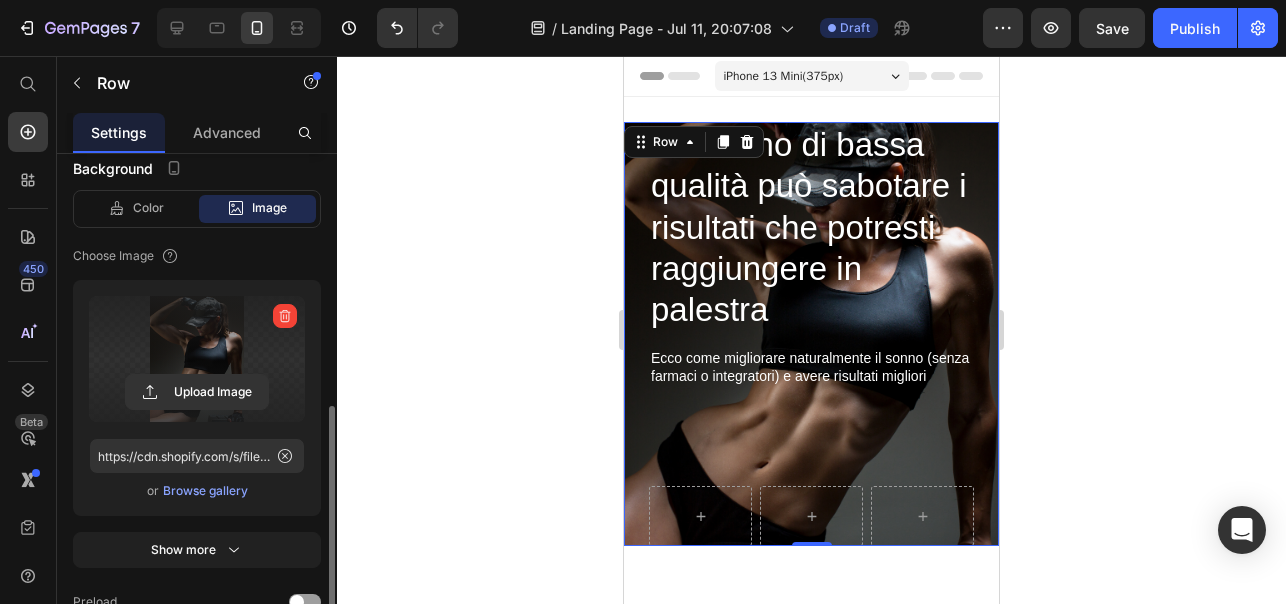 click 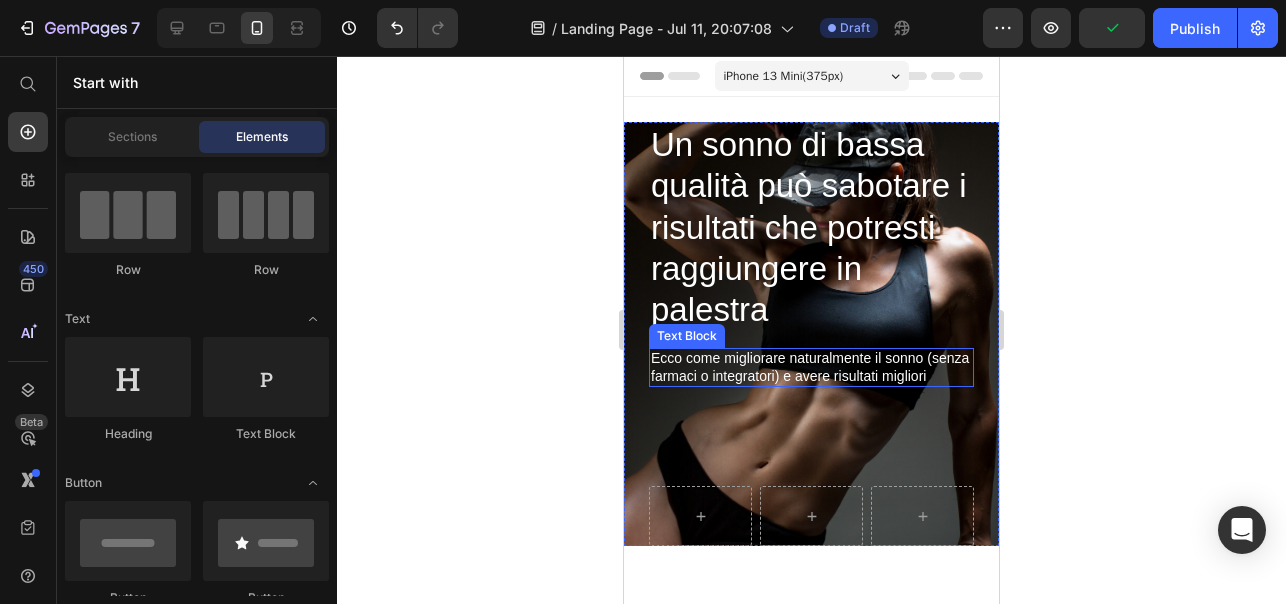 click on "Ecco come migliorare naturalmente il sonno (senza farmaci o integratori) e avere risultati migliori" at bounding box center (811, 367) 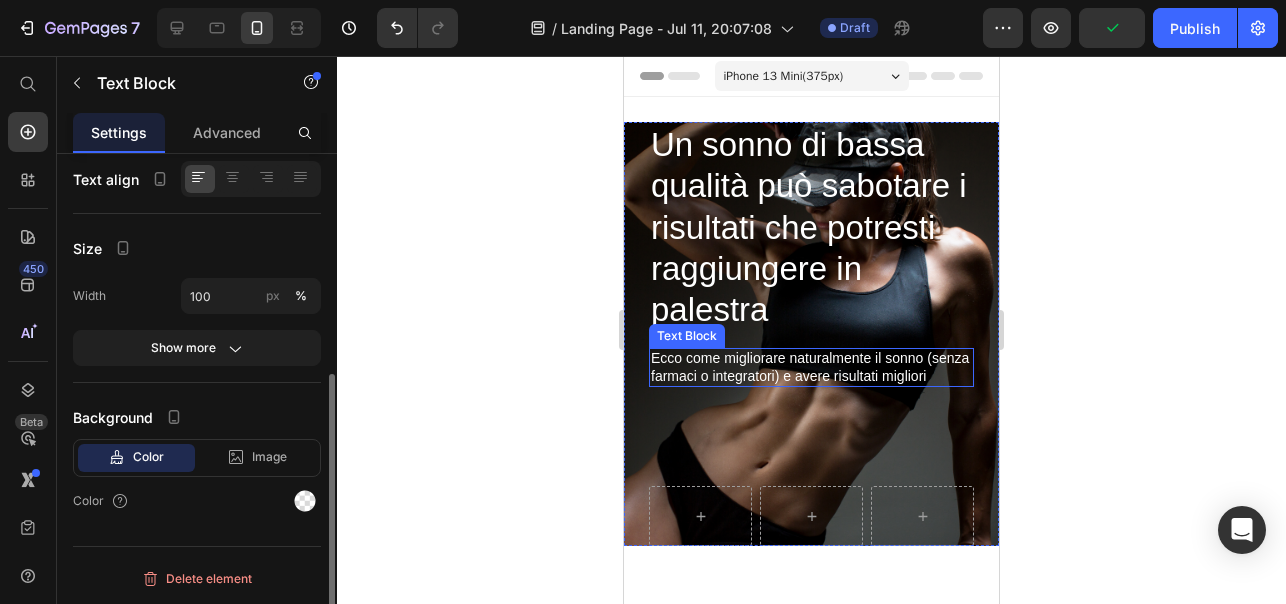 click on "Ecco come migliorare naturalmente il sonno (senza farmaci o integratori) e avere risultati migliori" at bounding box center [811, 367] 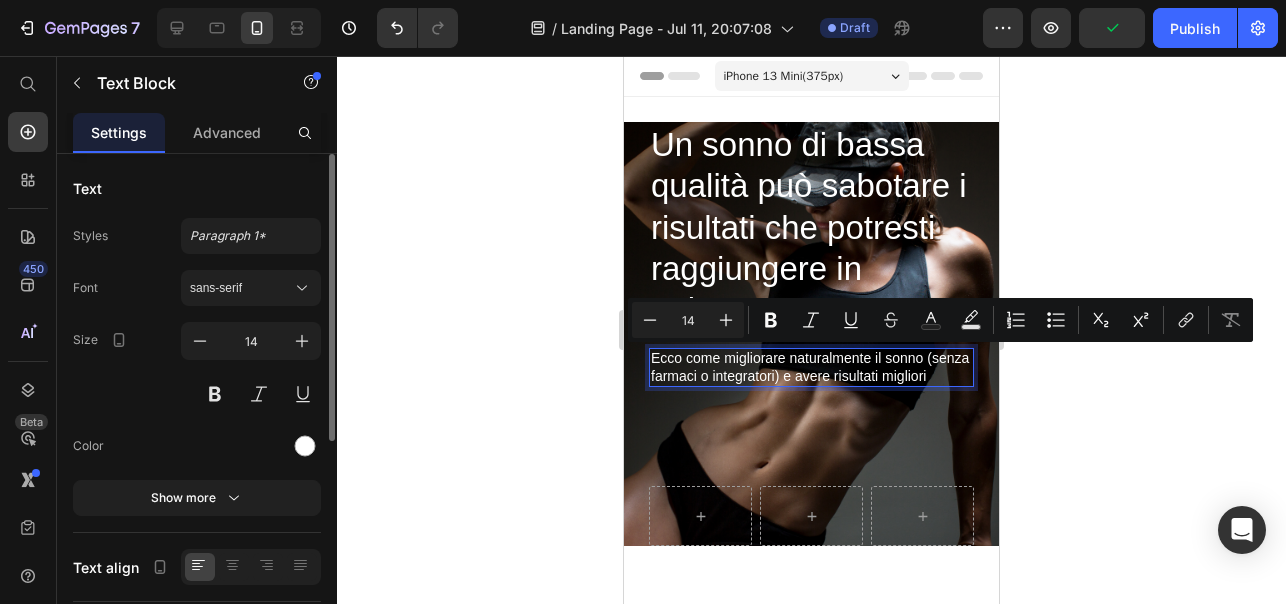 click on "Ecco come migliorare naturalmente il sonno (senza farmaci o integratori) e avere risultati migliori" at bounding box center (811, 367) 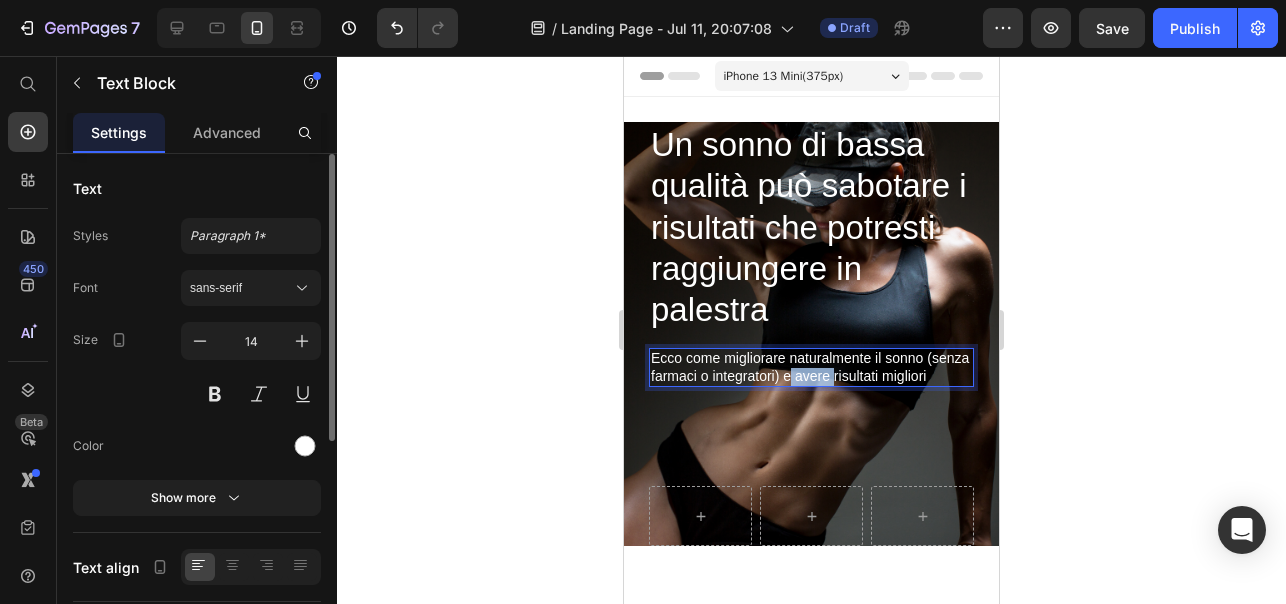 drag, startPoint x: 943, startPoint y: 377, endPoint x: 855, endPoint y: 383, distance: 88.20431 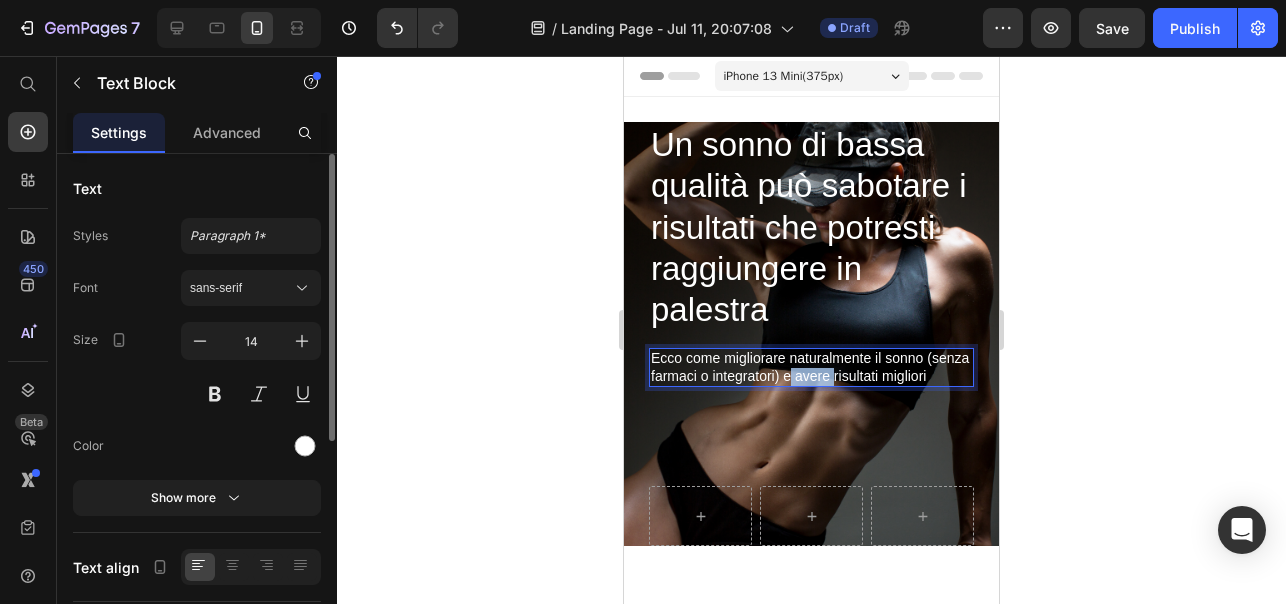 click on "Ecco come migliorare naturalmente il sonno (senza farmaci o integratori) e avere risultati migliori" at bounding box center (811, 367) 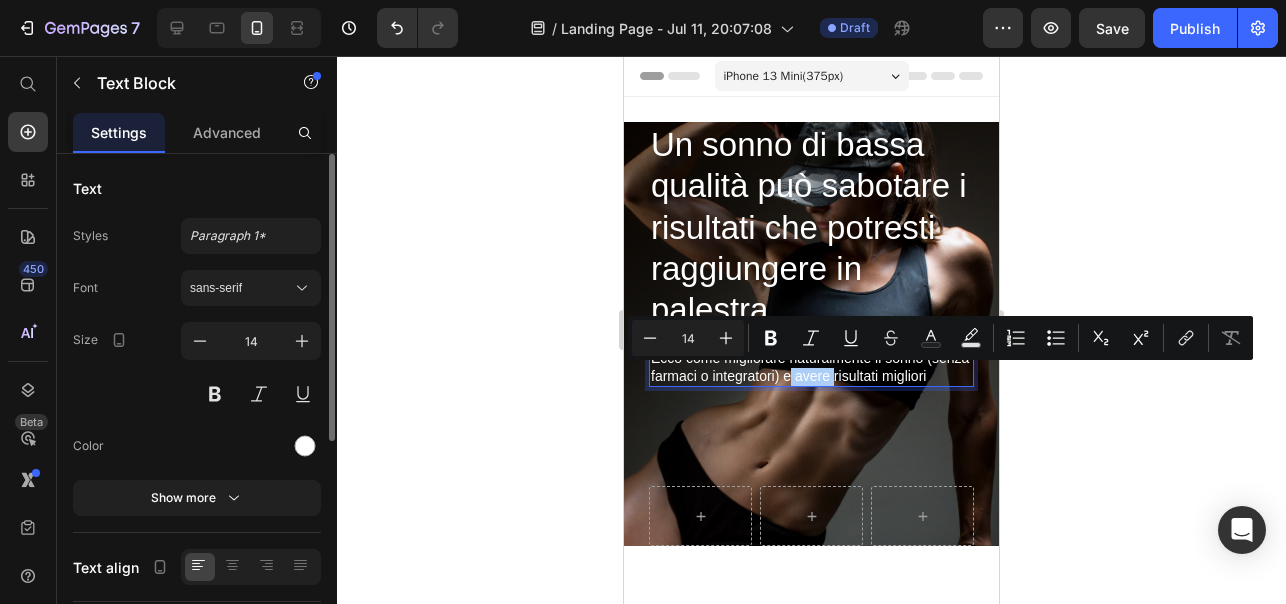 click 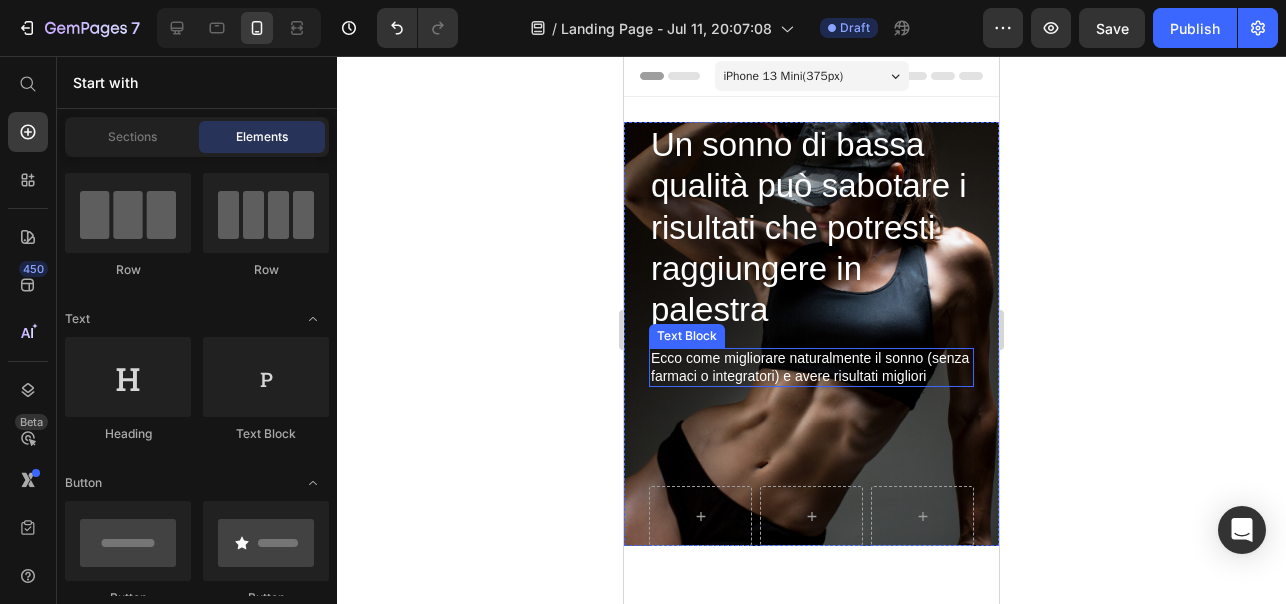 click on "Ecco come migliorare naturalmente il sonno (senza farmaci o integratori) e avere risultati migliori" at bounding box center (811, 367) 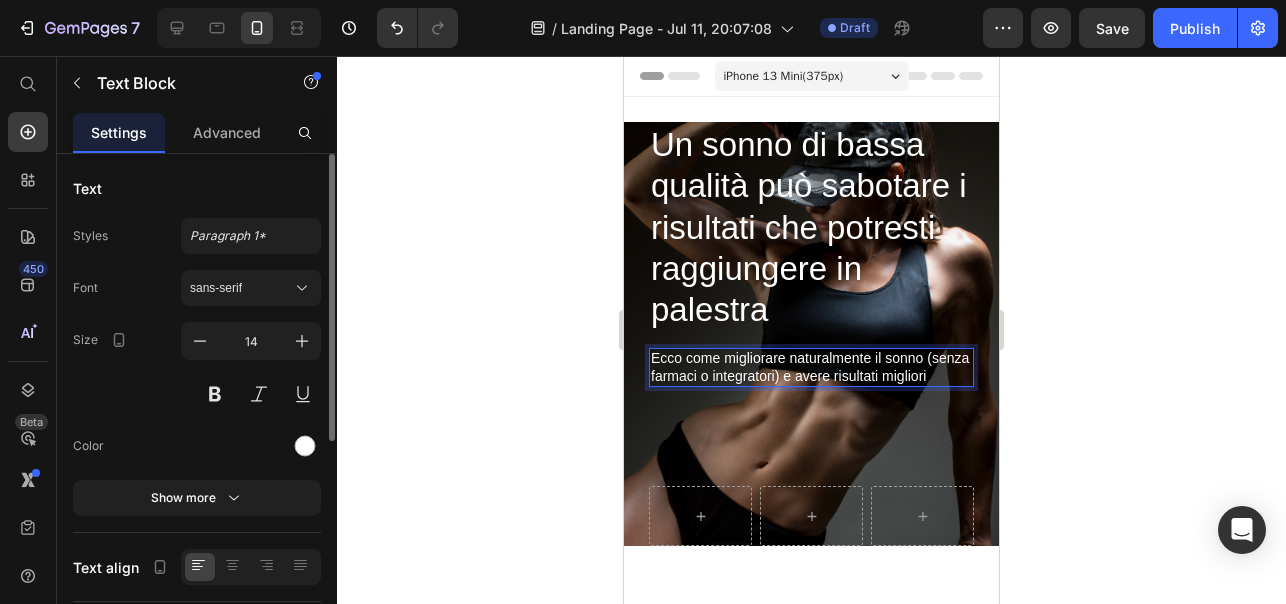 click on "Ecco come migliorare naturalmente il sonno (senza farmaci o integratori) e avere risultati migliori" at bounding box center (811, 367) 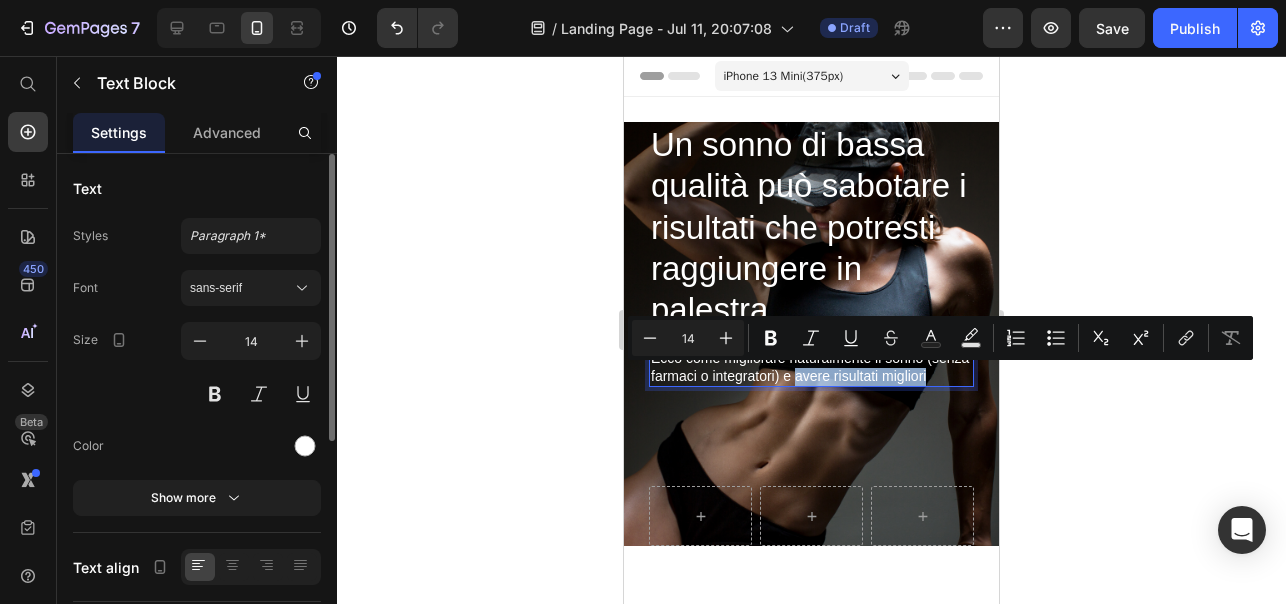 drag, startPoint x: 941, startPoint y: 378, endPoint x: 798, endPoint y: 381, distance: 143.03146 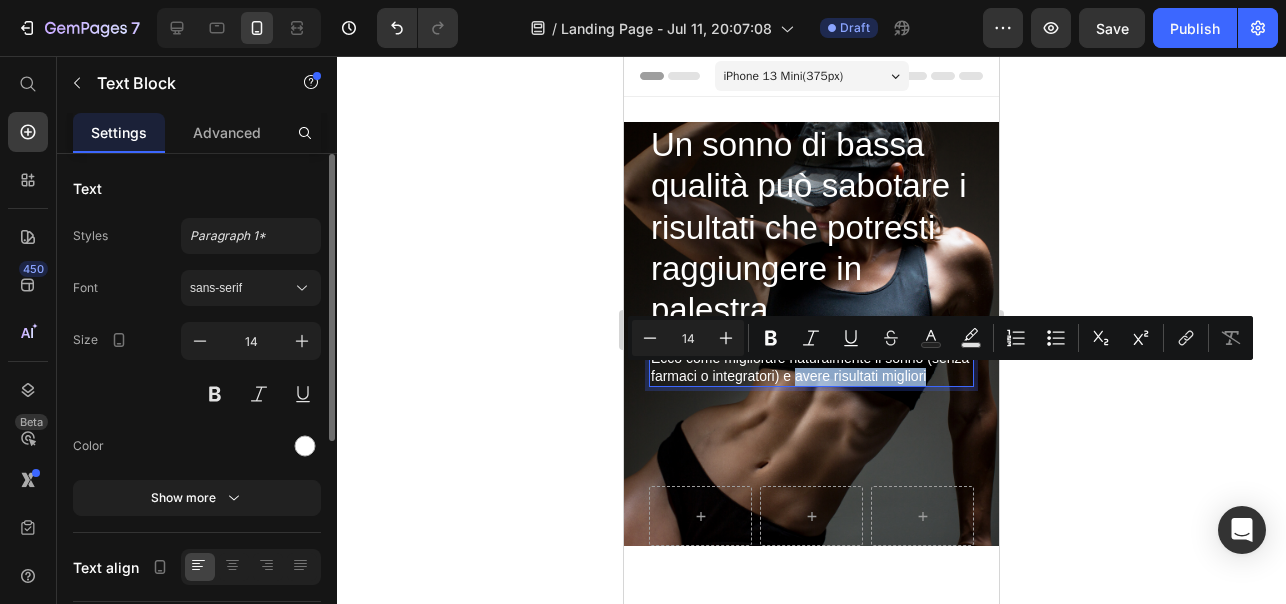 click on "Ecco come migliorare naturalmente il sonno (senza farmaci o integratori) e avere risultati migliori" at bounding box center (811, 367) 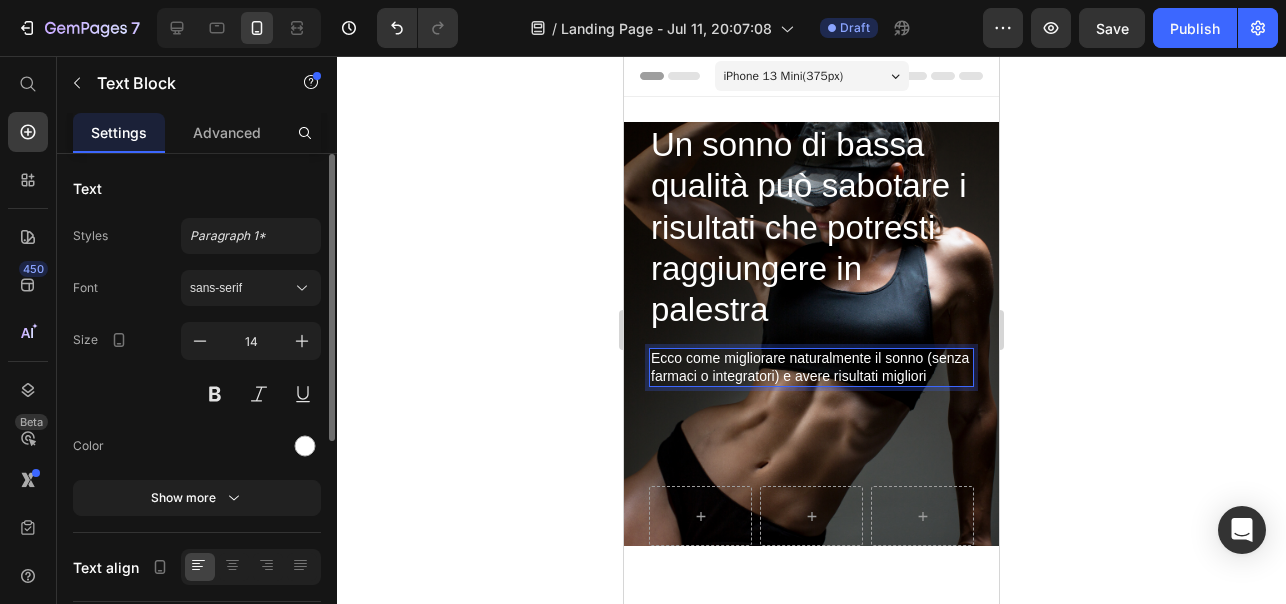 click 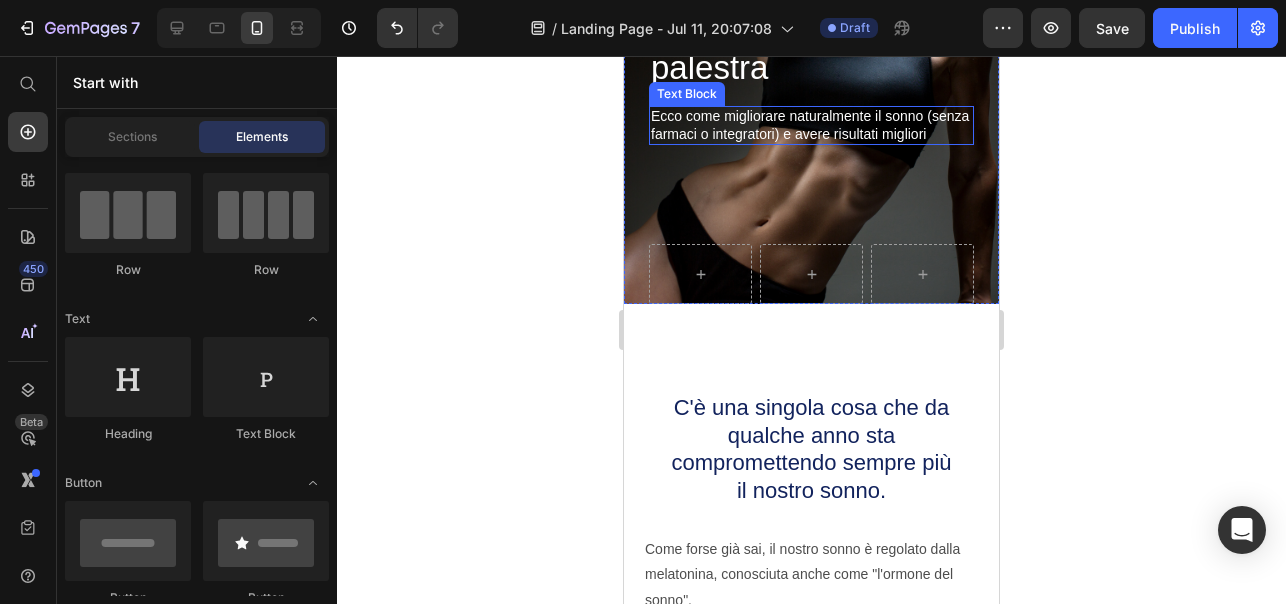 scroll, scrollTop: 243, scrollLeft: 0, axis: vertical 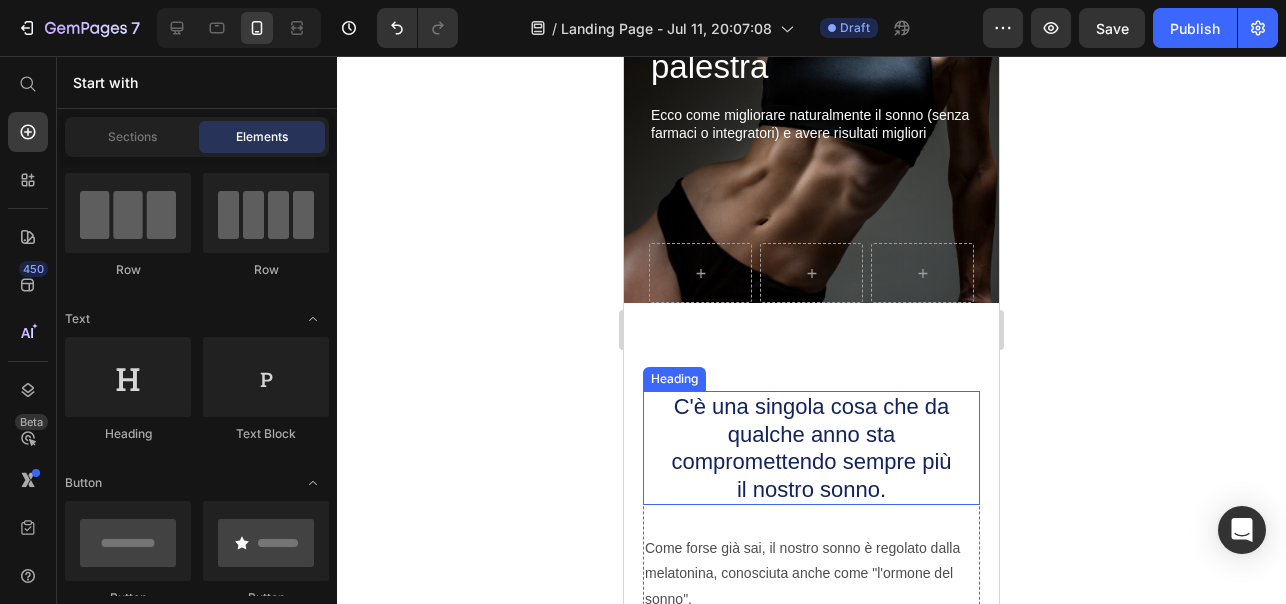 click on "C'è una singola cosa che da qualche anno sta compromettendo sempre più il nostro sonno." at bounding box center (812, 448) 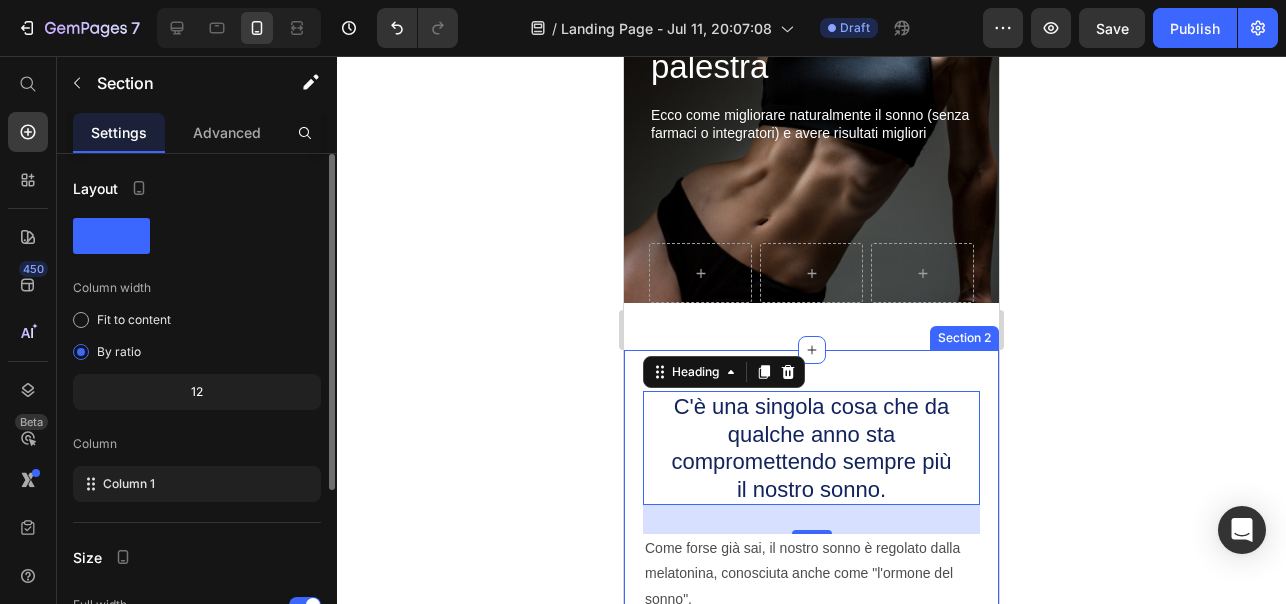 click on "C'è una singola cosa che da qualche anno sta compromettendo sempre più il nostro sonno. Heading   29 Image Supportive Design Text Block Ergonomically engineered for optimal spinal alignment Text Block Hero Banner Image Pressure Relief Text Block Reduces neck and shoulder discomfort Text Block Hero Banner Image Breathable Materials Text Block Ensures cool, comfortable sleep Text Block Hero Banner Row Come forse già sai, il nostro sonno è regolato dalla melatonina, conosciuta anche come "l'ormone del sonno". La melatonina viene prodotta naturalmente dal nostro cervello la sera. Ma c'è un problema... Il nostro corpo produce la melatonina quando diventa scuro e la luce blu del sole scompare. Da qualche anno però, la sera siamo esposti alla luce blu artificiale emessa dagli schermi dei nostri smartphone, PC, TV e lampadine a LED di casa. Text Block Text Block Row Image L'esposizione a questa luce blu artificiale, agisce come un "sole serale", che blocca la nostra naturale produzione di melatonina. Text Block" at bounding box center [811, 1003] 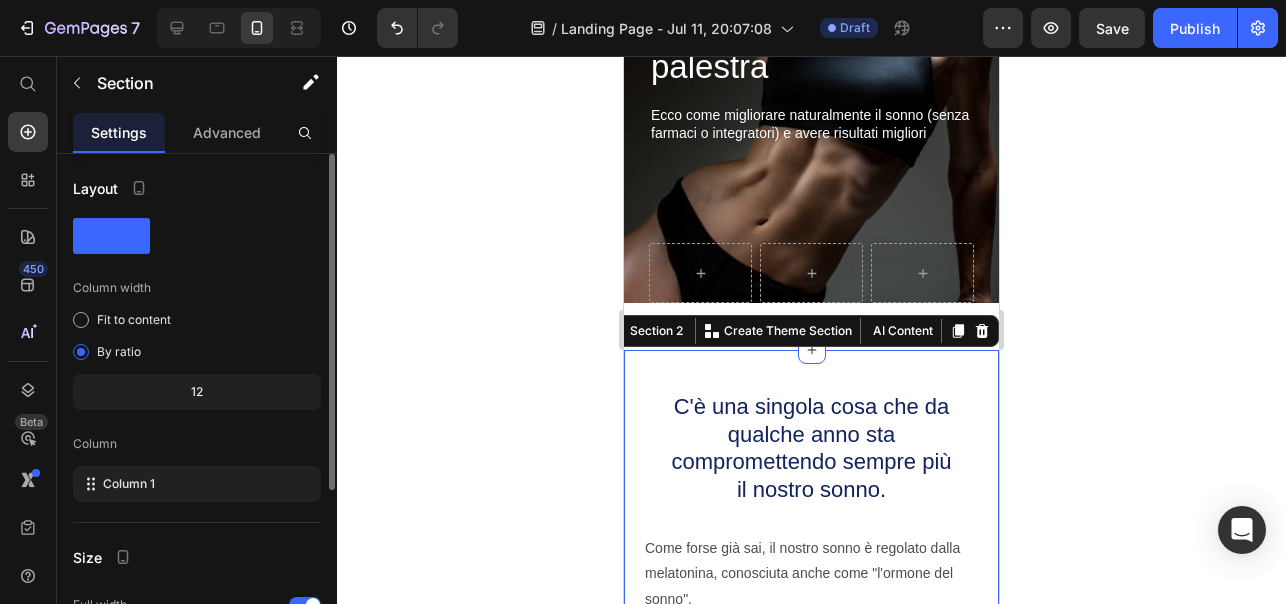 click 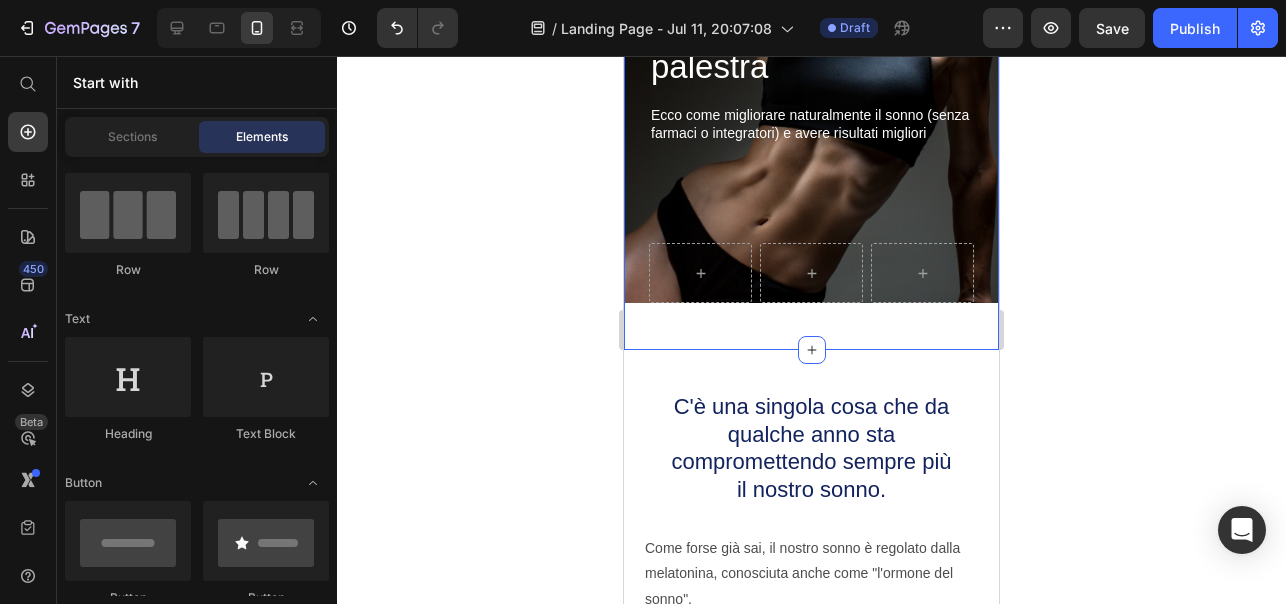 click on "Un sonno di bassa qualità può sabotare i risultati che potresti raggiungere in palestra Heading Ecco come migliorare naturalmente il sonno (senza farmaci o integratori) e avere risultati migliori Text Block Sleepy Text Block
Row Row Section 1   You can create reusable sections Create Theme Section AI Content Write with GemAI What would you like to describe here? Tone and Voice Persuasive Product Z - Darwin - Cristal Unisex Show more Generate" at bounding box center (811, 102) 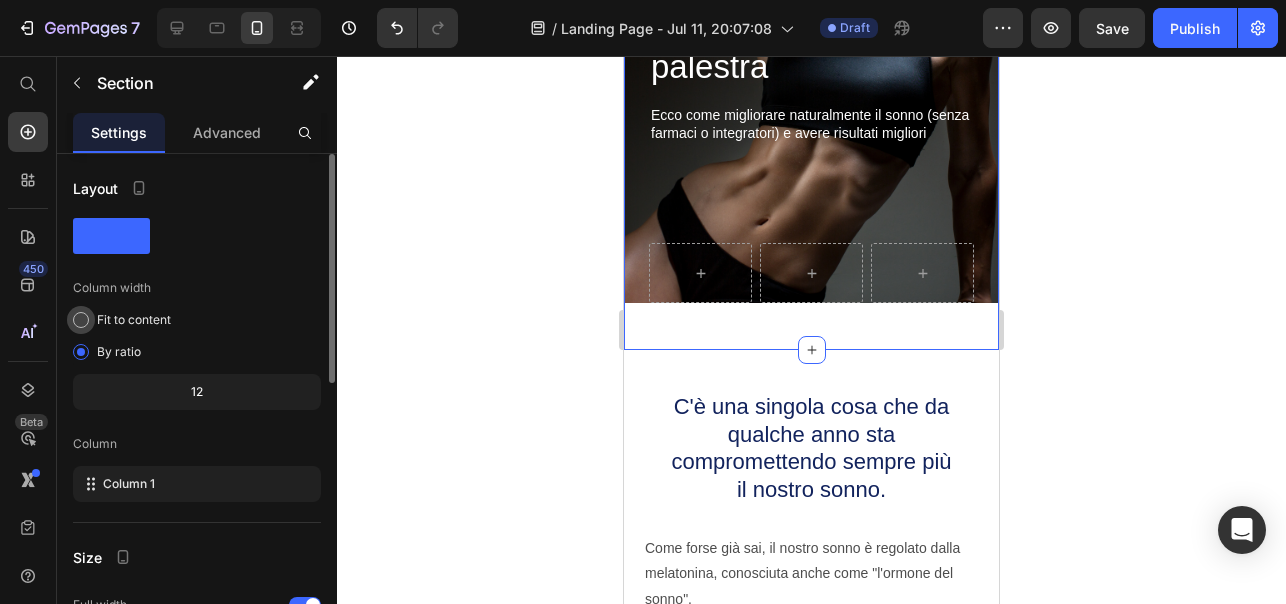 click at bounding box center (81, 320) 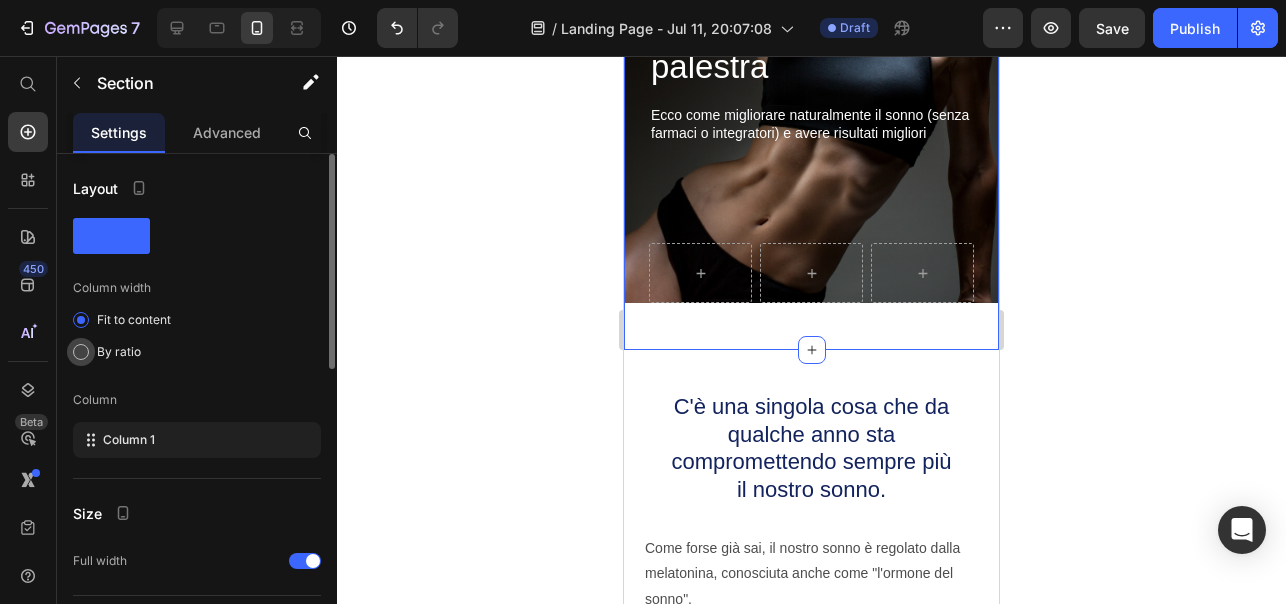click on "By ratio" 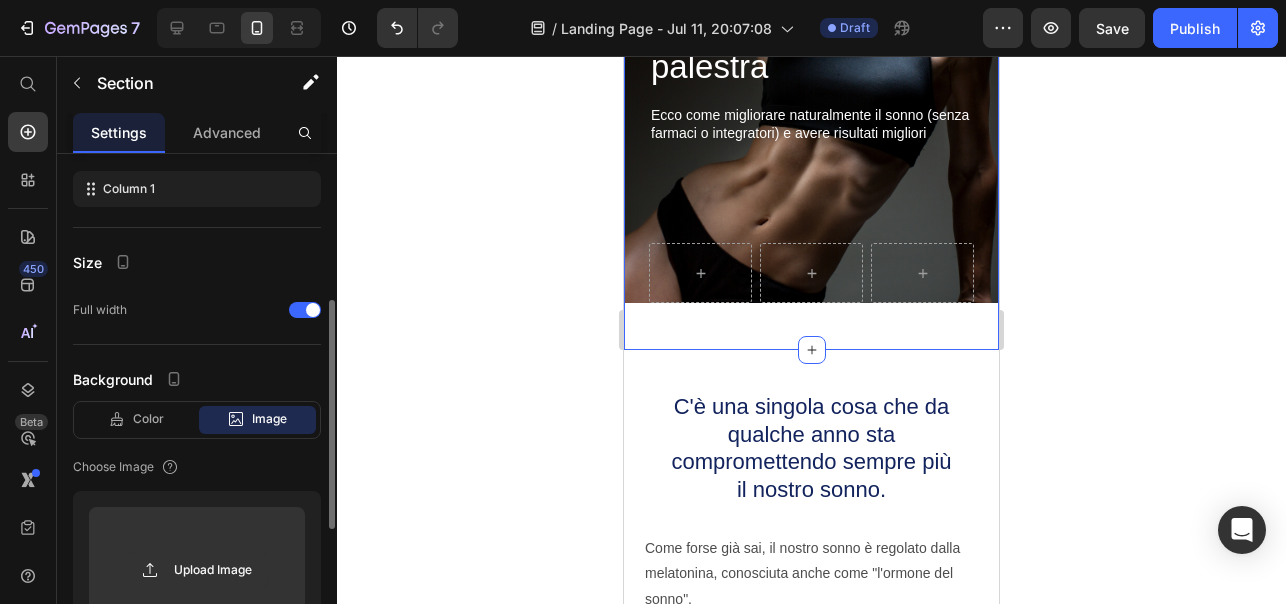scroll, scrollTop: 348, scrollLeft: 0, axis: vertical 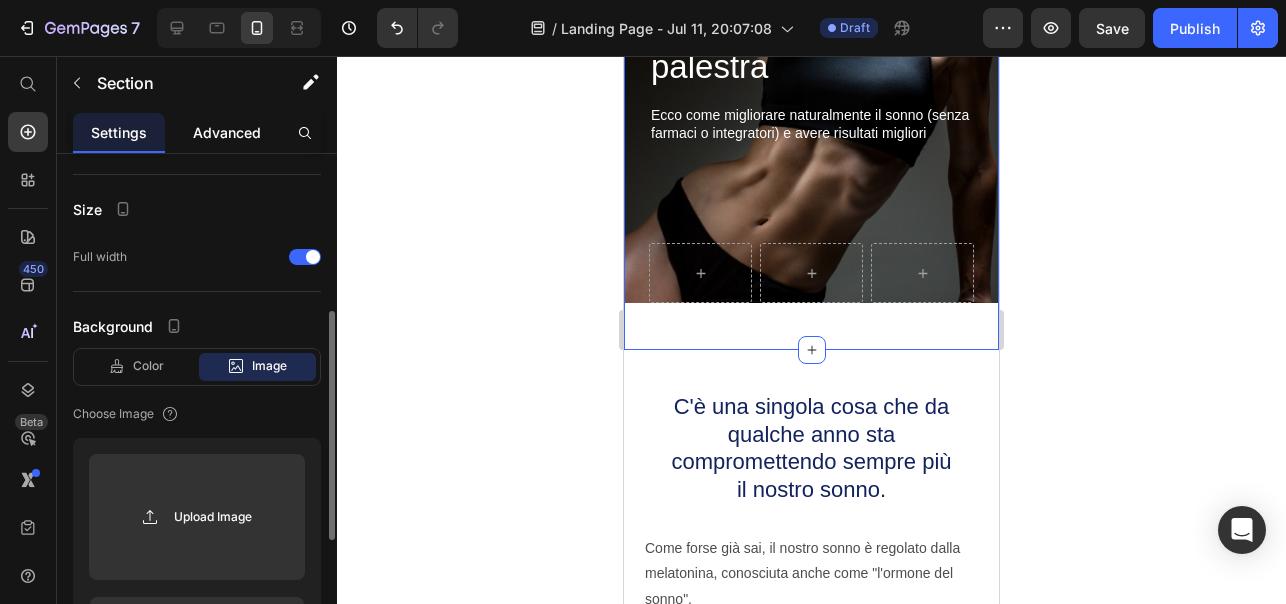click on "Advanced" at bounding box center [227, 132] 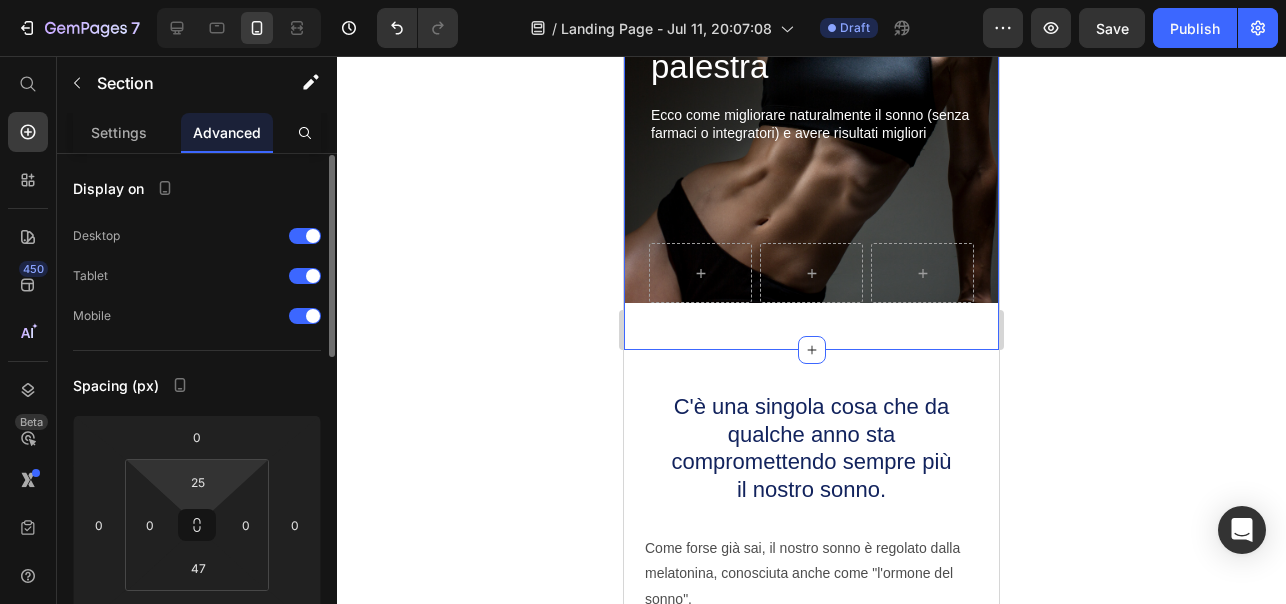scroll, scrollTop: 52, scrollLeft: 0, axis: vertical 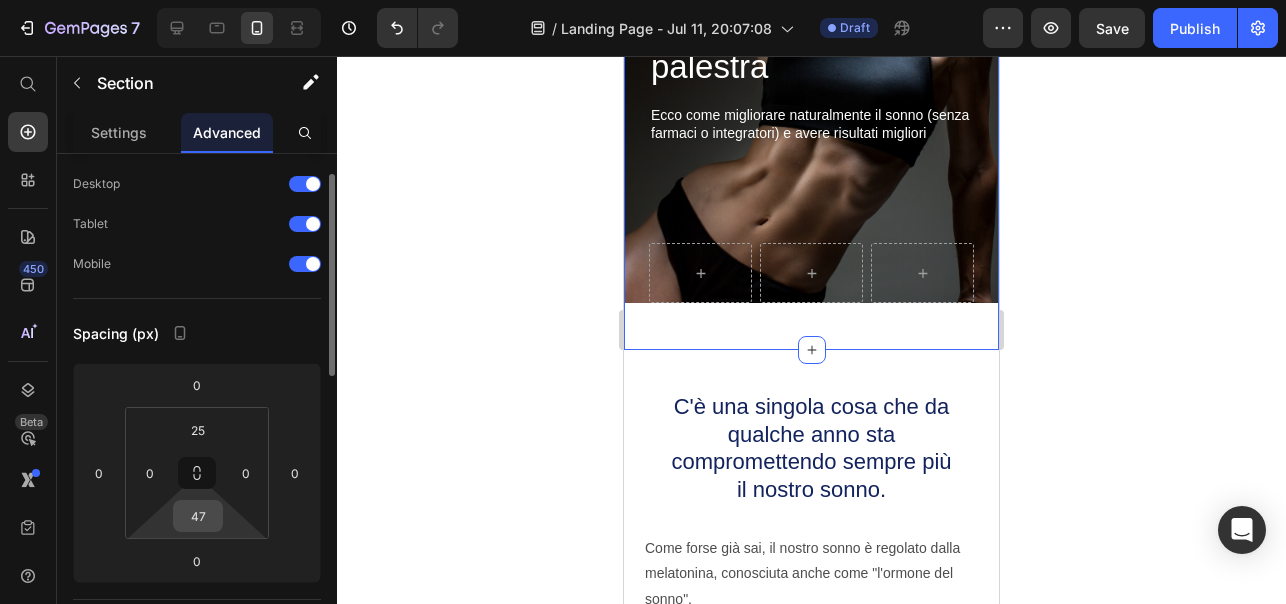 click on "47" at bounding box center [198, 516] 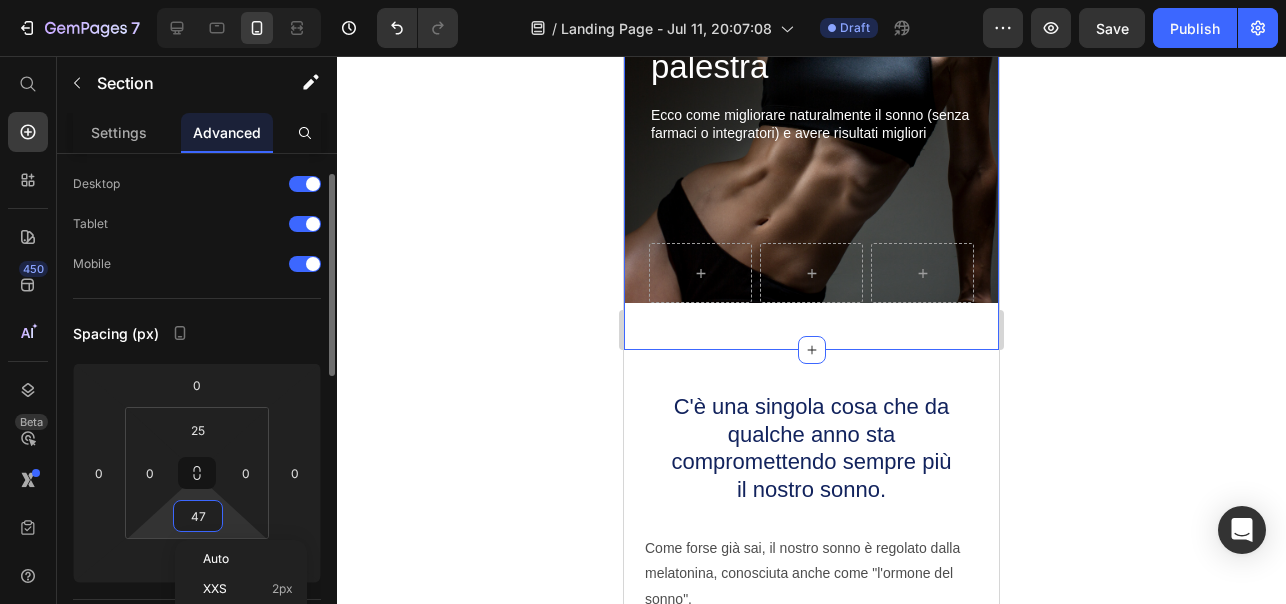 type on "0" 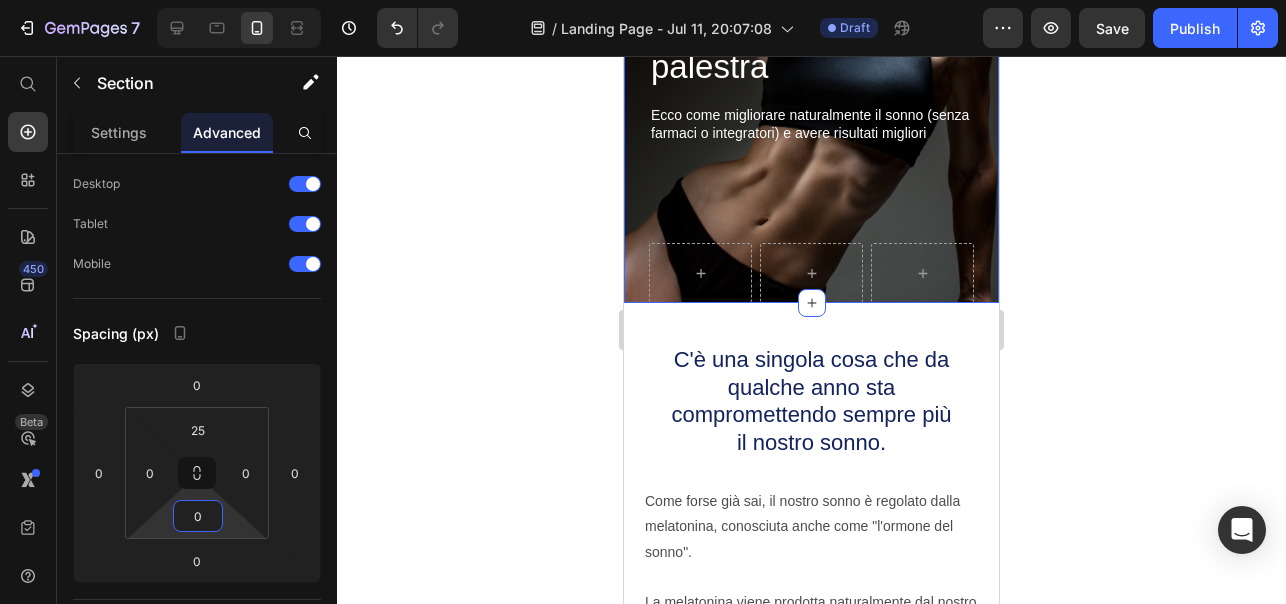 click 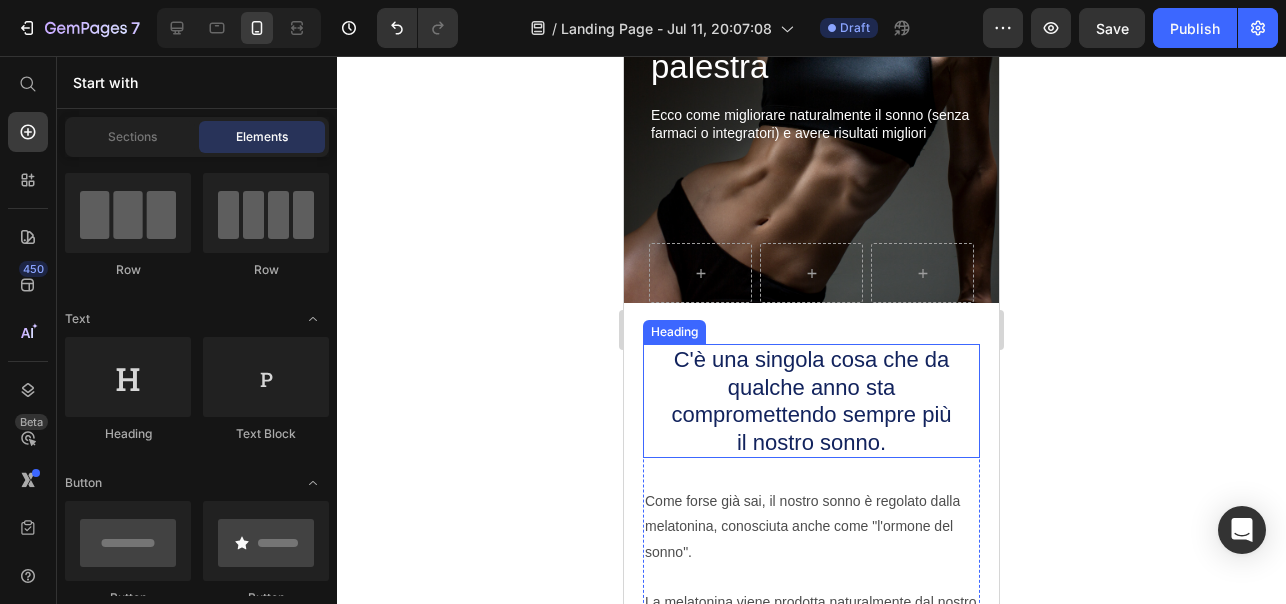 click on "C'è una singola cosa che da qualche anno sta compromettendo sempre più il nostro sonno." at bounding box center [812, 401] 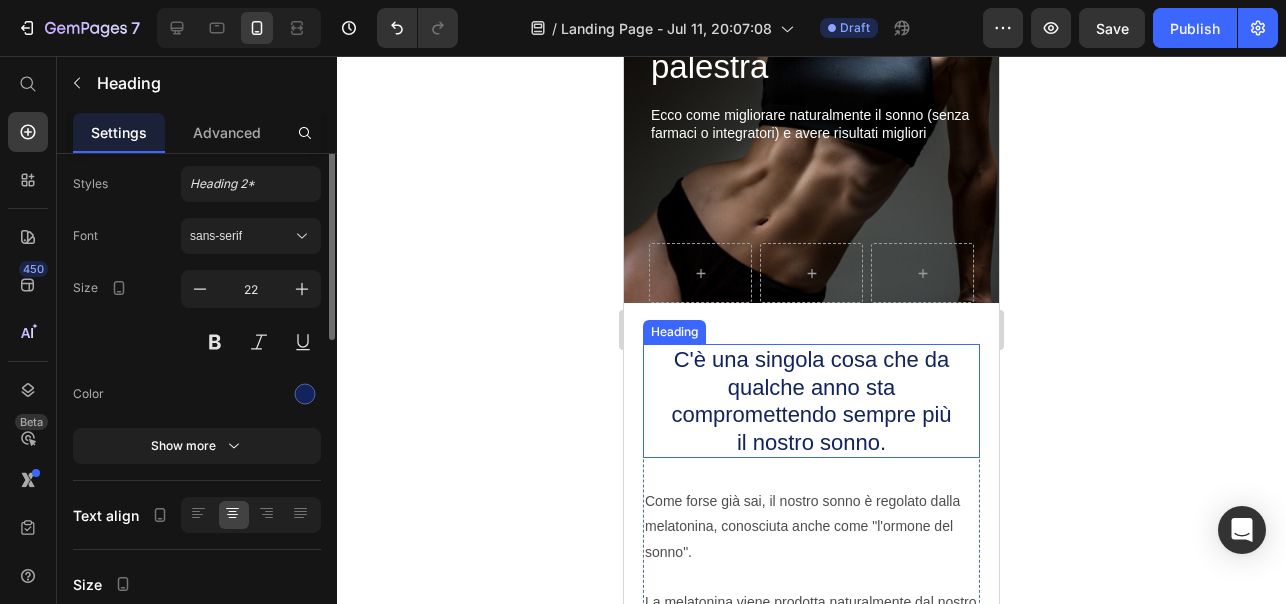 scroll, scrollTop: 0, scrollLeft: 0, axis: both 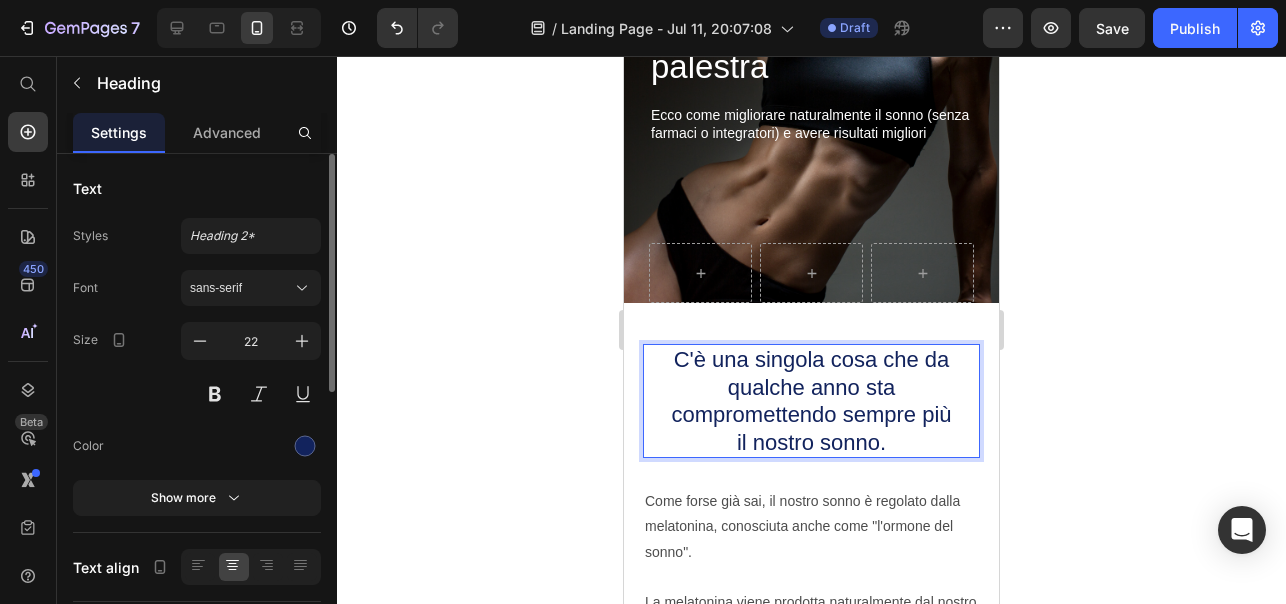 click on "C'è una singola cosa che da qualche anno sta compromettendo sempre più il nostro sonno." at bounding box center [812, 401] 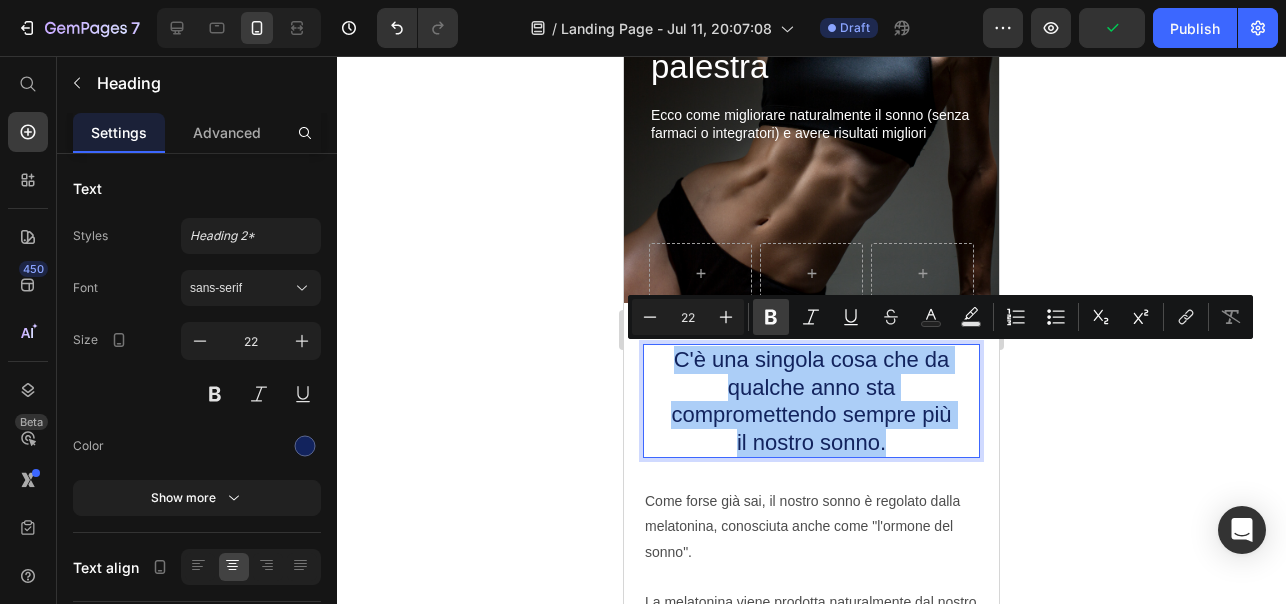 click on "Bold" at bounding box center (771, 317) 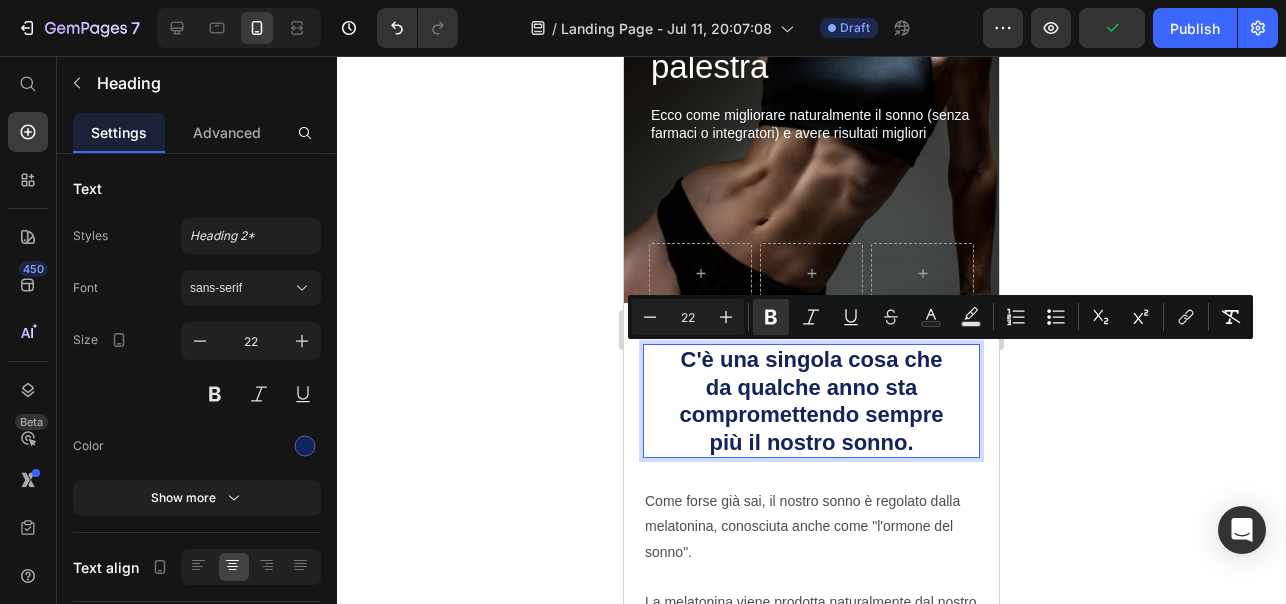 click 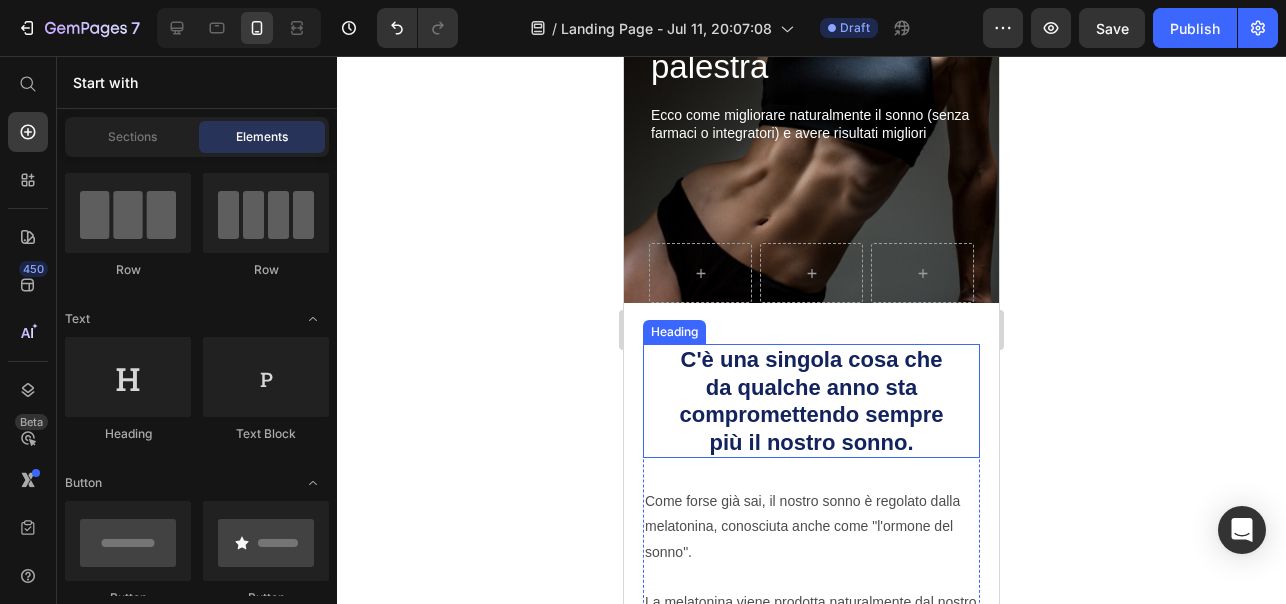 click on "C'è una singola cosa che da qualche anno sta compromettendo sempre più il nostro sonno." at bounding box center [811, 401] 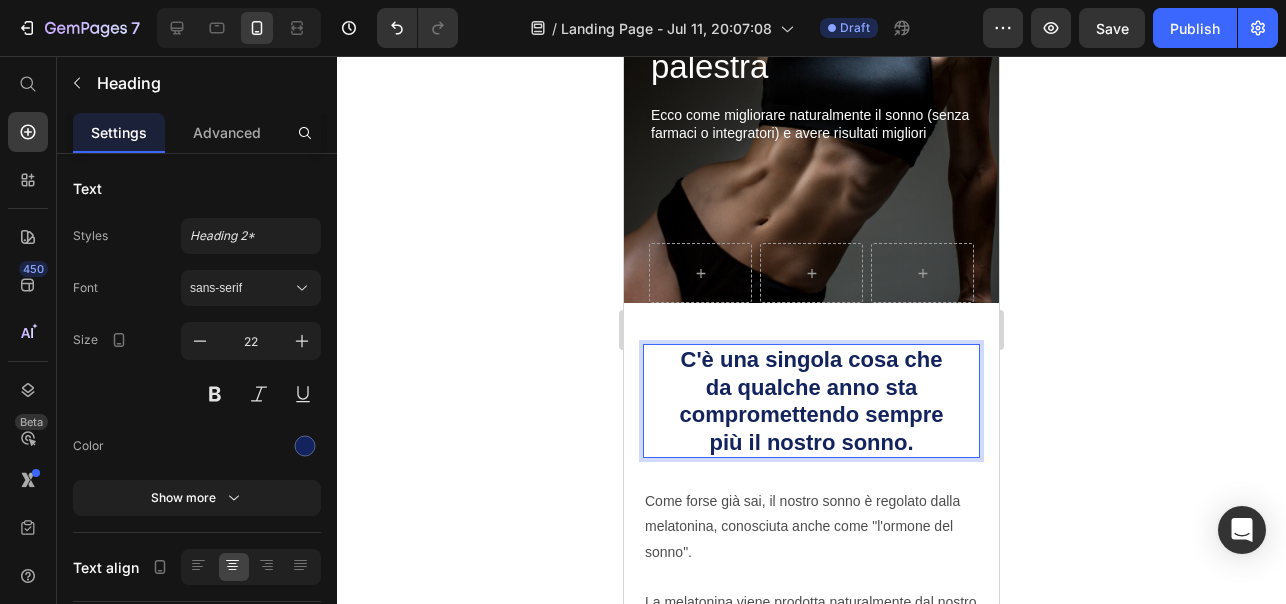 click on "C'è una singola cosa che da qualche anno sta compromettendo sempre più il nostro sonno." at bounding box center (812, 401) 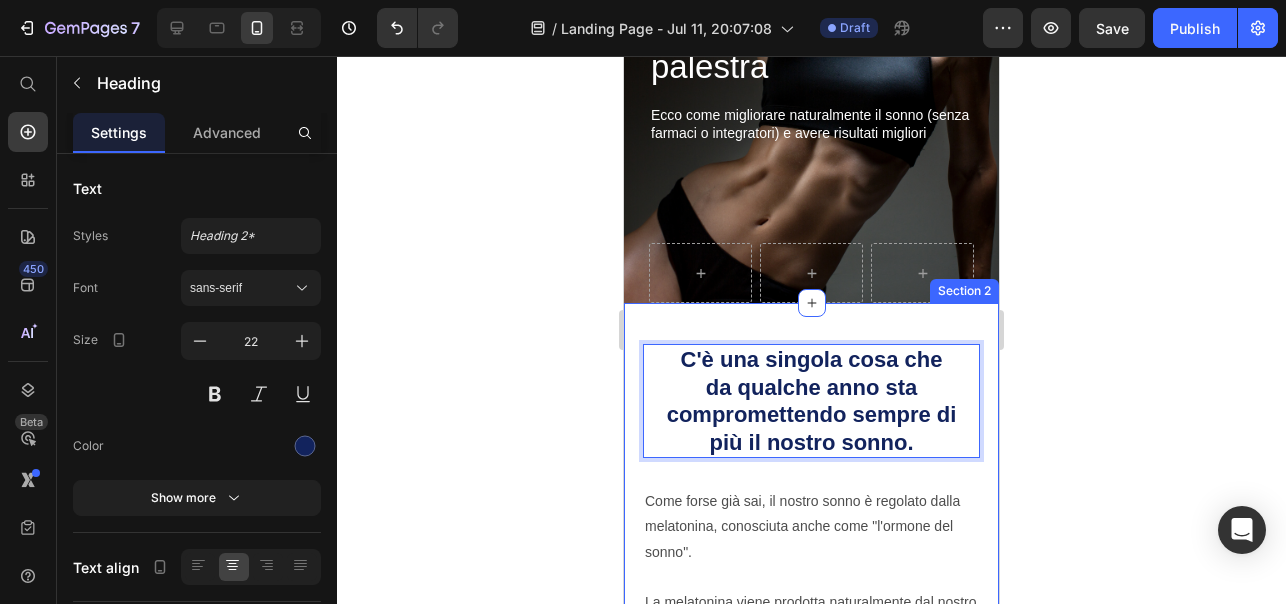 click 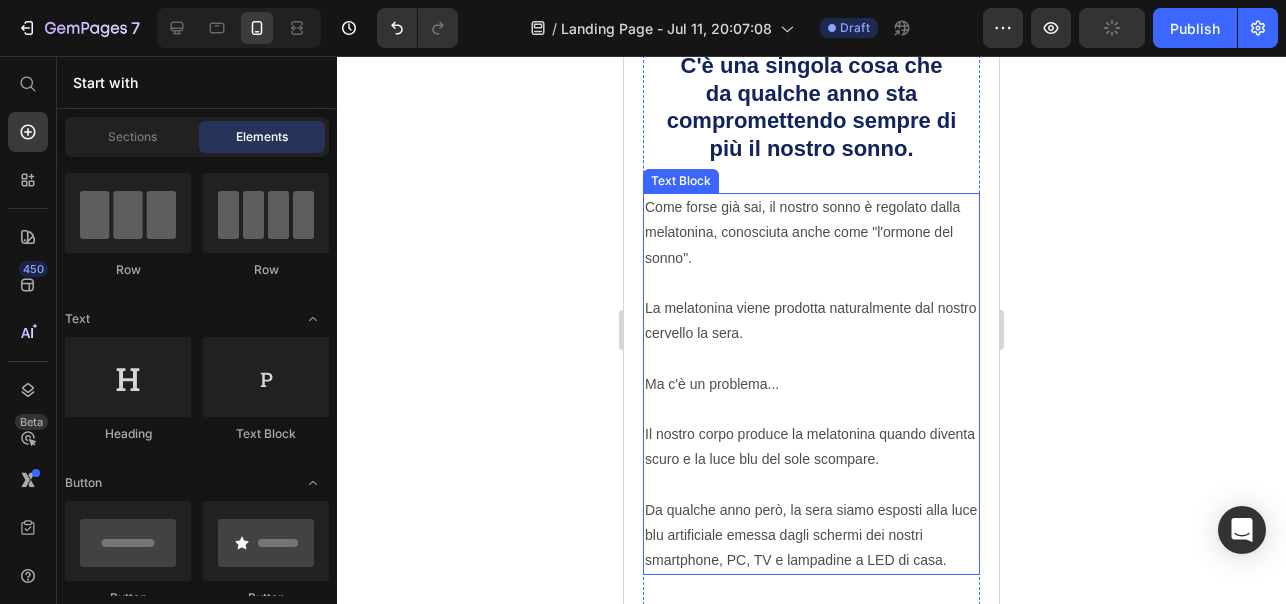scroll, scrollTop: 538, scrollLeft: 0, axis: vertical 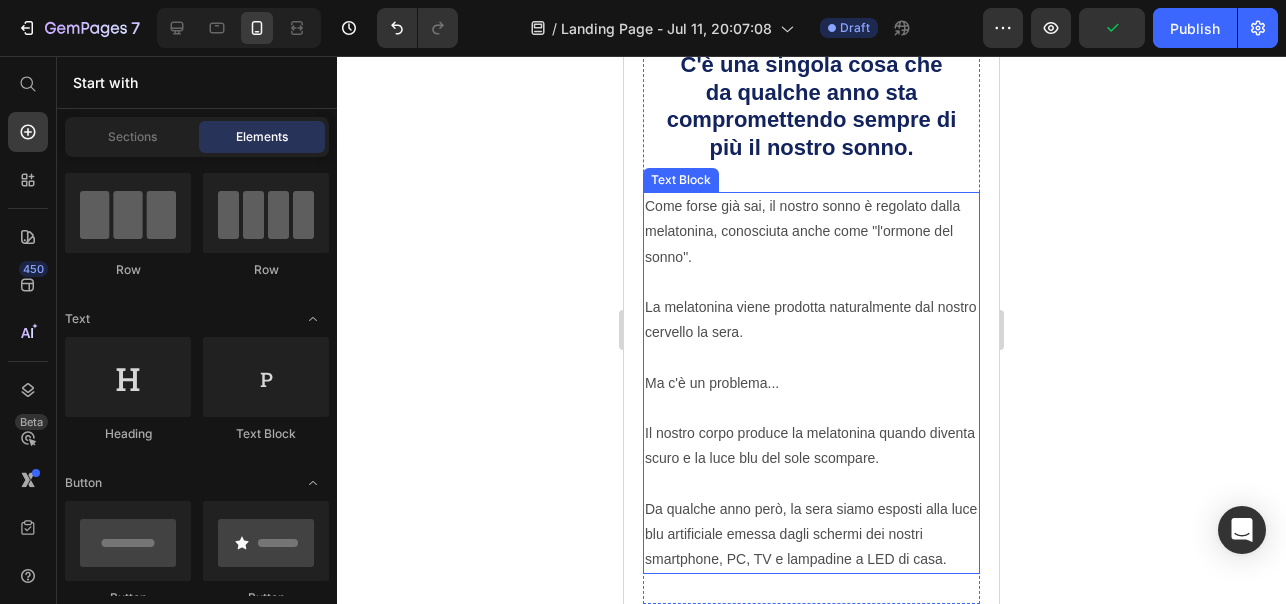 click on "Come forse già sai, il nostro sonno è regolato dalla melatonina, conosciuta anche come "l'ormone del sonno". La melatonina viene prodotta naturalmente dal nostro cervello la sera. Ma c'è un problema... Il nostro corpo produce la melatonina quando diventa scuro e la luce blu del sole scompare. Da qualche anno però, la sera siamo esposti alla luce blu artificiale emessa dagli schermi dei nostri smartphone, PC, TV e lampadine a LED di casa." at bounding box center (811, 383) 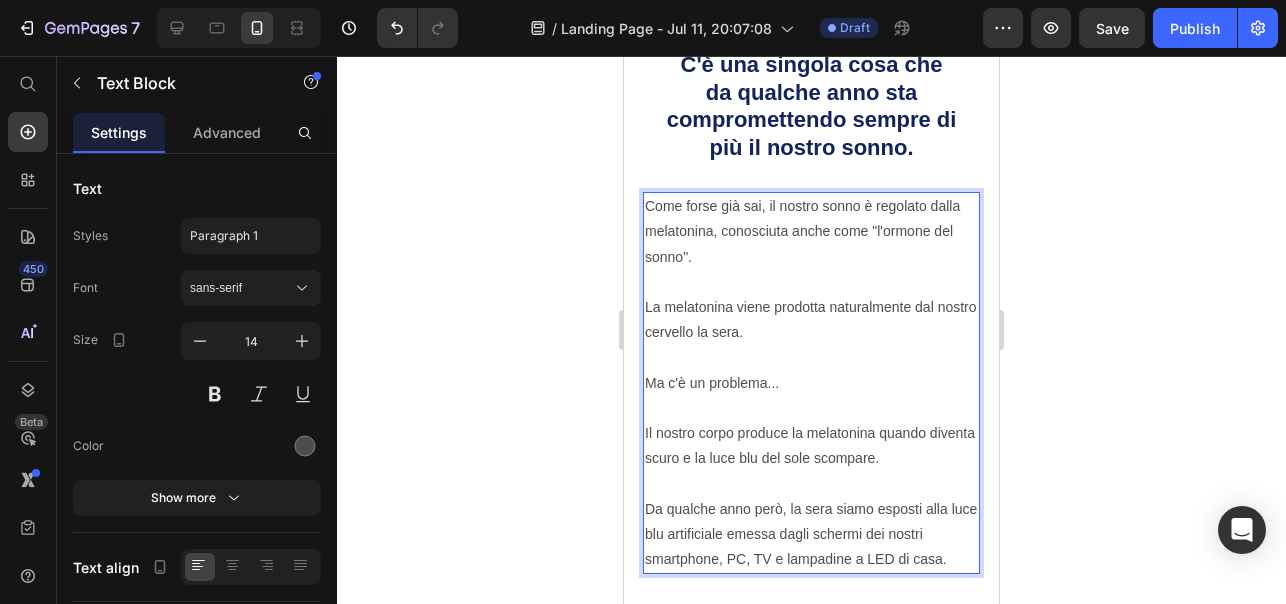 click on "Come forse già sai, il nostro sonno è regolato dalla melatonina, conosciuta anche come "l'ormone del sonno". La melatonina viene prodotta naturalmente dal nostro cervello la sera. Ma c'è un problema... Il nostro corpo produce la melatonina quando diventa scuro e la luce blu del sole scompare. Da qualche anno però, la sera siamo esposti alla luce blu artificiale emessa dagli schermi dei nostri smartphone, PC, TV e lampadine a LED di casa." at bounding box center [811, 383] 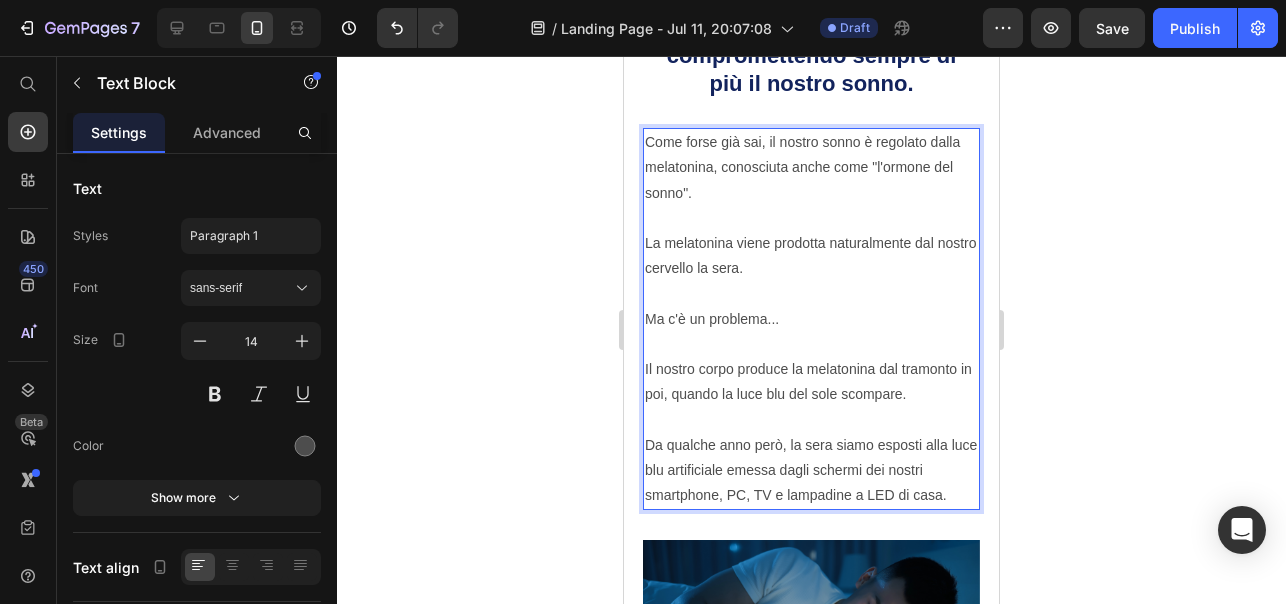 scroll, scrollTop: 605, scrollLeft: 0, axis: vertical 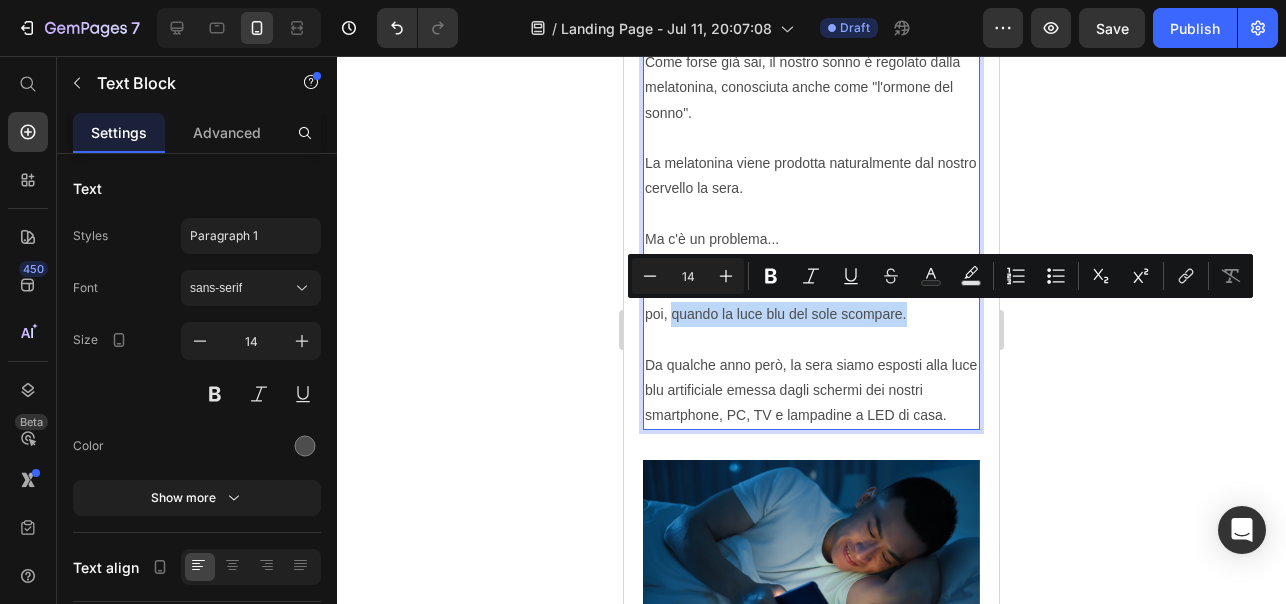 drag, startPoint x: 929, startPoint y: 314, endPoint x: 673, endPoint y: 323, distance: 256.15814 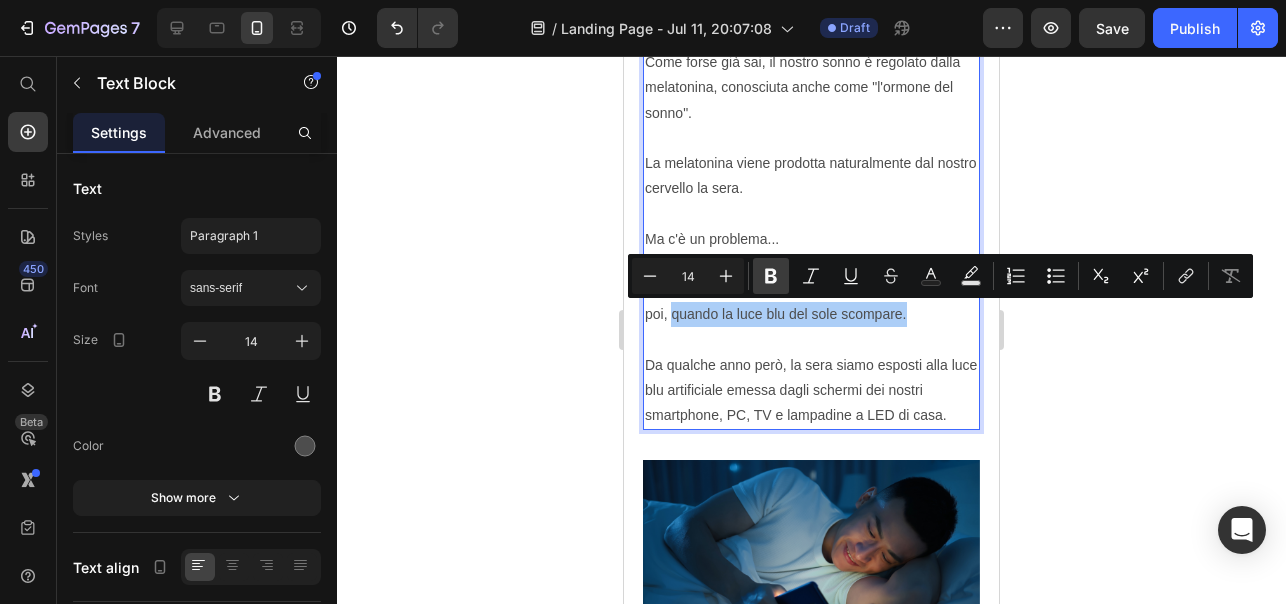 click 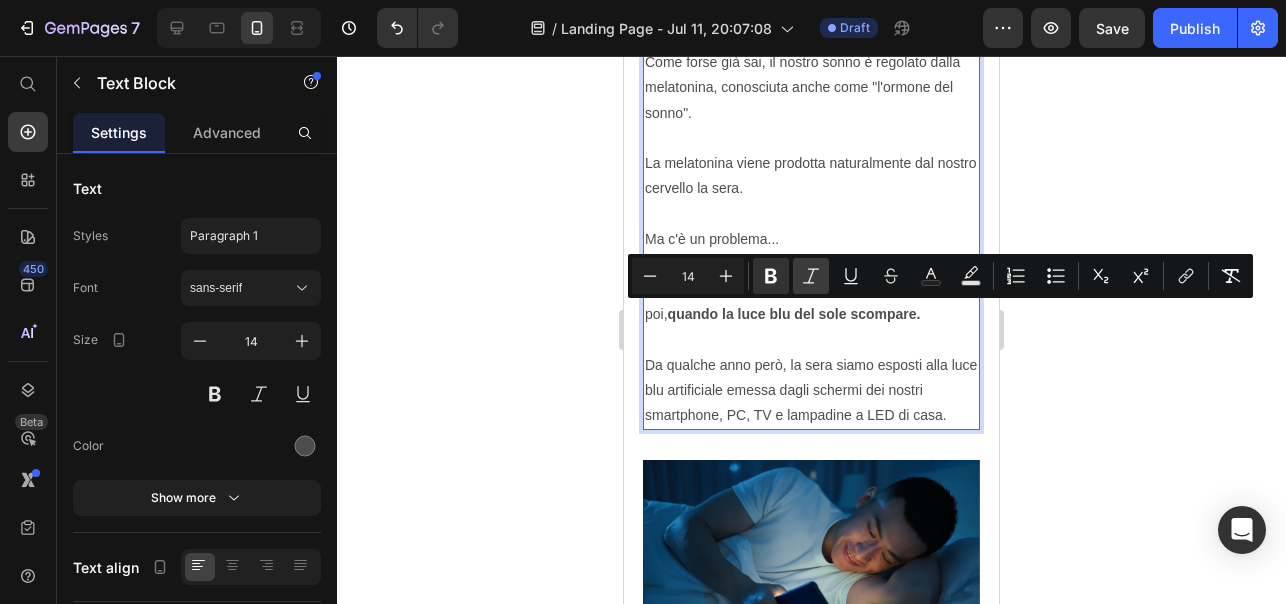 click 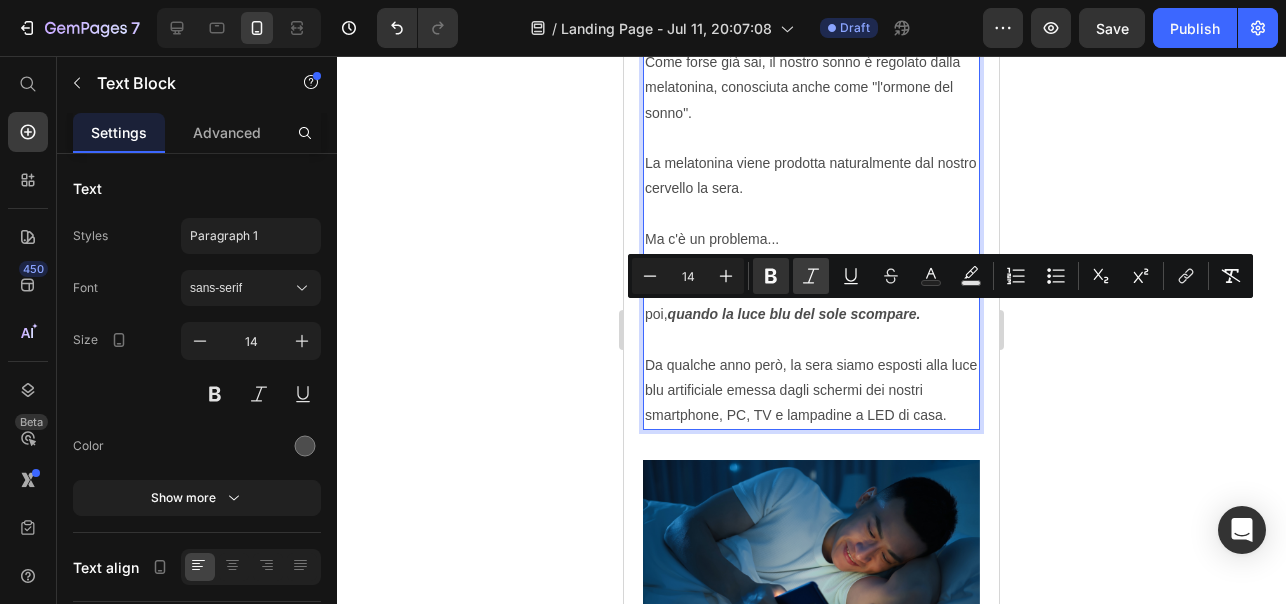 click 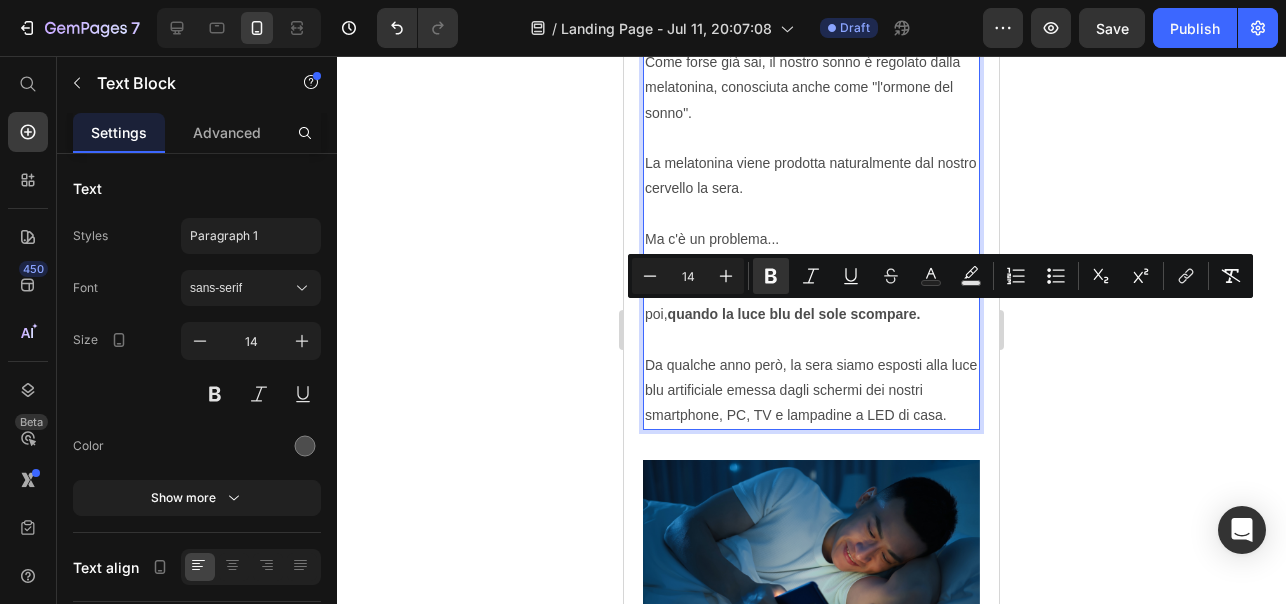 click 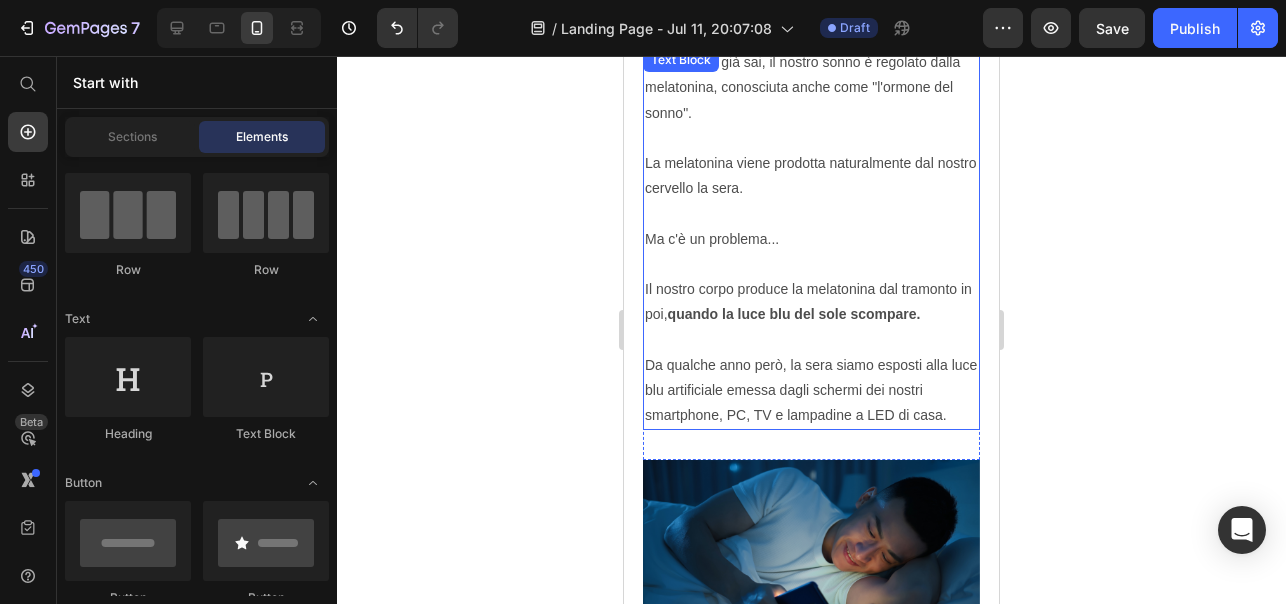 click on "Come forse già sai, il nostro sonno è regolato dalla melatonina, conosciuta anche come "l'ormone del sonno". La melatonina viene prodotta naturalmente dal nostro cervello la sera. Ma c'è un problema... Il nostro corpo produce la melatonina dal tramonto in poi,  quando la luce blu del sole scompare. Da qualche anno però, la sera siamo esposti alla luce blu artificiale emessa dagli schermi dei nostri smartphone, PC, TV e lampadine a LED di casa." at bounding box center [811, 239] 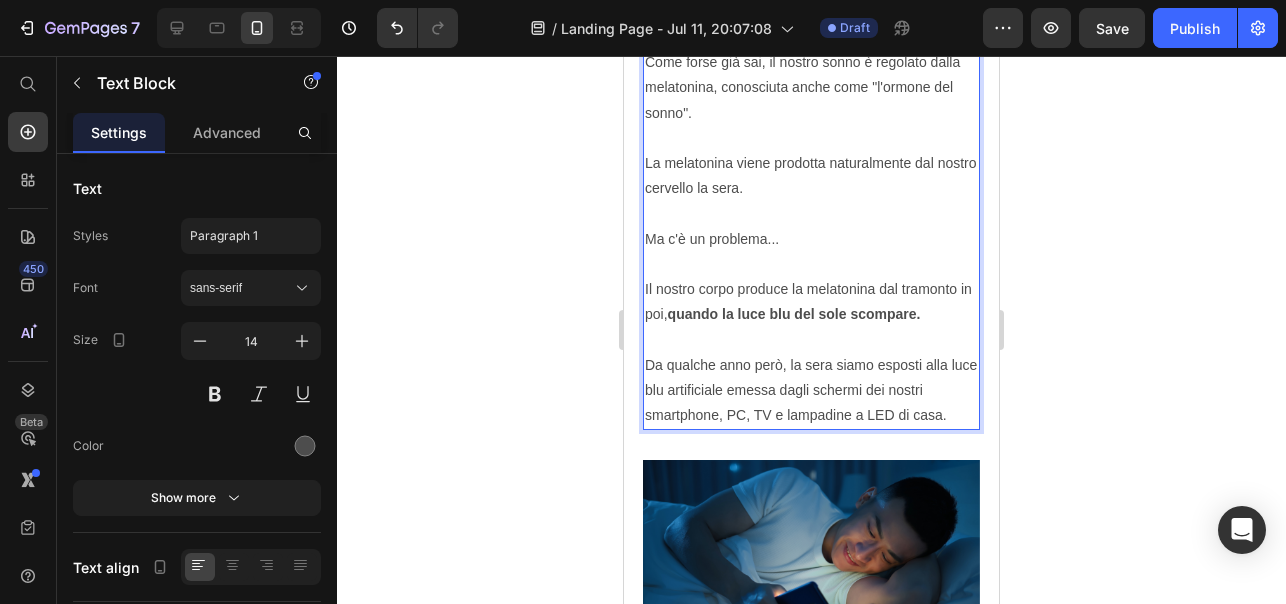 click on "Come forse già sai, il nostro sonno è regolato dalla melatonina, conosciuta anche come "l'ormone del sonno". La melatonina viene prodotta naturalmente dal nostro cervello la sera. Ma c'è un problema... Il nostro corpo produce la melatonina dal tramonto in poi,  quando la luce blu del sole scompare. Da qualche anno però, la sera siamo esposti alla luce blu artificiale emessa dagli schermi dei nostri smartphone, PC, TV e lampadine a LED di casa." at bounding box center (811, 239) 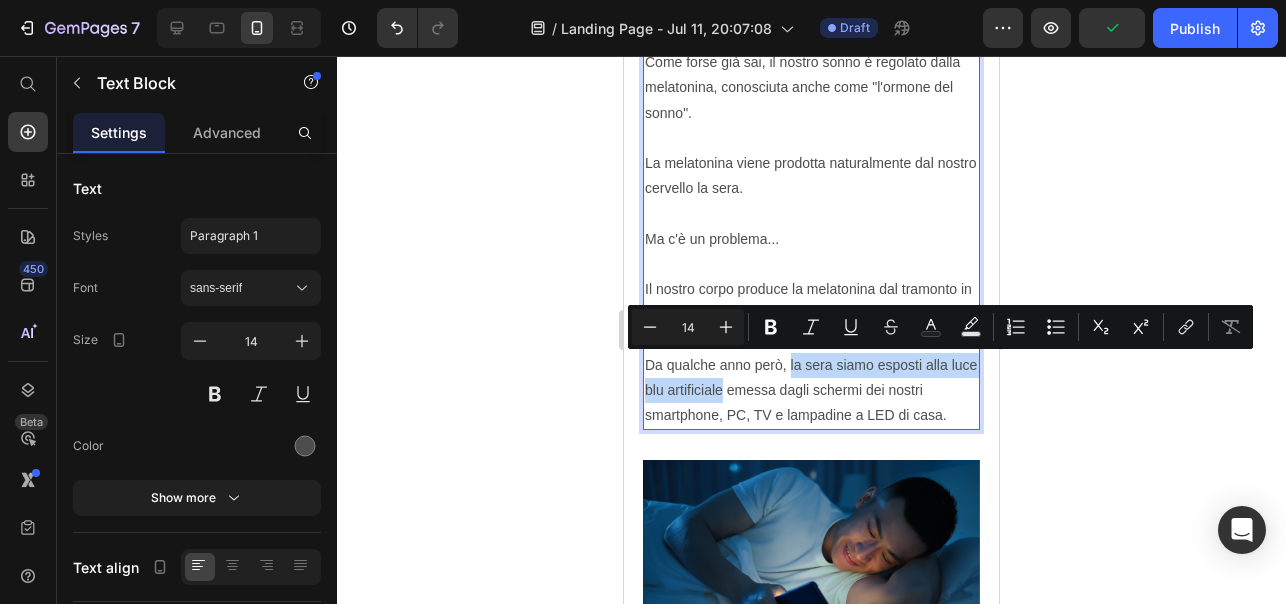 drag, startPoint x: 789, startPoint y: 365, endPoint x: 720, endPoint y: 396, distance: 75.643906 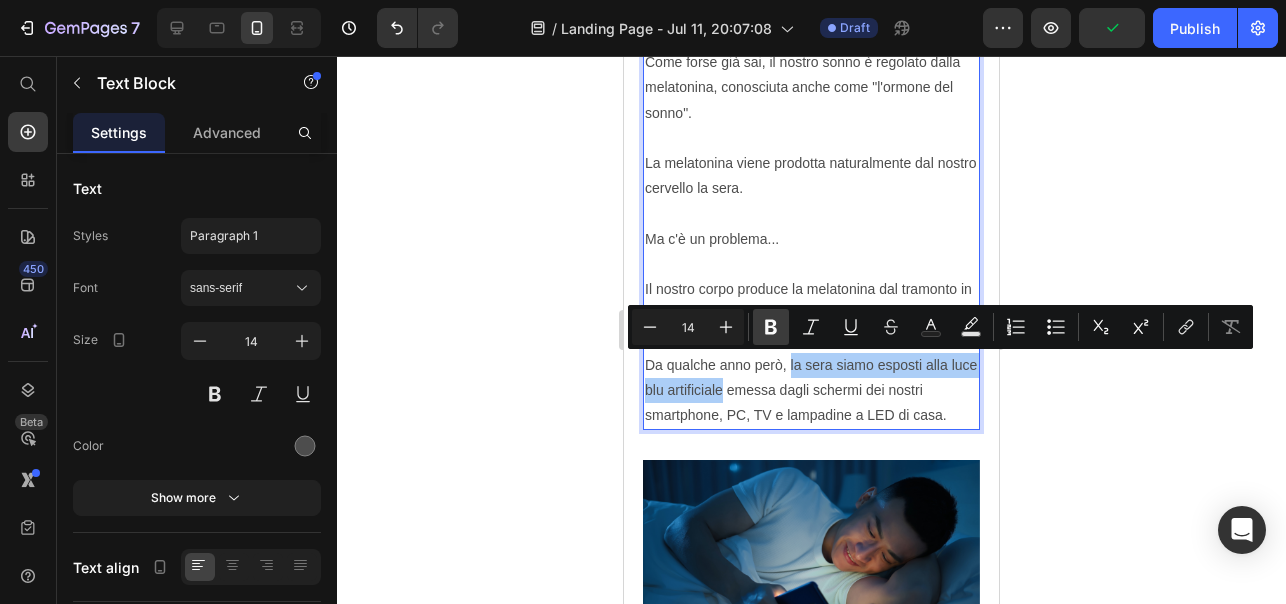 click on "Bold" at bounding box center [771, 327] 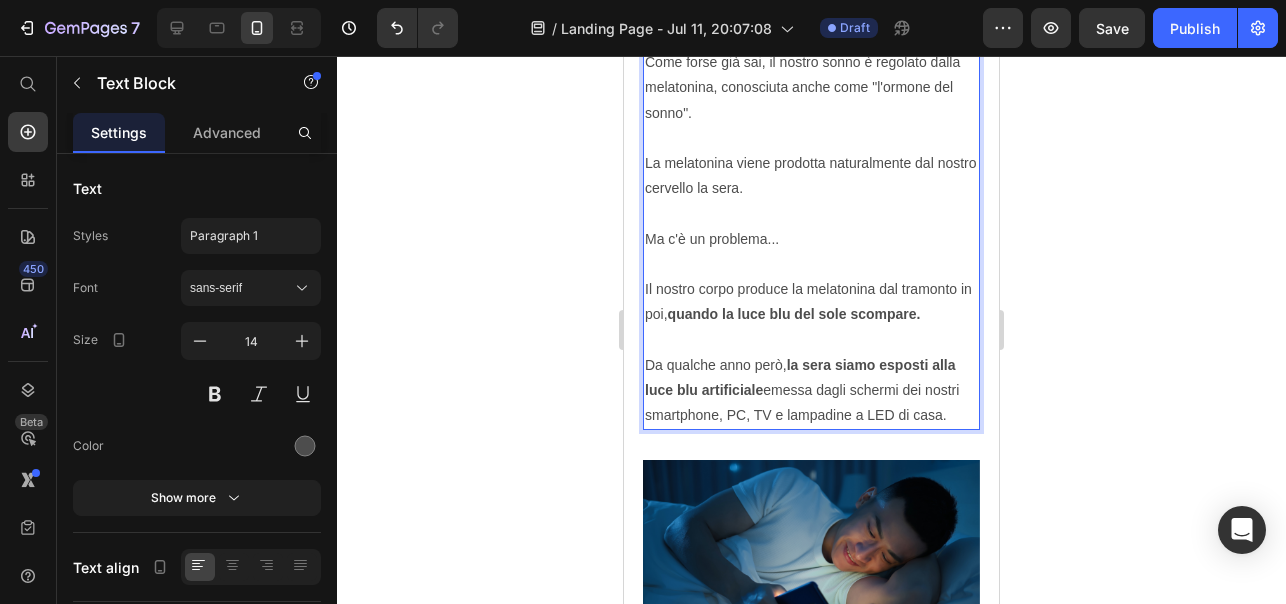 click on "Come forse già sai, il nostro sonno è regolato dalla melatonina, conosciuta anche come "l'ormone del sonno". La melatonina viene prodotta naturalmente dal nostro cervello la sera. Ma c'è un problema... Il nostro corpo produce la melatonina dal tramonto in poi,  quando la luce blu del sole scompare. Da qualche anno però,  la sera siamo esposti alla luce blu artificiale  emessa dagli schermi dei nostri smartphone, PC, TV e lampadine a LED di casa." at bounding box center (811, 239) 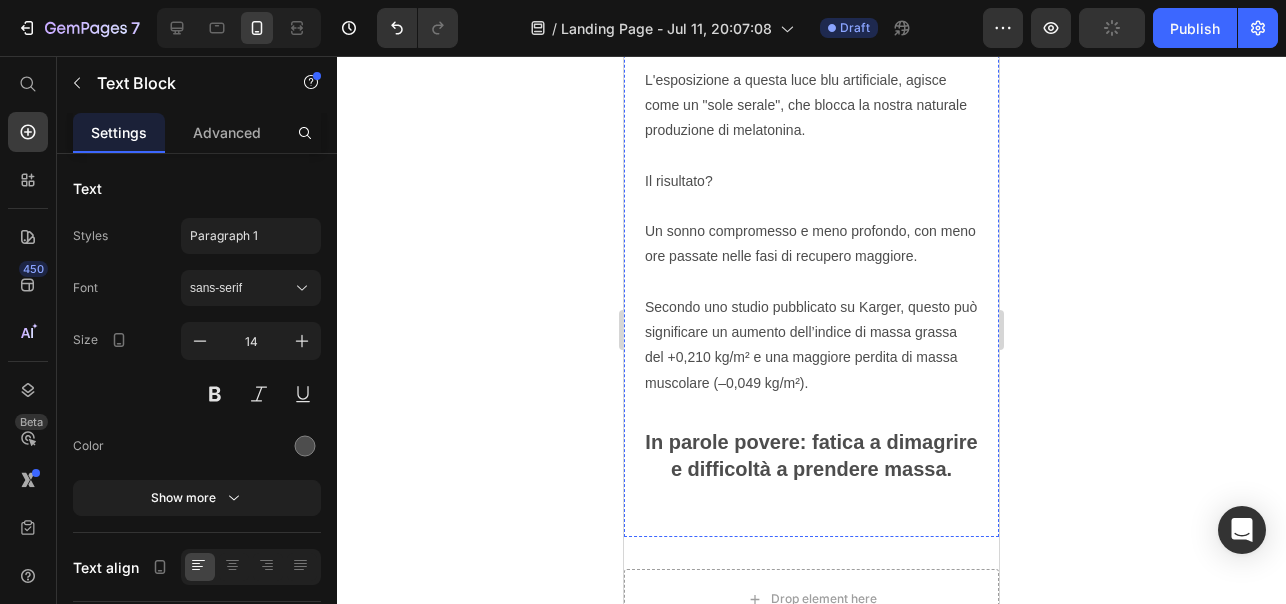 scroll, scrollTop: 1323, scrollLeft: 0, axis: vertical 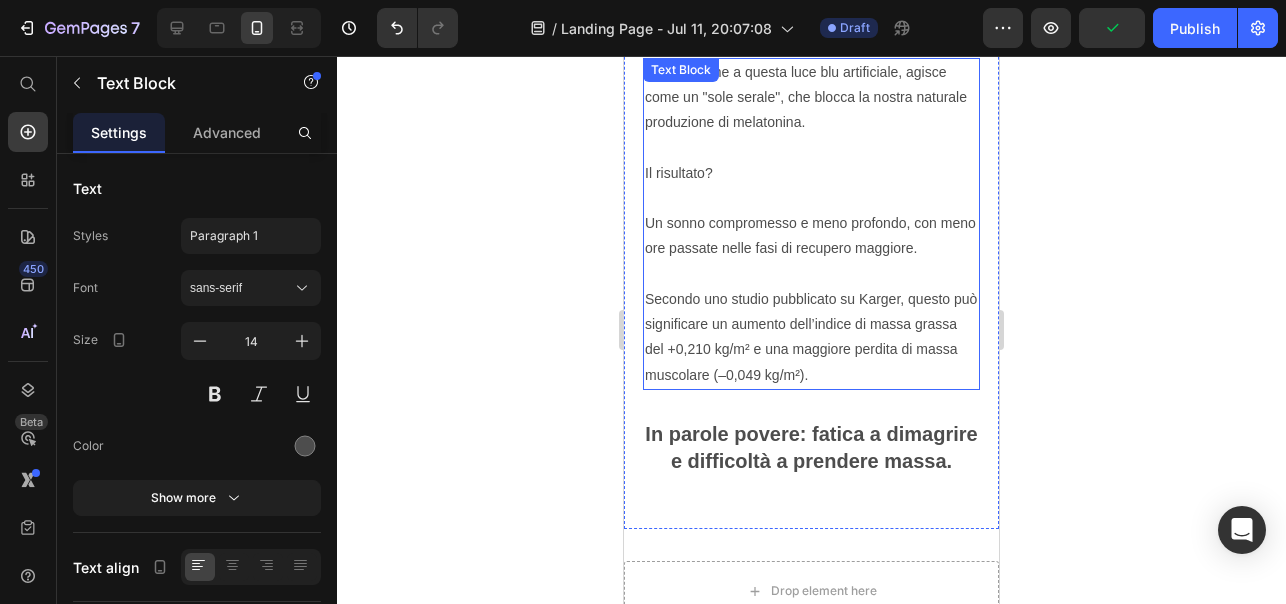 click on "L'esposizione a questa luce blu artificiale, agisce come un "sole serale", che blocca la nostra naturale produzione di melatonina. Il risultato? Un sonno compromesso e meno profondo, con meno ore passate nelle fasi di recupero maggiore. Secondo uno studio pubblicato su Karger, questo può significare un aumento dell’indice di massa grassa del +0,210 kg/m² e una maggiore perdita di massa muscolare (–0,049 kg/m²)." at bounding box center (811, 224) 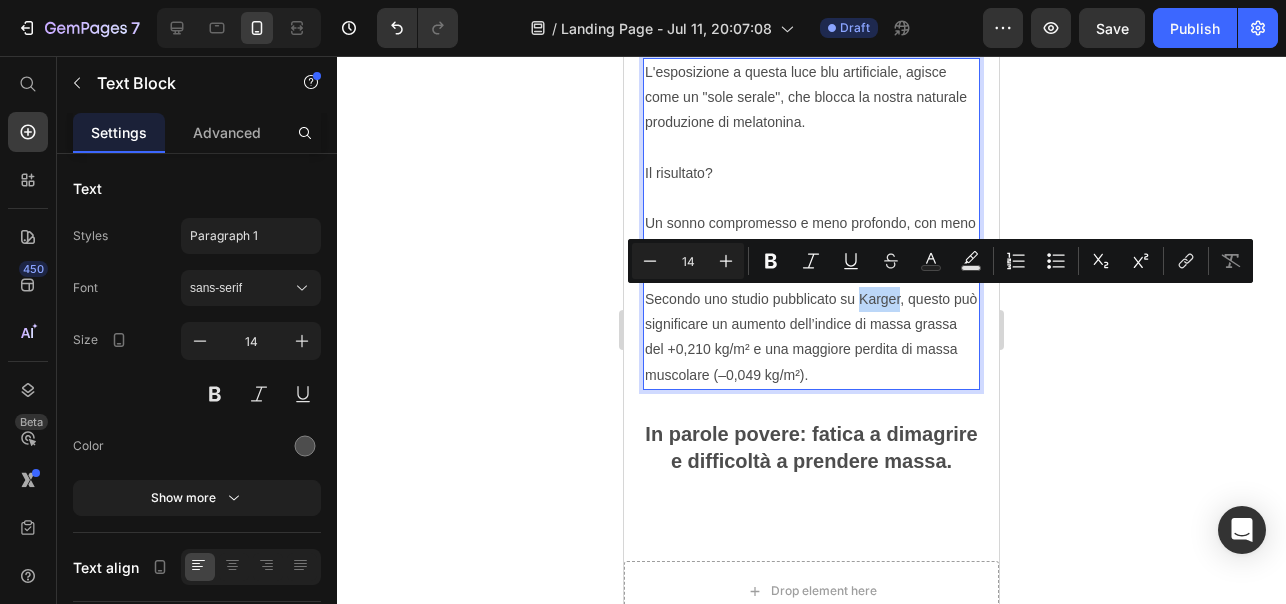 drag, startPoint x: 859, startPoint y: 302, endPoint x: 899, endPoint y: 303, distance: 40.012497 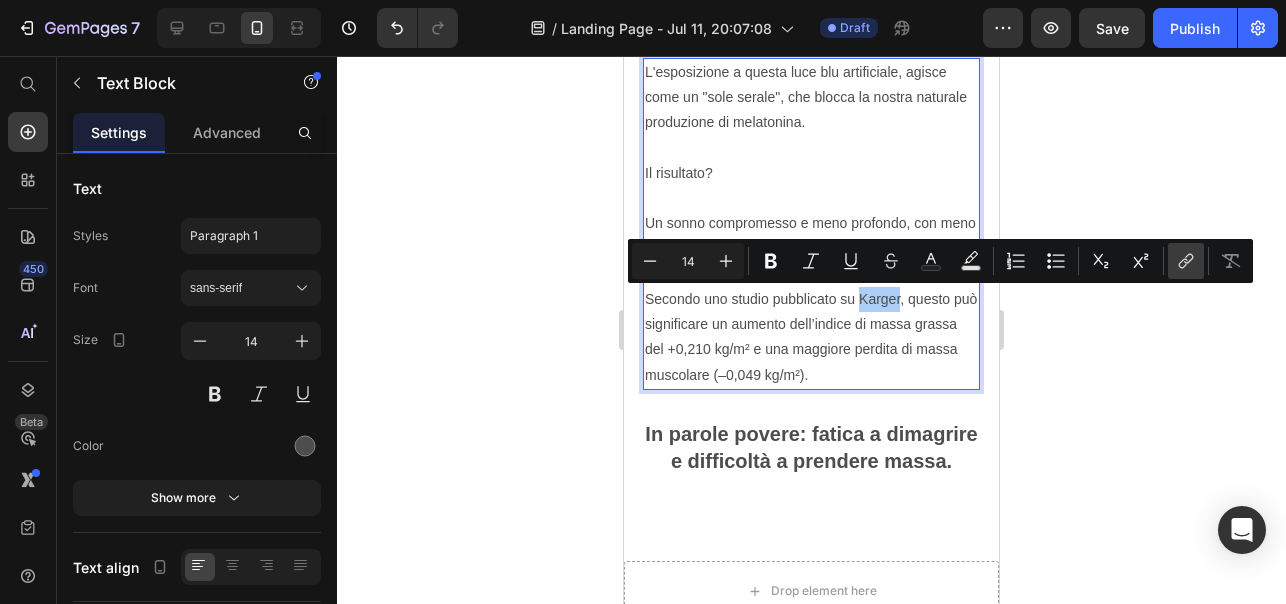 click 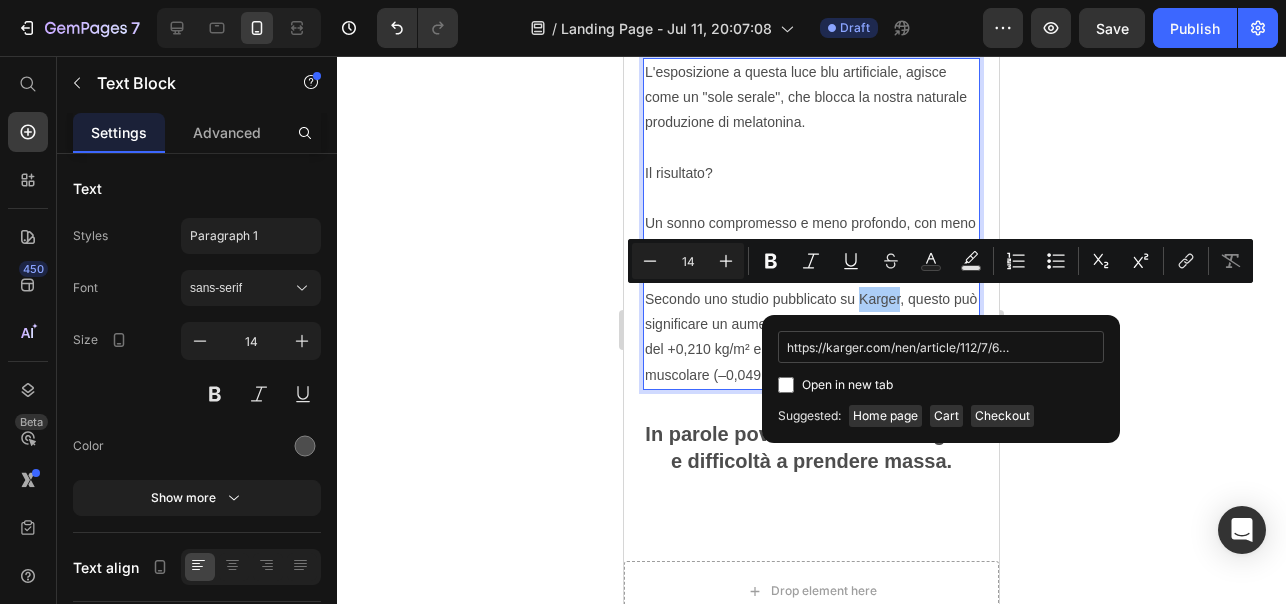 scroll, scrollTop: 0, scrollLeft: 508, axis: horizontal 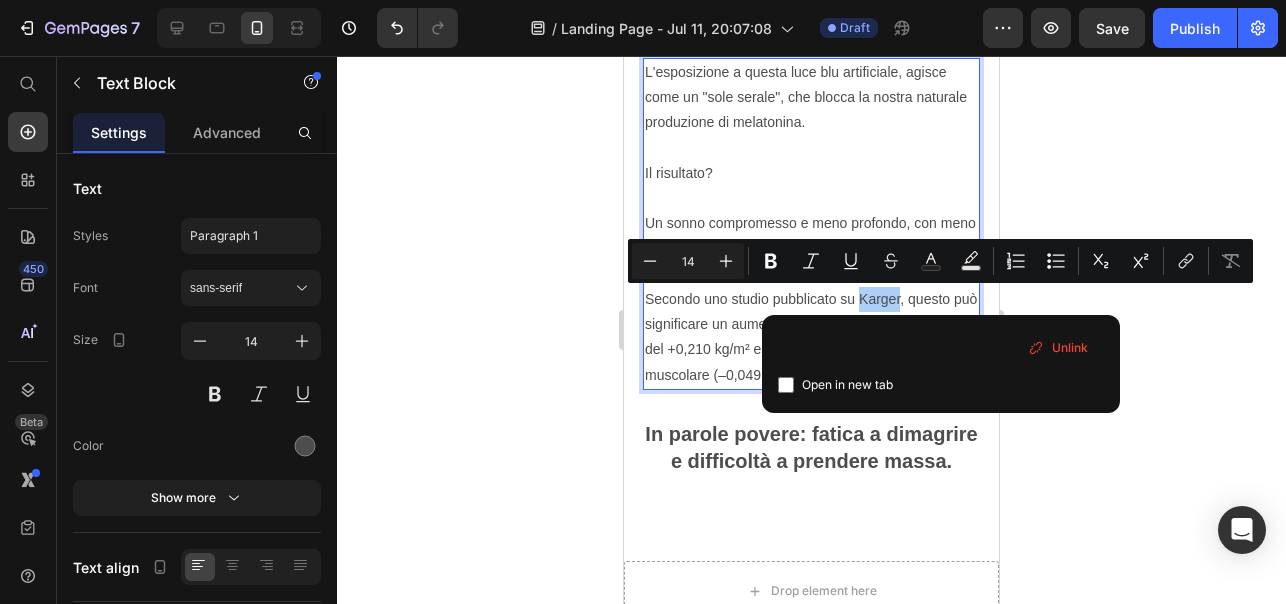 type on "https://karger.com/nen/article/112/7/673/825396/The-Potential-Role-of-Sleep-in-Promoting-a-Healthy?utm_source=chatgpt.com" 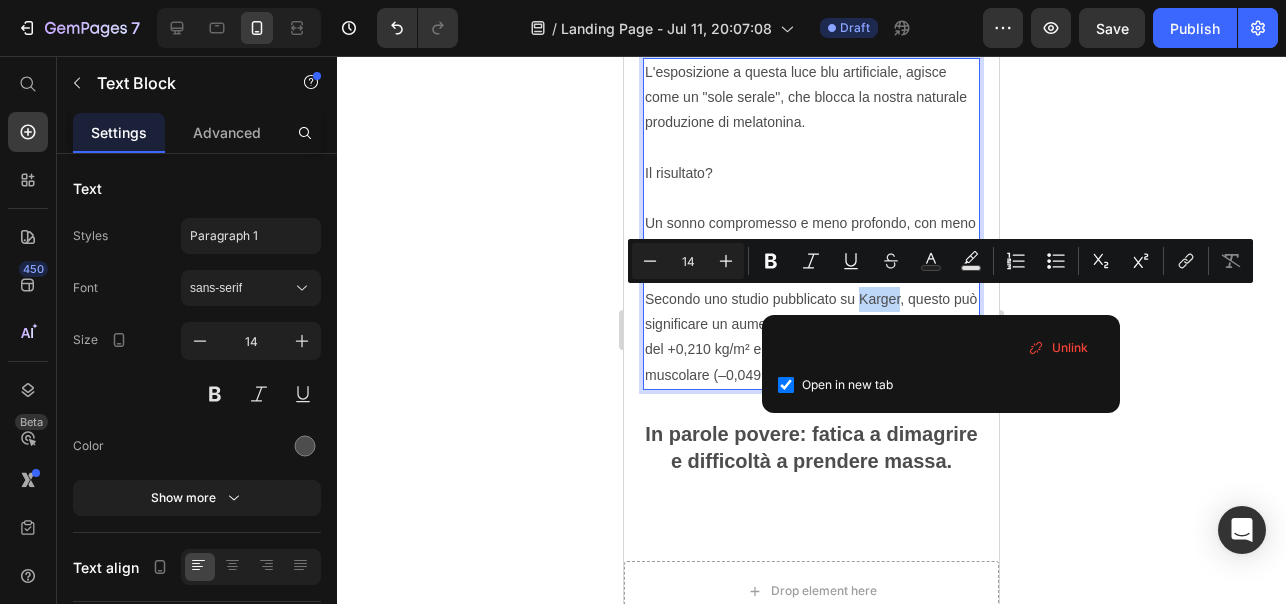 checkbox on "true" 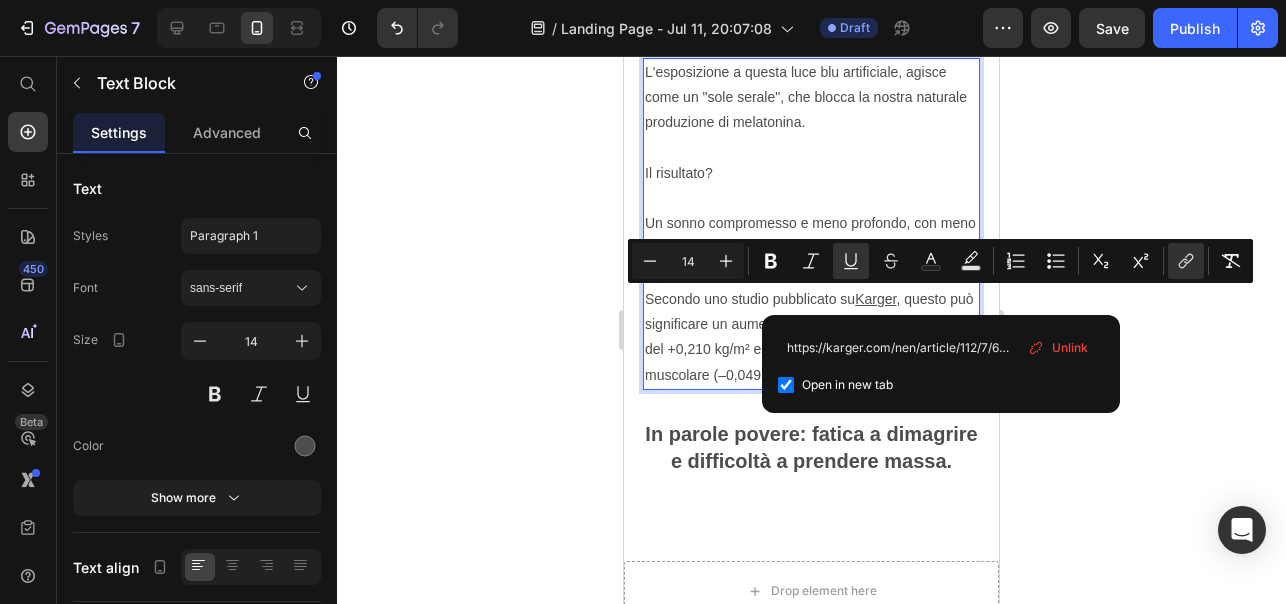 click 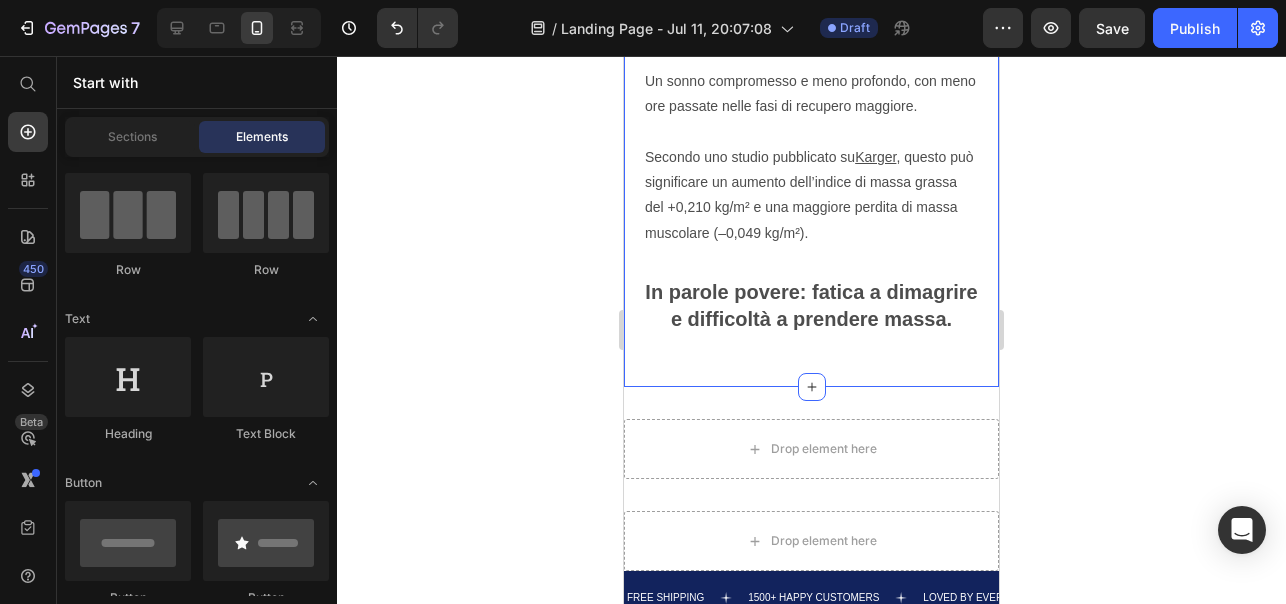 scroll, scrollTop: 1467, scrollLeft: 0, axis: vertical 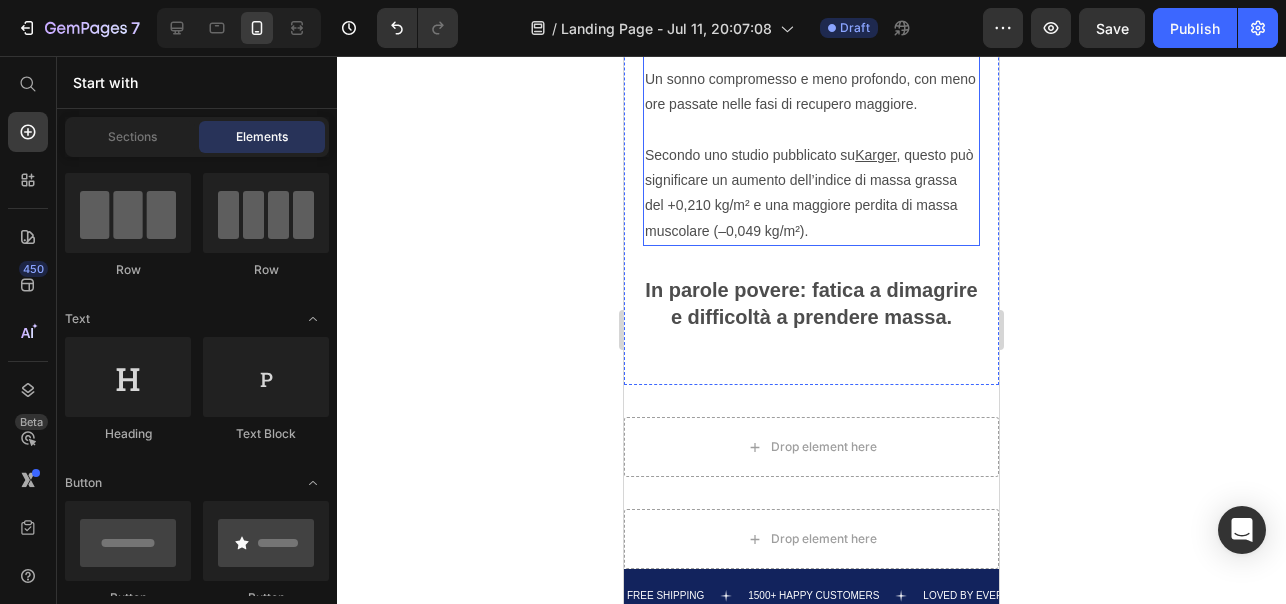 click on "L'esposizione a questa luce blu artificiale, agisce come un "sole serale", che blocca la nostra naturale produzione di melatonina. Il risultato? Un sonno compromesso e meno profondo, con meno ore passate nelle fasi di recupero maggiore. Secondo uno studio pubblicato su  Karger , questo può significare un aumento dell’indice di massa grassa del +0,210 kg/m² e una maggiore perdita di massa muscolare (–0,049 kg/m²)." at bounding box center [811, 80] 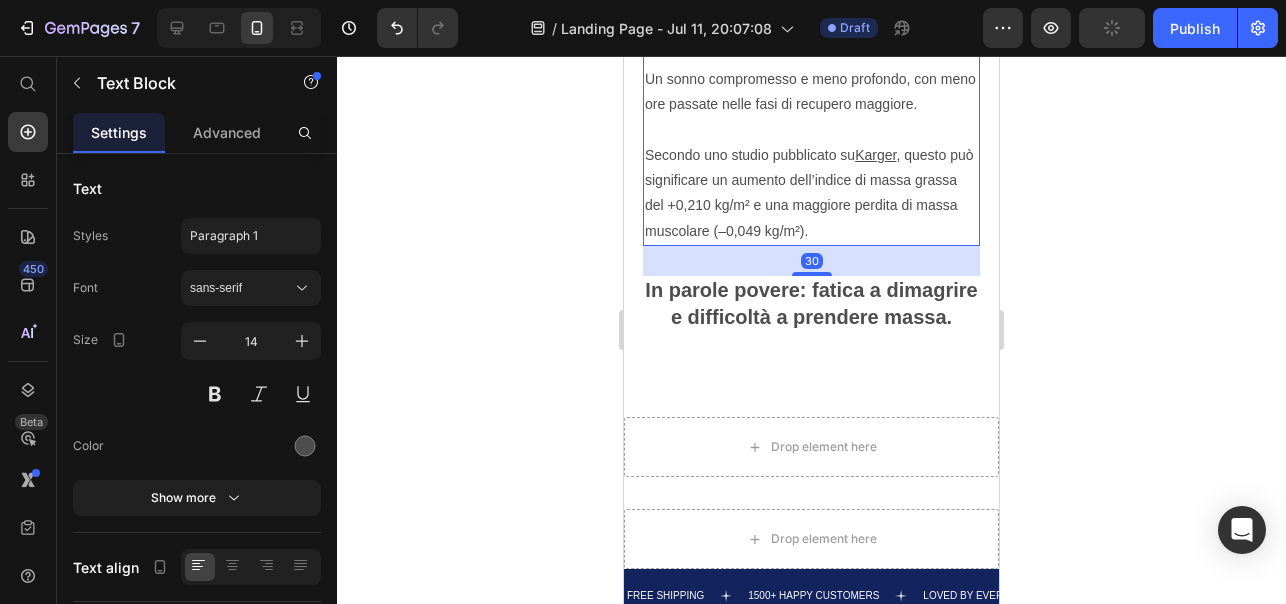scroll, scrollTop: 1311, scrollLeft: 0, axis: vertical 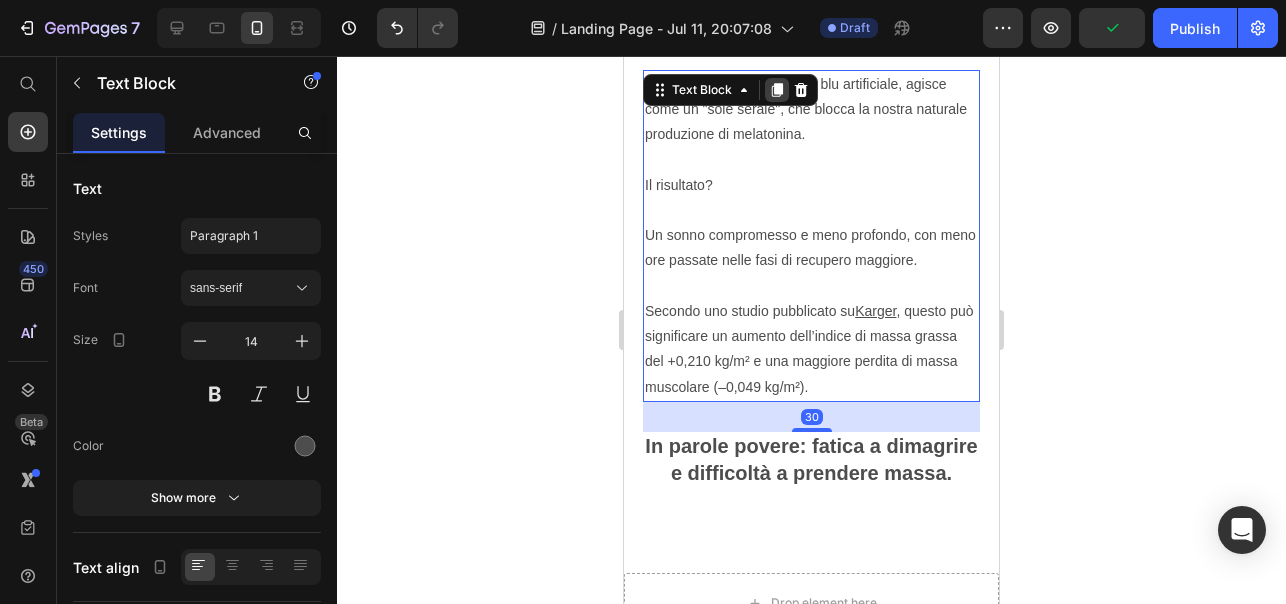 click at bounding box center (777, 90) 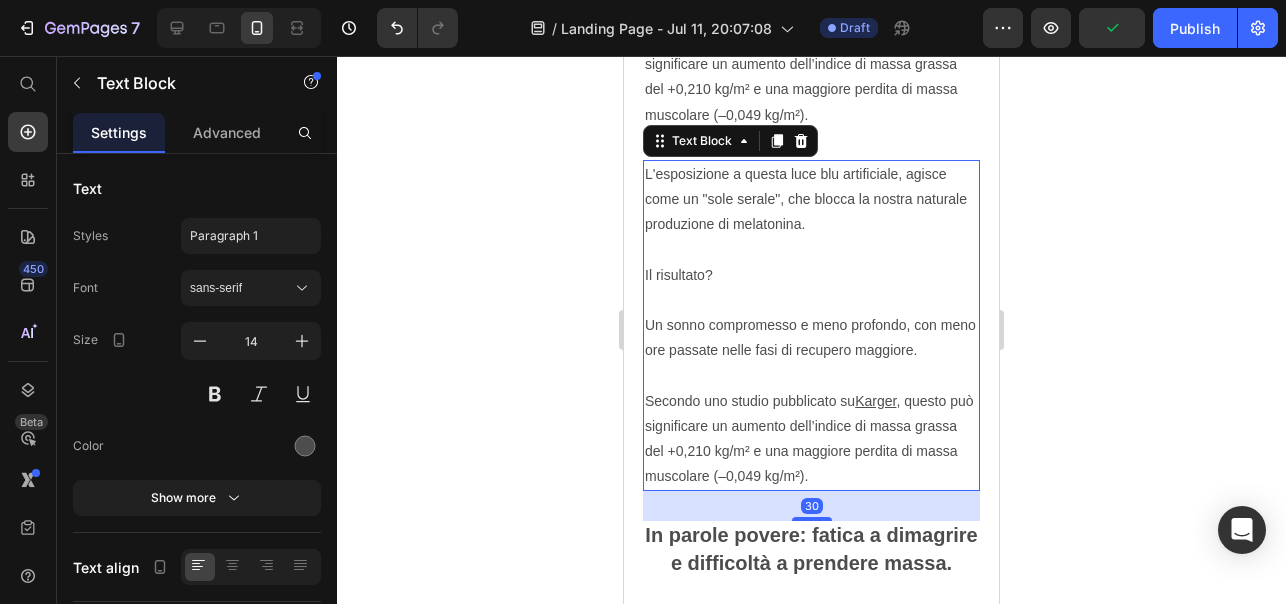 scroll, scrollTop: 1616, scrollLeft: 0, axis: vertical 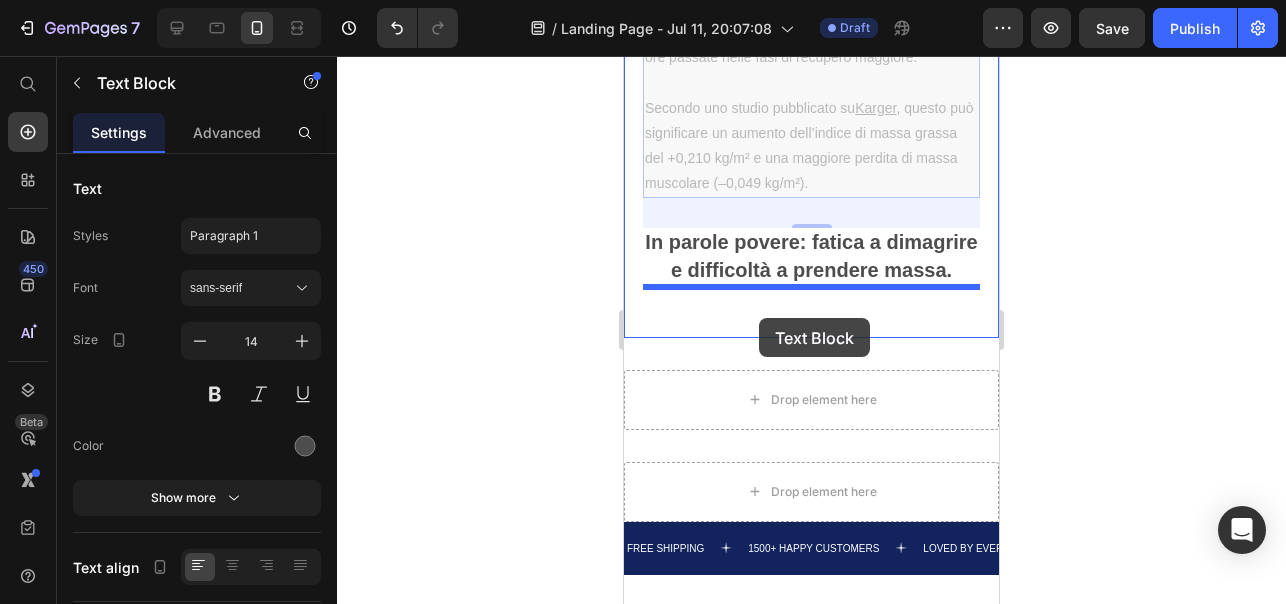 drag, startPoint x: 667, startPoint y: 109, endPoint x: 759, endPoint y: 318, distance: 228.3528 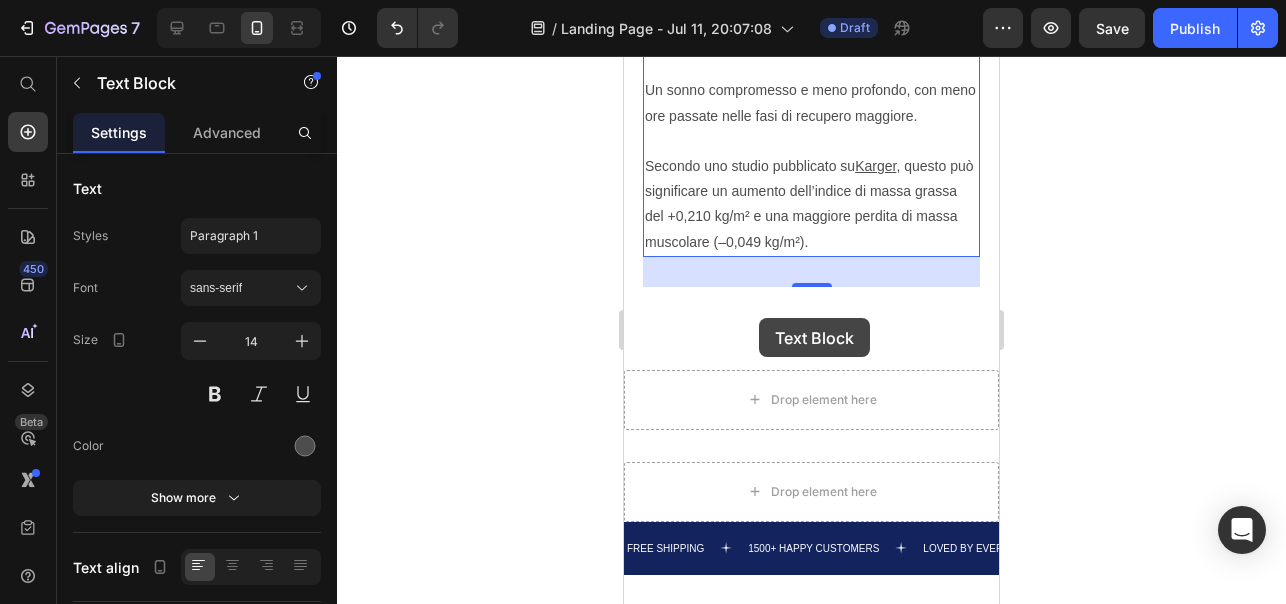scroll, scrollTop: 1514, scrollLeft: 0, axis: vertical 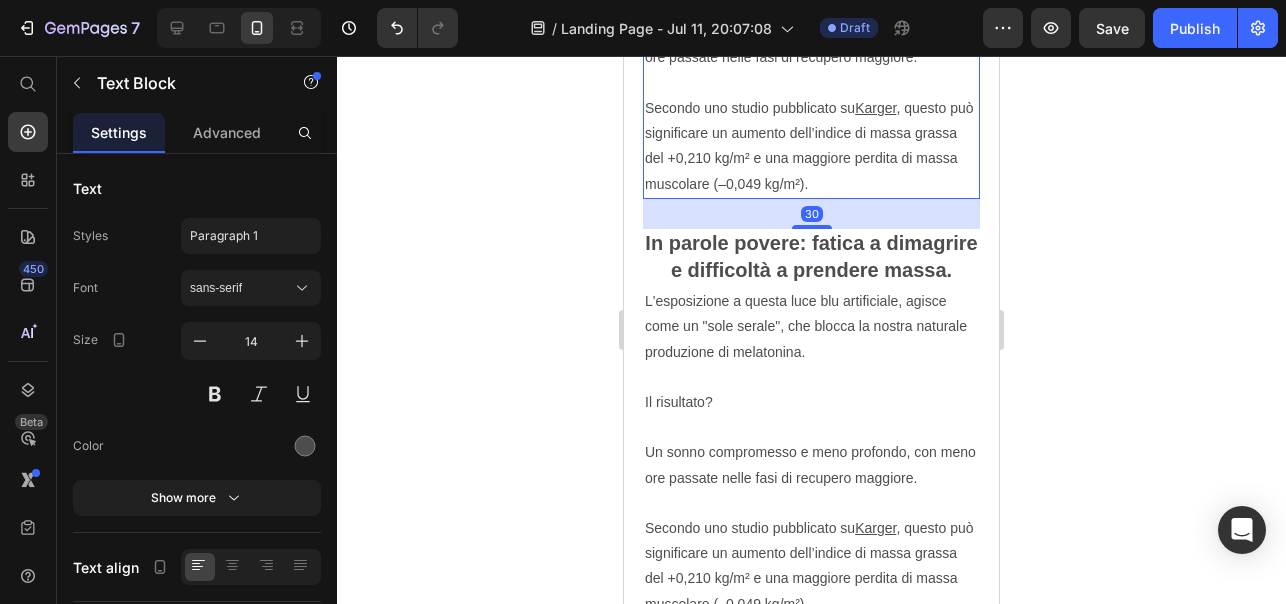 click on "L'esposizione a questa luce blu artificiale, agisce come un "sole serale", che blocca la nostra naturale produzione di melatonina. Il risultato? Un sonno compromesso e meno profondo, con meno ore passate nelle fasi di recupero maggiore. Secondo uno studio pubblicato su  Karger , questo può significare un aumento dell’indice di massa grassa del +0,210 kg/m² e una maggiore perdita di massa muscolare (–0,049 kg/m²)." at bounding box center [811, 33] 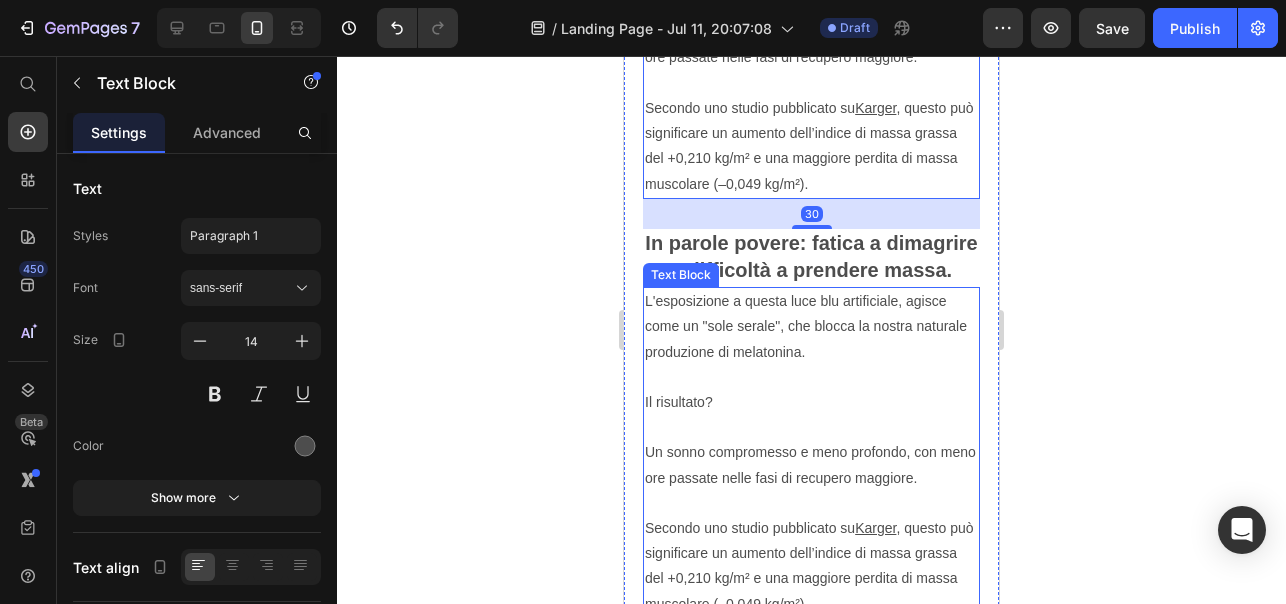 click on "L'esposizione a questa luce blu artificiale, agisce come un "sole serale", che blocca la nostra naturale produzione di melatonina. Il risultato? Un sonno compromesso e meno profondo, con meno ore passate nelle fasi di recupero maggiore. Secondo uno studio pubblicato su  Karger , questo può significare un aumento dell’indice di massa grassa del +0,210 kg/m² e una maggiore perdita di massa muscolare (–0,049 kg/m²)." at bounding box center [811, 453] 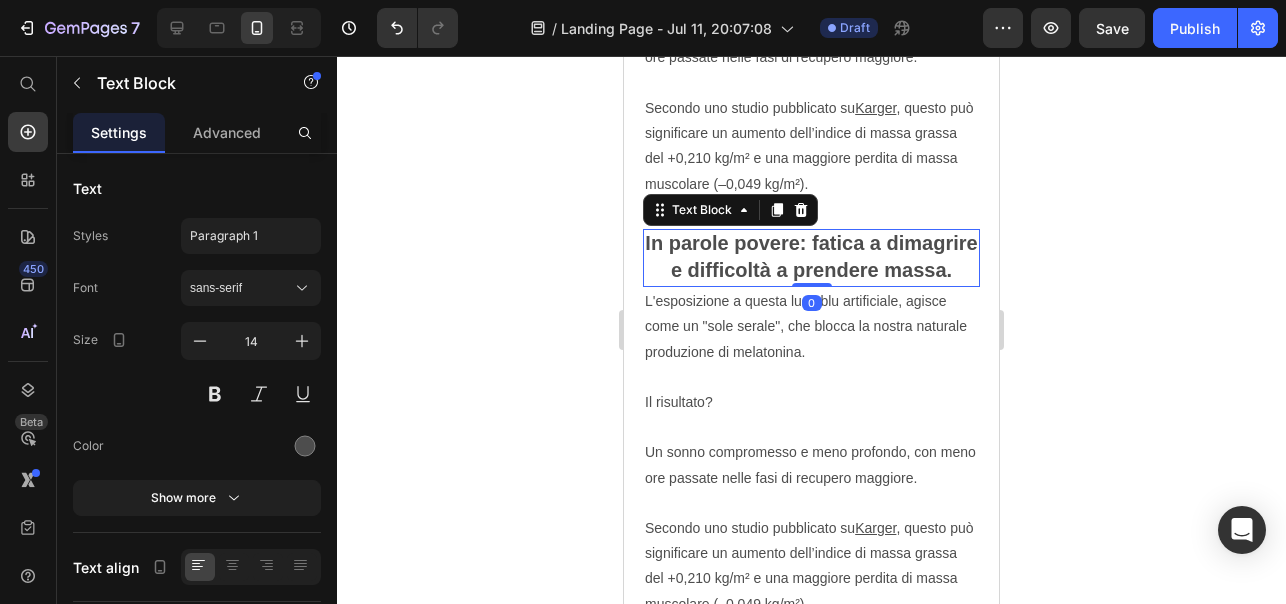 click on "In parole povere: fatica a dimagrire e difficoltà a prendere massa." at bounding box center [811, 256] 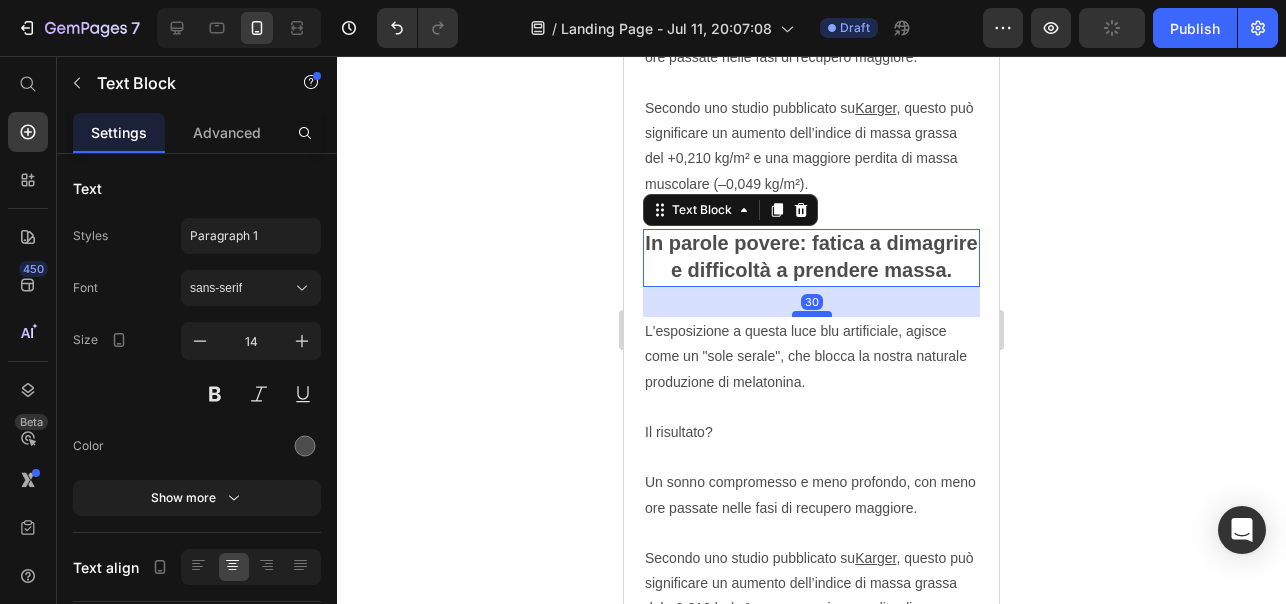 drag, startPoint x: 813, startPoint y: 283, endPoint x: 814, endPoint y: 313, distance: 30.016663 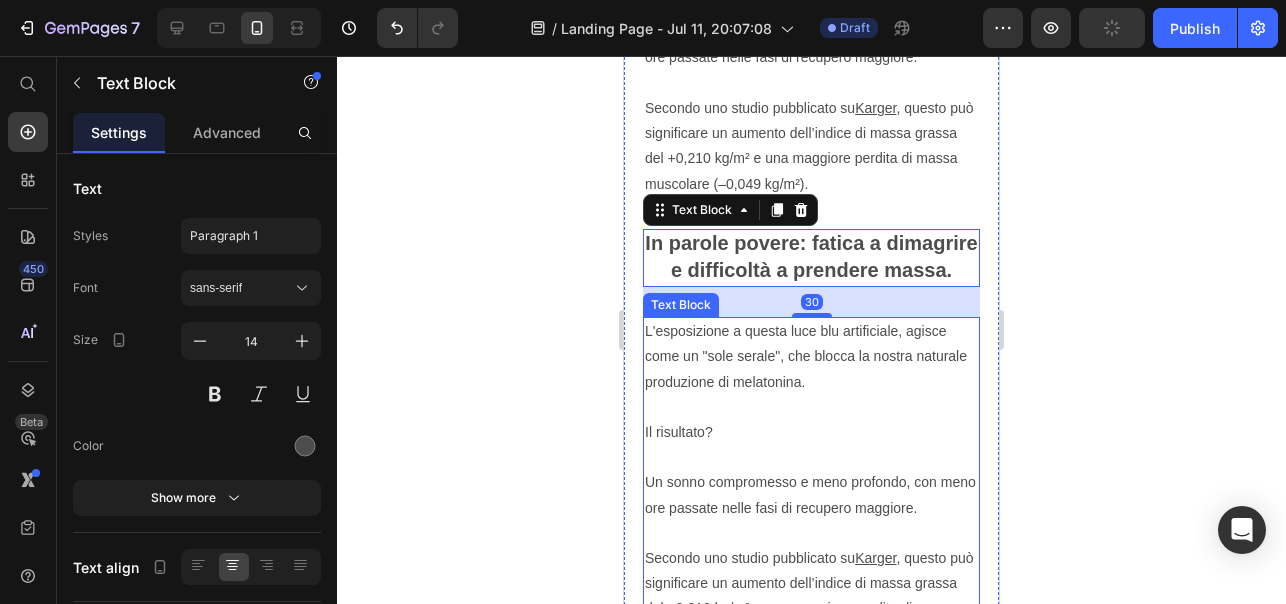 click 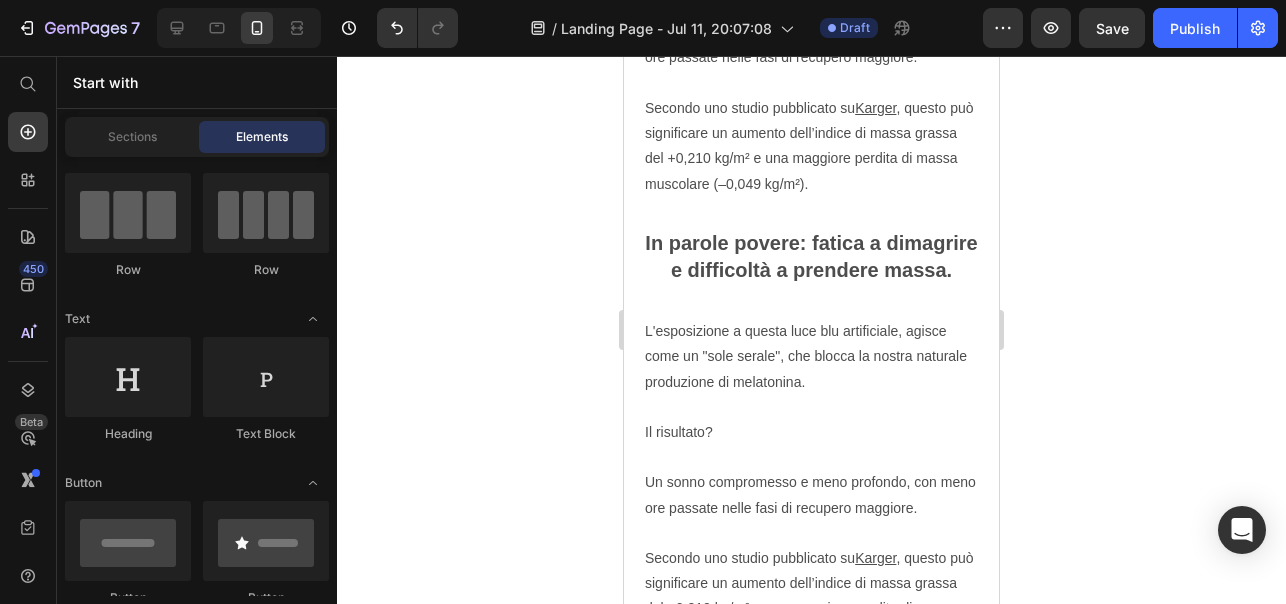 click 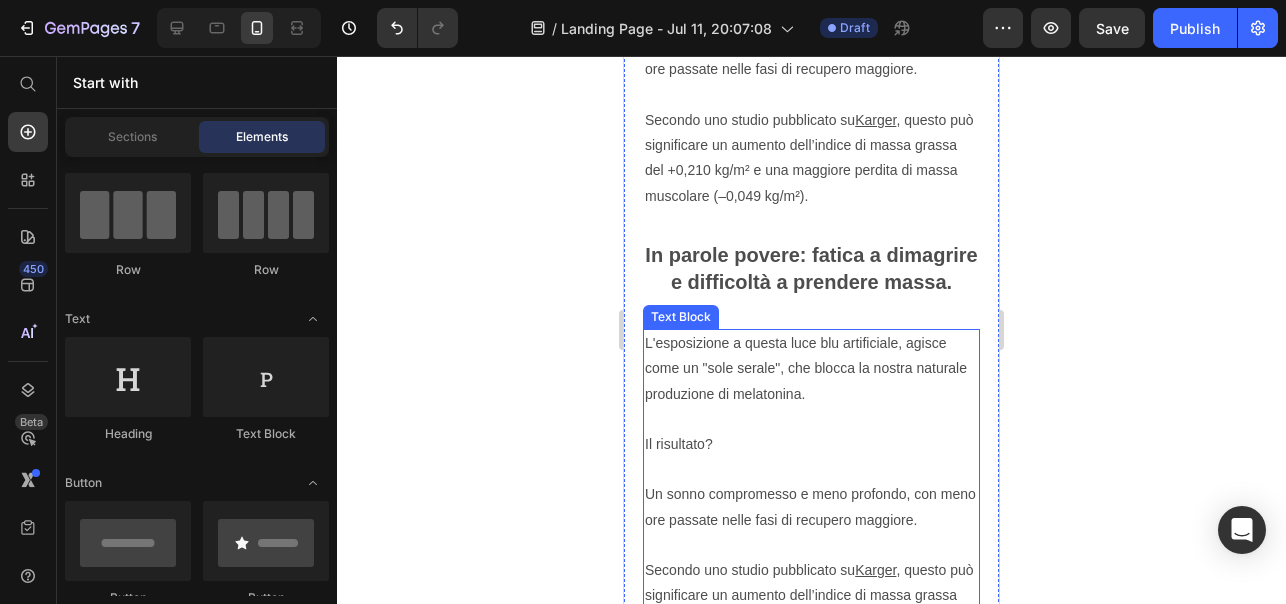 scroll, scrollTop: 1507, scrollLeft: 0, axis: vertical 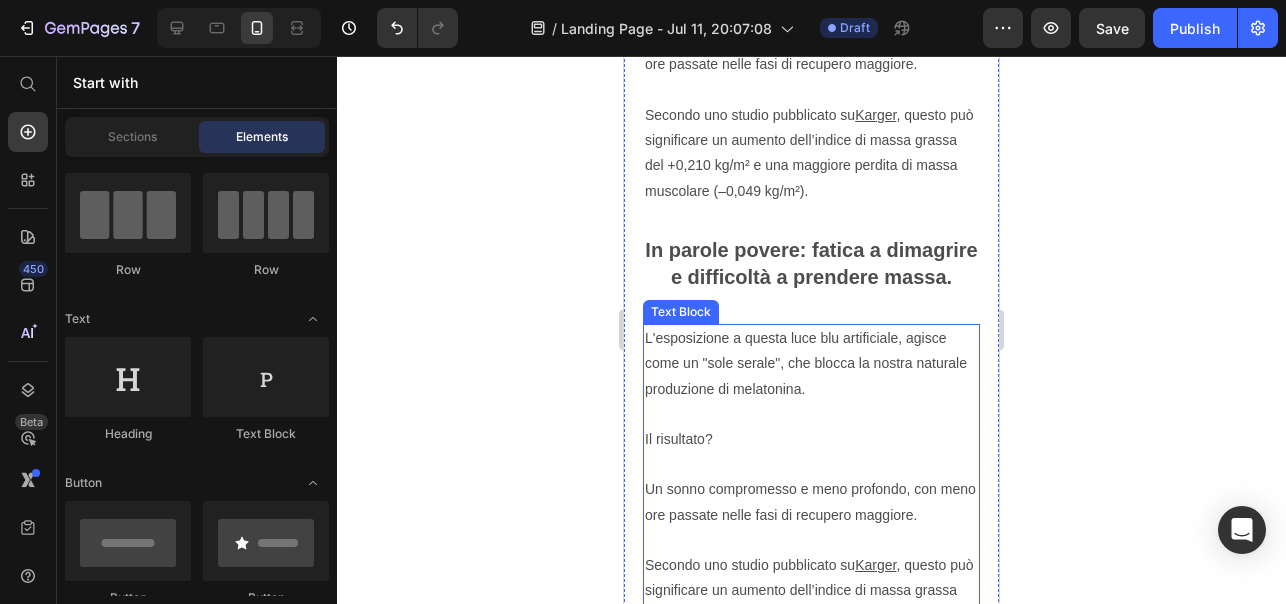 click on "L'esposizione a questa luce blu artificiale, agisce come un "sole serale", che blocca la nostra naturale produzione di melatonina. Il risultato? Un sonno compromesso e meno profondo, con meno ore passate nelle fasi di recupero maggiore. Secondo uno studio pubblicato su  Karger , questo può significare un aumento dell’indice di massa grassa del +0,210 kg/m² e una maggiore perdita di massa muscolare (–0,049 kg/m²)." at bounding box center [811, 490] 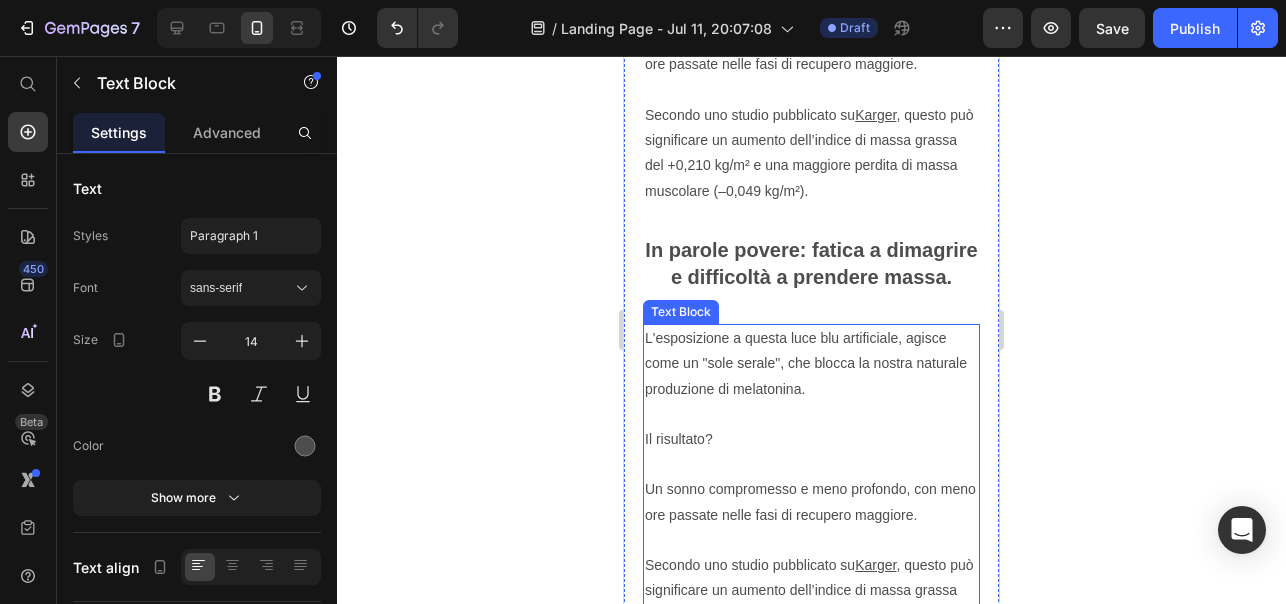 click on "L'esposizione a questa luce blu artificiale, agisce come un "sole serale", che blocca la nostra naturale produzione di melatonina. Il risultato? Un sonno compromesso e meno profondo, con meno ore passate nelle fasi di recupero maggiore. Secondo uno studio pubblicato su  Karger , questo può significare un aumento dell’indice di massa grassa del +0,210 kg/m² e una maggiore perdita di massa muscolare (–0,049 kg/m²)." at bounding box center [811, 490] 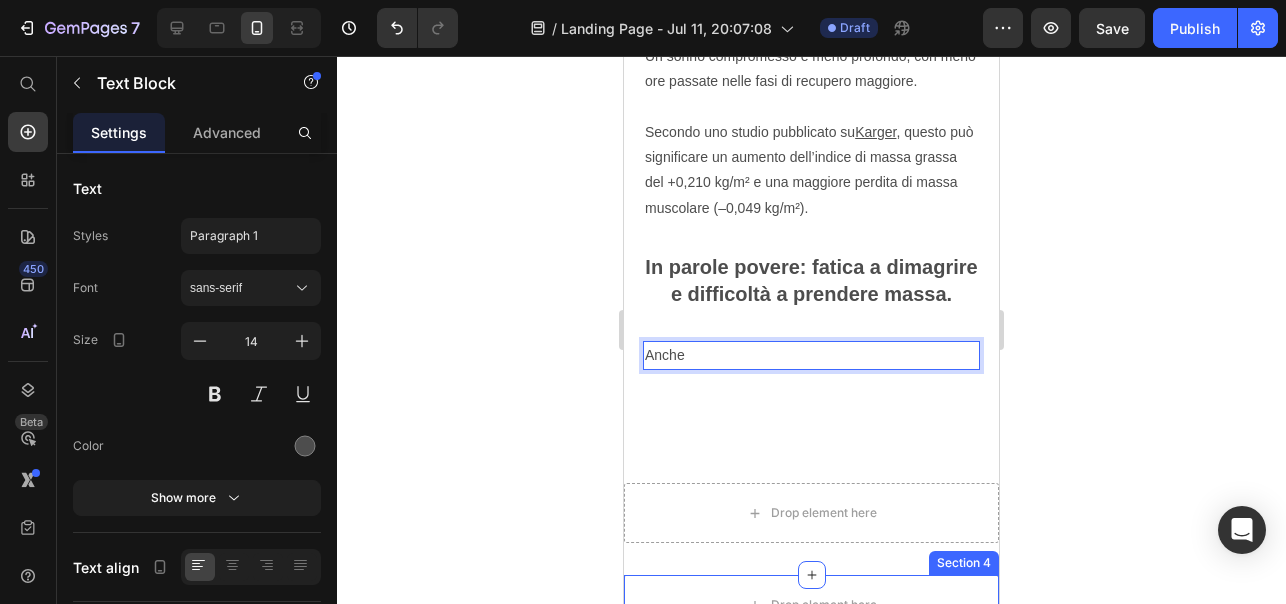 scroll, scrollTop: 1458, scrollLeft: 0, axis: vertical 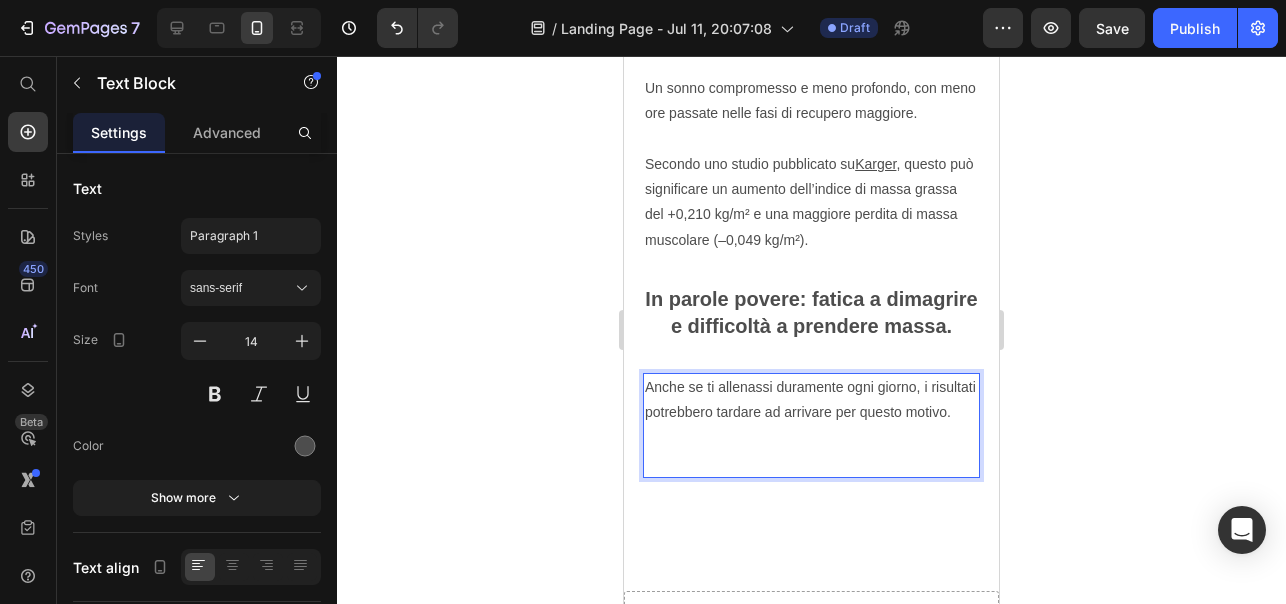 click on "Anche se ti allenassi duramente ogni giorno, i risultati potrebbero tardare ad arrivare per questo motivo." at bounding box center (811, 425) 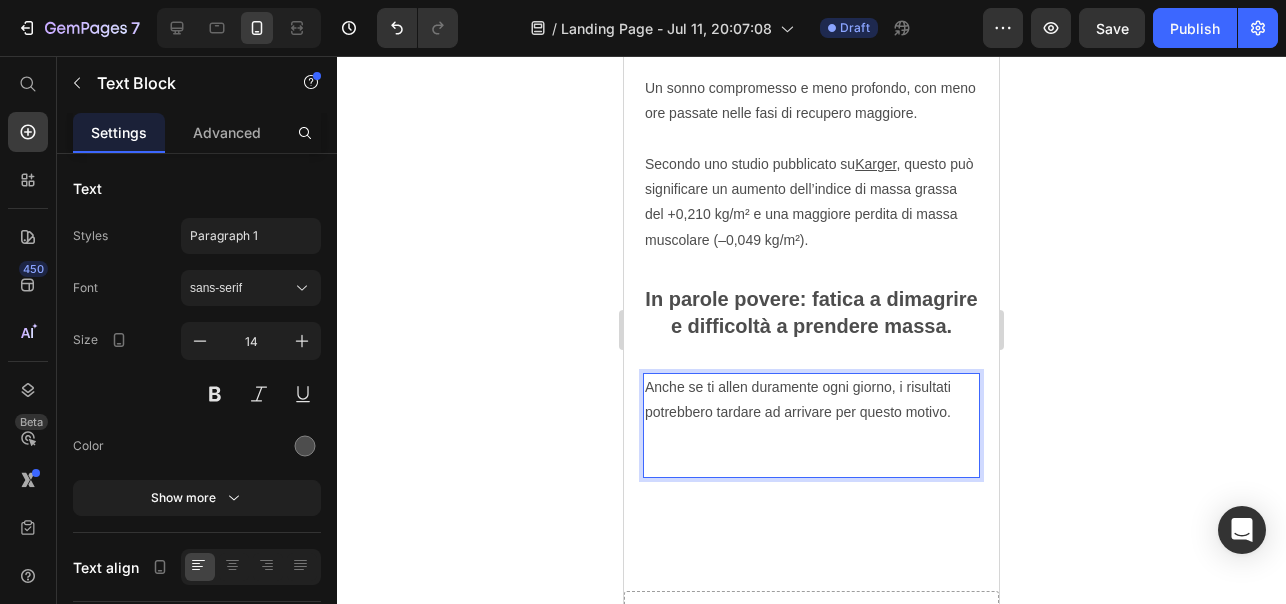 click on "Anche se ti allen duramente ogni giorno, i risultati potrebbero tardare ad arrivare per questo motivo." at bounding box center [811, 425] 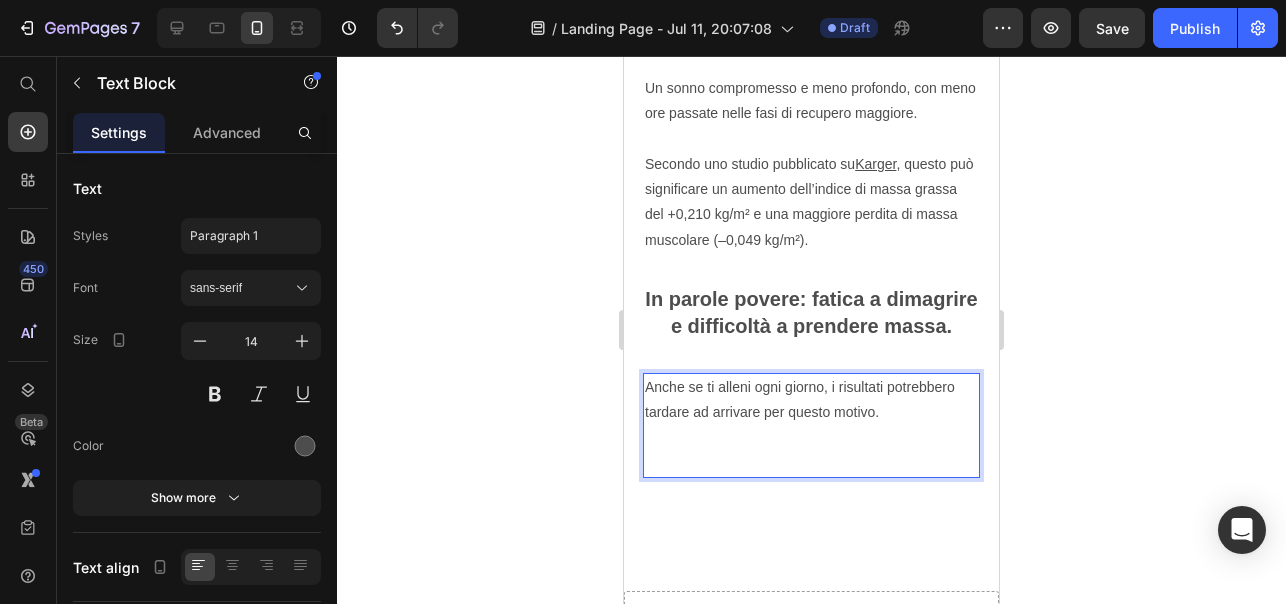 click on "Anche se ti alleni ogni giorno, i risultati potrebbero tardare ad arrivare per questo motivo." at bounding box center [811, 425] 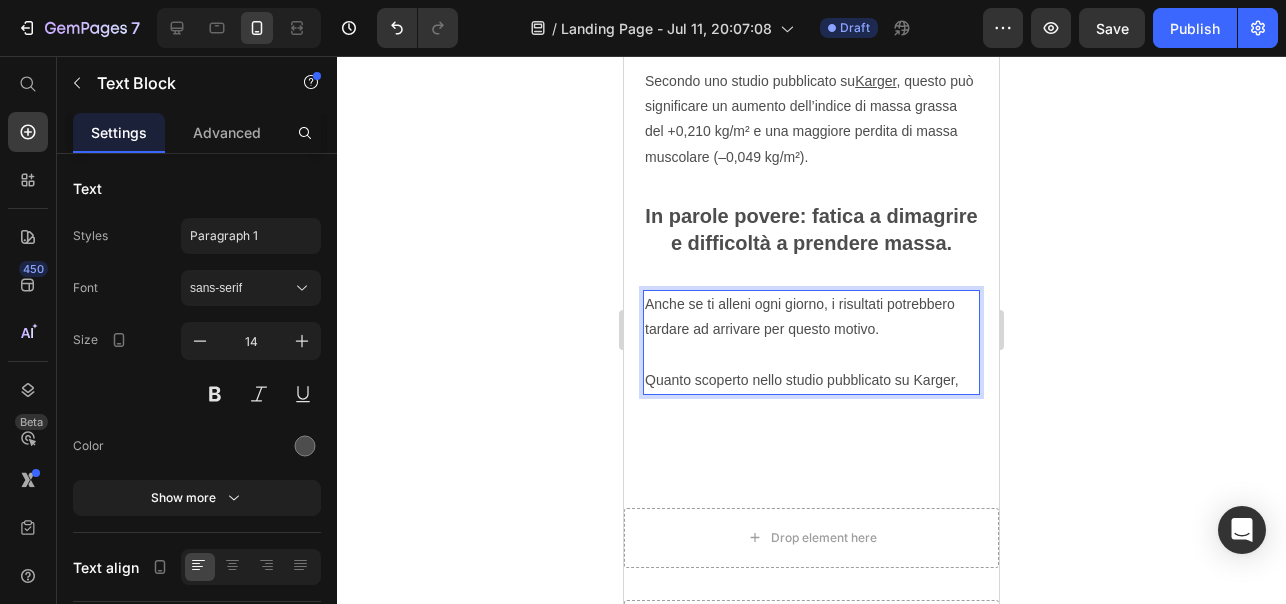 scroll, scrollTop: 1542, scrollLeft: 0, axis: vertical 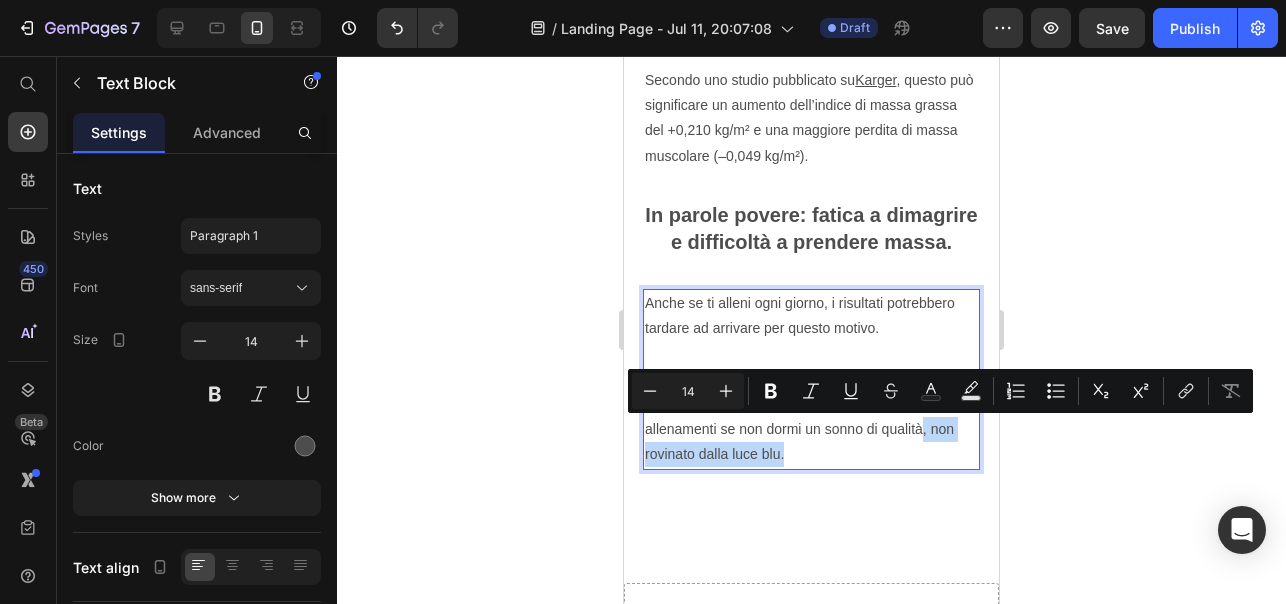 drag, startPoint x: 859, startPoint y: 455, endPoint x: 920, endPoint y: 437, distance: 63.600315 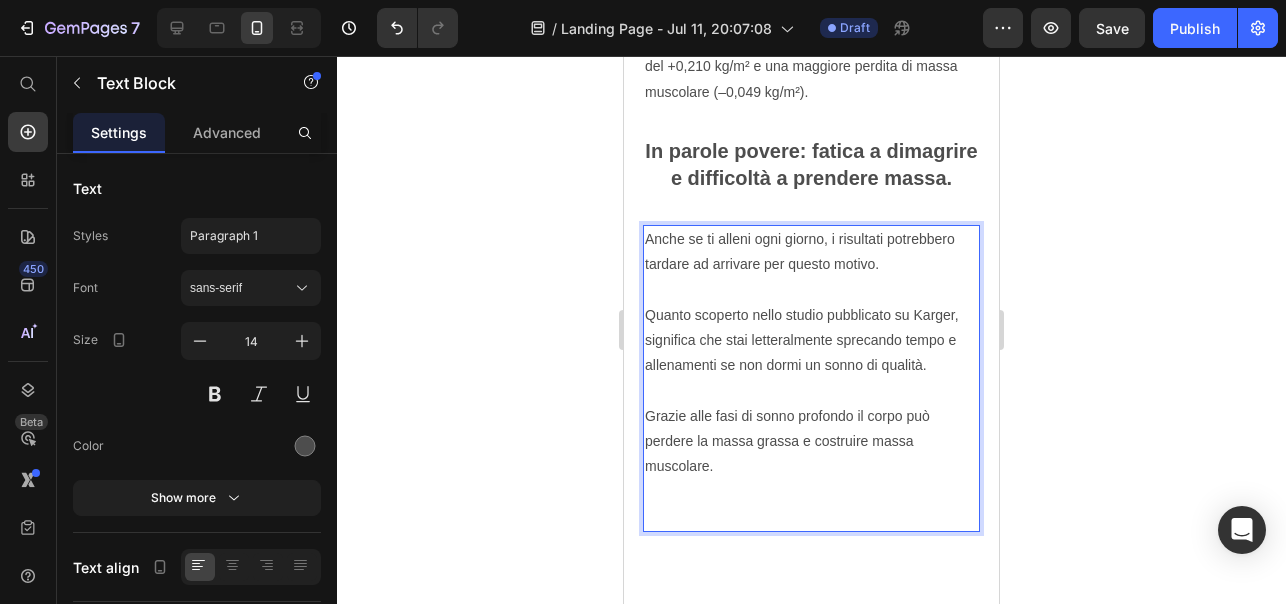 scroll, scrollTop: 1663, scrollLeft: 0, axis: vertical 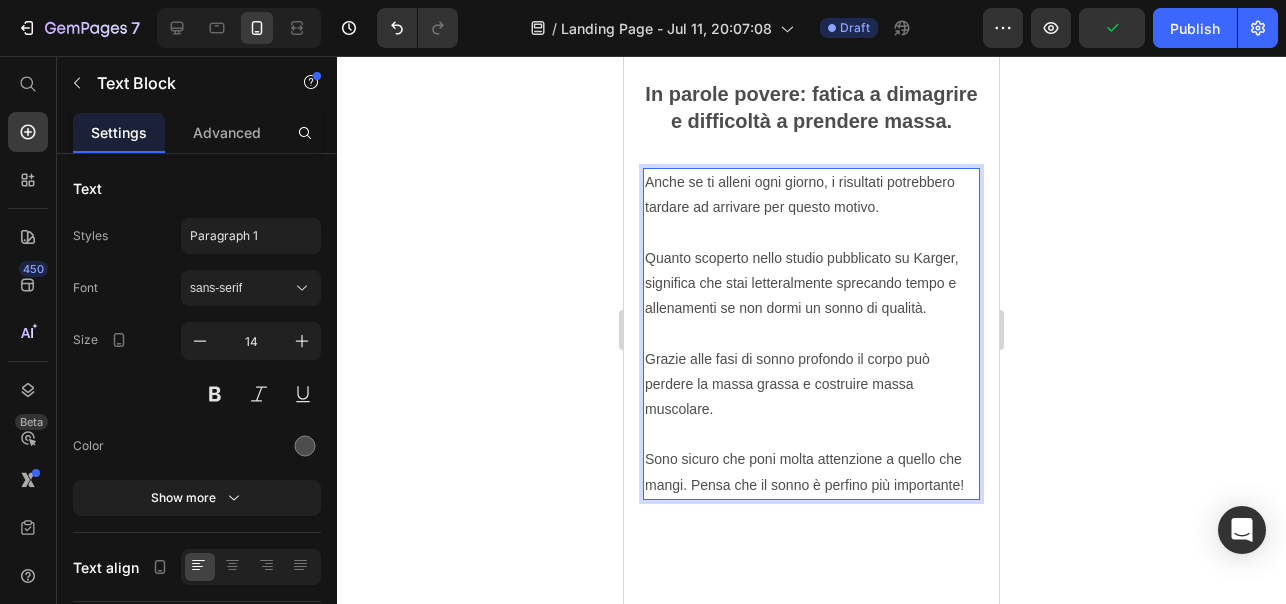 click on "Anche se ti alleni ogni giorno, i risultati potrebbero tardare ad arrivare per questo motivo. Quanto scoperto nello studio pubblicato su Karger, significa che stai letteralmente sprecando tempo e allenamenti se non dormi un sonno di qualità. Grazie alle fasi di sonno profondo il corpo può perdere la massa grassa e costruire massa muscolare. Sono sicuro che poni molta attenzione a quello che mangi. Pensa che il sonno è perfino più importante!" at bounding box center (811, 334) 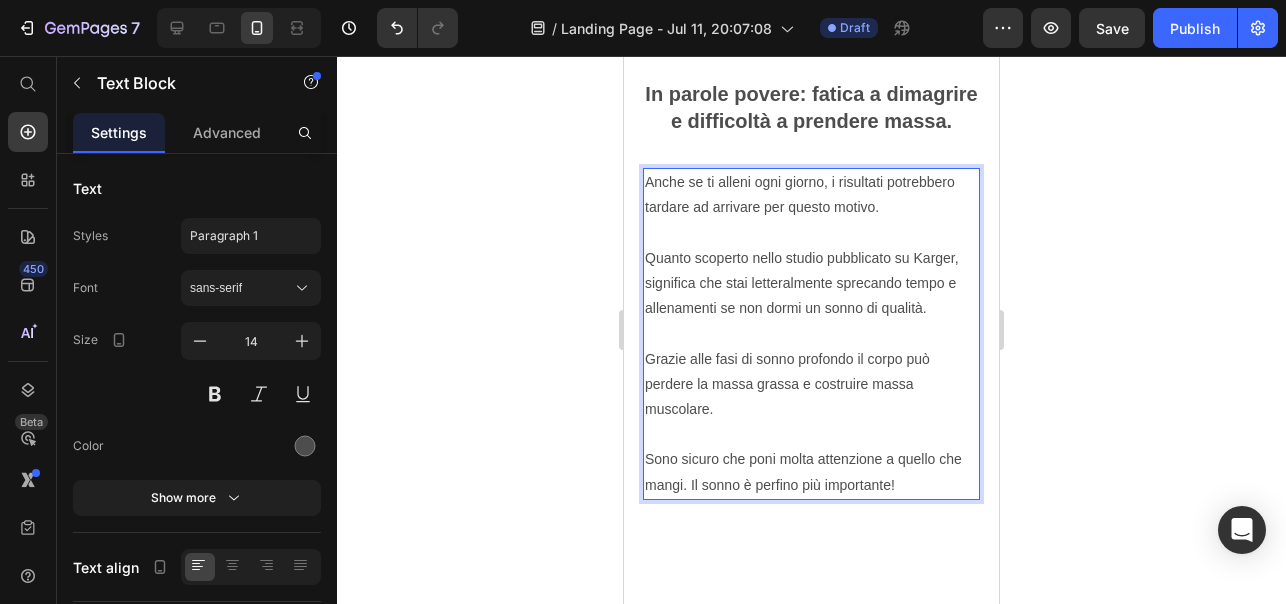 click on "Anche se ti alleni ogni giorno, i risultati potrebbero tardare ad arrivare per questo motivo. Quanto scoperto nello studio pubblicato su Karger, significa che stai letteralmente sprecando tempo e allenamenti se non dormi un sonno di qualità. Grazie alle fasi di sonno profondo il corpo può perdere la massa grassa e costruire massa muscolare. Sono sicuro che poni molta attenzione a quello che mangi. Il sonno è perfino più importante!" at bounding box center (811, 334) 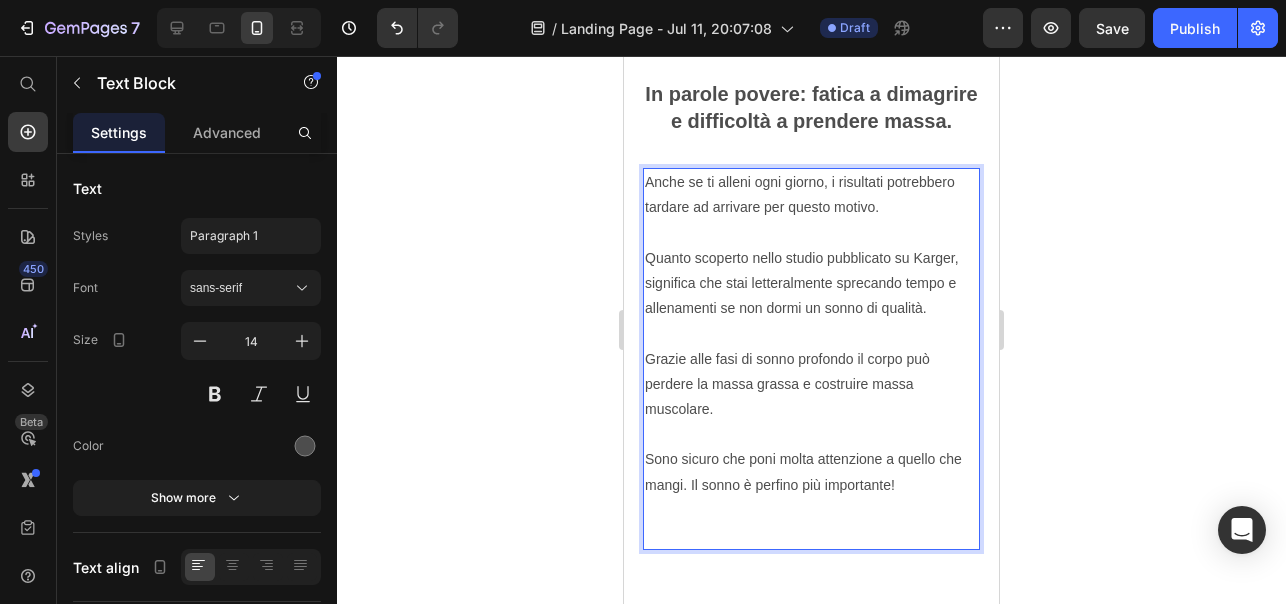 click on "Anche se ti alleni ogni giorno, i risultati potrebbero tardare ad arrivare per questo motivo. Quanto scoperto nello studio pubblicato su Karger, significa che stai letteralmente sprecando tempo e allenamenti se non dormi un sonno di qualità. Grazie alle fasi di sonno profondo il corpo può perdere la massa grassa e costruire massa muscolare. Sono sicuro che poni molta attenzione a quello che mangi. Il sonno è perfino più importante!" at bounding box center (811, 359) 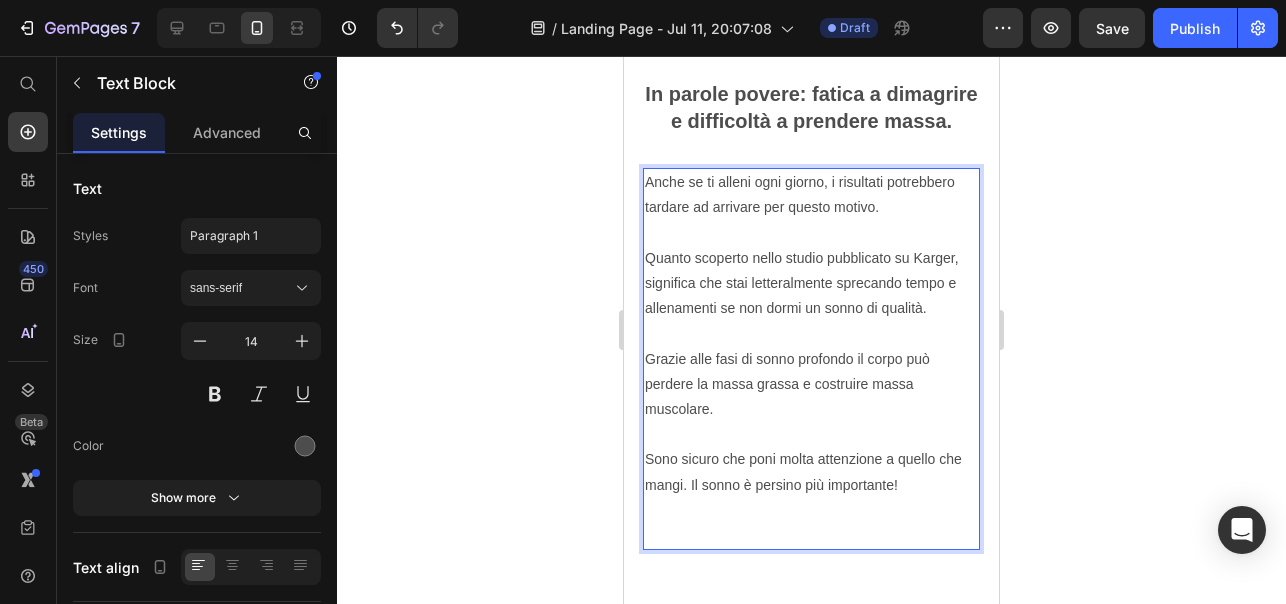 click on "Anche se ti alleni ogni giorno, i risultati potrebbero tardare ad arrivare per questo motivo. Quanto scoperto nello studio pubblicato su Karger, significa che stai letteralmente sprecando tempo e allenamenti se non dormi un sonno di qualità. Grazie alle fasi di sonno profondo il corpo può perdere la massa grassa e costruire massa muscolare. Sono sicuro che poni molta attenzione a quello che mangi. Il sonno è persino più importante!" at bounding box center [811, 359] 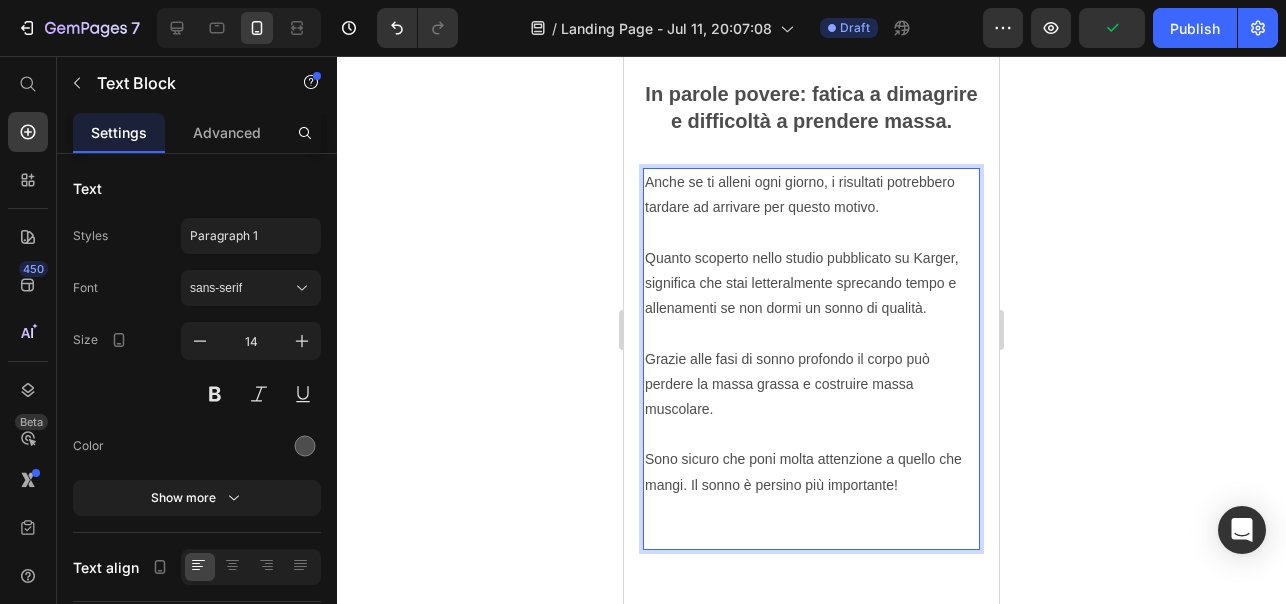 click on "Anche se ti alleni ogni giorno, i risultati potrebbero tardare ad arrivare per questo motivo. Quanto scoperto nello studio pubblicato su Karger, significa che stai letteralmente sprecando tempo e allenamenti se non dormi un sonno di qualità. Grazie alle fasi di sonno profondo il corpo può perdere la massa grassa e costruire massa muscolare. Sono sicuro che poni molta attenzione a quello che mangi. Il sonno è persino più importante!" at bounding box center [811, 359] 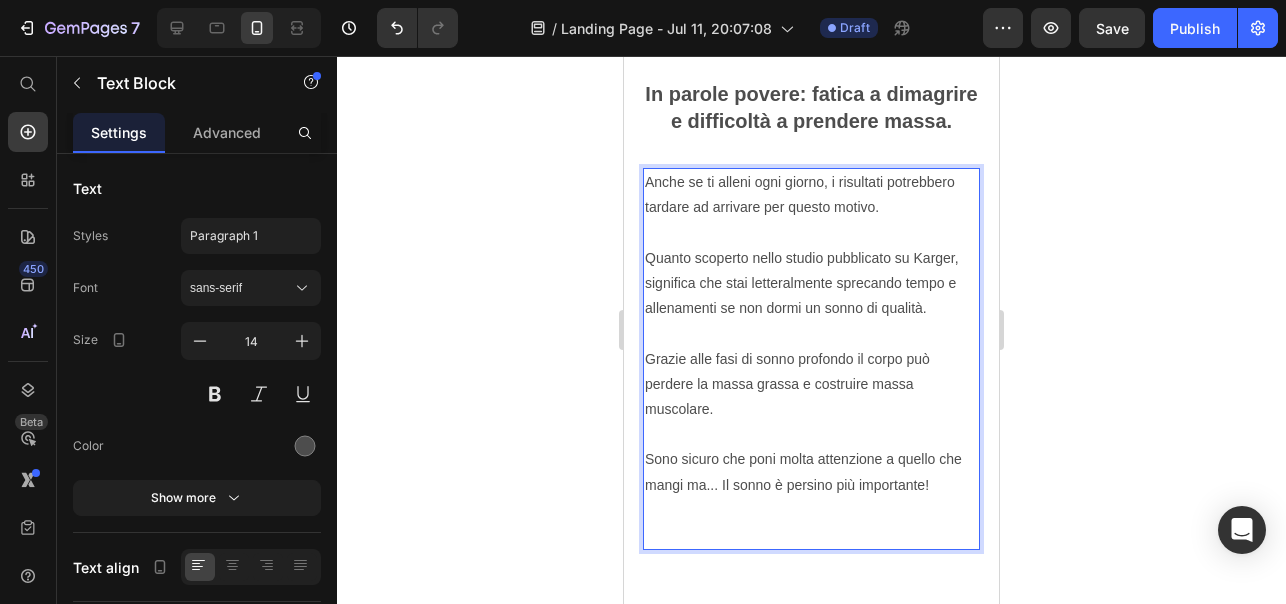 click on "Anche se ti alleni ogni giorno, i risultati potrebbero tardare ad arrivare per questo motivo. Quanto scoperto nello studio pubblicato su Karger, significa che stai letteralmente sprecando tempo e allenamenti se non dormi un sonno di qualità. Grazie alle fasi di sonno profondo il corpo può perdere la massa grassa e costruire massa muscolare. Sono sicuro che poni molta attenzione a quello che mangi ma... Il sonno è persino più importante!" at bounding box center [811, 359] 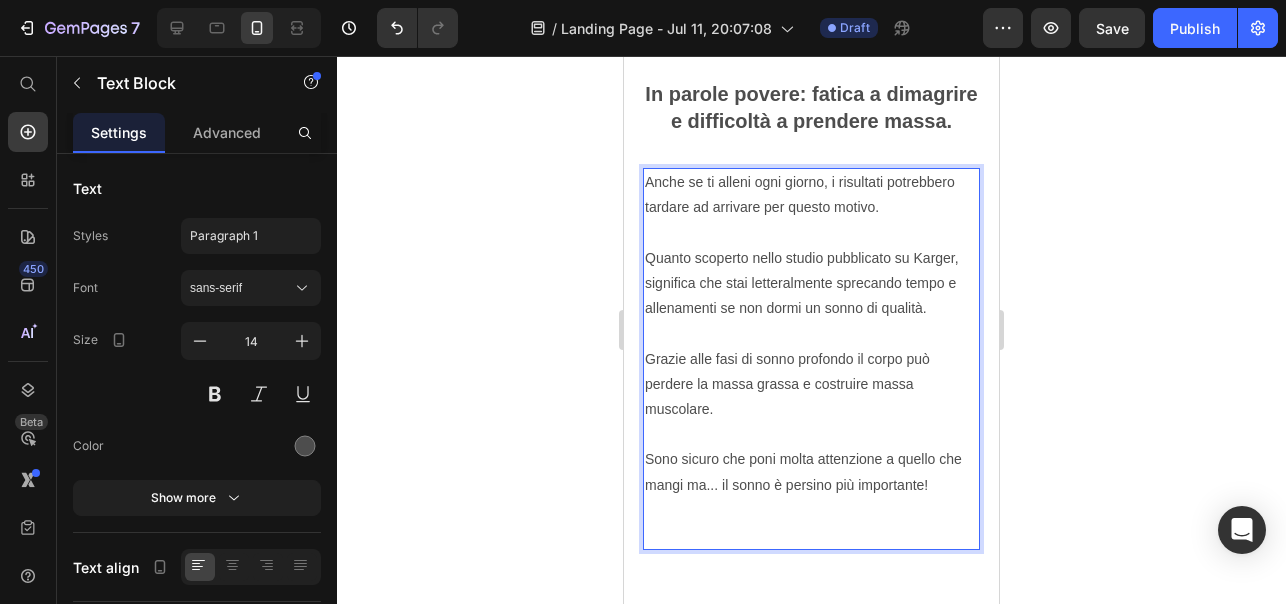 click on "Anche se ti allen ogni giorno, i risultati potrebbero tardare ad arrivare per questo motivo. Quanto scoperto nello studio pubblicato su Karger, significa che stai letteralmente sprecando tempo e allenamenti se non dormi un sonno di qualità. Grazie alle fasi di sonno profondo il corpo può perdere la massa grassa e costruire massa muscolare. Sono sicuro che poni molta attenzione a quello che mangi ma... il sonno è persino più importante!" at bounding box center [811, 359] 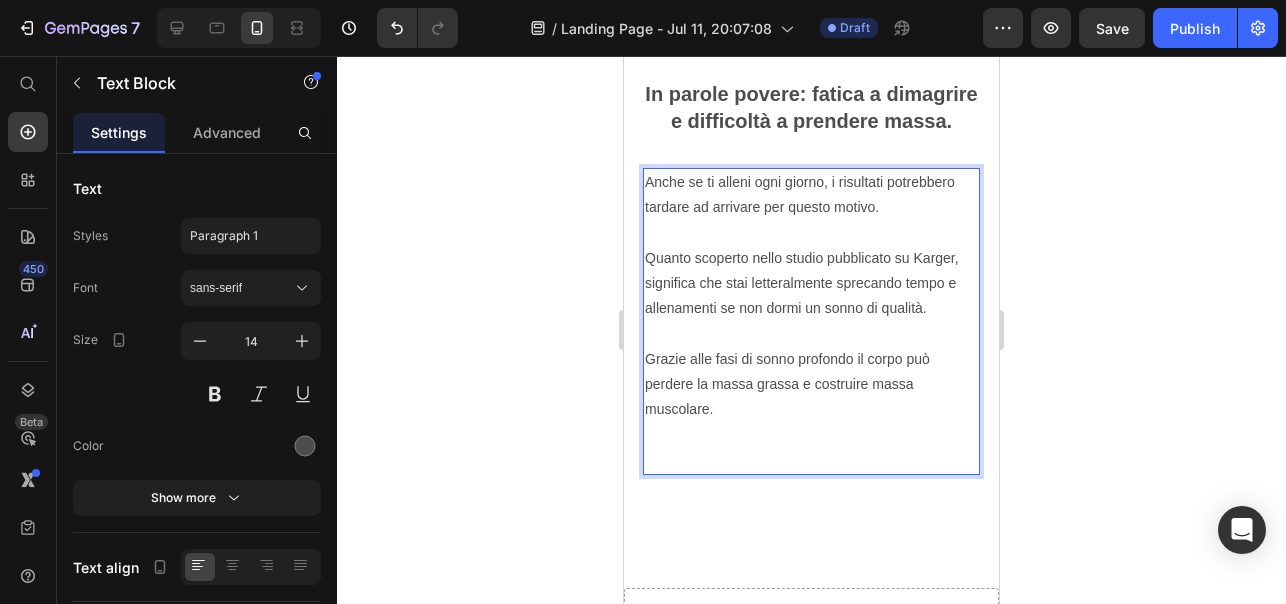 click 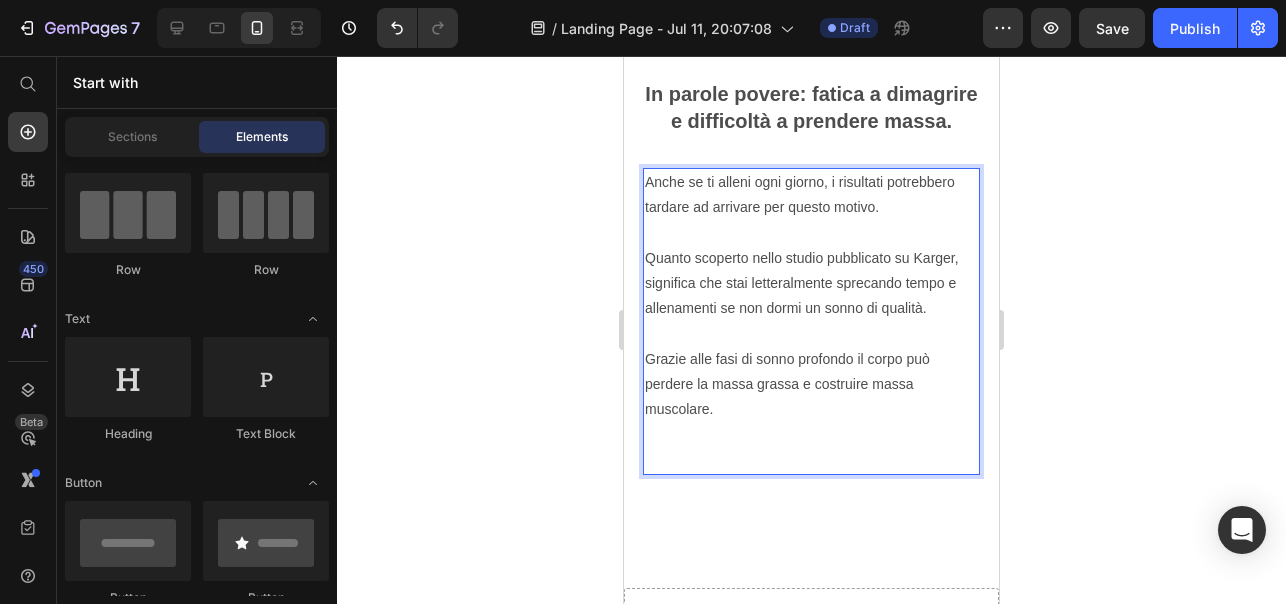 scroll, scrollTop: 0, scrollLeft: 0, axis: both 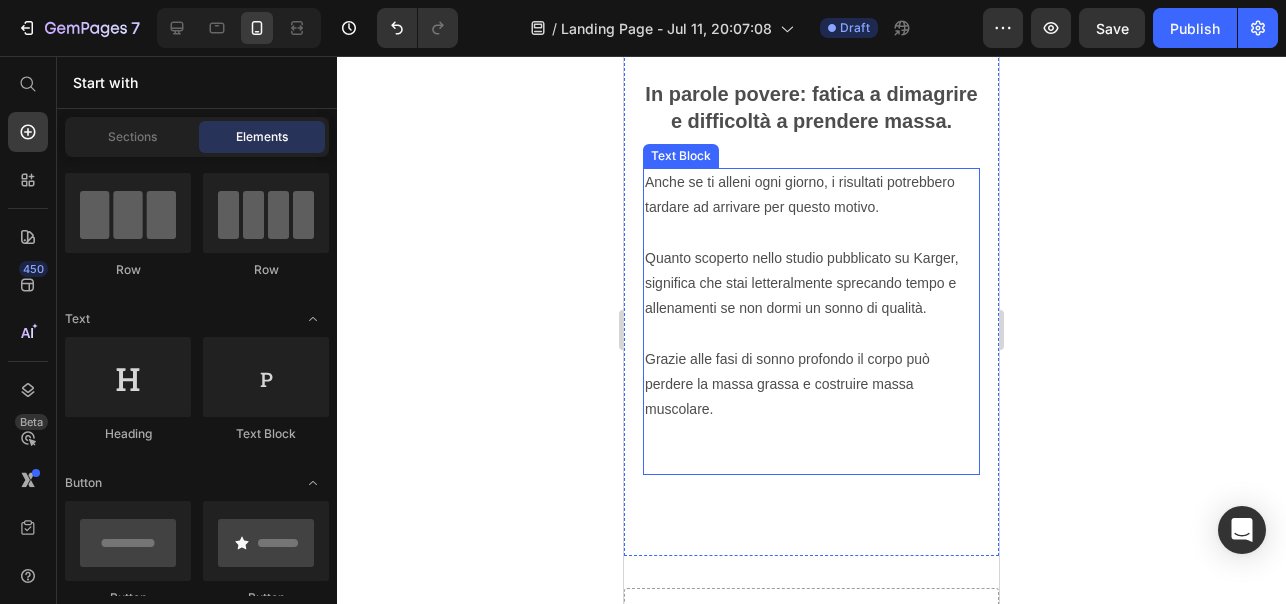 click on "Anche se ti alleni ogni giorno, i risultati potrebbero tardare ad arrivare per questo motivo. Quanto scoperto nello studio pubblicato su Karger, significa che stai letteralmente sprecando tempo e allenamenti se non dormi un sonno di qualità, non rovinato. Grazie alle fasi di sonno profondo il corpo può perdere la massa grassa e costruire massa muscolare." at bounding box center [811, 321] 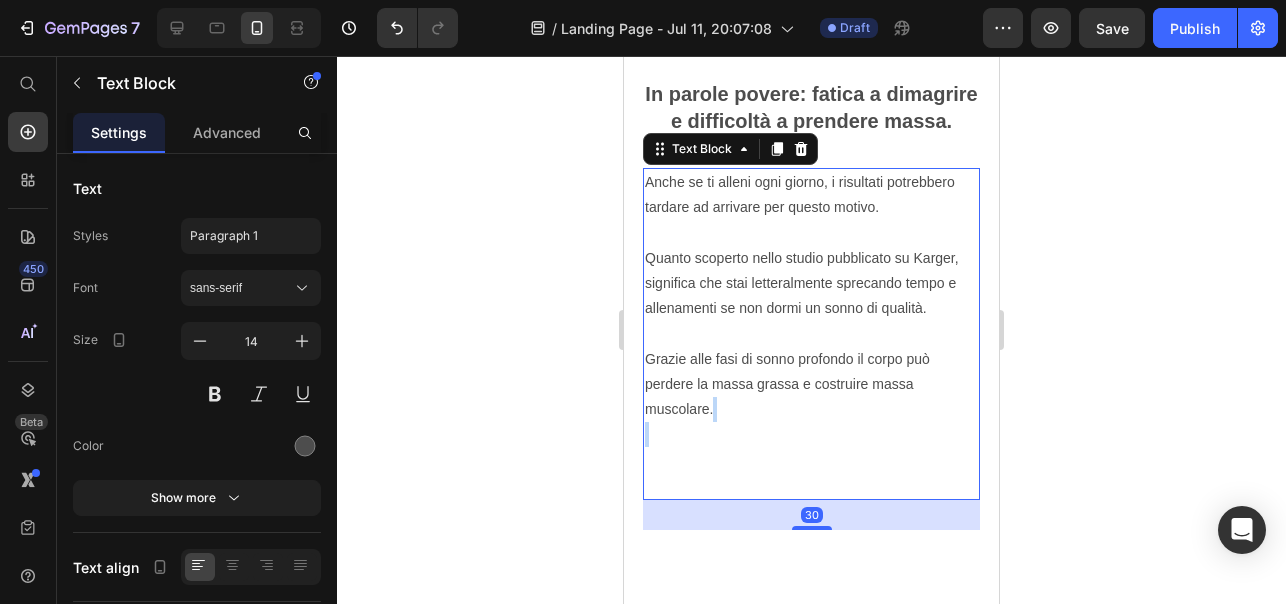 click on "Anche se ti alleni ogni giorno, i risultati potrebbero tardare ad arrivare per questo motivo. Quanto scoperto nello studio pubblicato su Karger, significa che stai letteralmente sprecando tempo e allenamenti se non dormi un sonno di qualità, non rovinato. Grazie alle fasi di sonno profondo il corpo può perdere la massa grassa e costruire massa muscolare." at bounding box center (811, 334) 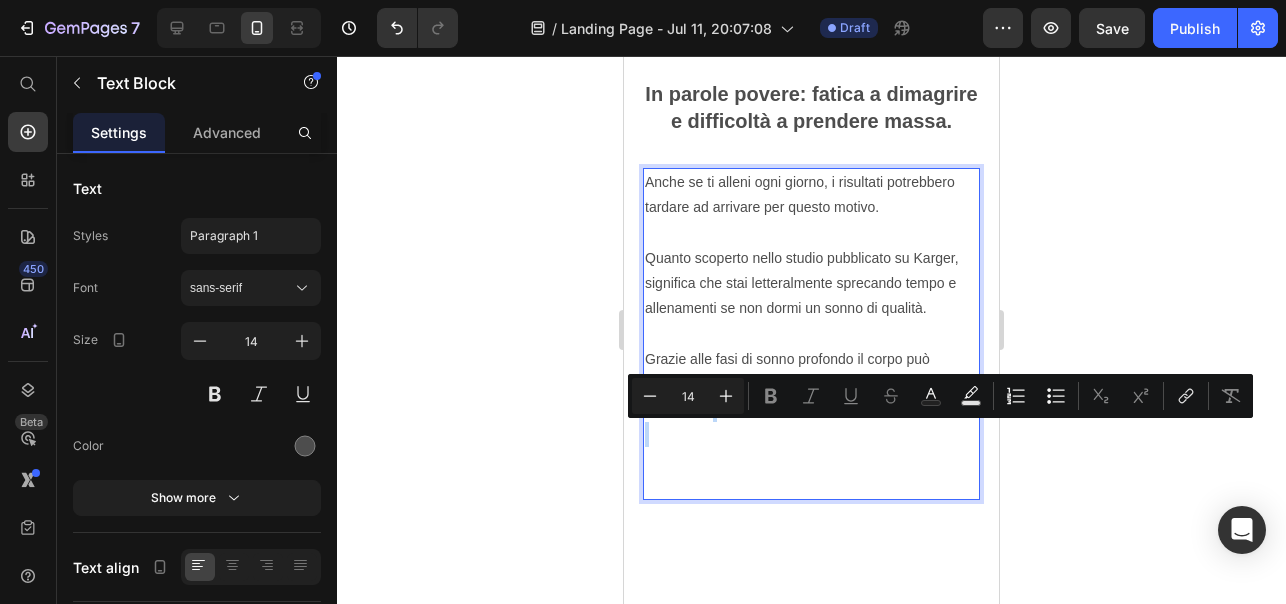 click on "Anche se ti alleni ogni giorno, i risultati potrebbero tardare ad arrivare per questo motivo. Quanto scoperto nello studio pubblicato su Karger, significa che stai letteralmente sprecando tempo e allenamenti se non dormi un sonno di qualità, non rovinato. Grazie alle fasi di sonno profondo il corpo può perdere la massa grassa e costruire massa muscolare." at bounding box center (811, 334) 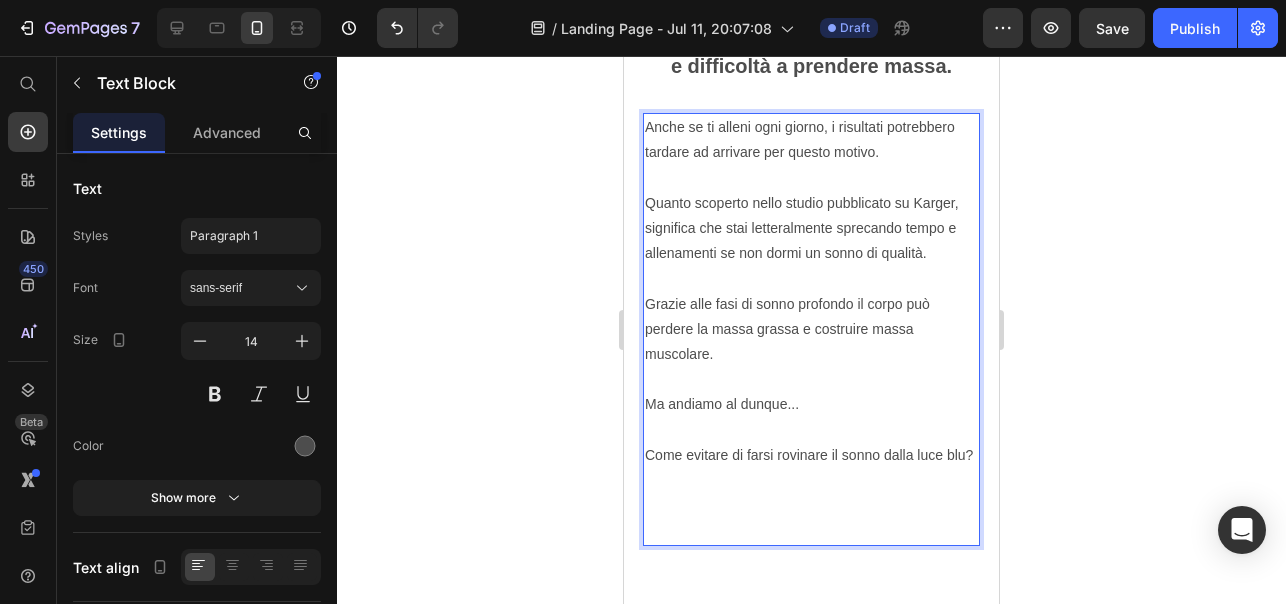 scroll, scrollTop: 1810, scrollLeft: 0, axis: vertical 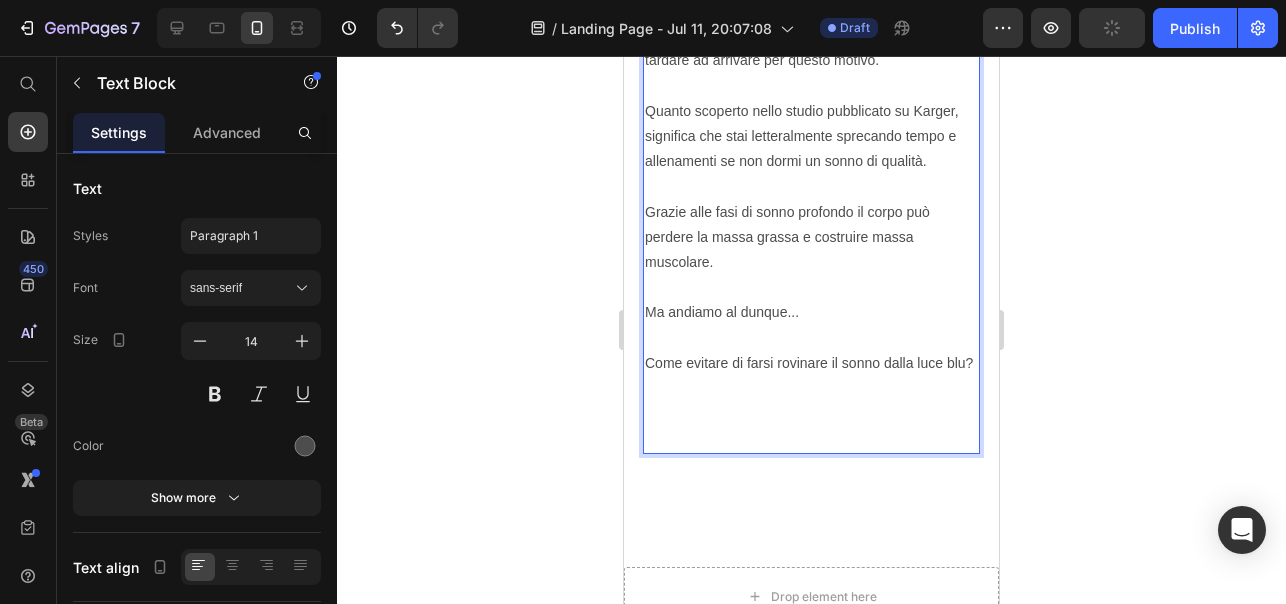 click 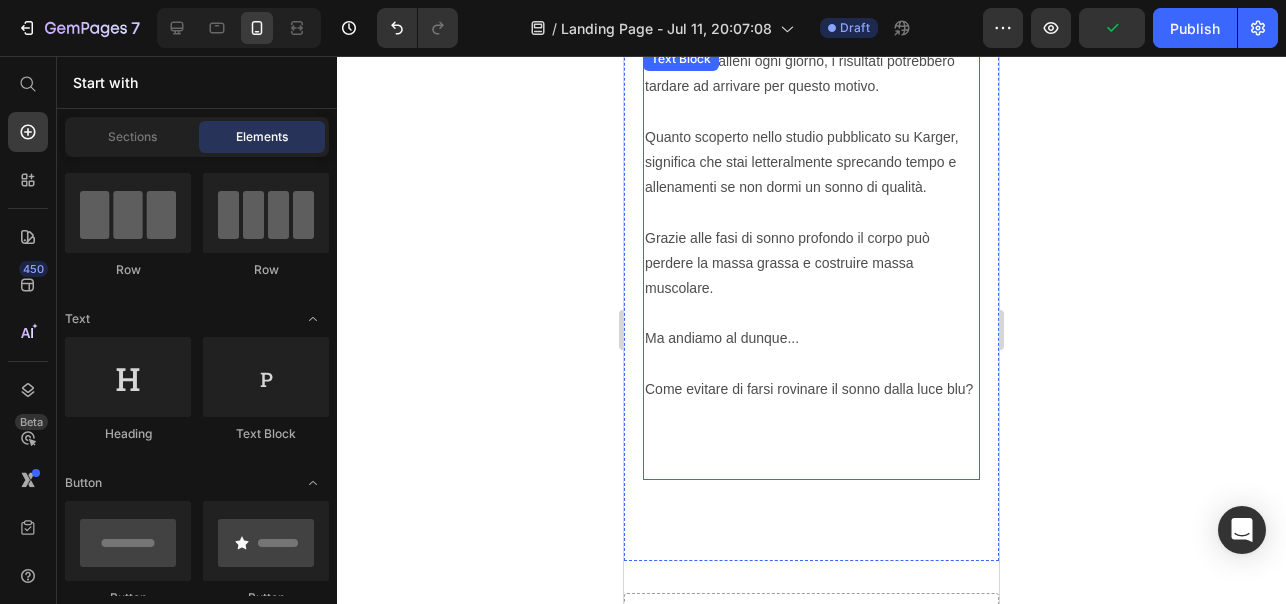 scroll, scrollTop: 1790, scrollLeft: 0, axis: vertical 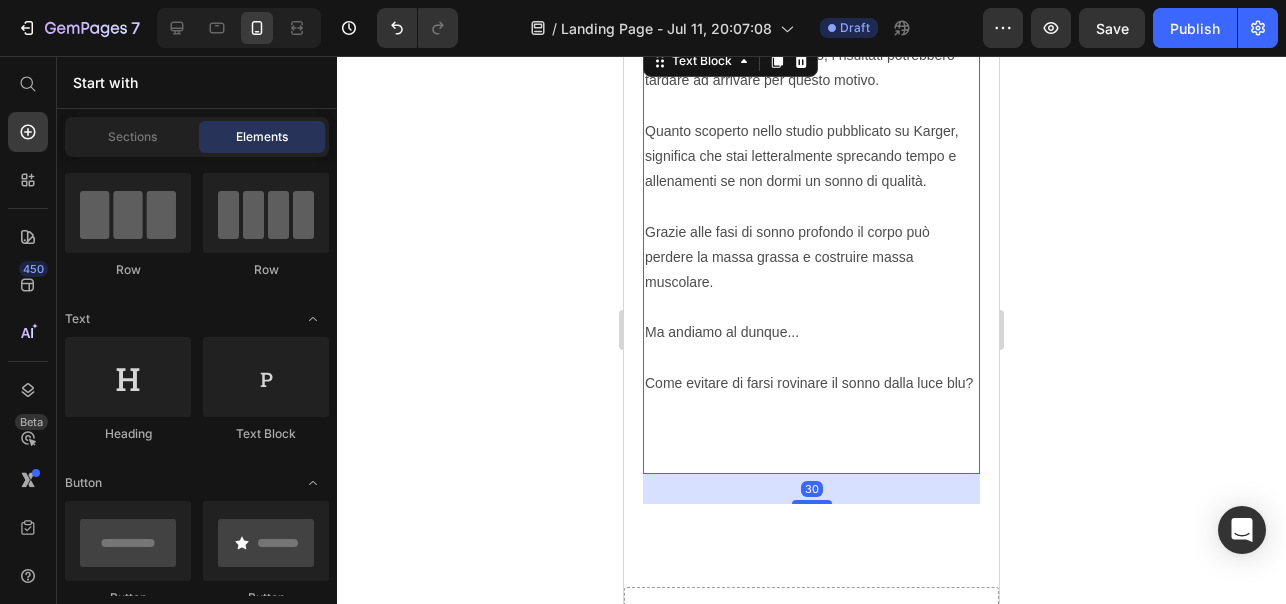 click on "Anche se ti alleni ogni giorno, i risultati potrebbero tardare ad arrivare per questo motivo. Quanto scoperto nello studio pubblicato su Karger, significa che stai letteralmente sprecando tempo e allenamenti se non dormi un sonno di qualità. Grazie alle fasi di sonno profondo il corpo può perdere la massa grassa e costruire massa muscolare. Ma andiamo al dunque... Come evitare di farsi rovinare il sonno dalla luce blu? ⁠⁠⁠⁠⁠⁠⁠" at bounding box center [811, 257] 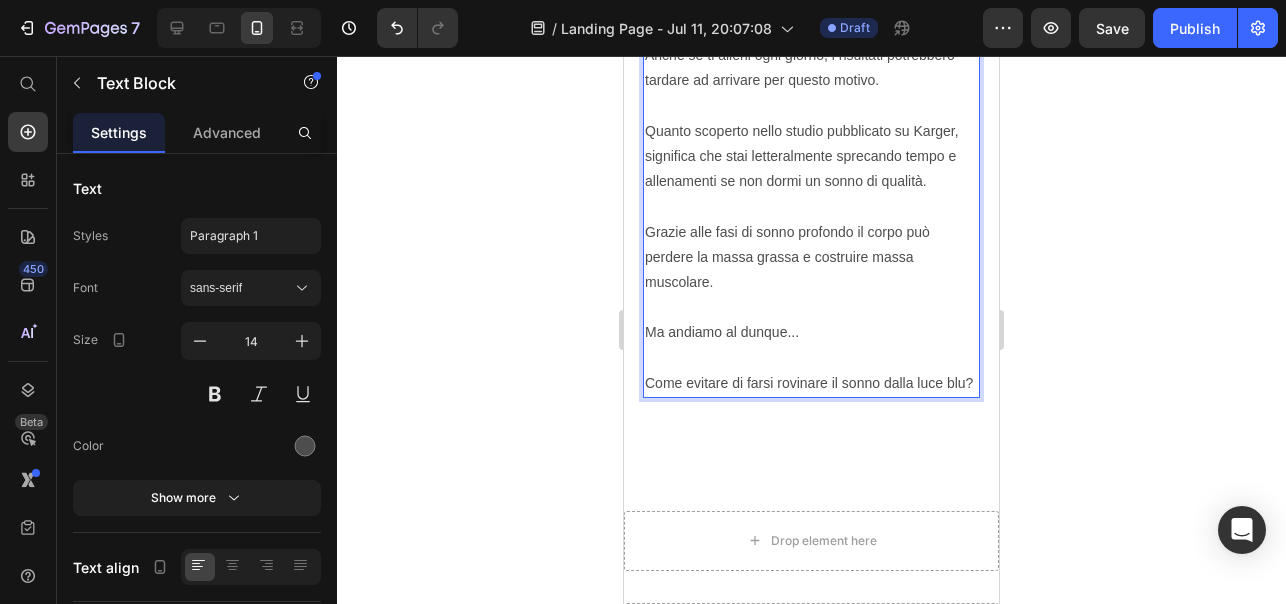 click 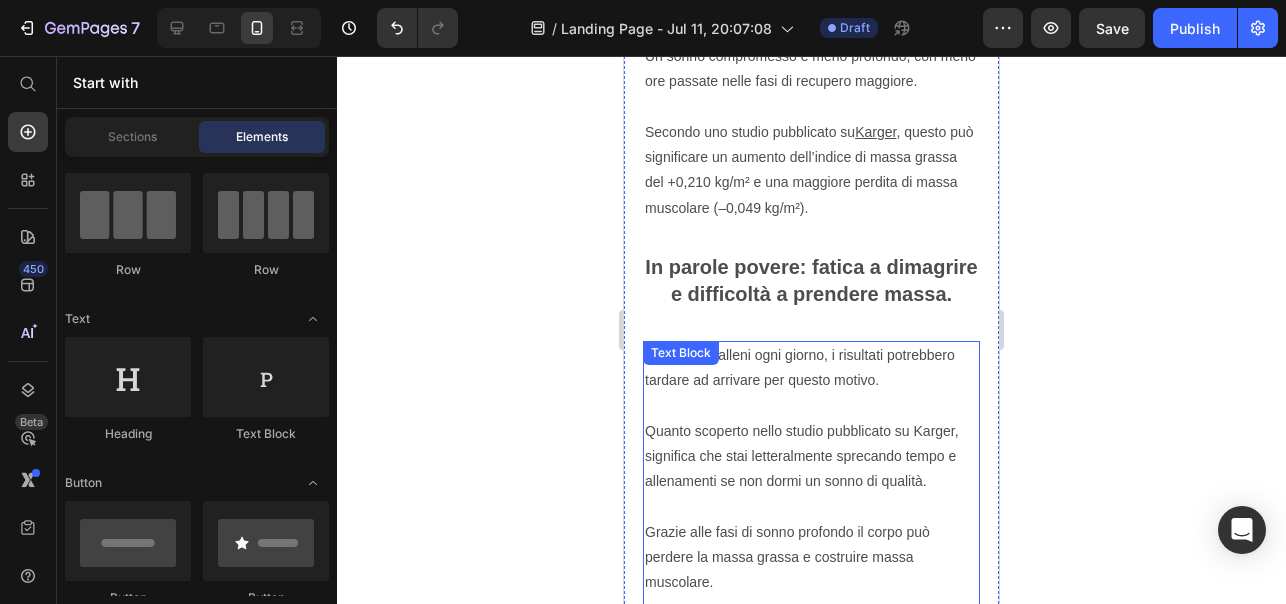 scroll, scrollTop: 1489, scrollLeft: 0, axis: vertical 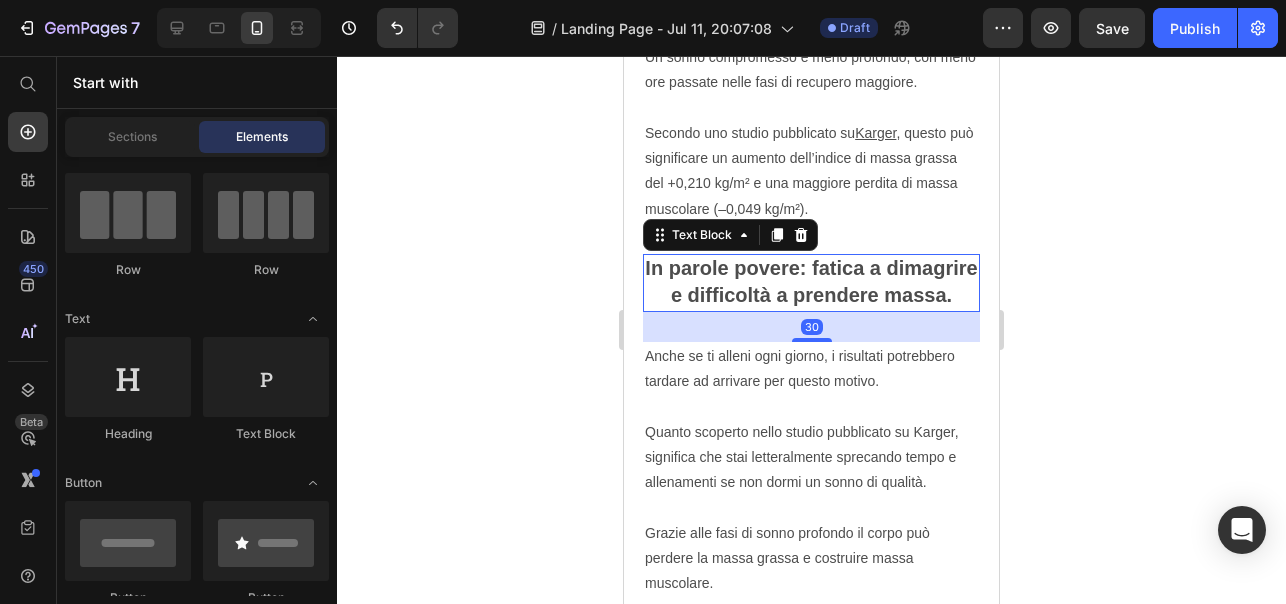 click on "In parole povere: fatica a dimagrire e difficoltà a prendere massa." at bounding box center (811, 281) 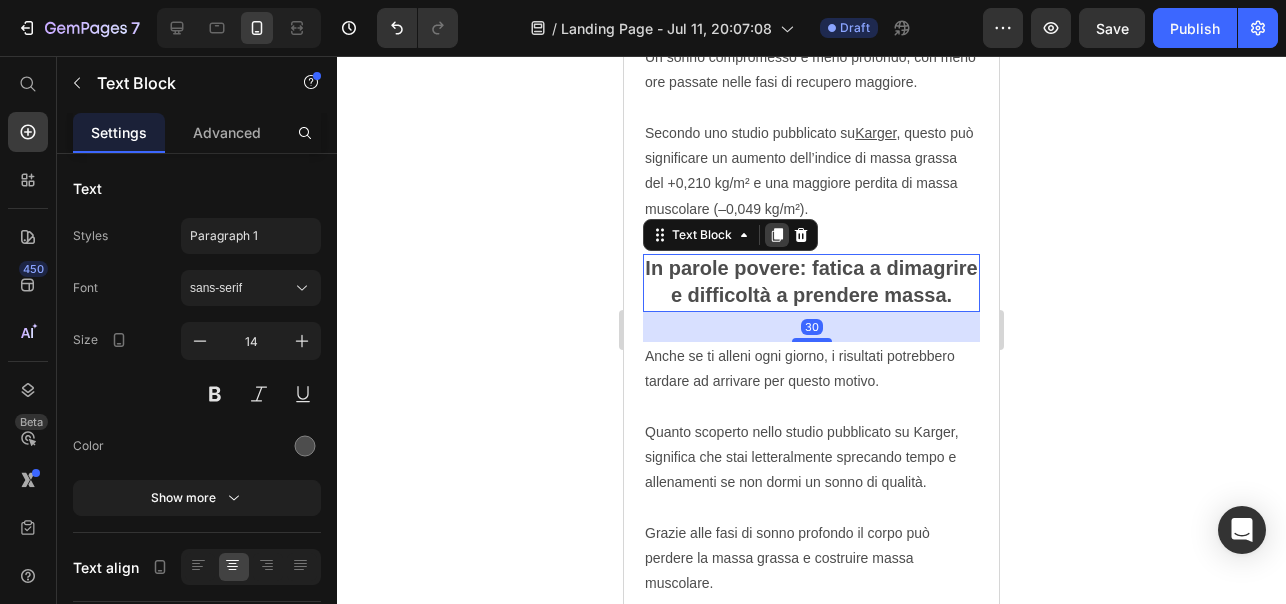 click 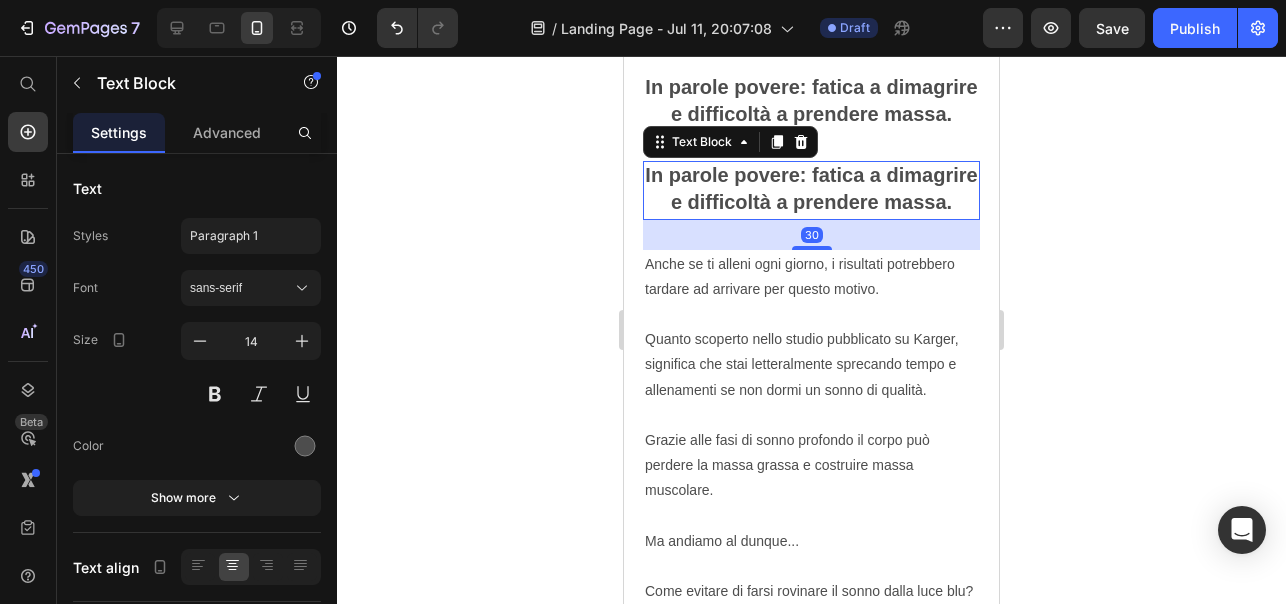 scroll, scrollTop: 1688, scrollLeft: 0, axis: vertical 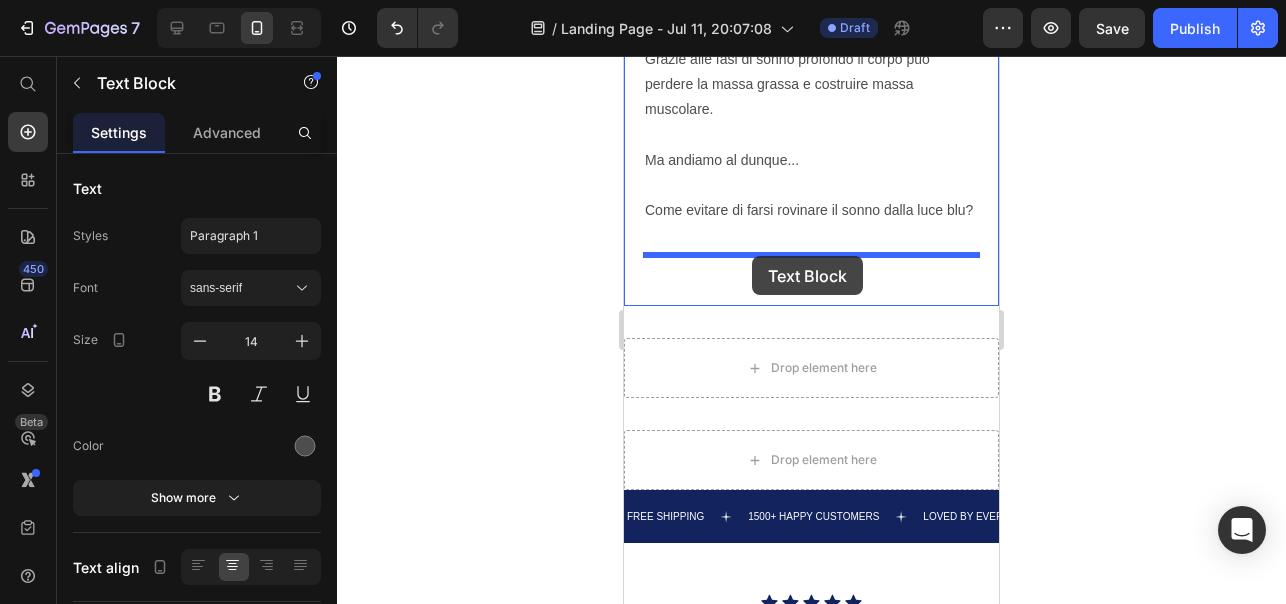 drag, startPoint x: 654, startPoint y: 123, endPoint x: 751, endPoint y: 259, distance: 167.0479 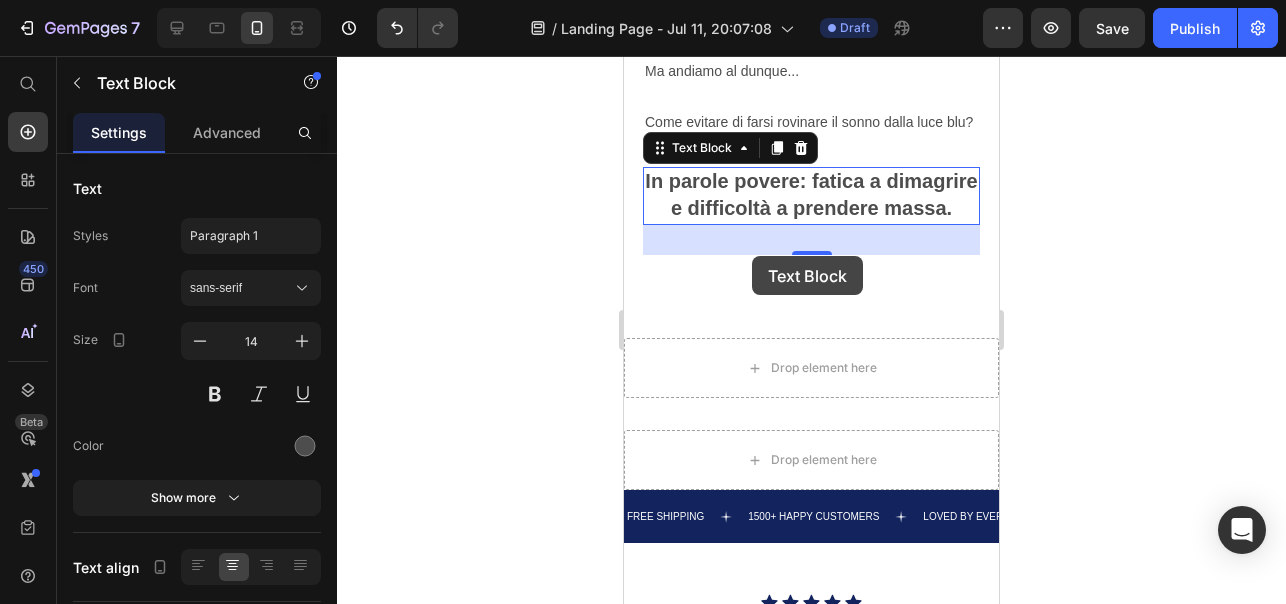 scroll, scrollTop: 1963, scrollLeft: 0, axis: vertical 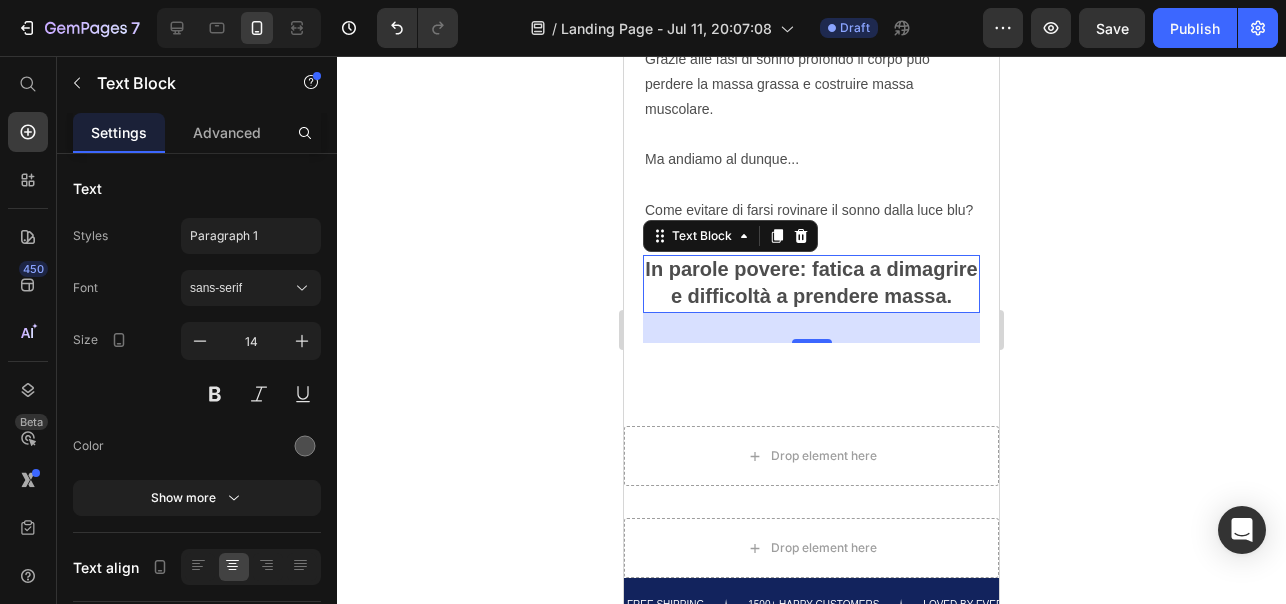 click on "In parole povere: fatica a dimagrire e difficoltà a prendere massa." at bounding box center (811, 282) 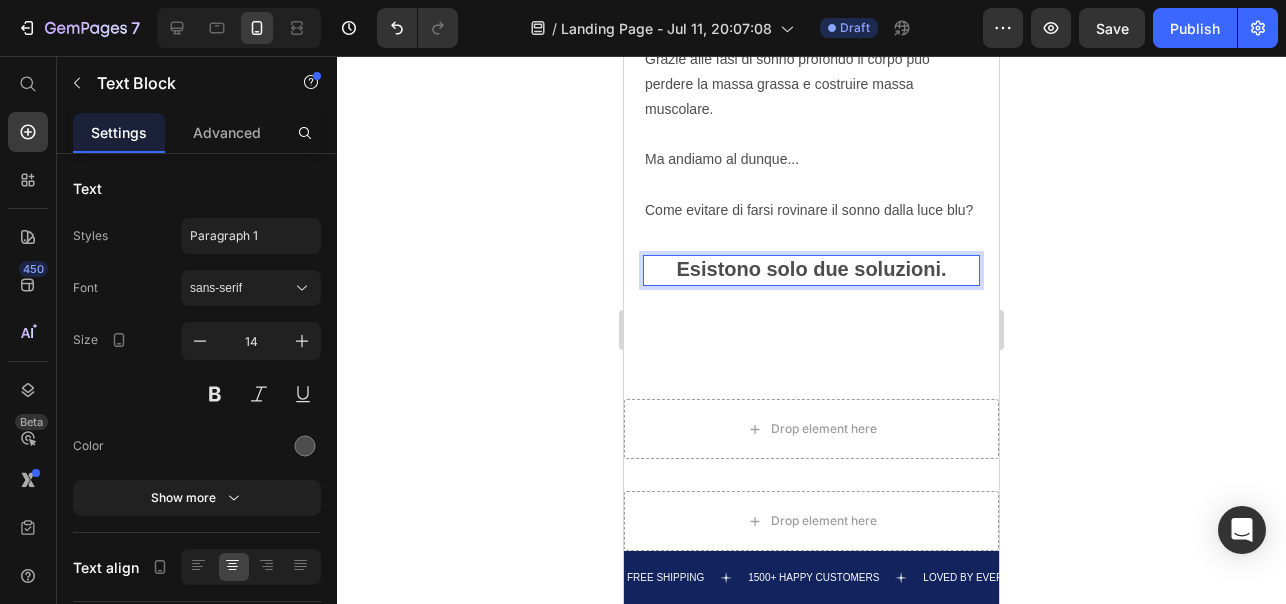 click 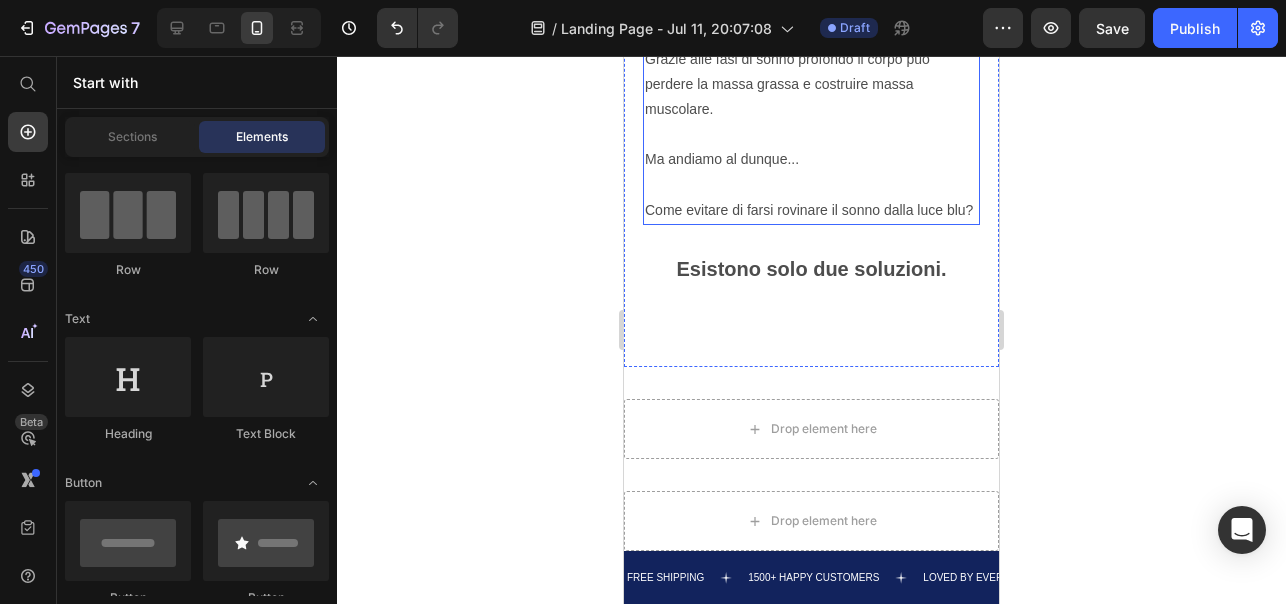 click on "Anche se ti alleni ogni giorno, i risultati potrebbero tardare ad arrivare per questo motivo. Quanto scoperto nello studio pubblicato su Karger, significa che stai letteralmente sprecando tempo e allenamenti se non dormi un sonno di qualità. Grazie alle fasi di sonno profondo il corpo può perdere la massa grassa e costruire massa muscolare. Ma andiamo al dunque... Come evitare di farsi rovinare il sonno dalla luce blu?" at bounding box center (811, 46) 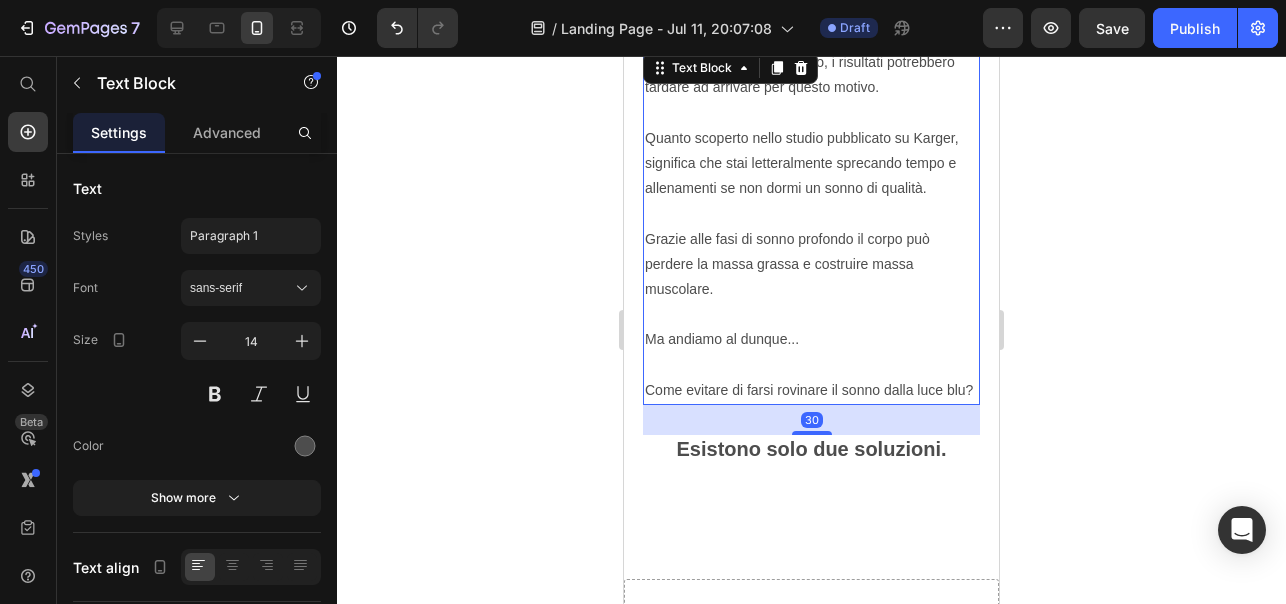 scroll, scrollTop: 1751, scrollLeft: 0, axis: vertical 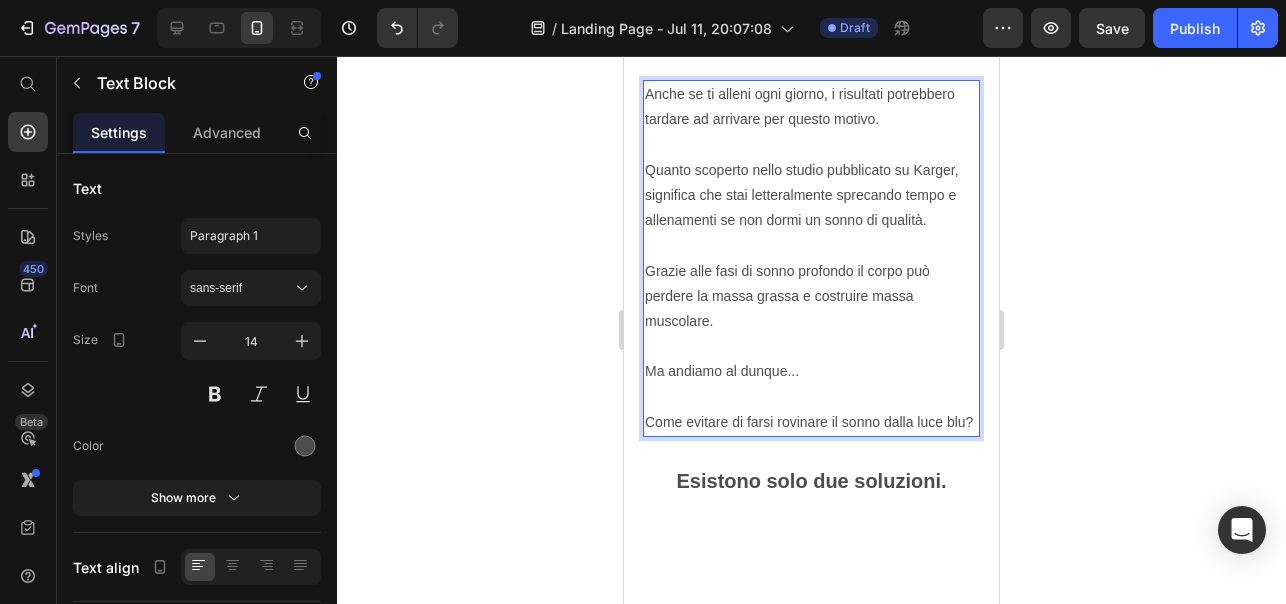 click on "Anche se ti alleni ogni giorno, i risultati potrebbero tardare ad arrivare per questo motivo. Quanto scoperto nello studio pubblicato su Karger, significa che stai letteralmente sprecando tempo e allenamenti se non dormi un sonno di qualità. Grazie alle fasi di sonno profondo il corpo può perdere la massa grassa e costruire massa muscolare. Ma andiamo al dunque... Come evitare di farsi rovinare il sonno dalla luce blu?" at bounding box center [811, 258] 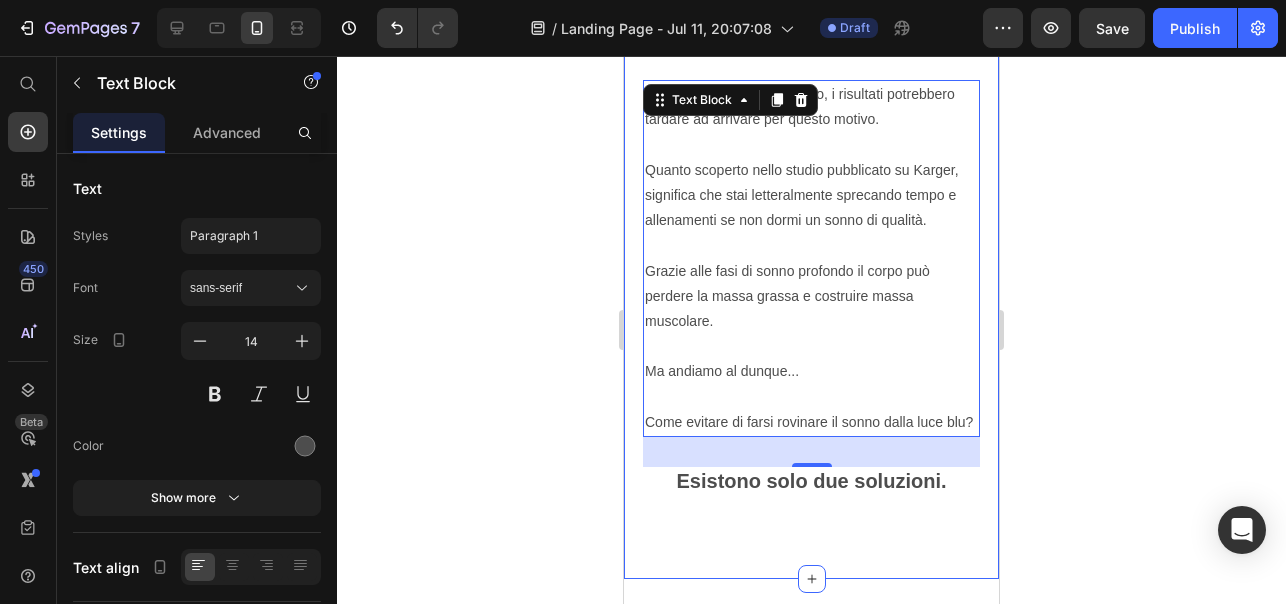 click 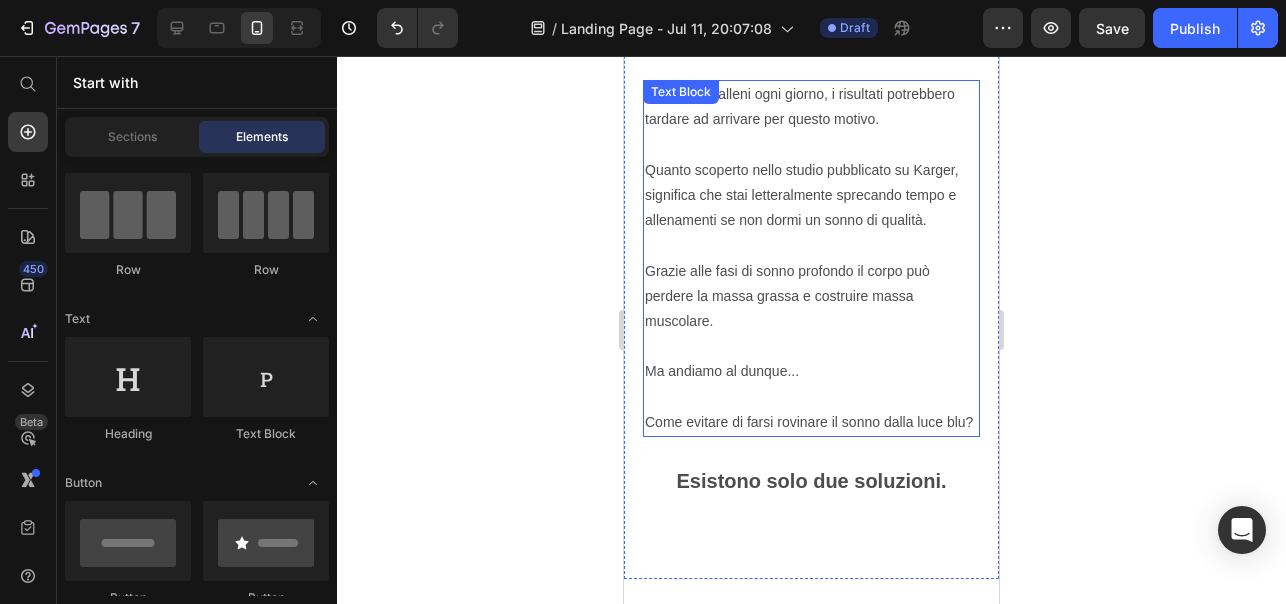 click on "Anche se ti alleni ogni giorno, i risultati potrebbero tardare ad arrivare per questo motivo. Quanto scoperto nello studio pubblicato su Karger, significa che stai letteralmente sprecando tempo e allenamenti se non dormi un sonno di qualità. Grazie alle fasi di sonno profondo il corpo può perdere la massa grassa e costruire massa muscolare. ⁠⁠⁠⁠⁠⁠⁠ Ma andiamo al dunque... Come evitare di farsi rovinare il sonno dalla luce blu?" at bounding box center (811, 258) 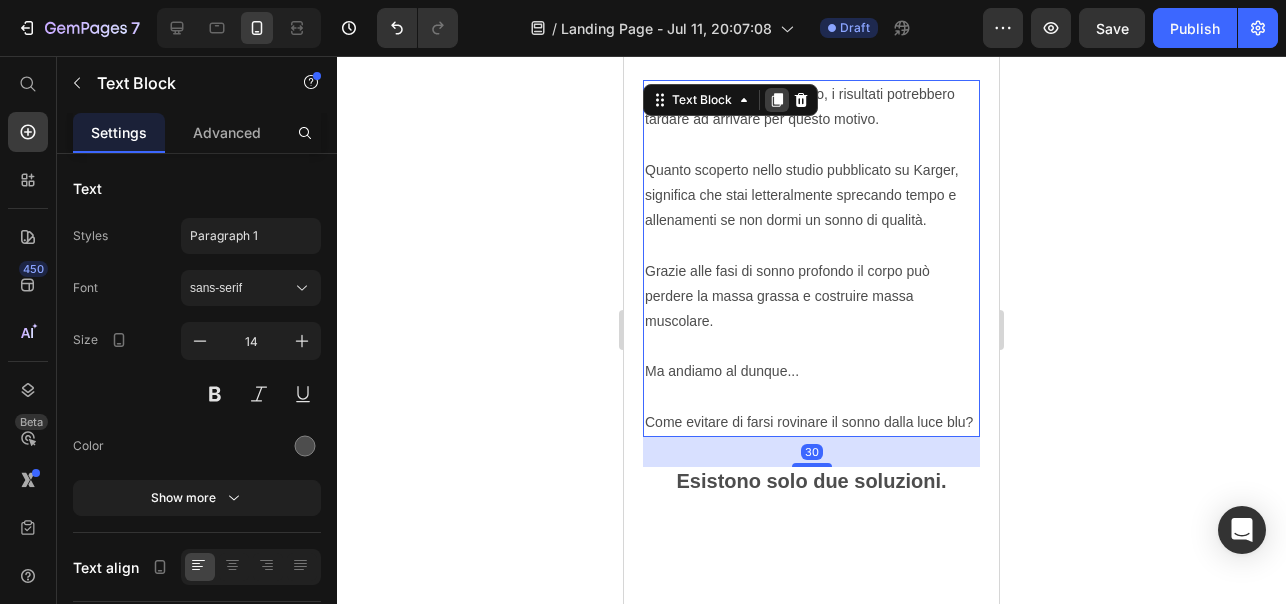 click 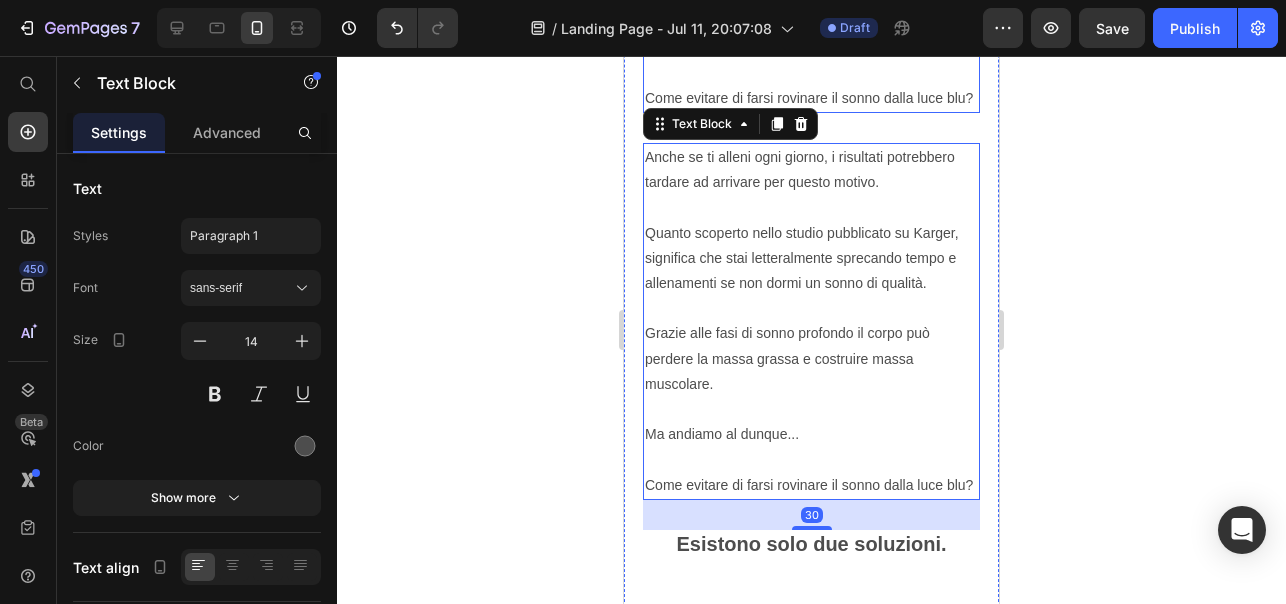 scroll, scrollTop: 2092, scrollLeft: 0, axis: vertical 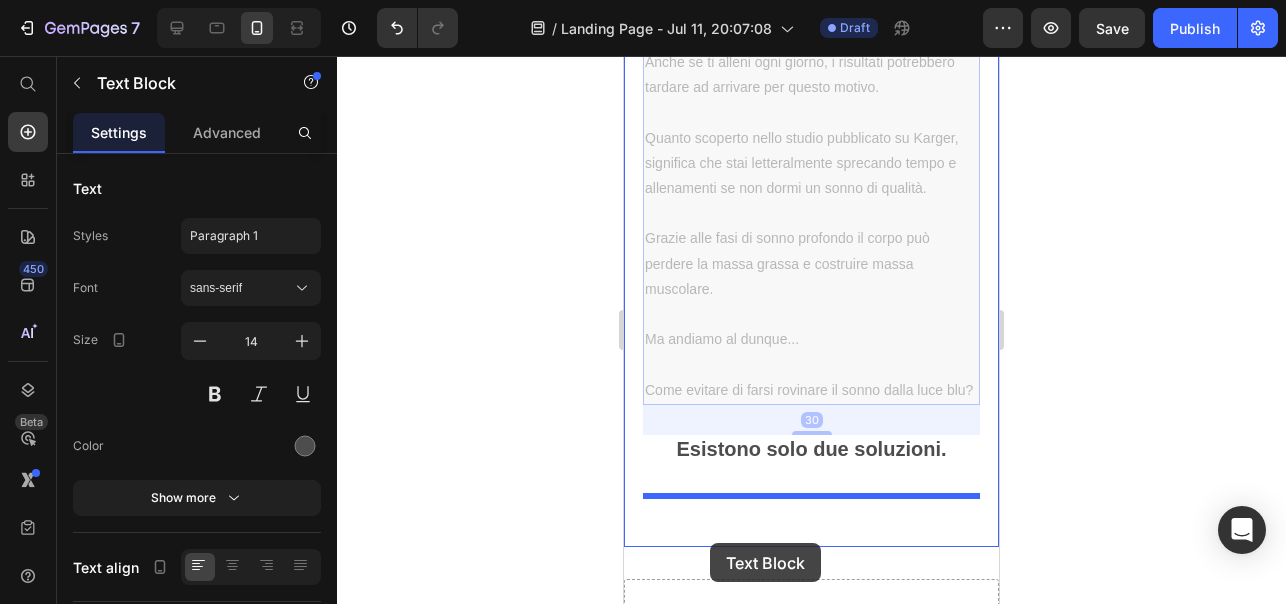 drag, startPoint x: 659, startPoint y: 111, endPoint x: 710, endPoint y: 543, distance: 435 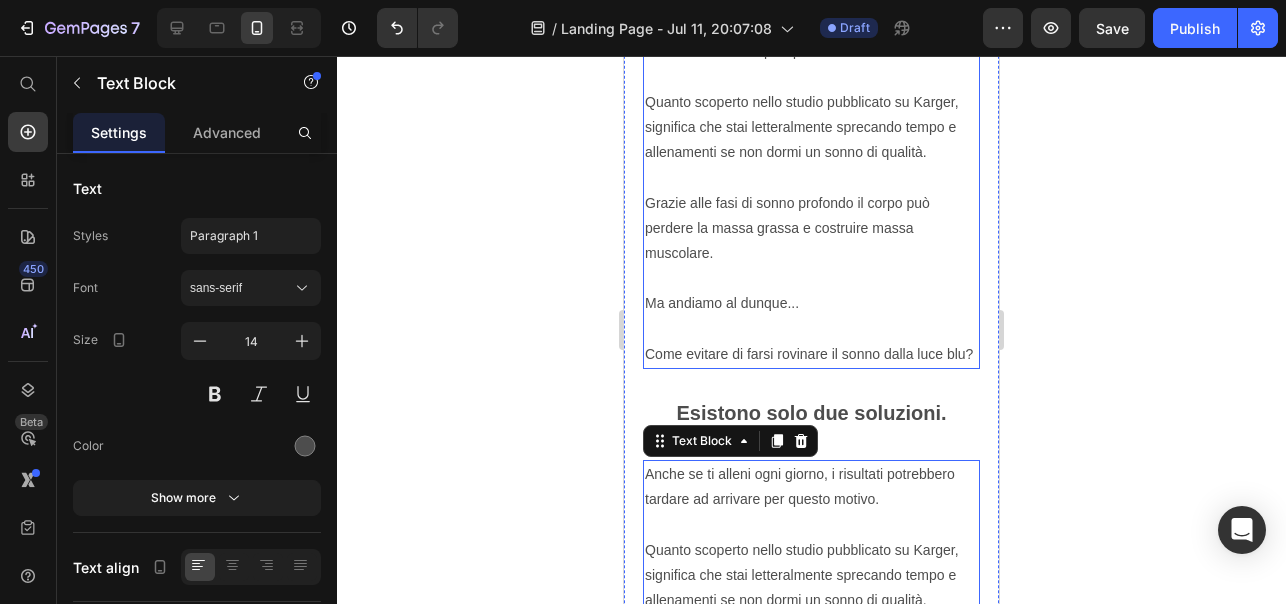 scroll, scrollTop: 2005, scrollLeft: 0, axis: vertical 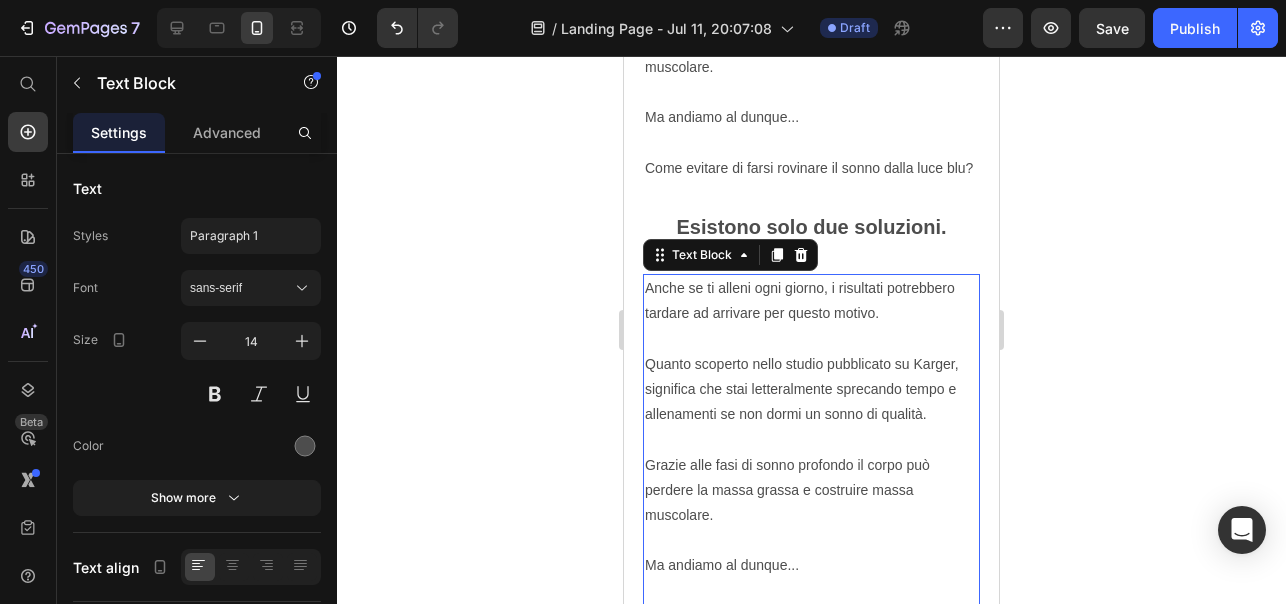 click 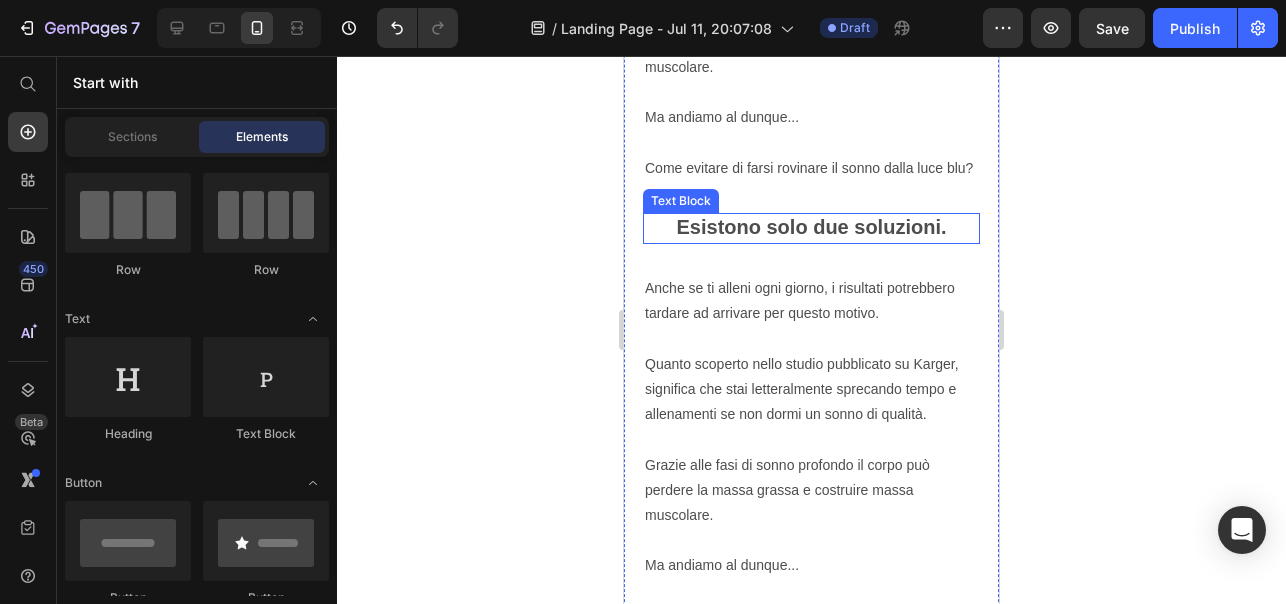 click on "Esistono solo due soluzioni." at bounding box center [811, 227] 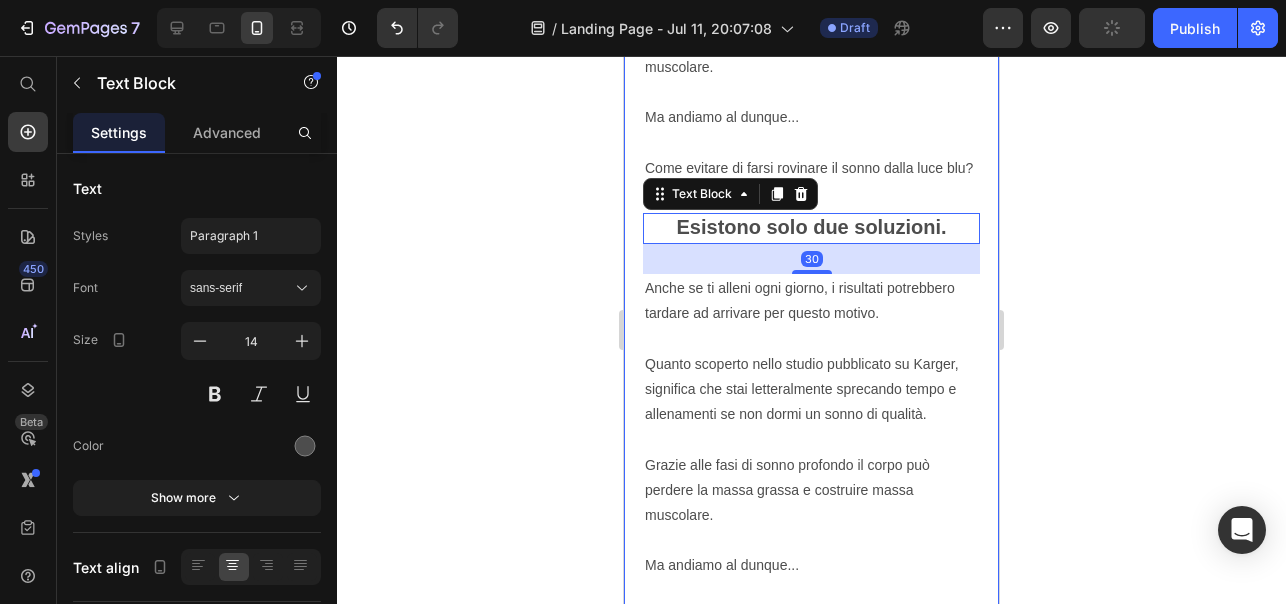click 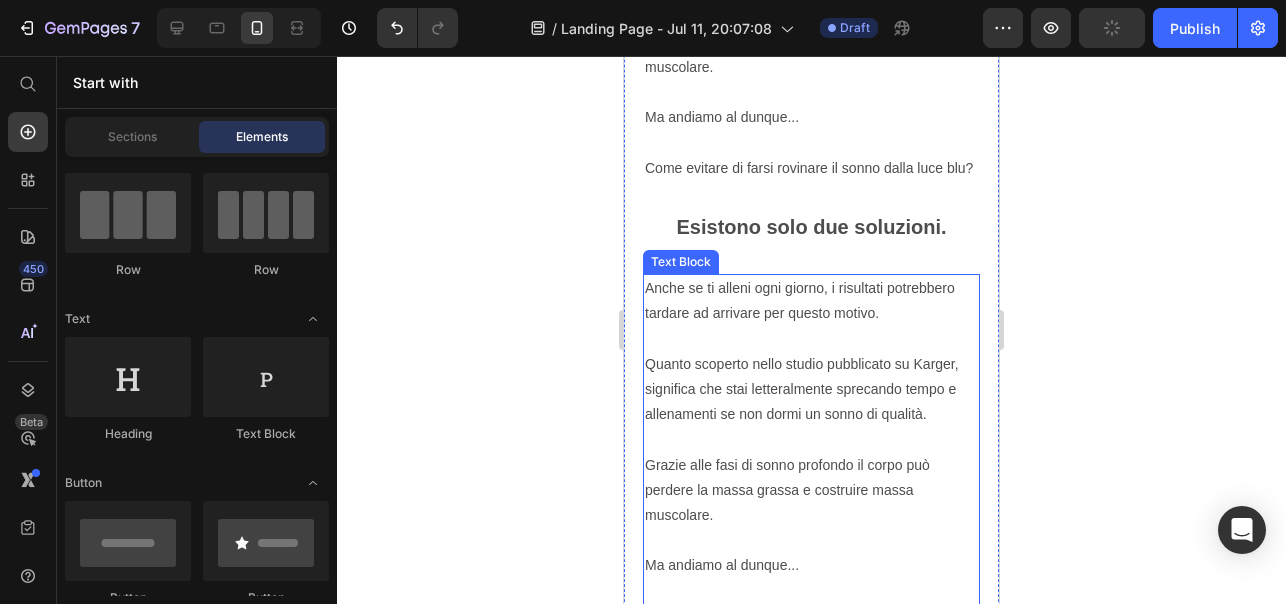 click on "Anche se ti alleni ogni giorno, i risultati potrebbero tardare ad arrivare per questo motivo. Quanto scoperto nello studio pubblicato su Karger, significa che stai letteralmente sprecando tempo e allenamenti se non dormi un sonno di qualità. Grazie alle fasi di sonno profondo il corpo può perdere la massa grassa e costruire massa muscolare. Ma andiamo al dunque... Come evitare di farsi rovinare il sonno dalla luce blu?" at bounding box center [811, 452] 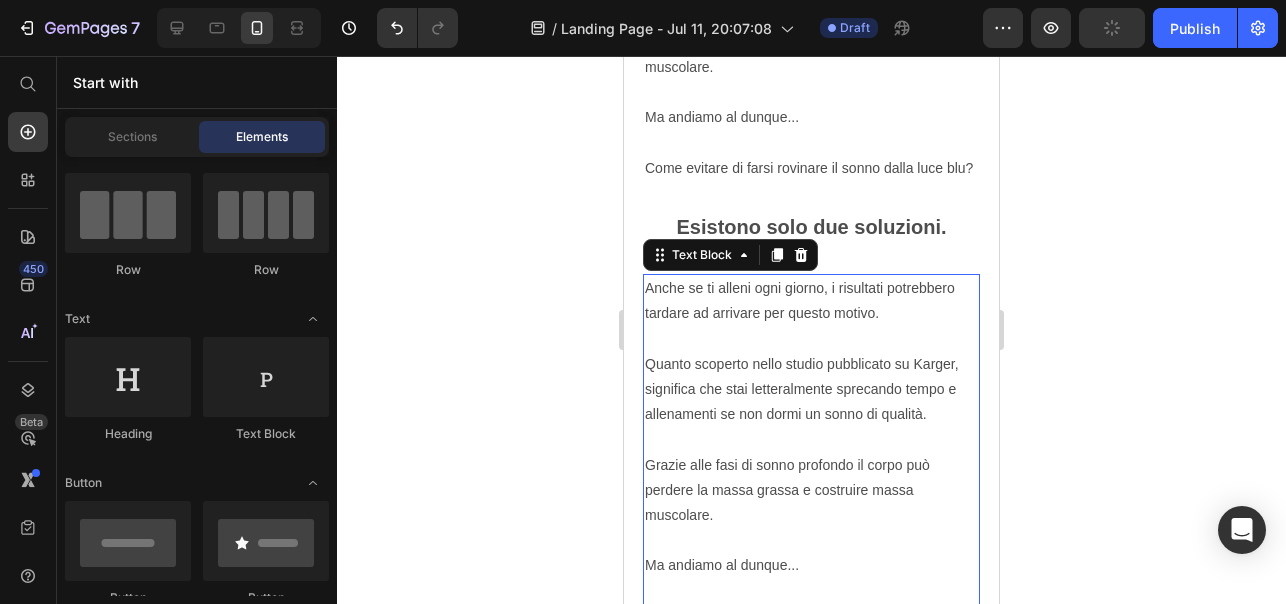 click on "Anche se ti alleni ogni giorno, i risultati potrebbero tardare ad arrivare per questo motivo. Quanto scoperto nello studio pubblicato su Karger, significa che stai letteralmente sprecando tempo e allenamenti se non dormi un sonno di qualità. Grazie alle fasi di sonno profondo il corpo può perdere la massa grassa e costruire massa muscolare. Ma andiamo al dunque... Come evitare di farsi rovinare il sonno dalla luce blu?" at bounding box center [811, 452] 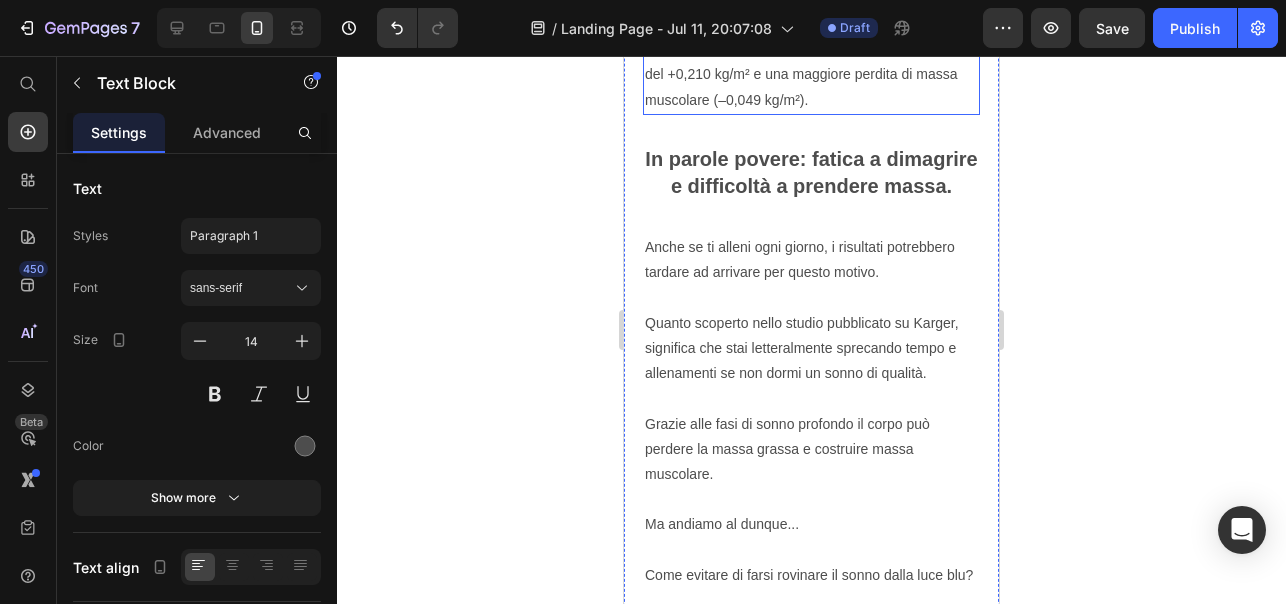 scroll, scrollTop: 1613, scrollLeft: 0, axis: vertical 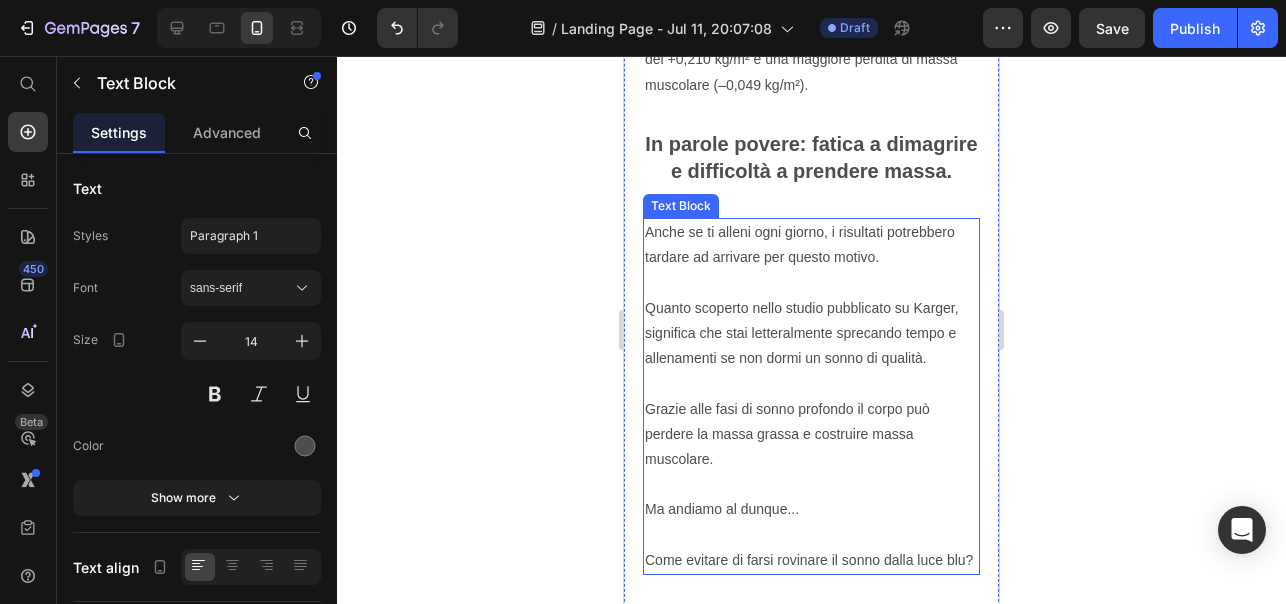 click on "Anche se ti alleni ogni giorno, i risultati potrebbero tardare ad arrivare per questo motivo. Quanto scoperto nello studio pubblicato su Karger, significa che stai letteralmente sprecando tempo e allenamenti se non dormi un sonno di qualità. Grazie alle fasi di sonno profondo il corpo può perdere la massa grassa e costruire massa muscolare. ⁠⁠⁠⁠⁠⁠⁠ Ma andiamo al dunque... Come evitare di farsi rovinare il sonno dalla luce blu?" at bounding box center [811, 396] 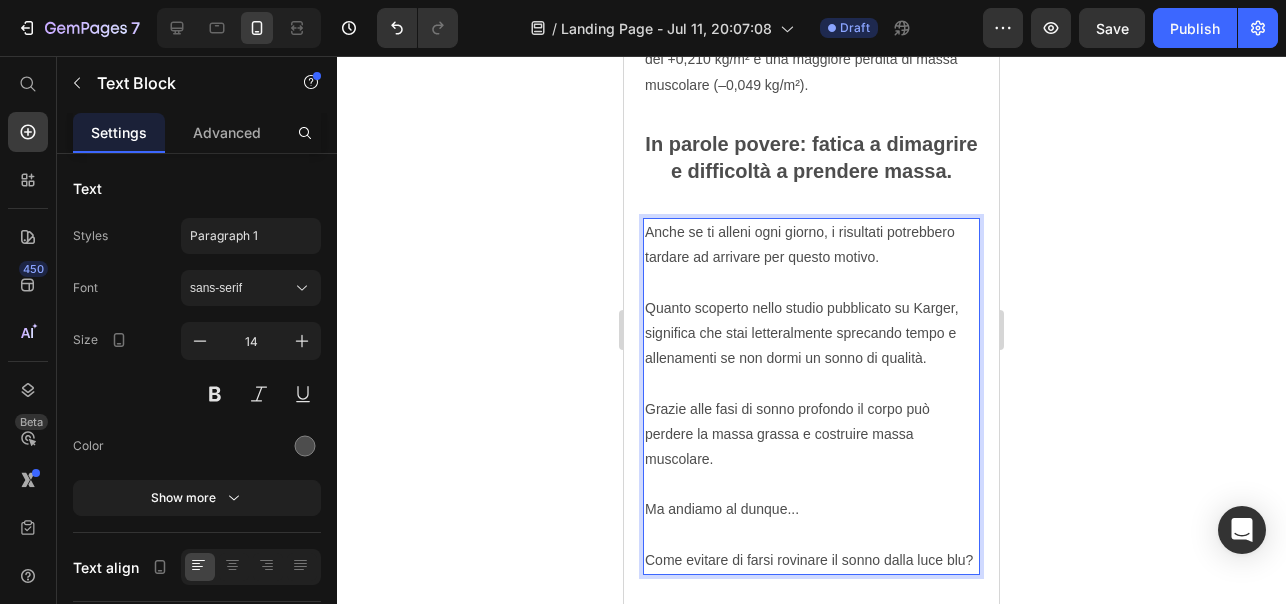 click on "Anche se ti alleni ogni giorno, i risultati potrebbero tardare ad arrivare per questo motivo. Quanto scoperto nello studio pubblicato su Karger, significa che stai letteralmente sprecando tempo e allenamenti se non dormi un sonno di qualità. Grazie alle fasi di sonno profondo il corpo può perdere la massa grassa e costruire massa muscolare. Ma andiamo al dunque... Come evitare di farsi rovinare il sonno dalla luce blu?" at bounding box center (811, 396) 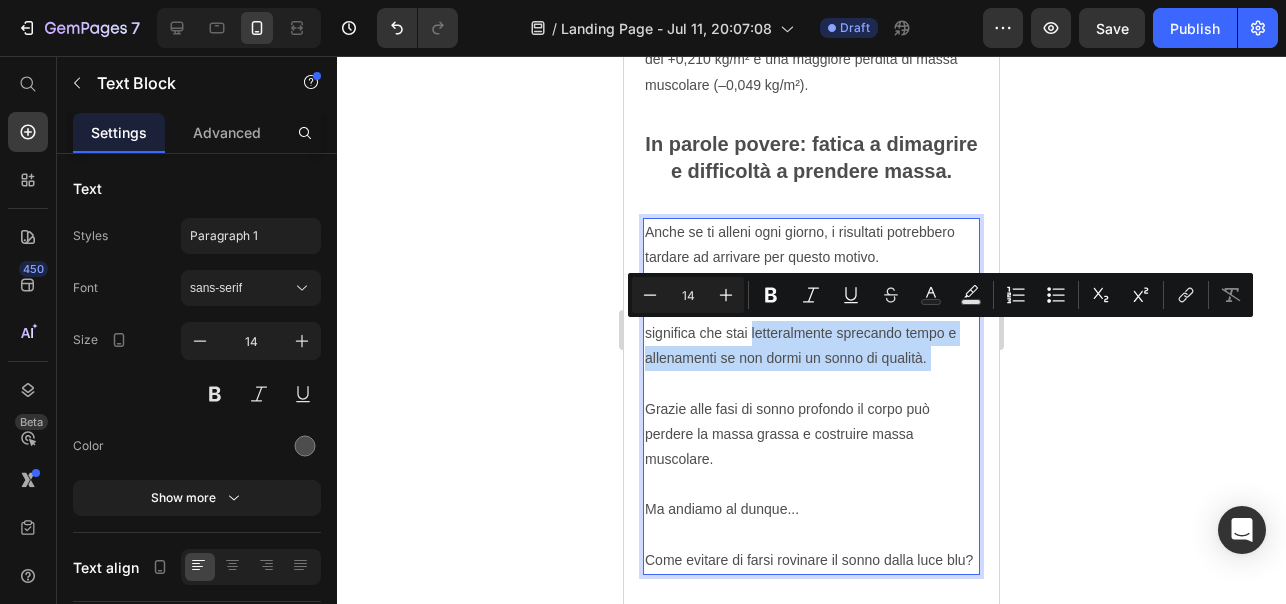 drag, startPoint x: 932, startPoint y: 355, endPoint x: 763, endPoint y: 343, distance: 169.4255 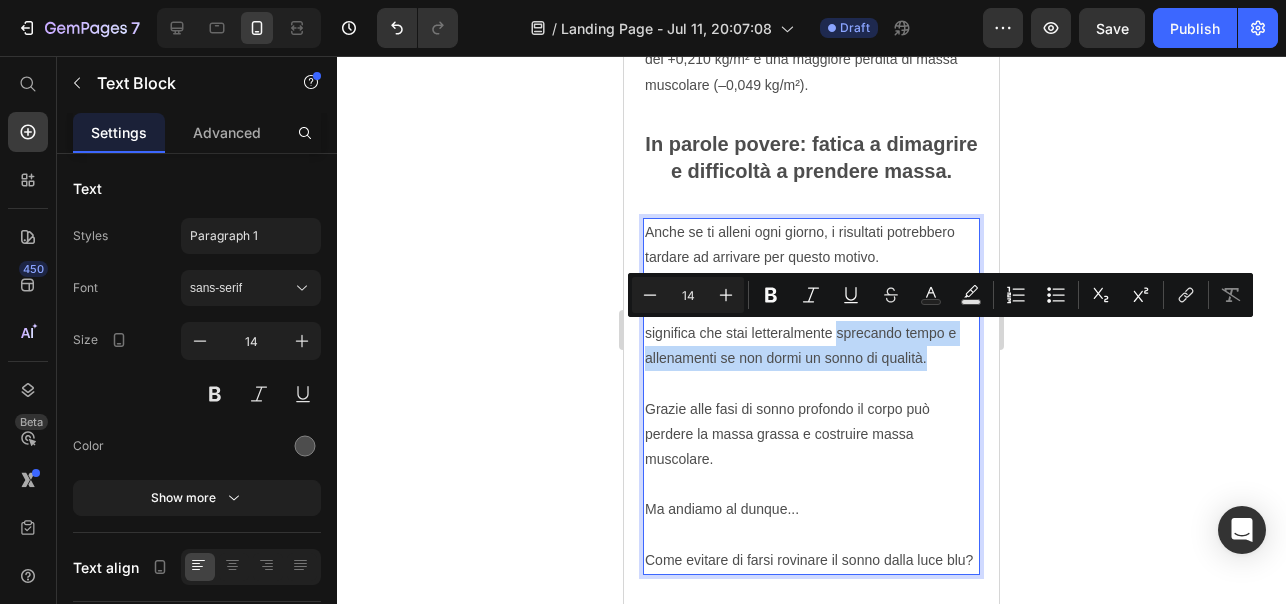 drag, startPoint x: 934, startPoint y: 362, endPoint x: 835, endPoint y: 339, distance: 101.636604 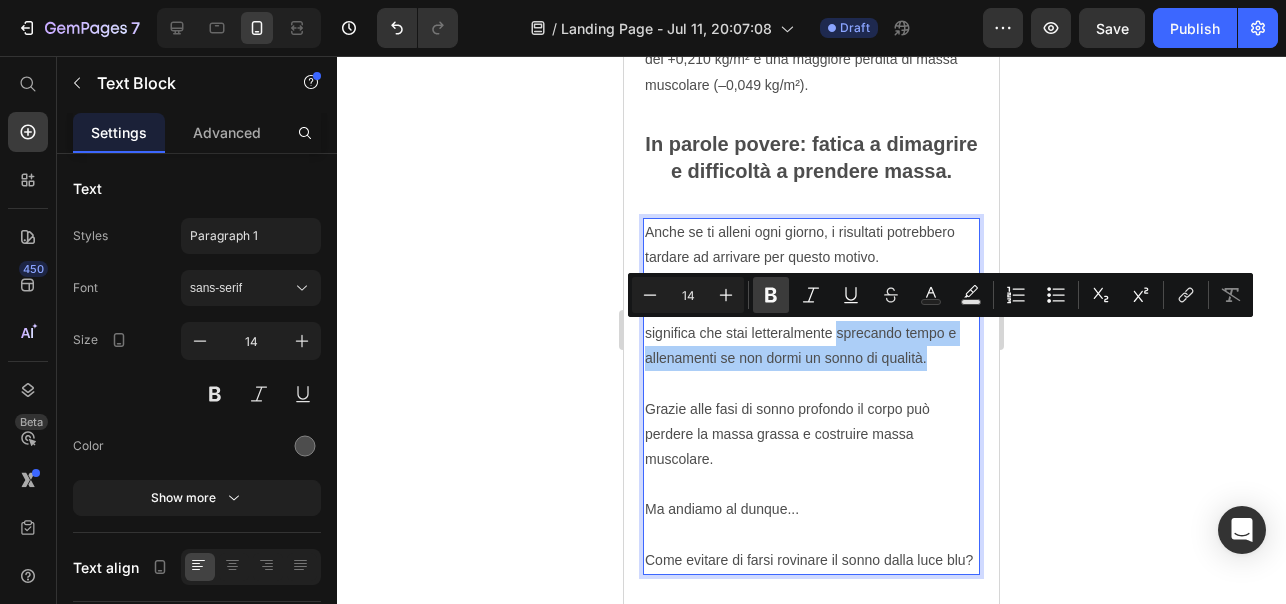 click 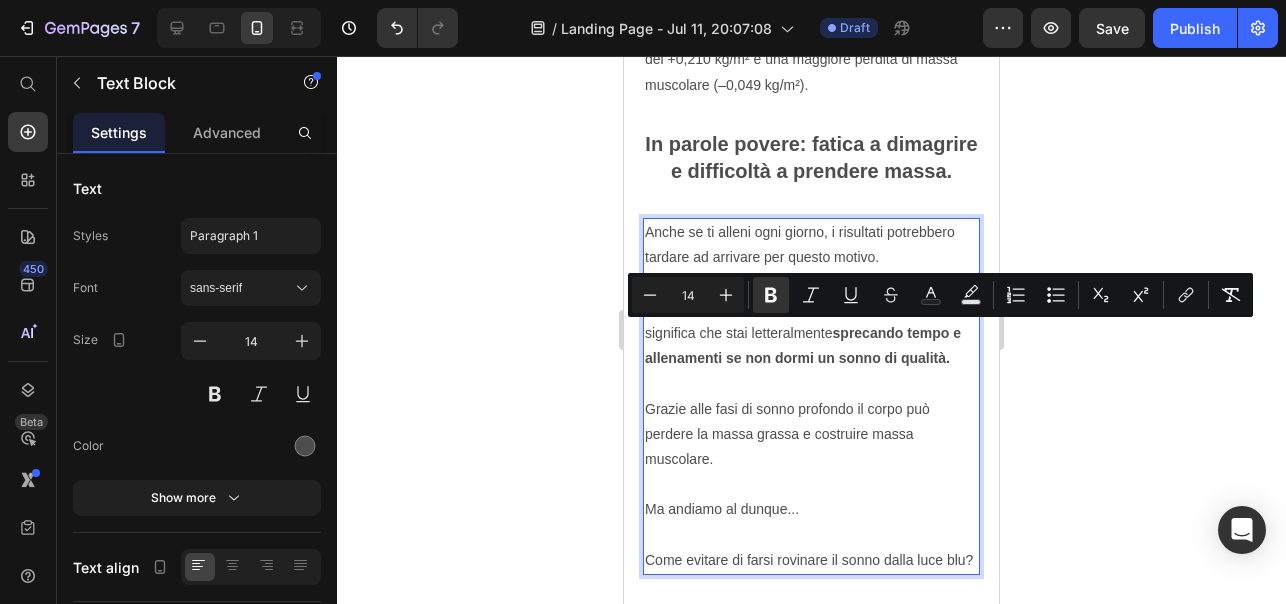 click on "Anche se ti alleni ogni giorno, i risultati potrebbero tardare ad arrivare per questo motivo. Quanto scoperto nello studio pubblicato su Karger, significa che stai letteralmente  sprecando tempo e allenamenti se non dormi un sonno di qualità. Grazie alle fasi di sonno profondo il corpo può perdere la massa grassa e costruire massa muscolare. Ma andiamo al dunque... Come evitare di farsi rovinare il sonno dalla luce blu?" at bounding box center (811, 396) 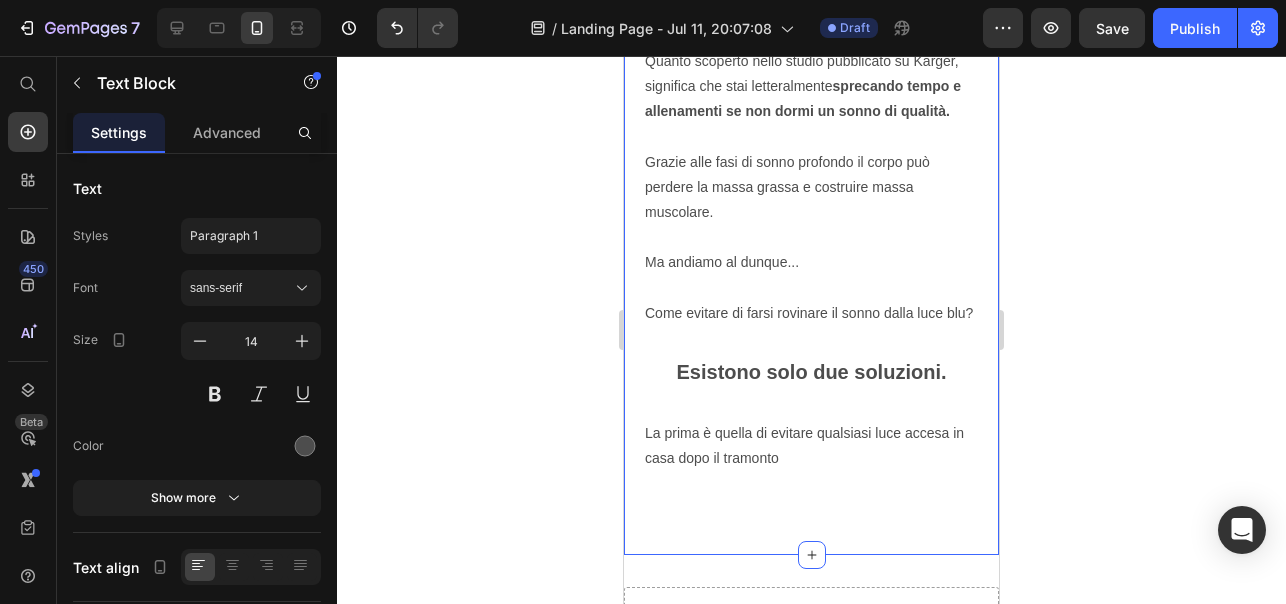 click on "⁠⁠⁠⁠⁠⁠⁠ C'è una singola cosa che da qualche anno sta compromettendo sempre di più il nostro sonno. Heading Image Supportive Design Text Block Ergonomically engineered for optimal spinal alignment Text Block Hero Banner Image Pressure Relief Text Block Reduces neck and shoulder discomfort Text Block Hero Banner Image Breathable Materials Text Block Ensures cool, comfortable sleep Text Block Hero Banner Row Come forse già sai, il nostro sonno è regolato dalla melatonina, conosciuta anche come "l'ormone del sonno". La melatonina viene prodotta naturalmente dal nostro cervello la sera. Ma c'è un problema... Il nostro corpo produce la melatonina dal tramonto in poi,  quando la luce blu del sole scompare. Da qualche anno però,  la sera siamo esposti alla luce blu artificiale  emessa dagli schermi dei nostri smartphone, PC, TV e lampadine a LED di casa. Text Block Text Block Row Image Il risultato? Un sonno compromesso e meno profondo, con meno ore passate nelle fasi di recupero maggiore. Karger" at bounding box center (811, -385) 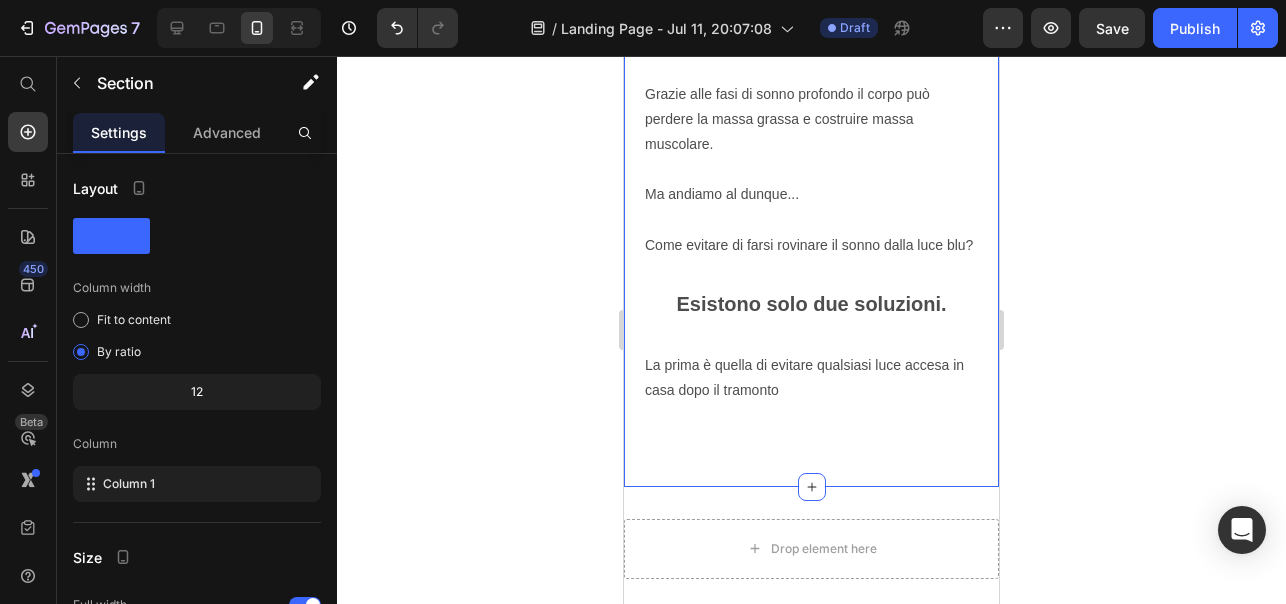 scroll, scrollTop: 1942, scrollLeft: 0, axis: vertical 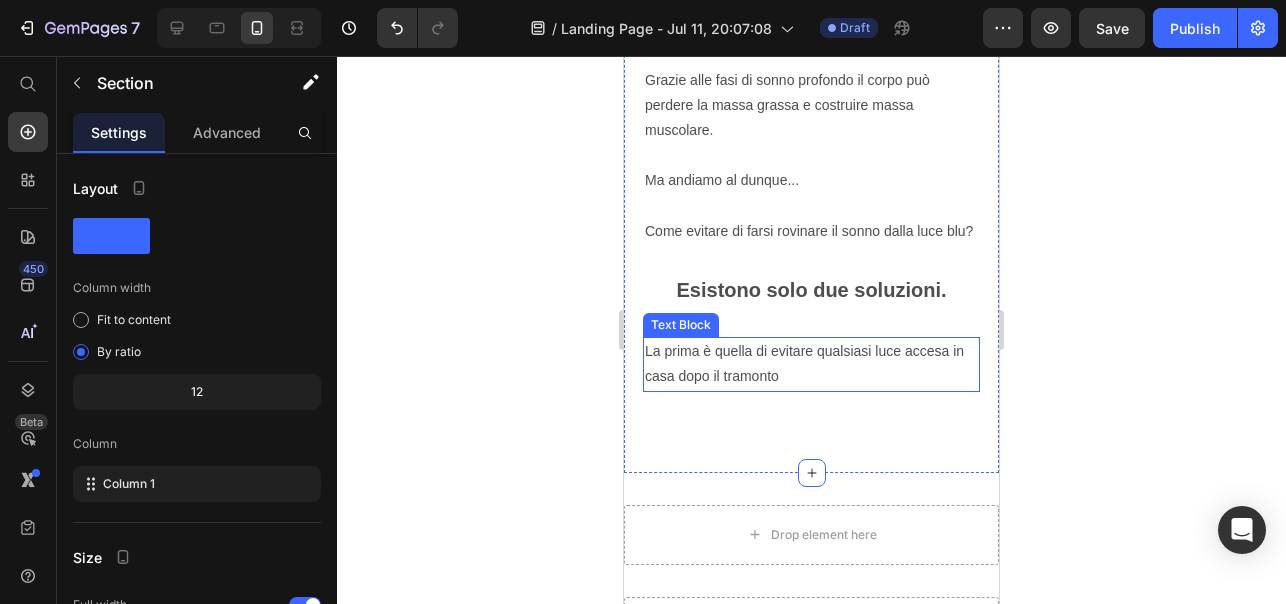 click on "La prima è quella di evitare qualsiasi luce accesa in casa dopo il tramonto" at bounding box center [811, 364] 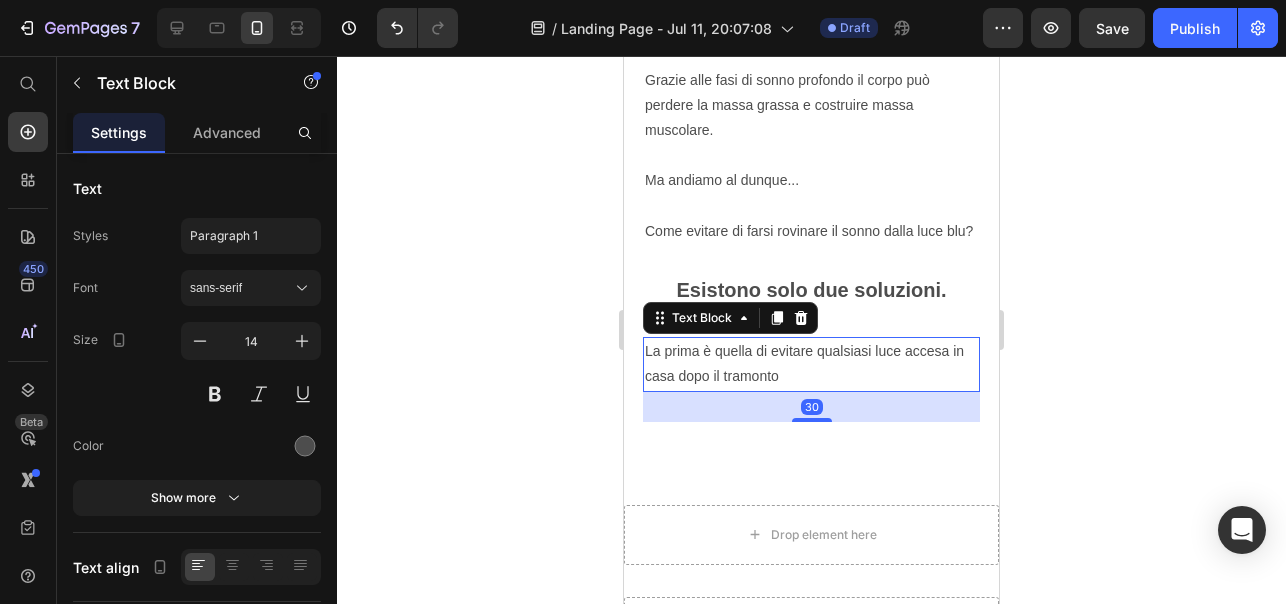 click on "La prima è quella di evitare qualsiasi luce accesa in casa dopo il tramonto" at bounding box center [811, 364] 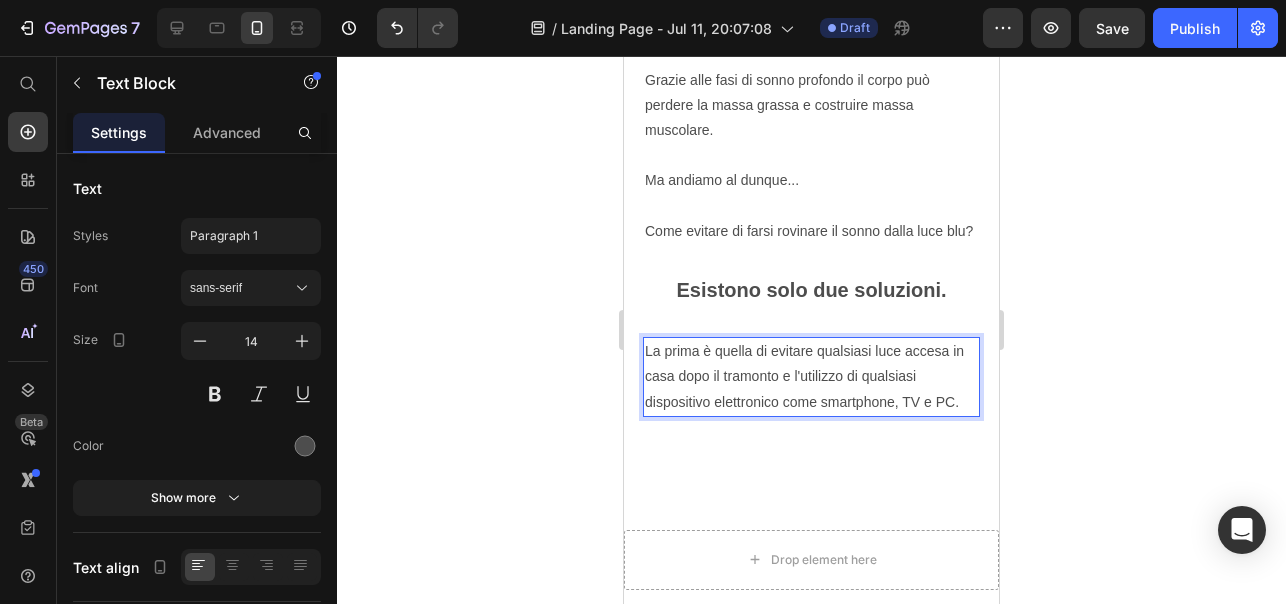 click on "La prima è quella di evitare qualsiasi luce accesa in casa dopo il tramonto e l'utilizzo di qualsiasi dispositivo elettronico come smartphone, TV e PC." at bounding box center (811, 377) 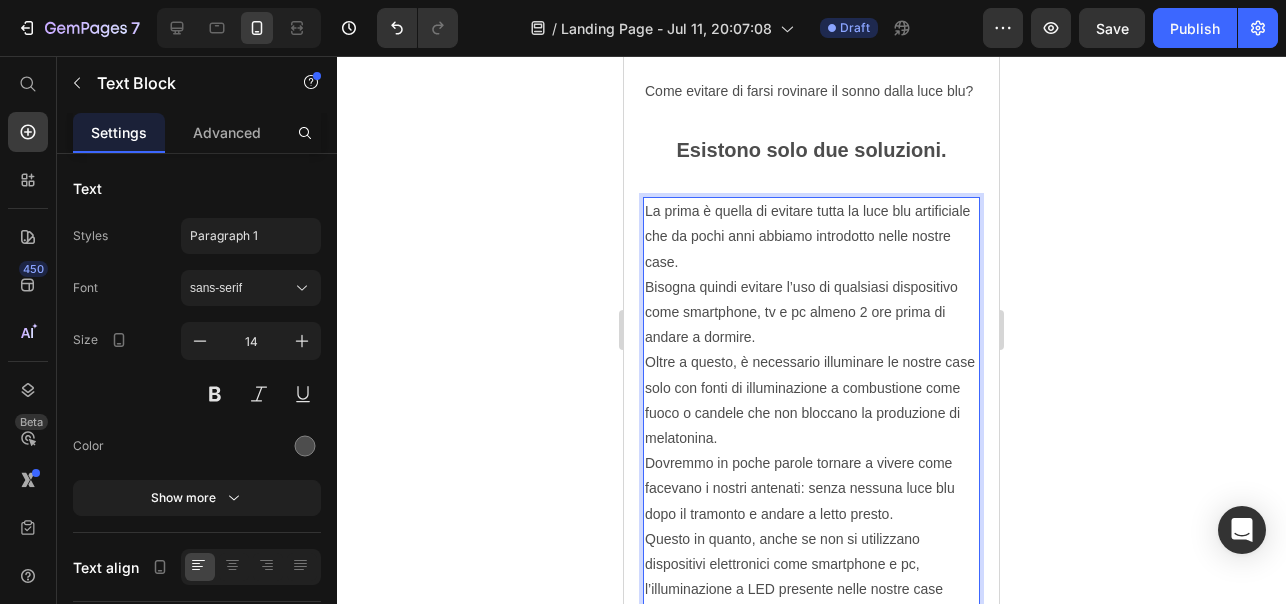 scroll, scrollTop: 2078, scrollLeft: 0, axis: vertical 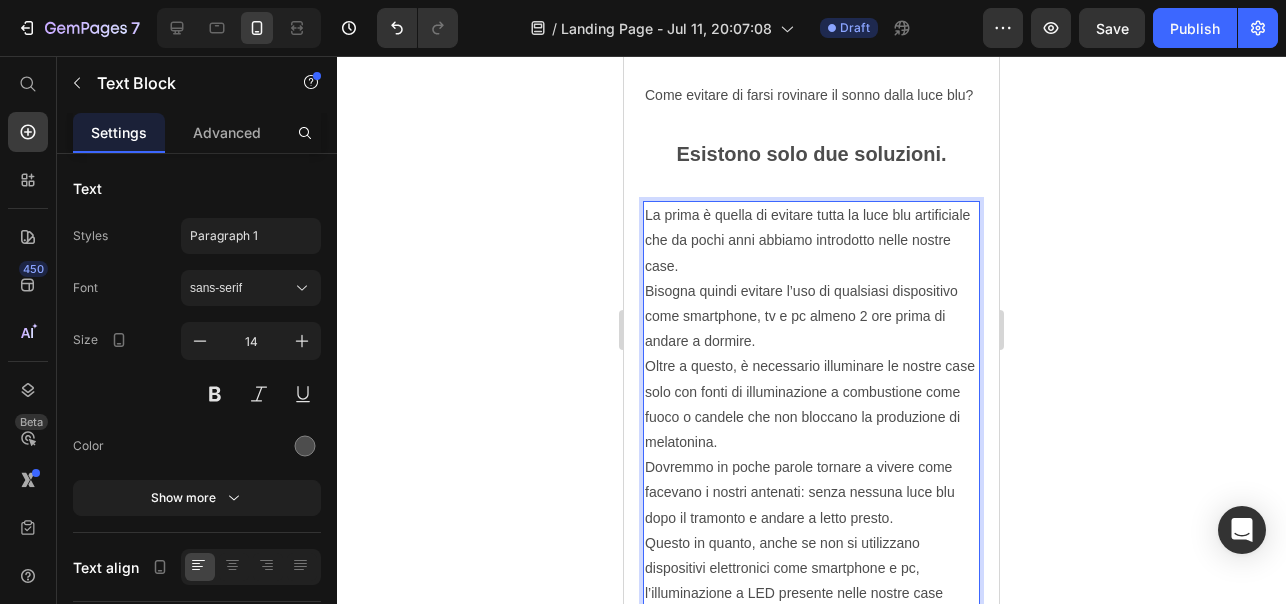 click on "La prima è quella di evitare tutta la luce blu artificiale che da pochi anni abbiamo introdotto nelle nostre case." at bounding box center (811, 241) 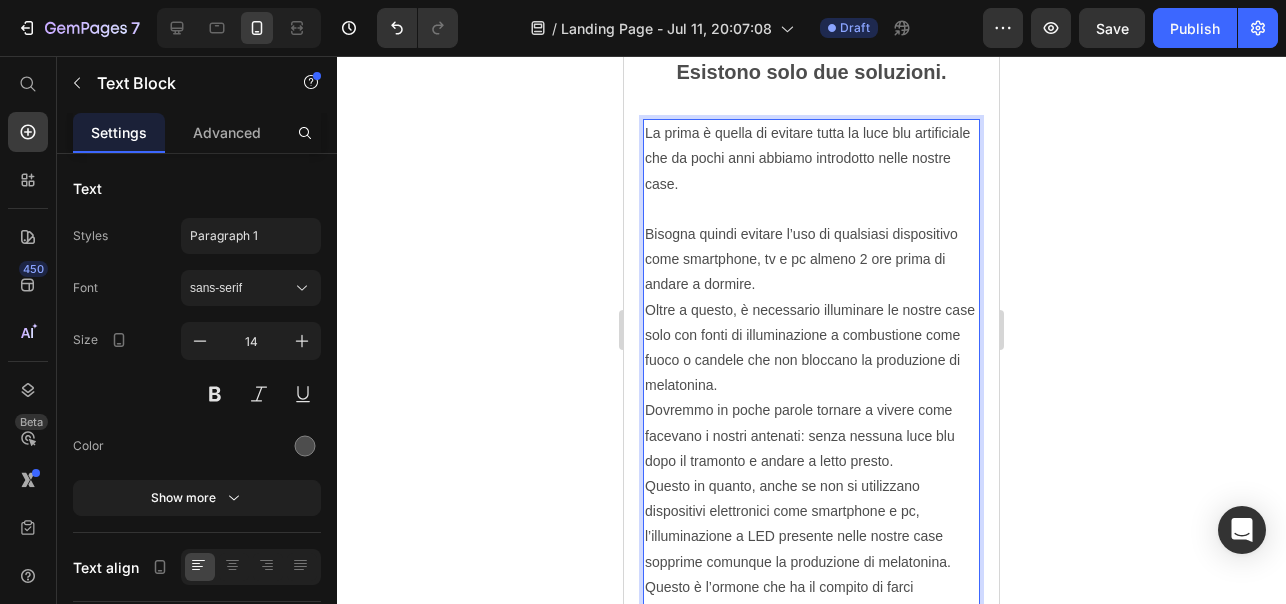 scroll, scrollTop: 2161, scrollLeft: 0, axis: vertical 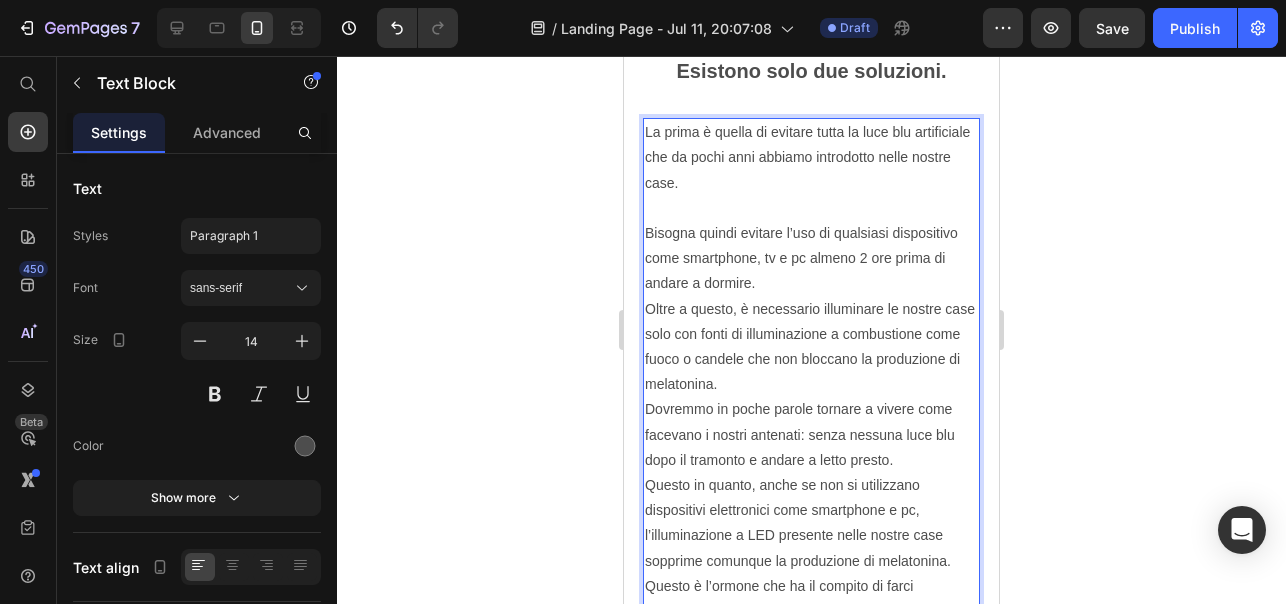 click on "Bisogna quindi evitare l’uso di qualsiasi dispositivo come smartphone, tv e pc almeno 2 ore prima di andare a dormire. Oltre a questo, è necessario illuminare le nostre case solo con fonti di illuminazione a combustione come fuoco o candele che non bloccano la produzione di melatonina." at bounding box center [811, 309] 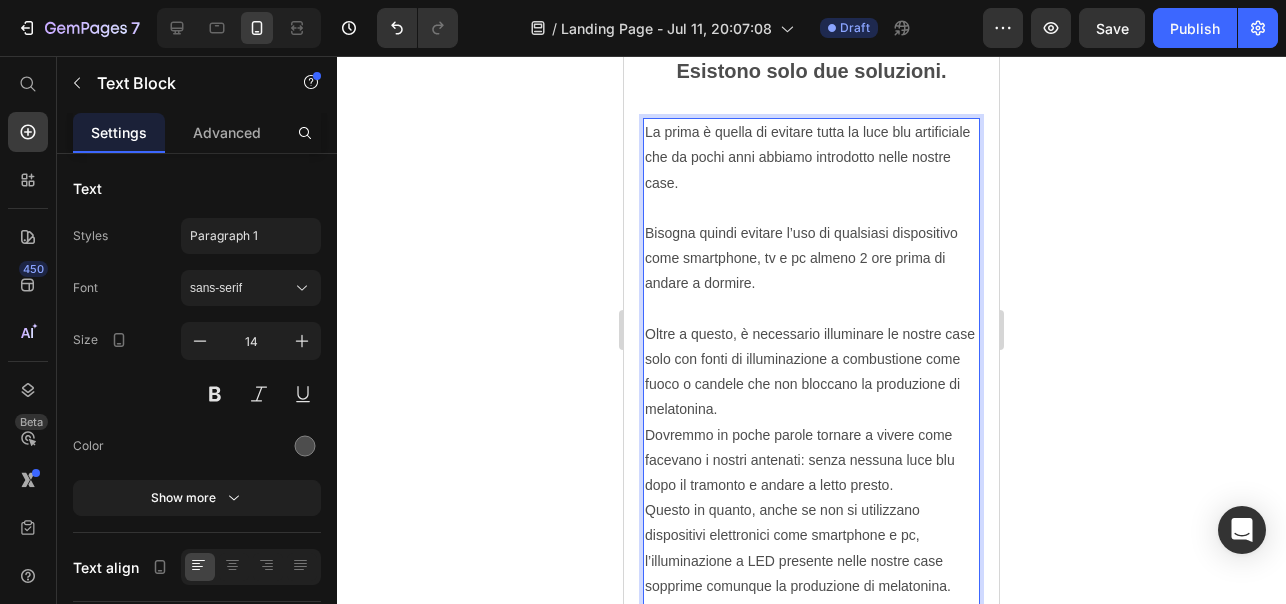 click on "Bisogna quindi evitare l’uso di qualsiasi dispositivo come smartphone, tv e pc almeno 2 ore prima di andare a dormire. ⁠⁠⁠⁠⁠⁠⁠ Oltre a questo, è necessario illuminare le nostre case solo con fonti di illuminazione a combustione come fuoco o candele che non bloccano la produzione di melatonina." at bounding box center [811, 322] 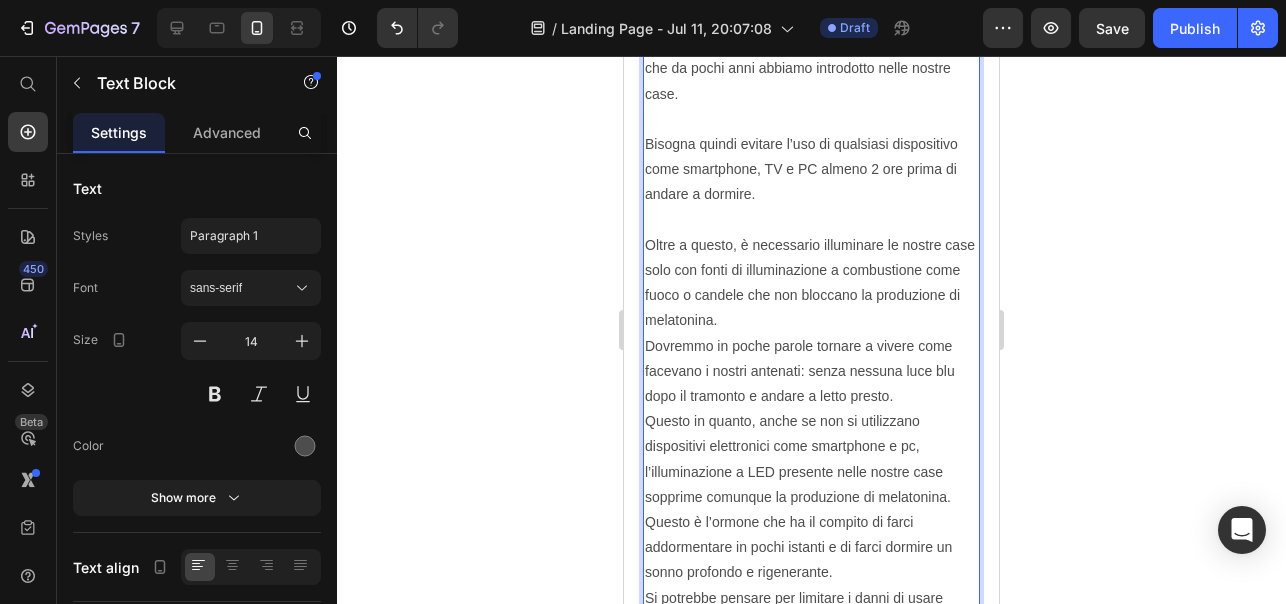 scroll, scrollTop: 2252, scrollLeft: 0, axis: vertical 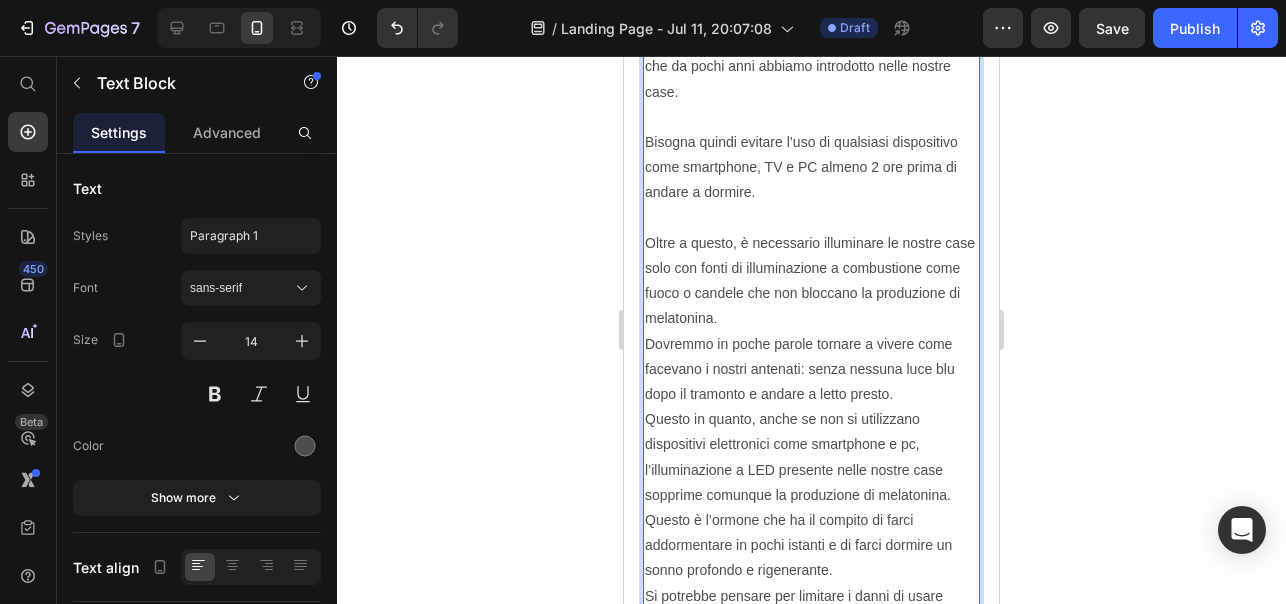 click on "Bisogna quindi evitare l’uso di qualsiasi dispositivo come smartphone, TV e PC almeno 2 ore prima di andare a dormire. Oltre a questo, è necessario illuminare le nostre case solo con fonti di illuminazione a combustione come fuoco o candele che non bloccano la produzione di melatonina." at bounding box center [811, 231] 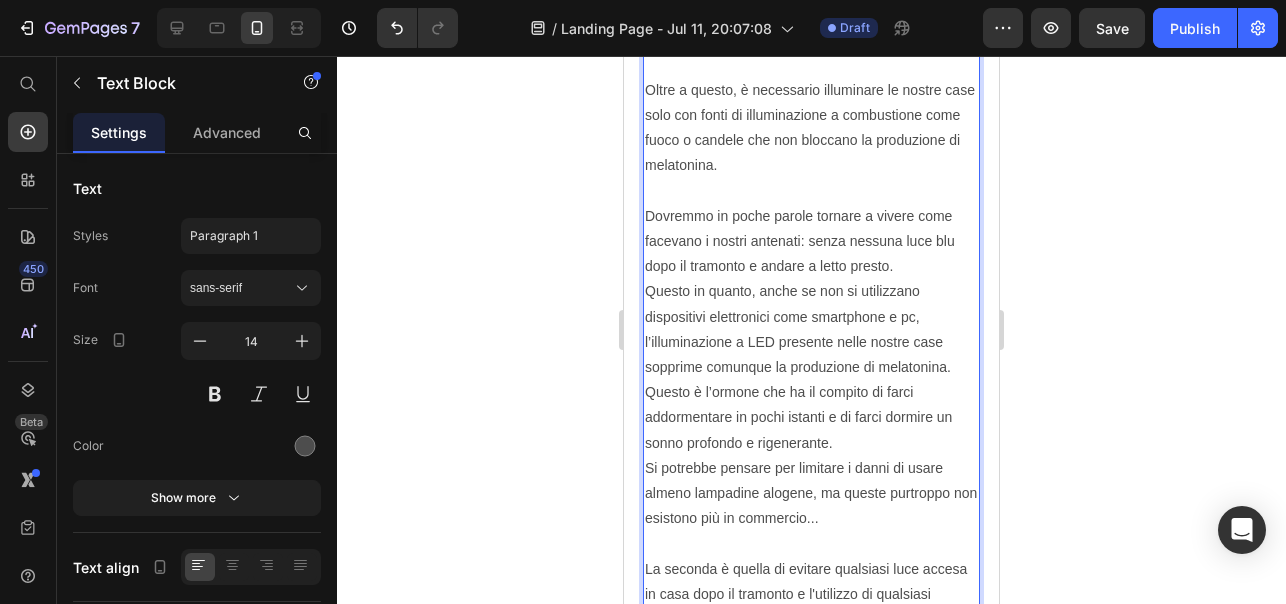 scroll, scrollTop: 2407, scrollLeft: 0, axis: vertical 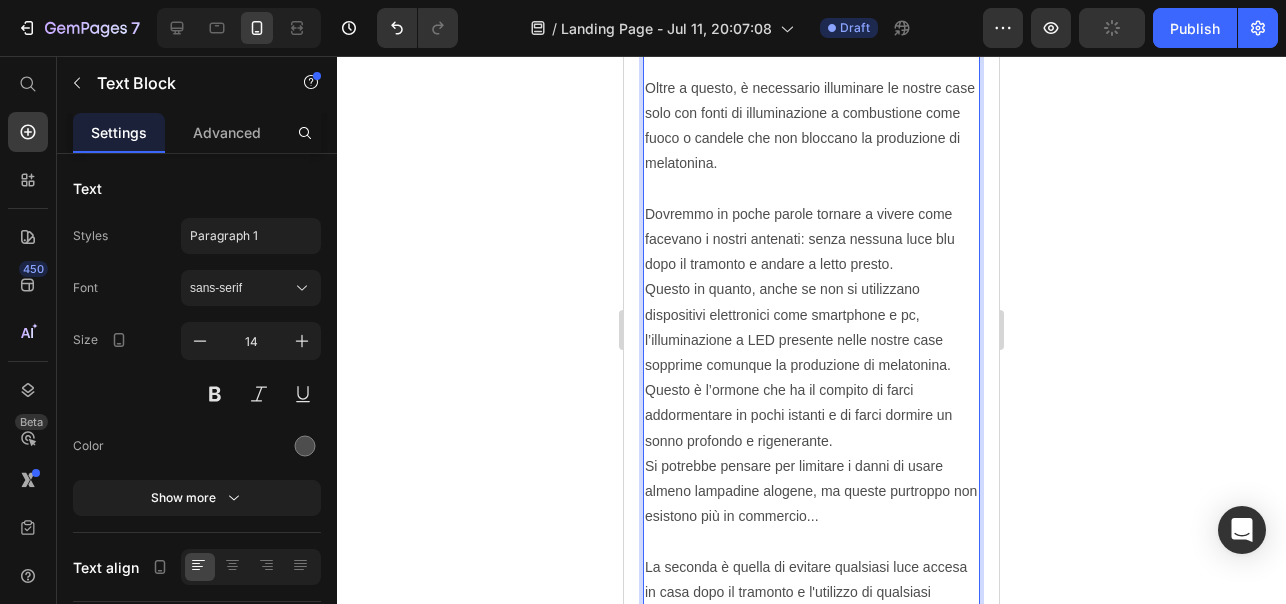click on "Dovremmo in poche parole tornare a vivere come facevano i nostri antenati: senza nessuna luce blu dopo il tramonto e andare a letto presto. Questo in quanto, anche se non si utilizzano dispositivi elettronici come smartphone e pc, l’illuminazione a LED presente nelle nostre case sopprime comunque la produzione di melatonina." at bounding box center [811, 290] 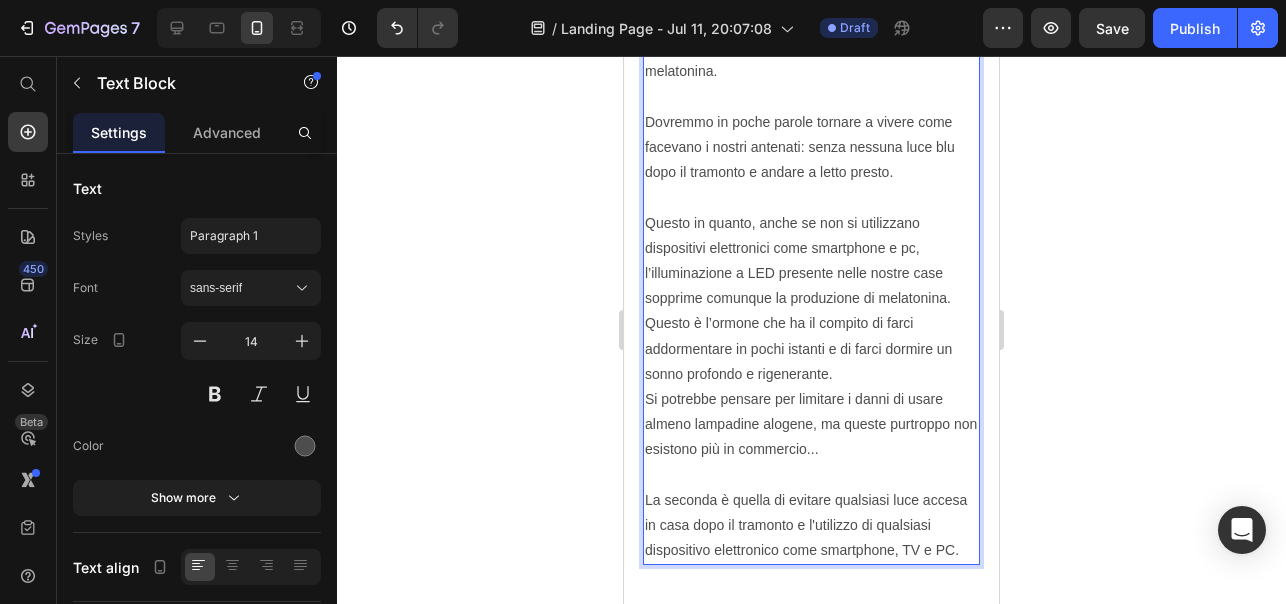 scroll, scrollTop: 2500, scrollLeft: 0, axis: vertical 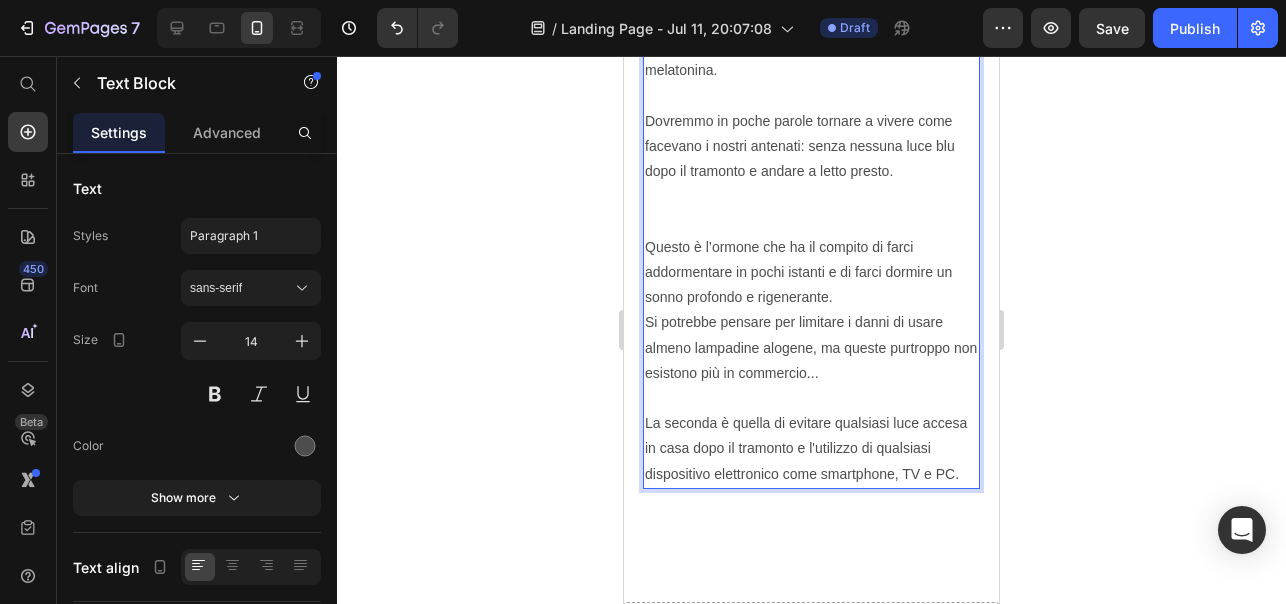drag, startPoint x: 953, startPoint y: 297, endPoint x: 647, endPoint y: 223, distance: 314.8206 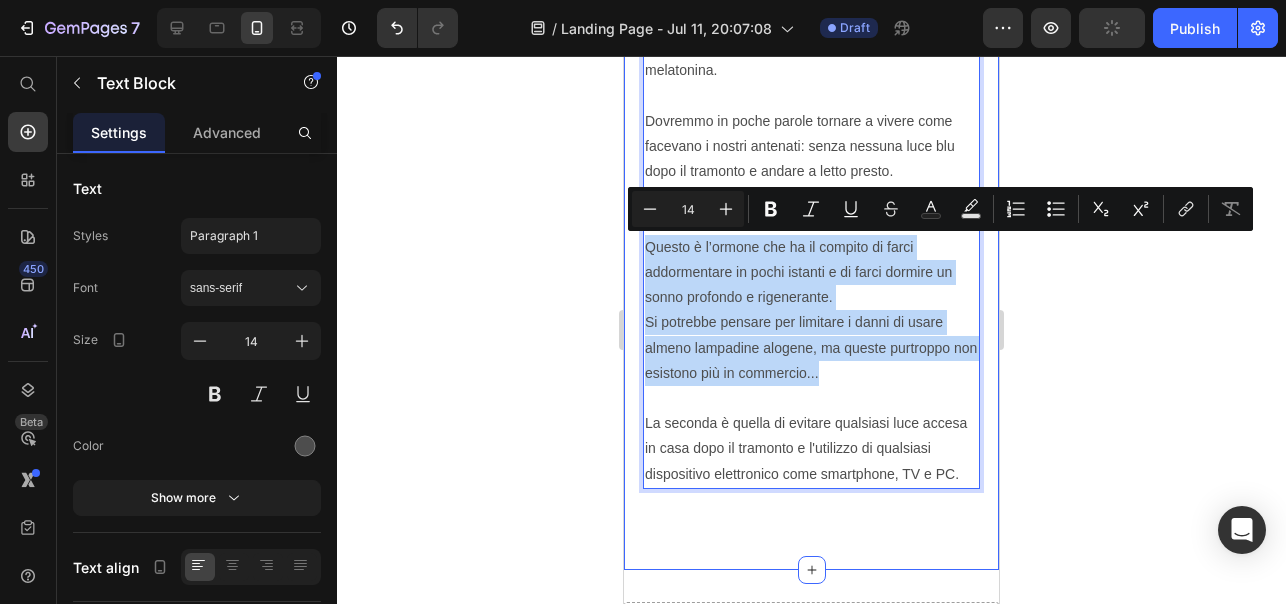 drag, startPoint x: 826, startPoint y: 377, endPoint x: 633, endPoint y: 252, distance: 229.94347 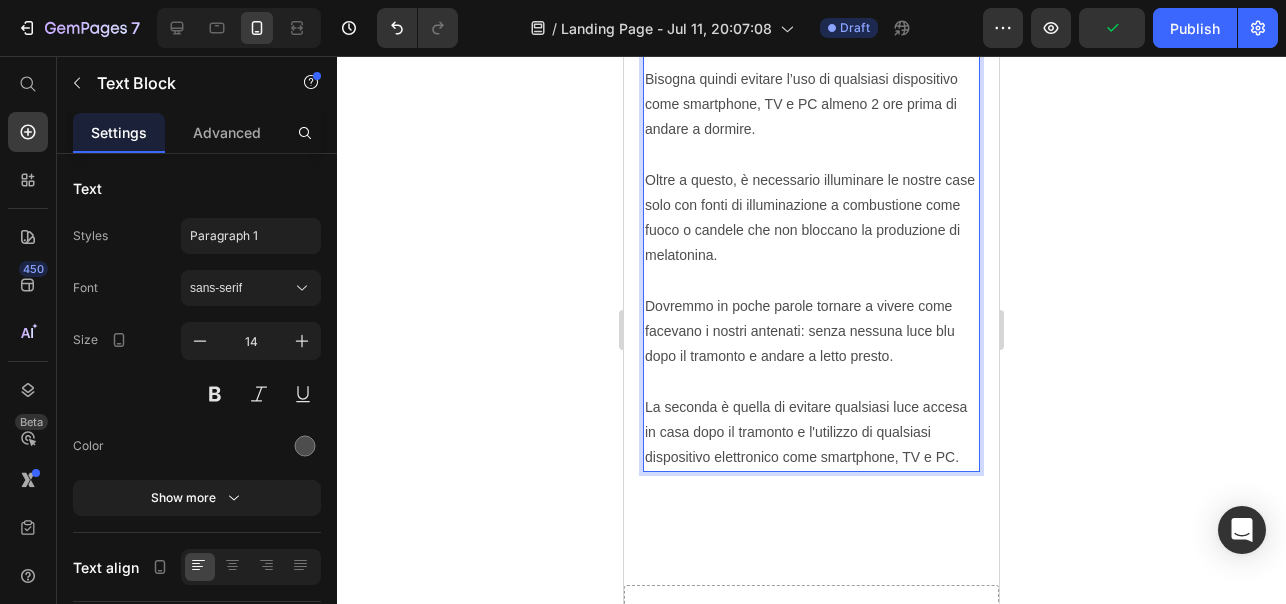 scroll, scrollTop: 2320, scrollLeft: 0, axis: vertical 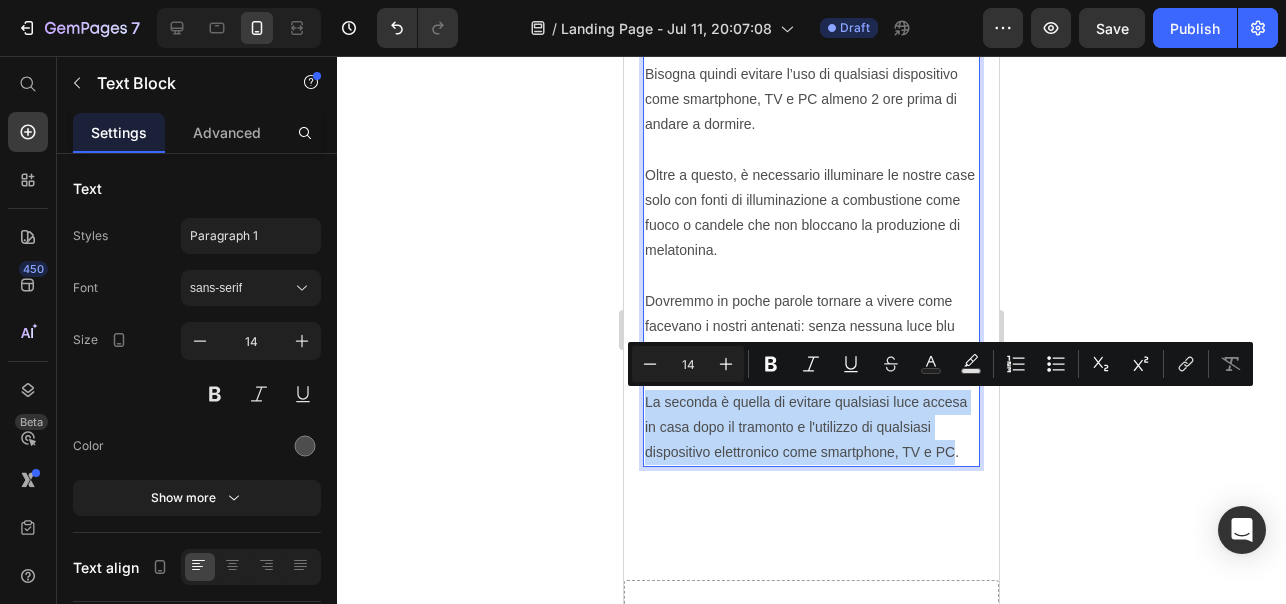 copy on "La seconda è quella di evitare qualsiasi luce accesa in casa dopo il tramonto e l'utilizzo di qualsiasi dispositivo elettronico come smartphone, TV e PC" 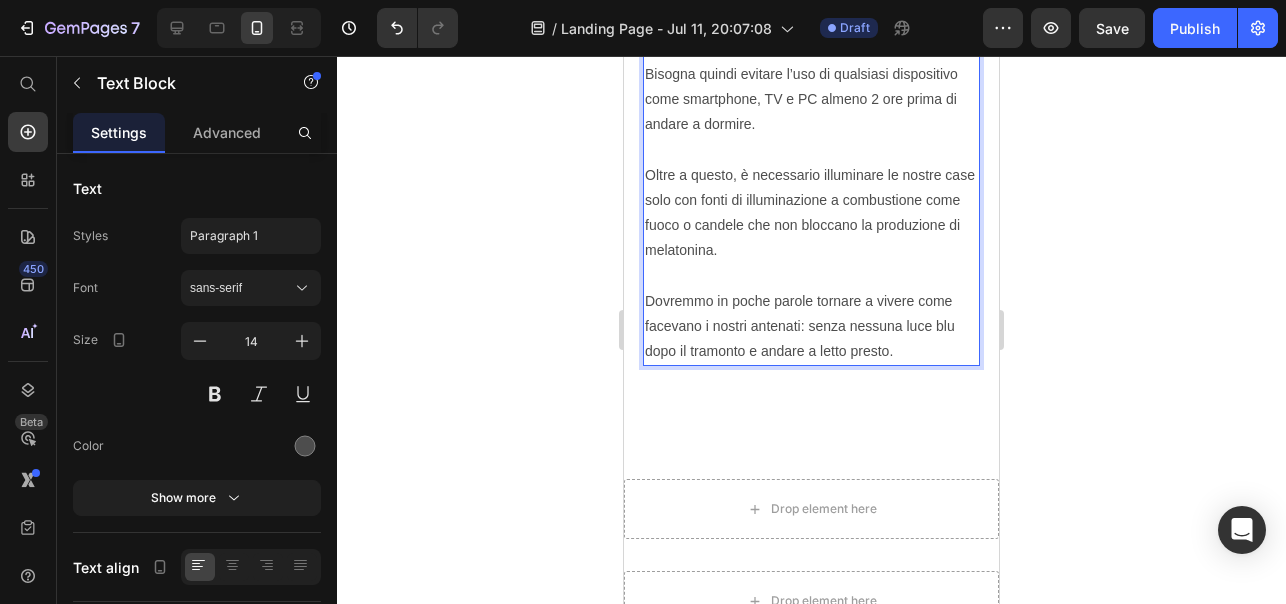 click 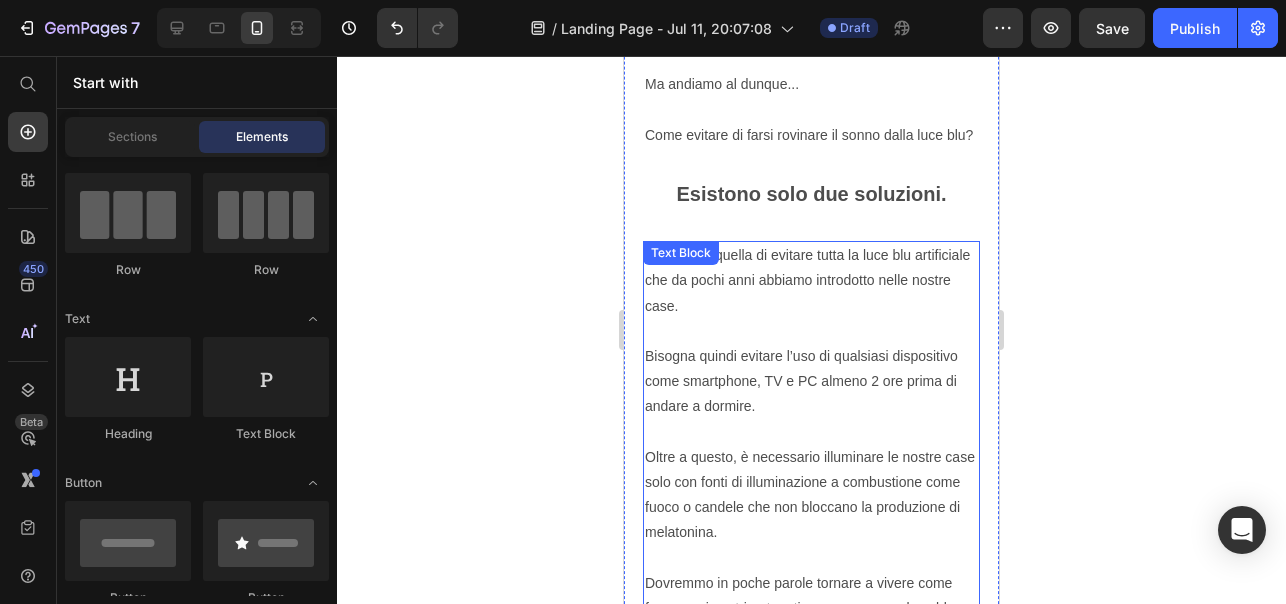 scroll, scrollTop: 2029, scrollLeft: 0, axis: vertical 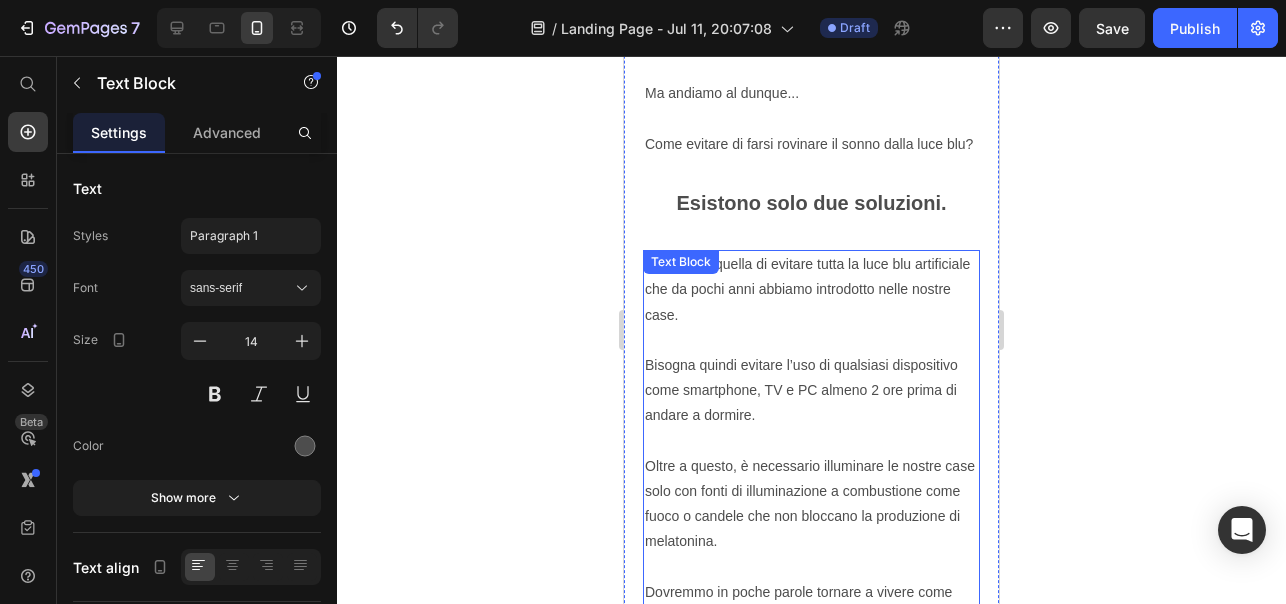 click on "La prima è quella di evitare tutta la luce blu artificiale che da pochi anni abbiamo introdotto nelle nostre case." at bounding box center (811, 302) 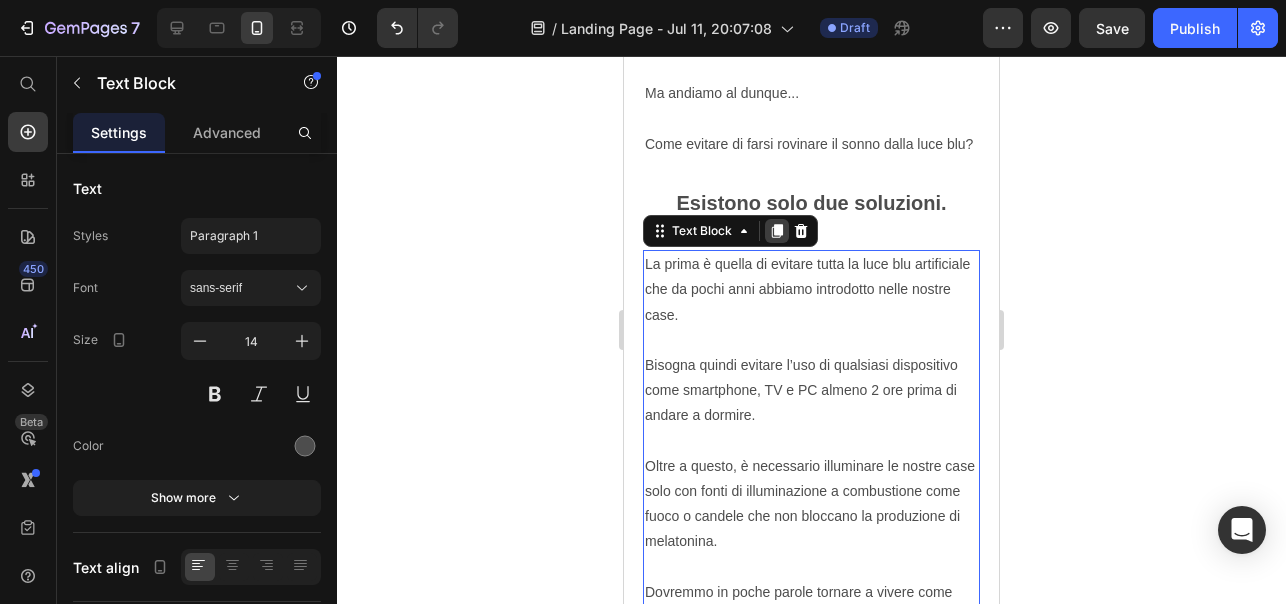 click 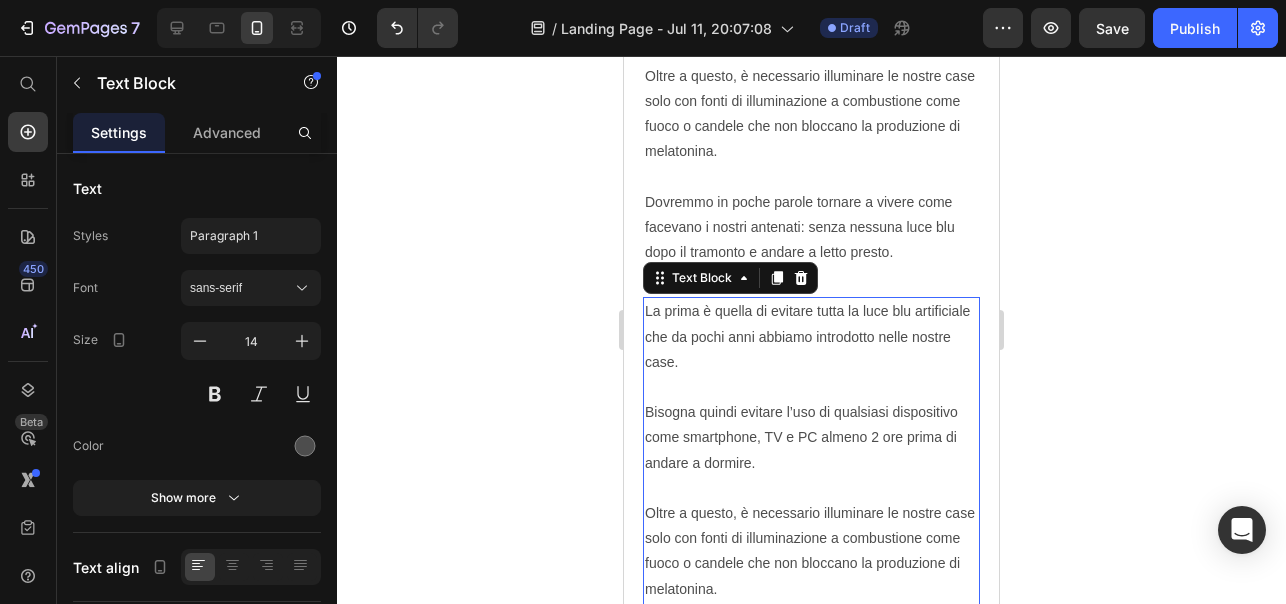 scroll, scrollTop: 2382, scrollLeft: 0, axis: vertical 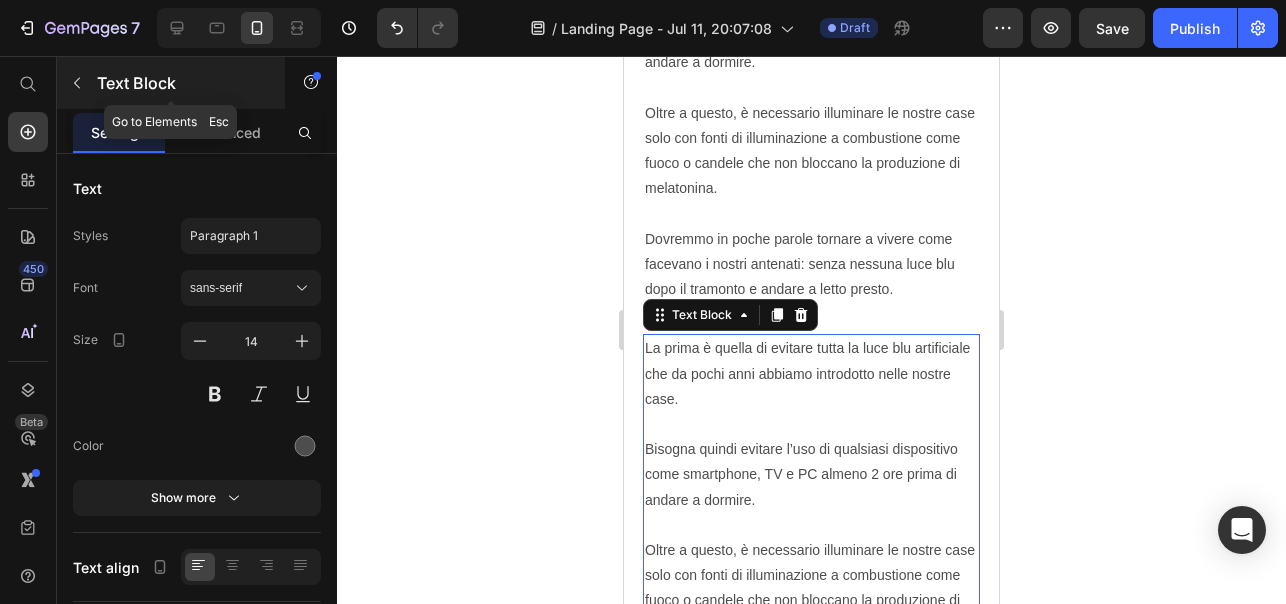 click 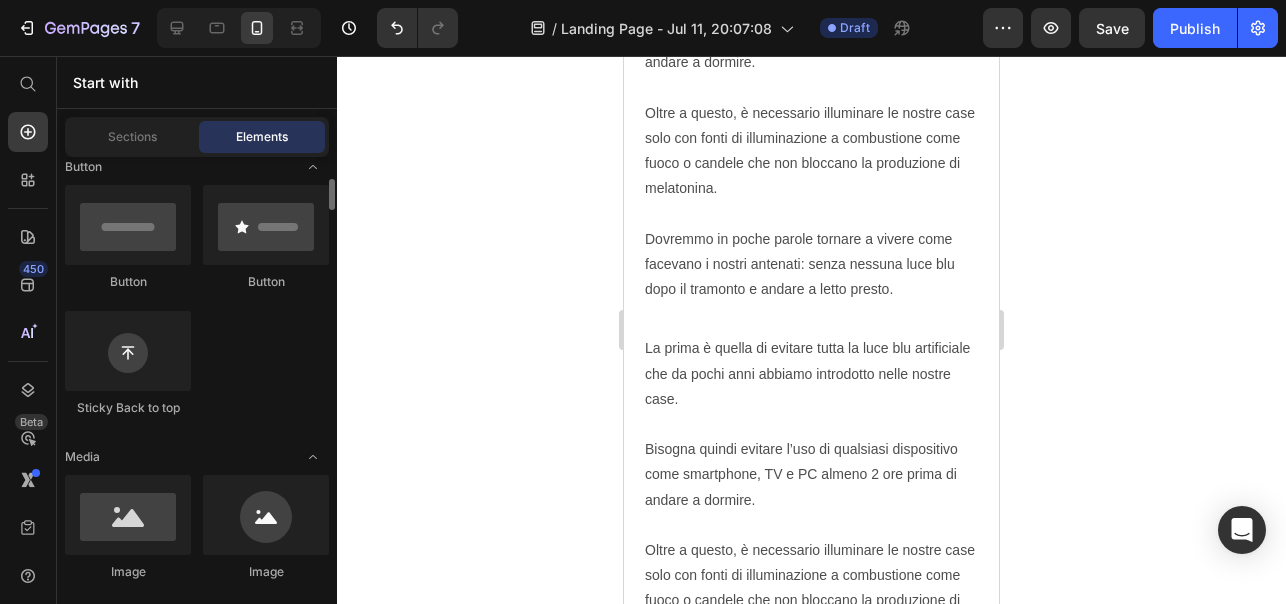 scroll, scrollTop: 473, scrollLeft: 0, axis: vertical 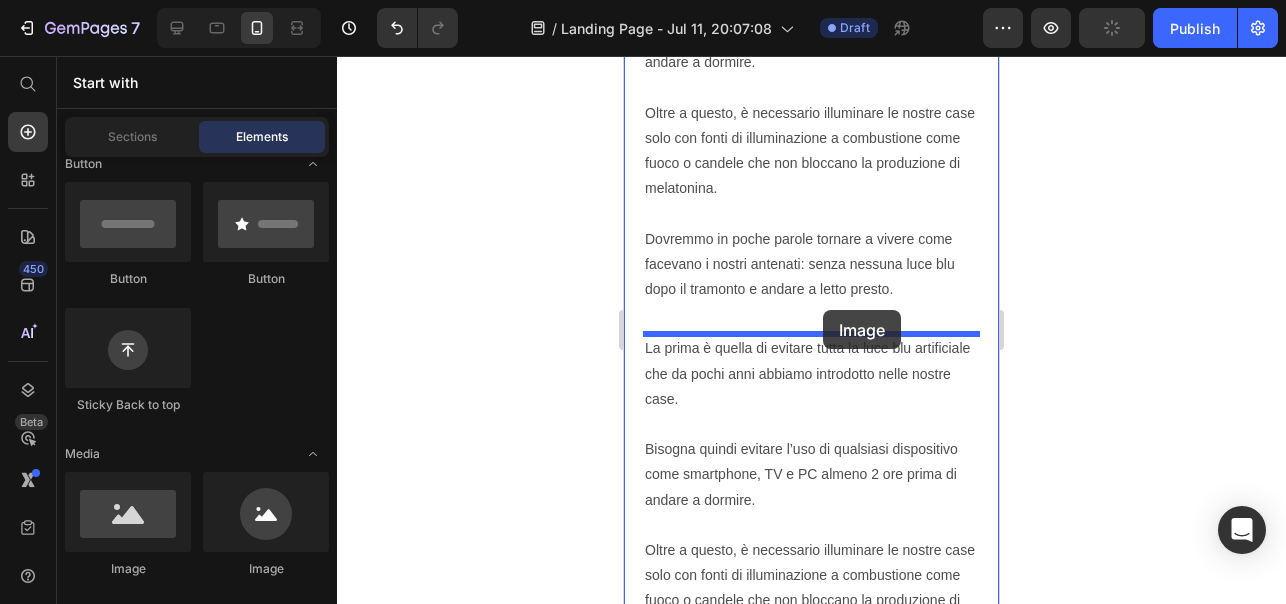 drag, startPoint x: 779, startPoint y: 576, endPoint x: 823, endPoint y: 310, distance: 269.61453 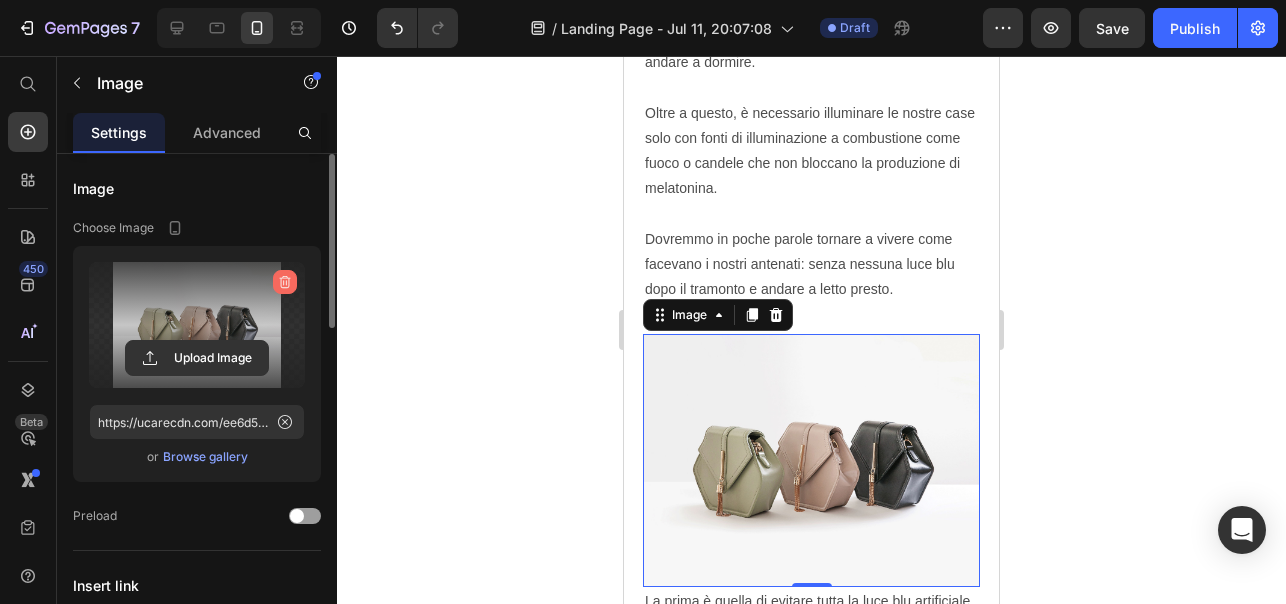 click 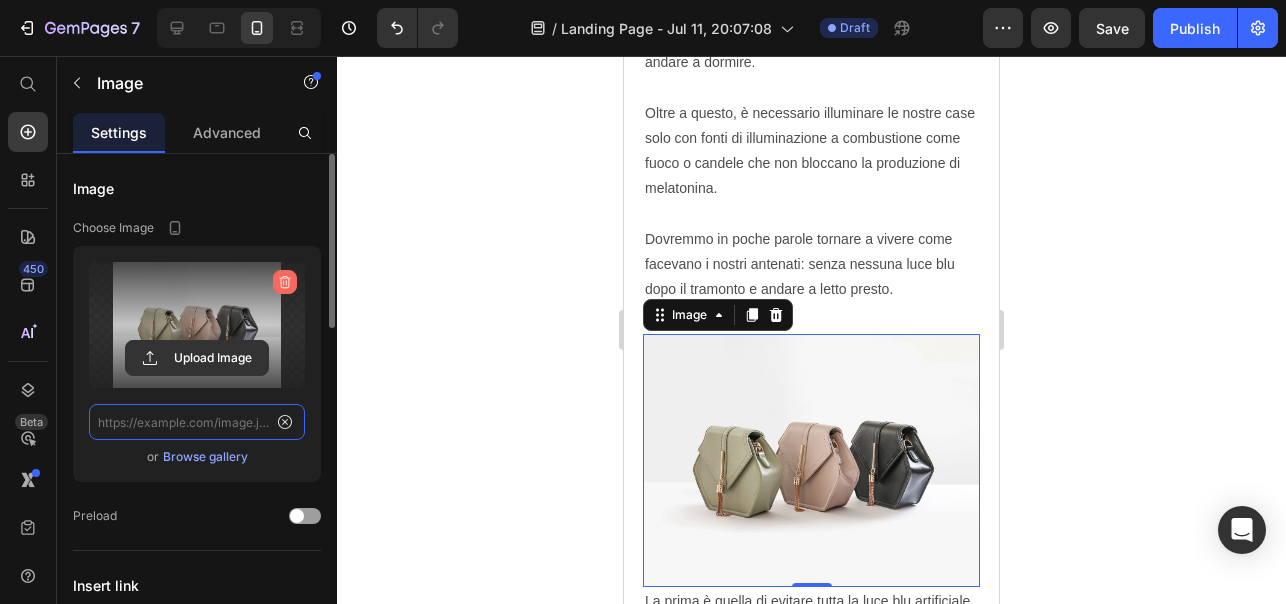 scroll, scrollTop: 0, scrollLeft: 0, axis: both 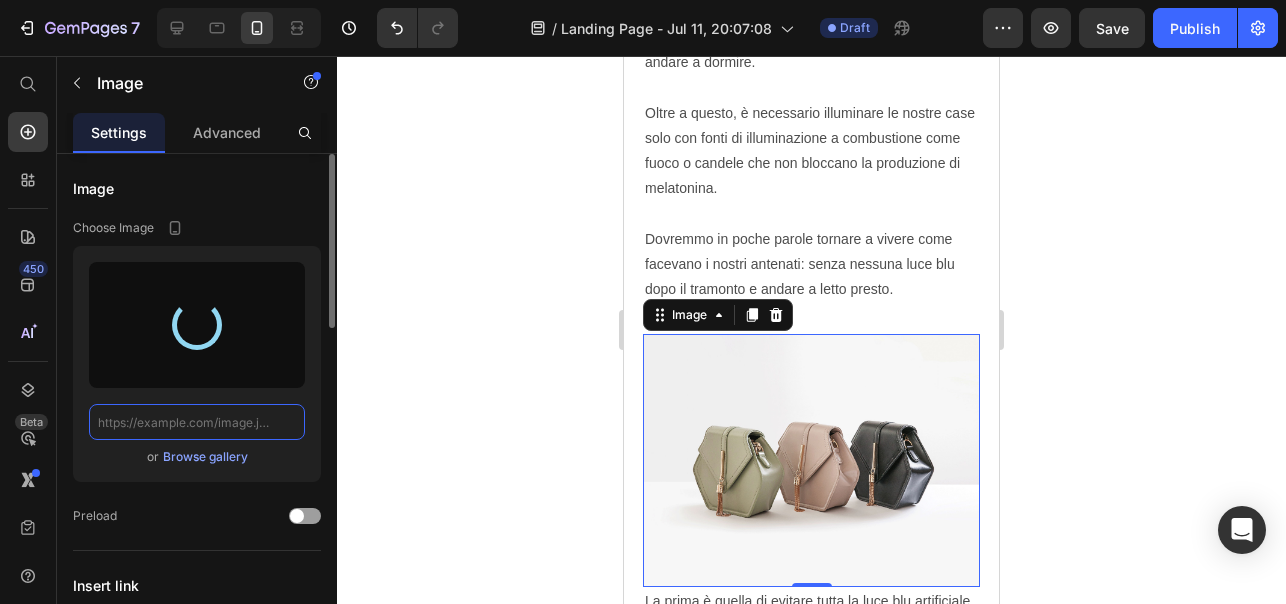 type on "https://cdn.shopify.com/s/files/1/0888/0478/6515/files/gempages_552376144410706713-39d7d457-9fa0-4988-ba00-5249090cb1cd.png" 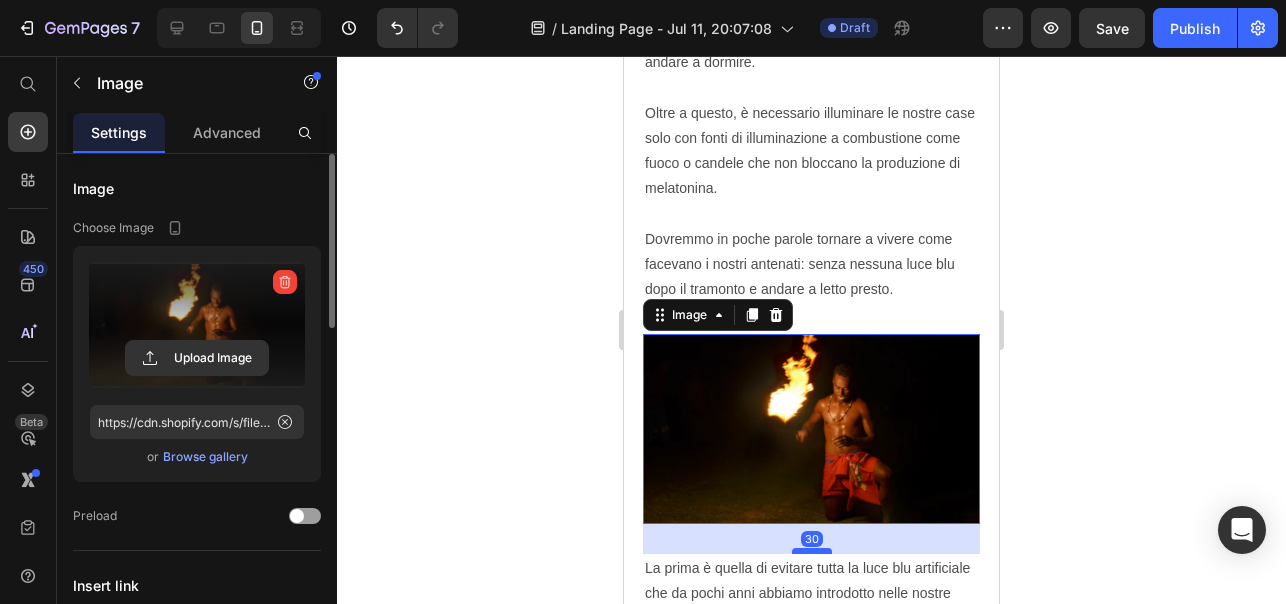 drag, startPoint x: 806, startPoint y: 521, endPoint x: 803, endPoint y: 551, distance: 30.149628 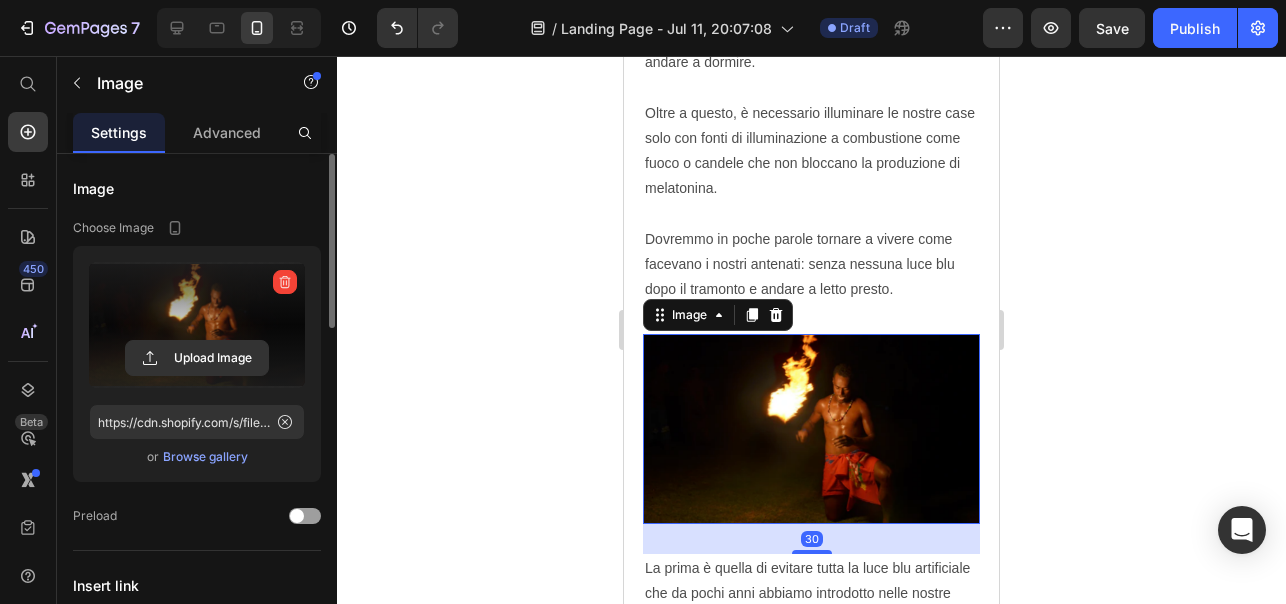 click 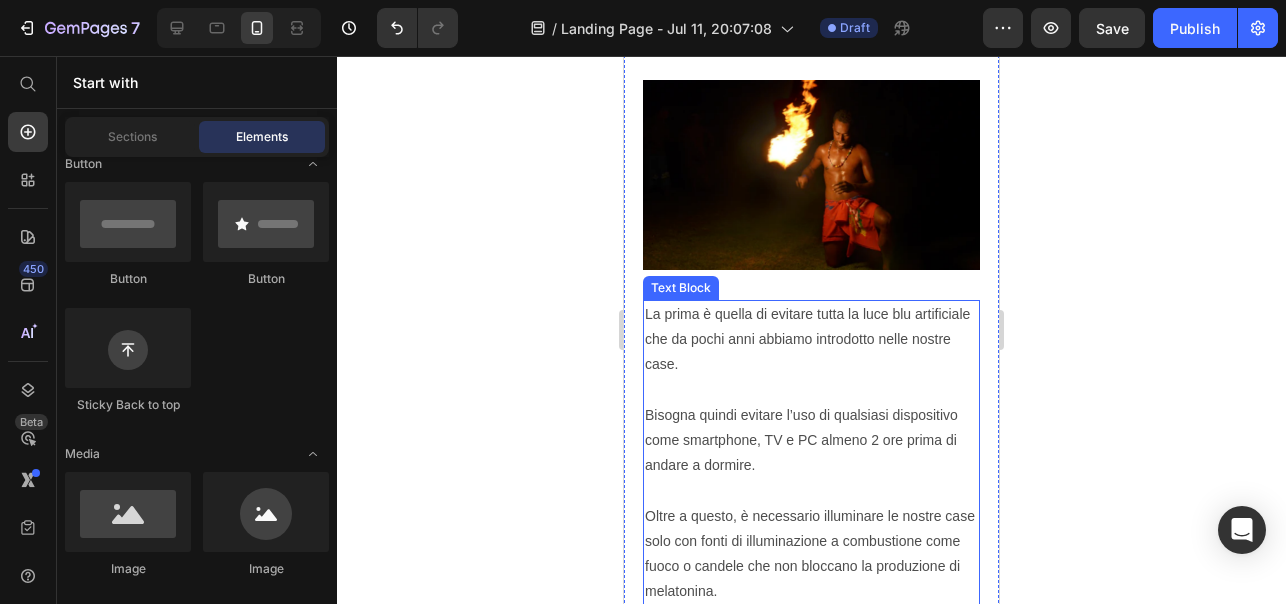 scroll, scrollTop: 2637, scrollLeft: 0, axis: vertical 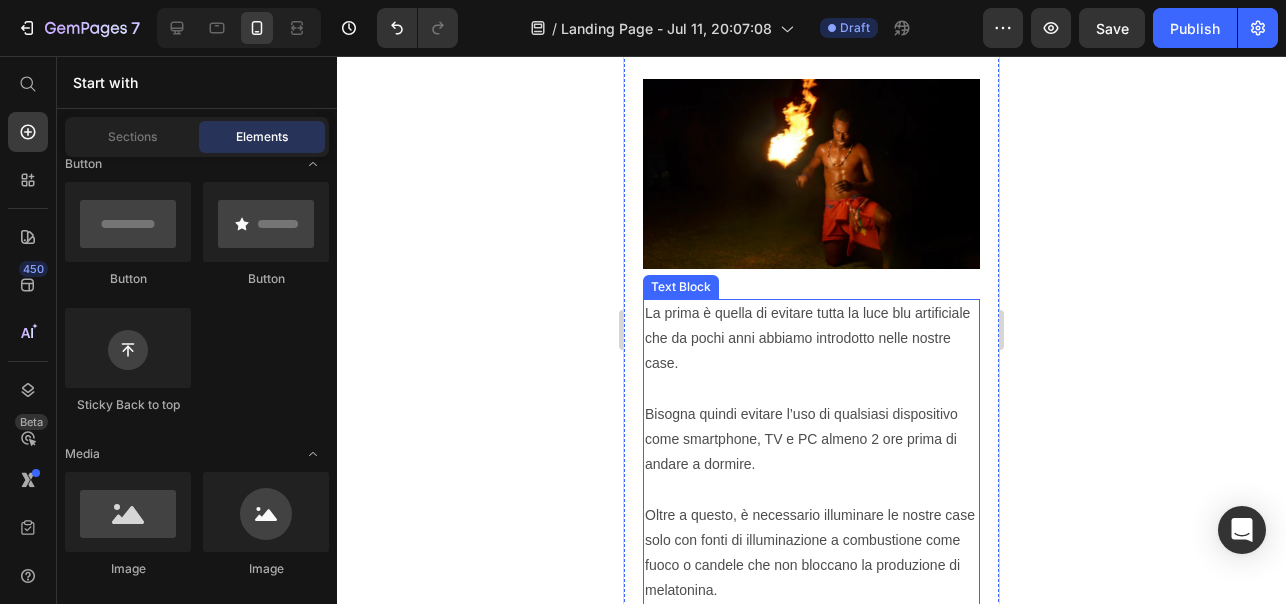 click on "Bisogna quindi evitare l’uso di qualsiasi dispositivo come smartphone, TV e PC almeno 2 ore prima di andare a dormire. Oltre a questo, è necessario illuminare le nostre case solo con fonti di illuminazione a combustione come fuoco o candele che non bloccano la produzione di melatonina." at bounding box center [811, 515] 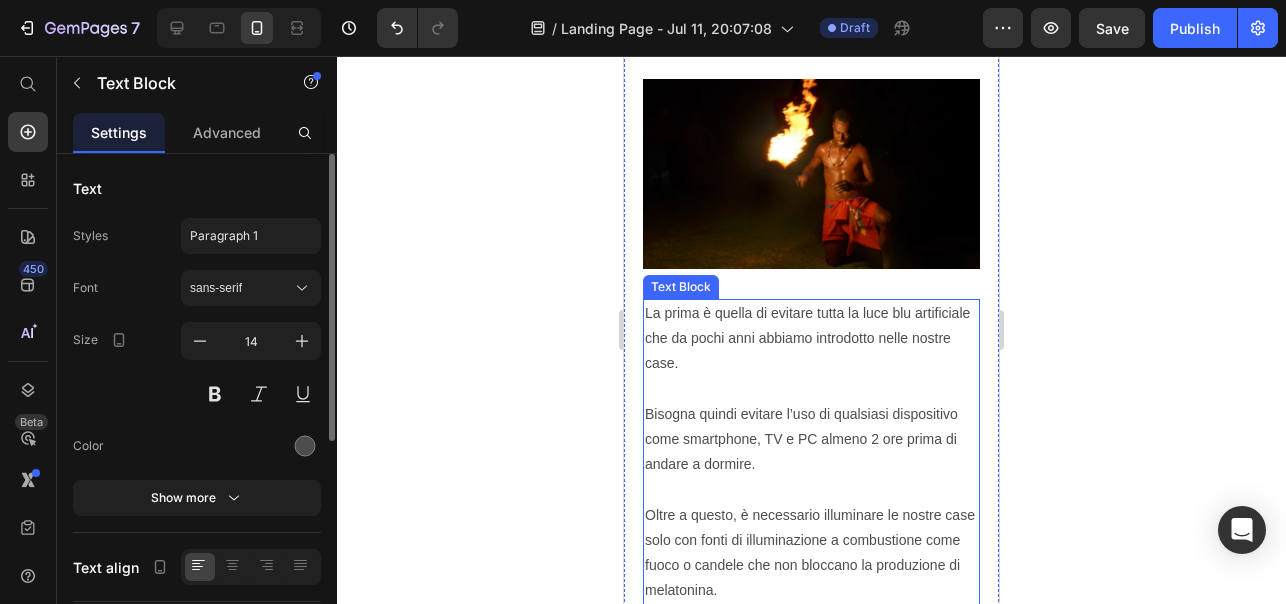 click on "Bisogna quindi evitare l’uso di qualsiasi dispositivo come smartphone, TV e PC almeno 2 ore prima di andare a dormire. Oltre a questo, è necessario illuminare le nostre case solo con fonti di illuminazione a combustione come fuoco o candele che non bloccano la produzione di melatonina." at bounding box center [811, 515] 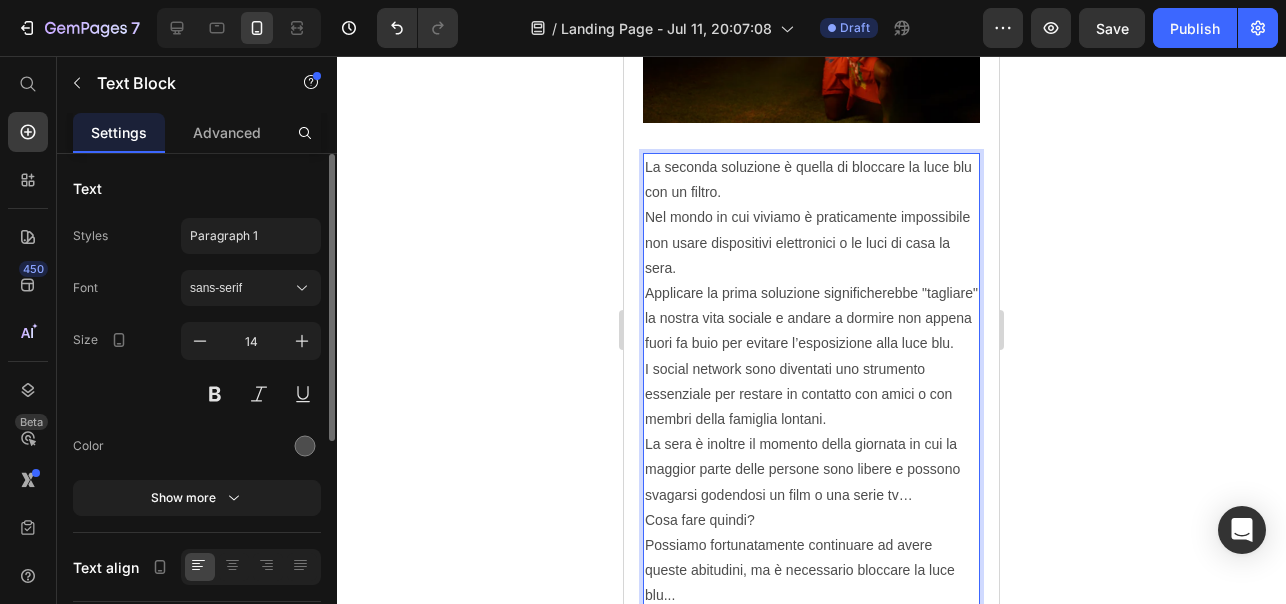 scroll, scrollTop: 2828, scrollLeft: 0, axis: vertical 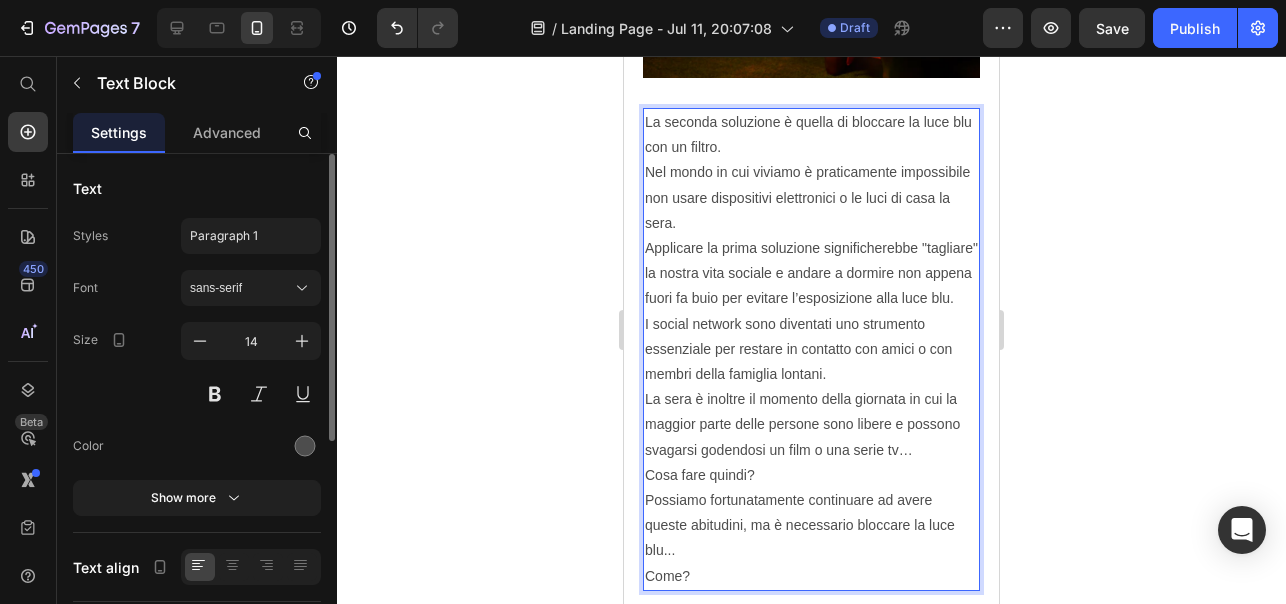 click on "Nel mondo in cui viviamo è praticamente impossibile non usare dispositivi elettronici o le luci di casa la sera." at bounding box center [811, 198] 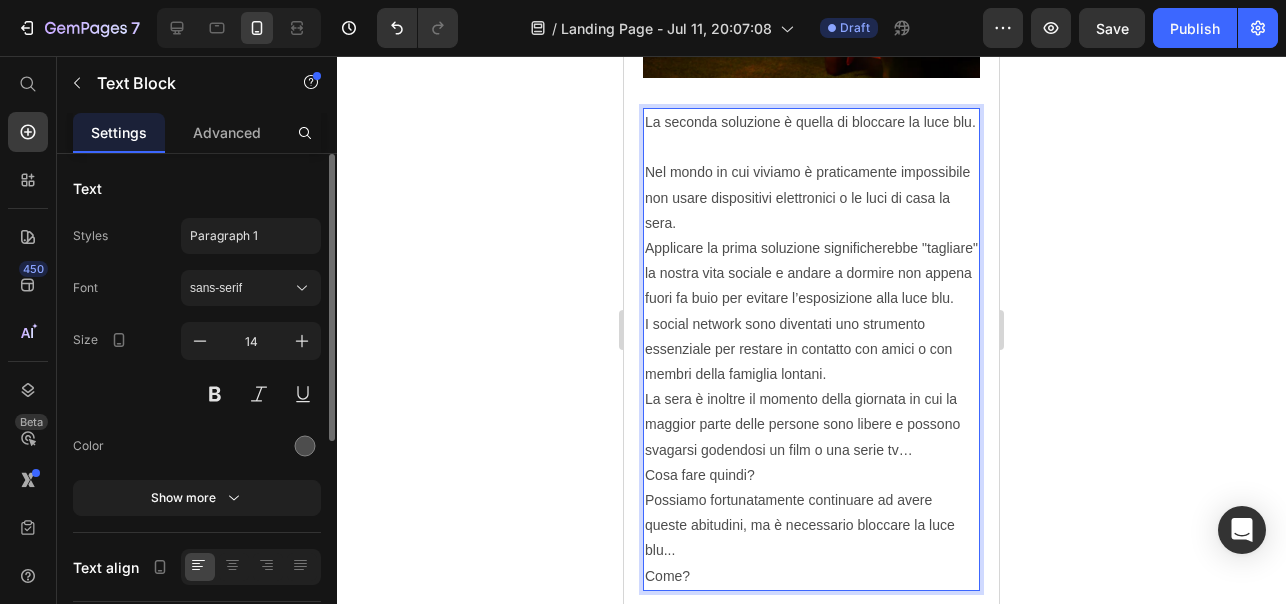 click on "Nel mondo in cui viviamo è praticamente impossibile non usare dispositivi elettronici o le luci di casa la sera." at bounding box center [811, 198] 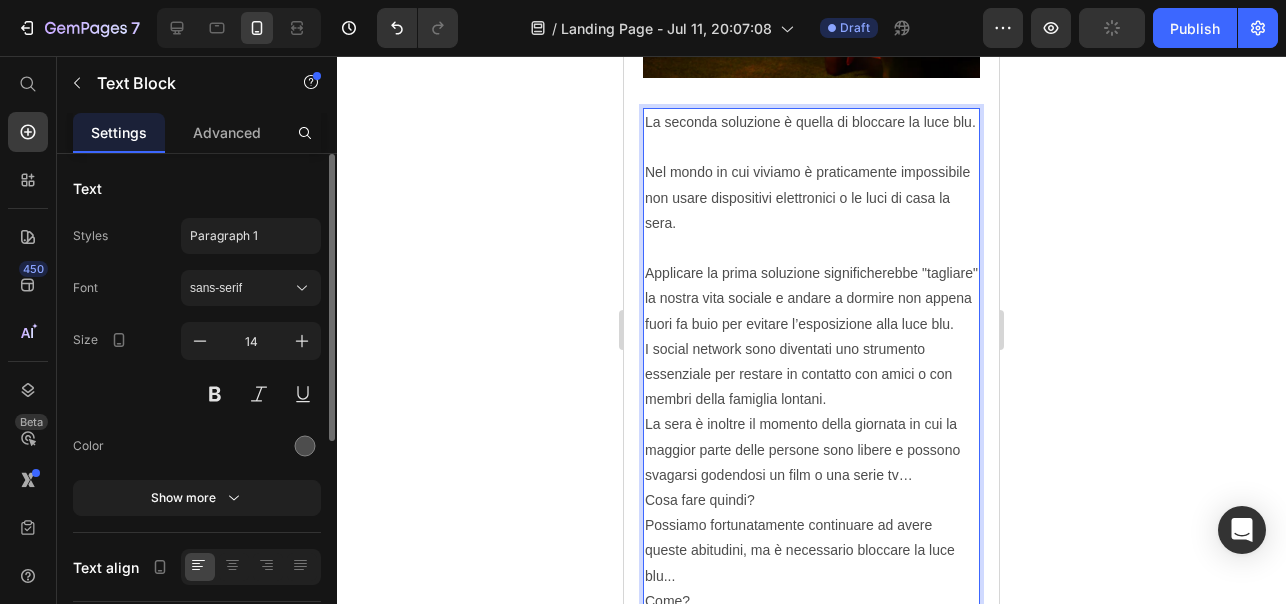 click on "Applicare la prima soluzione significherebbe "tagliare" la nostra vita sociale e andare a dormire non appena fuori fa buio per evitare l’esposizione alla luce blu." at bounding box center [811, 299] 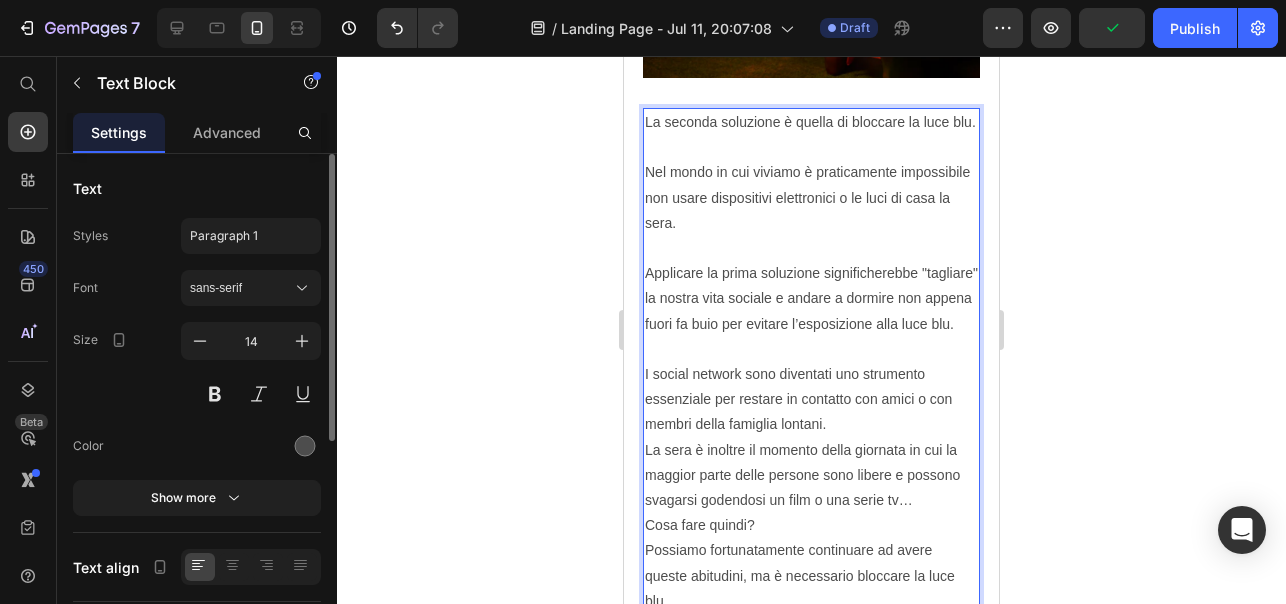click on "I social network sono diventati uno strumento essenziale per restare in contatto con amici o con membri della famiglia lontani." at bounding box center [811, 400] 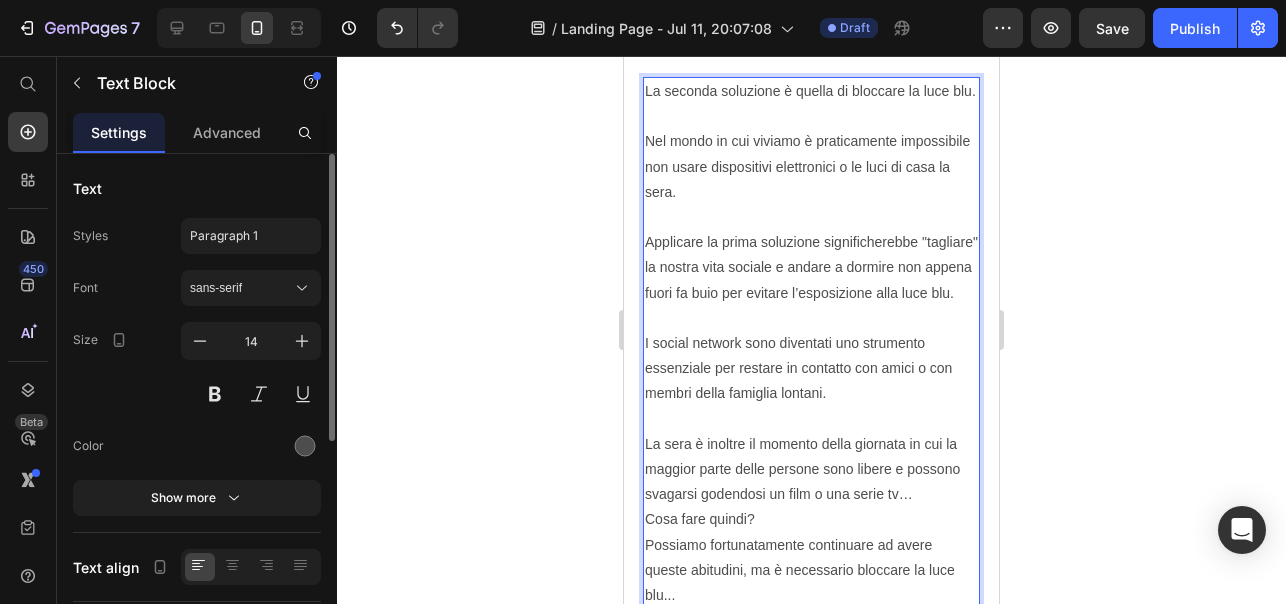 scroll, scrollTop: 2860, scrollLeft: 0, axis: vertical 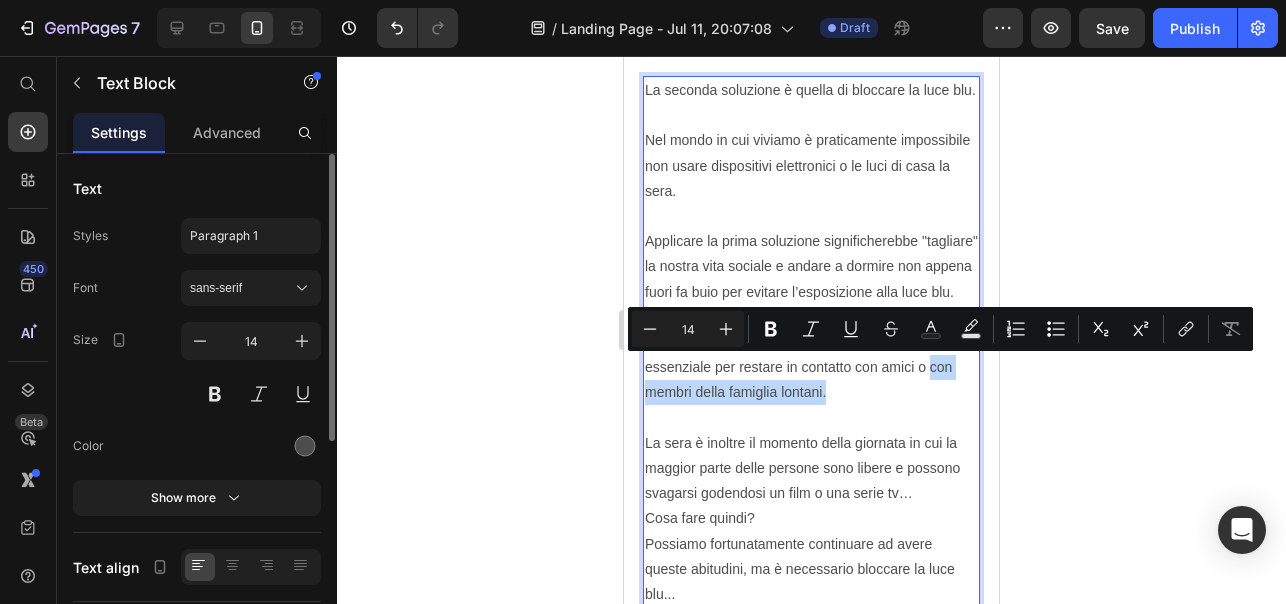 drag, startPoint x: 865, startPoint y: 403, endPoint x: 933, endPoint y: 369, distance: 76.02631 